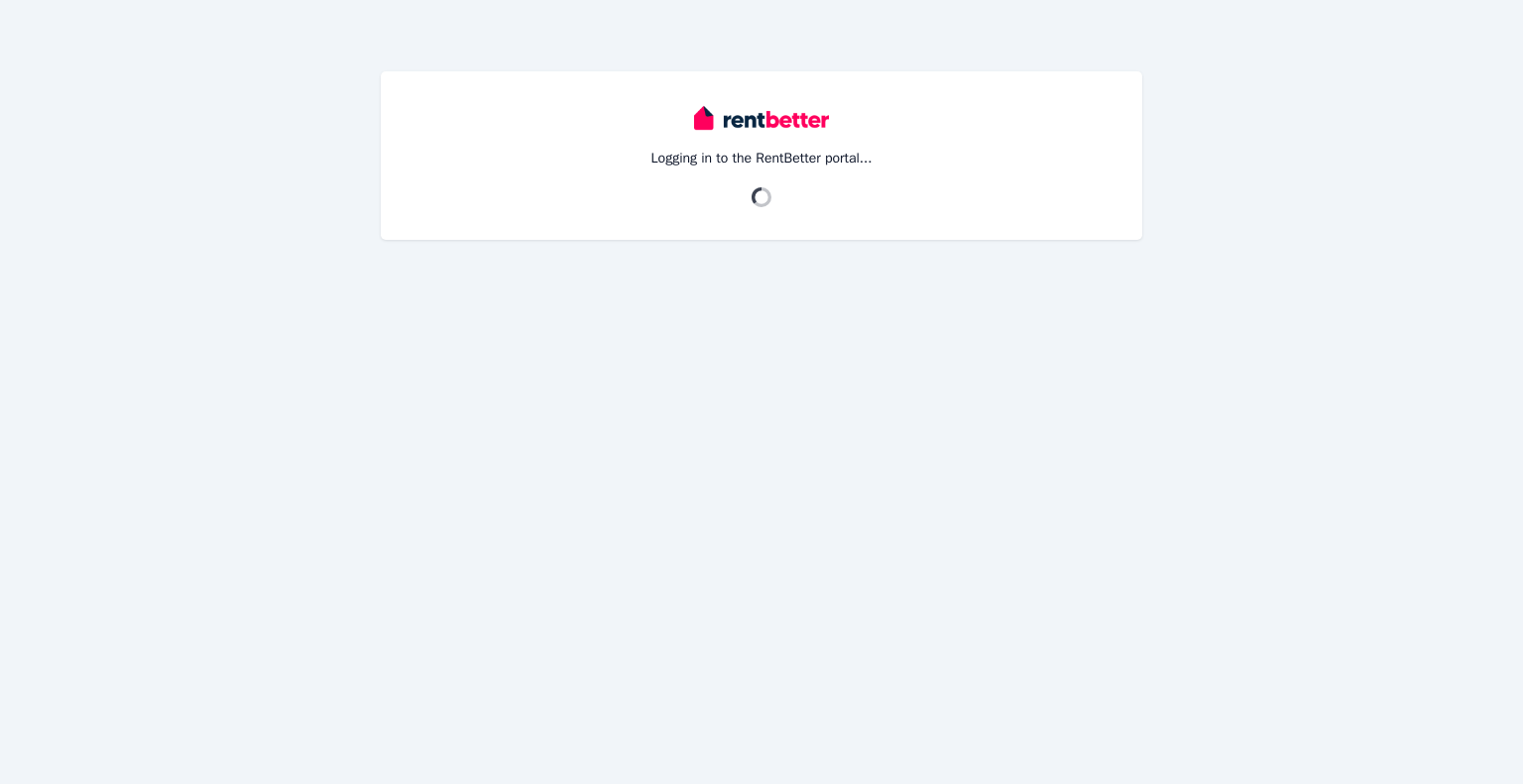 scroll, scrollTop: 0, scrollLeft: 0, axis: both 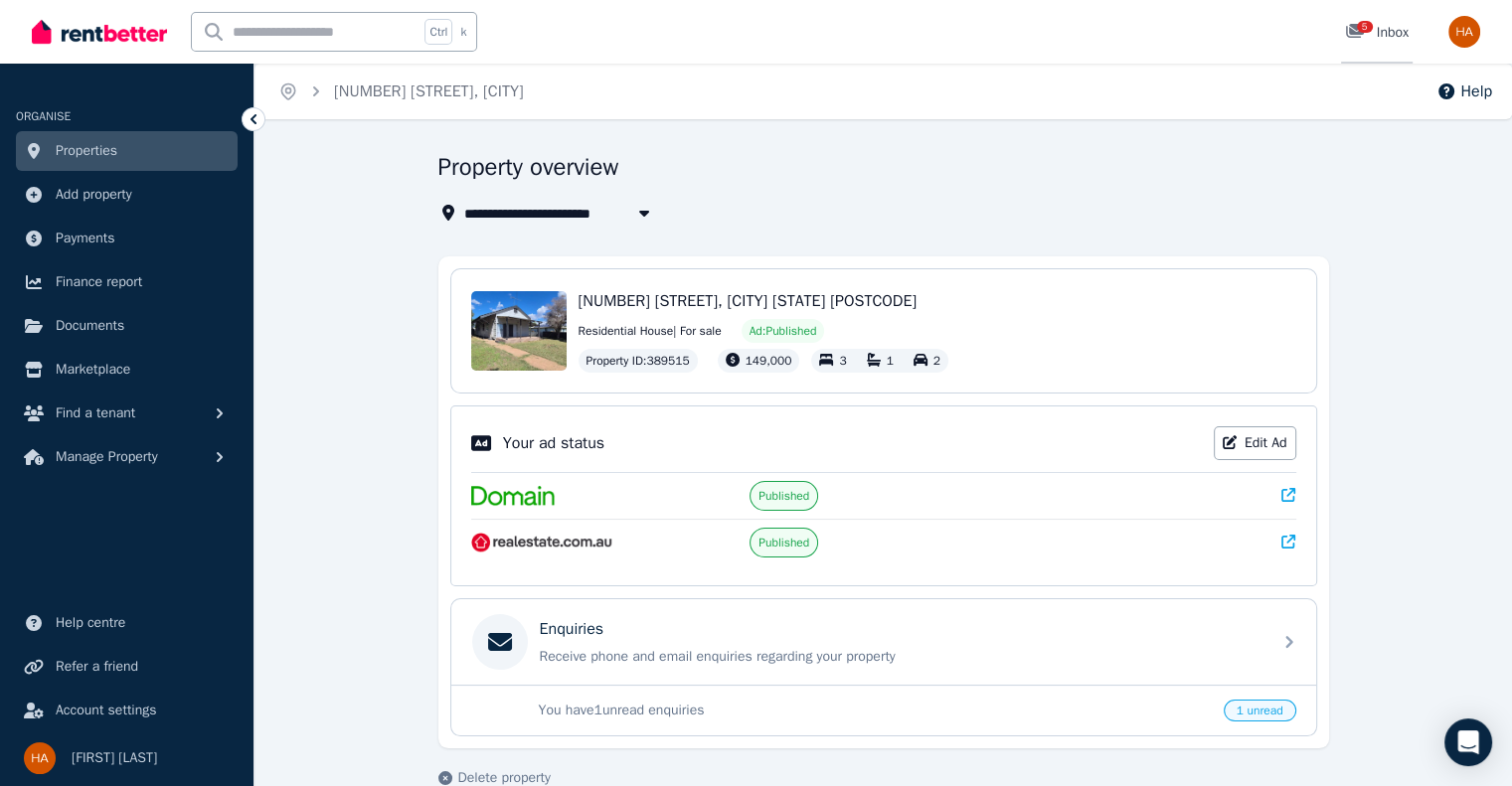 click on "5" at bounding box center [1361, 33] 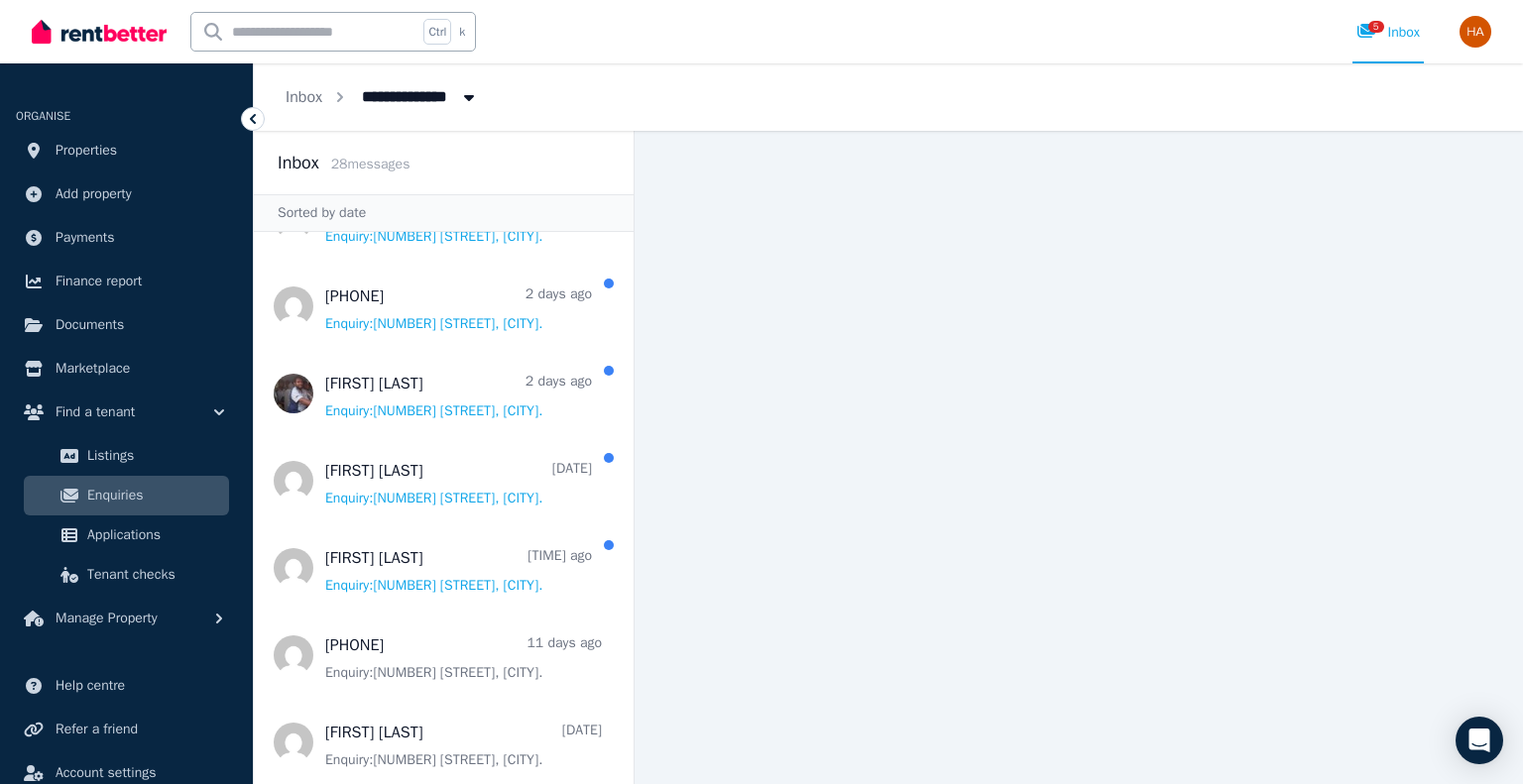 scroll, scrollTop: 170, scrollLeft: 0, axis: vertical 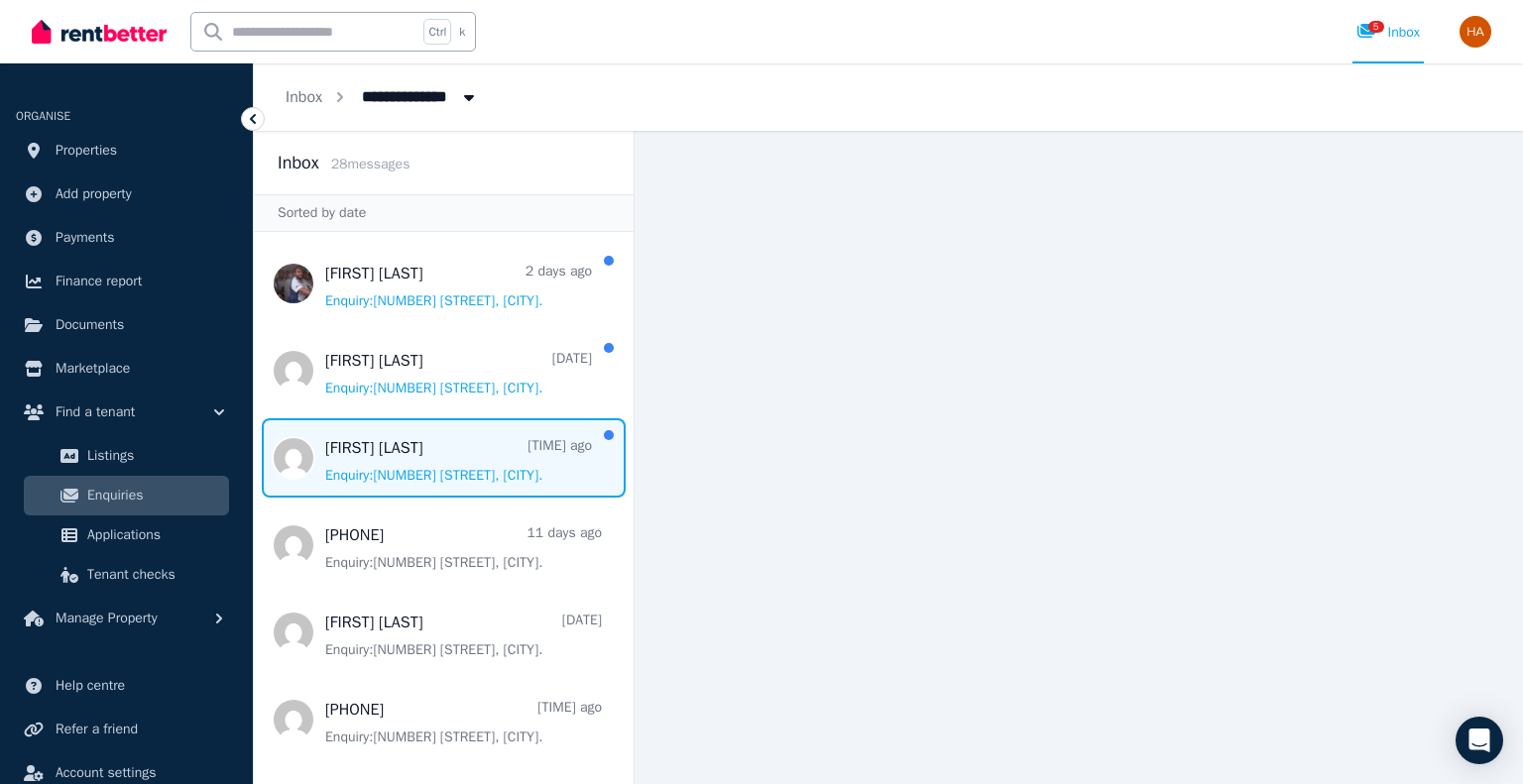 click at bounding box center (443, 458) 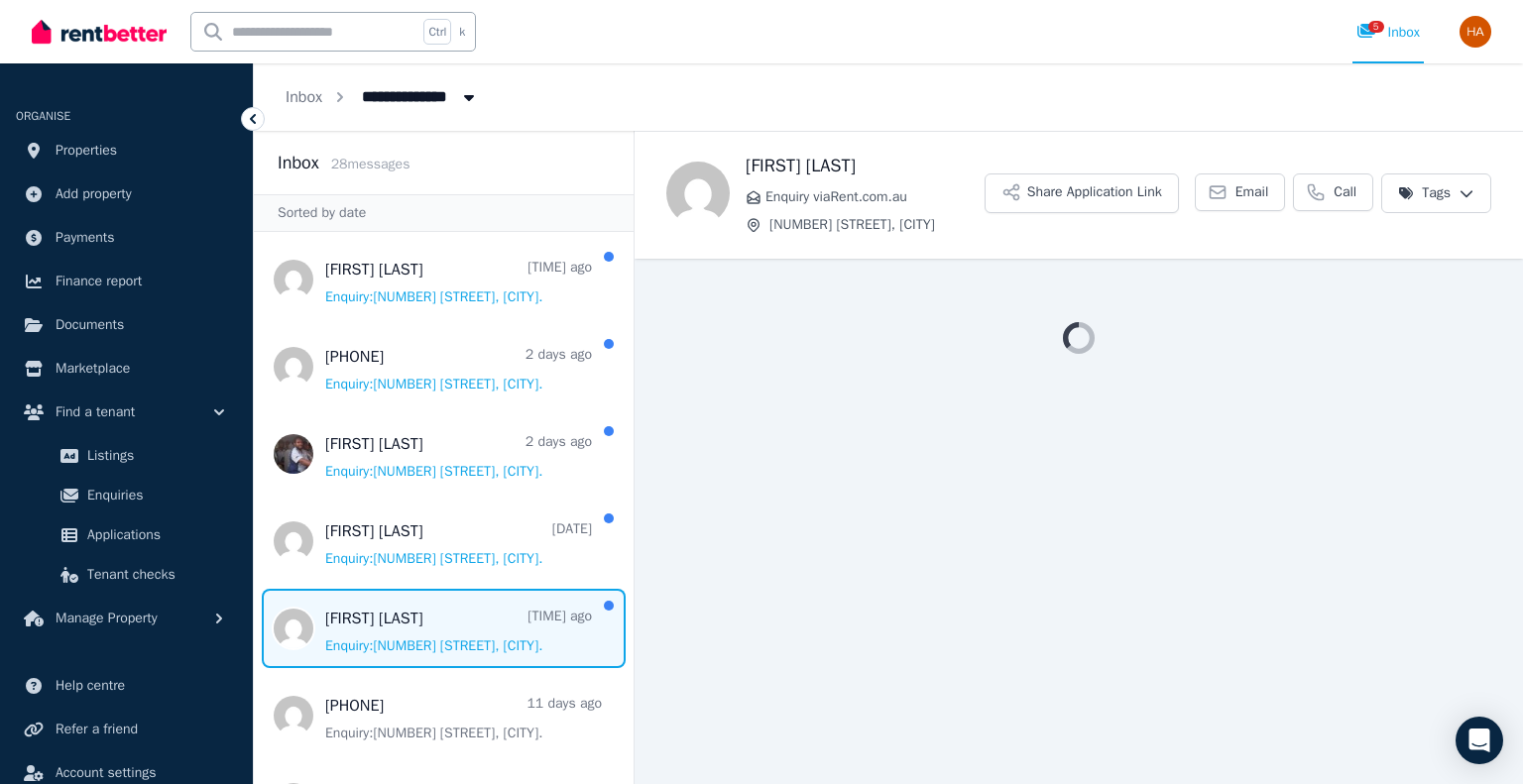 scroll, scrollTop: 0, scrollLeft: 0, axis: both 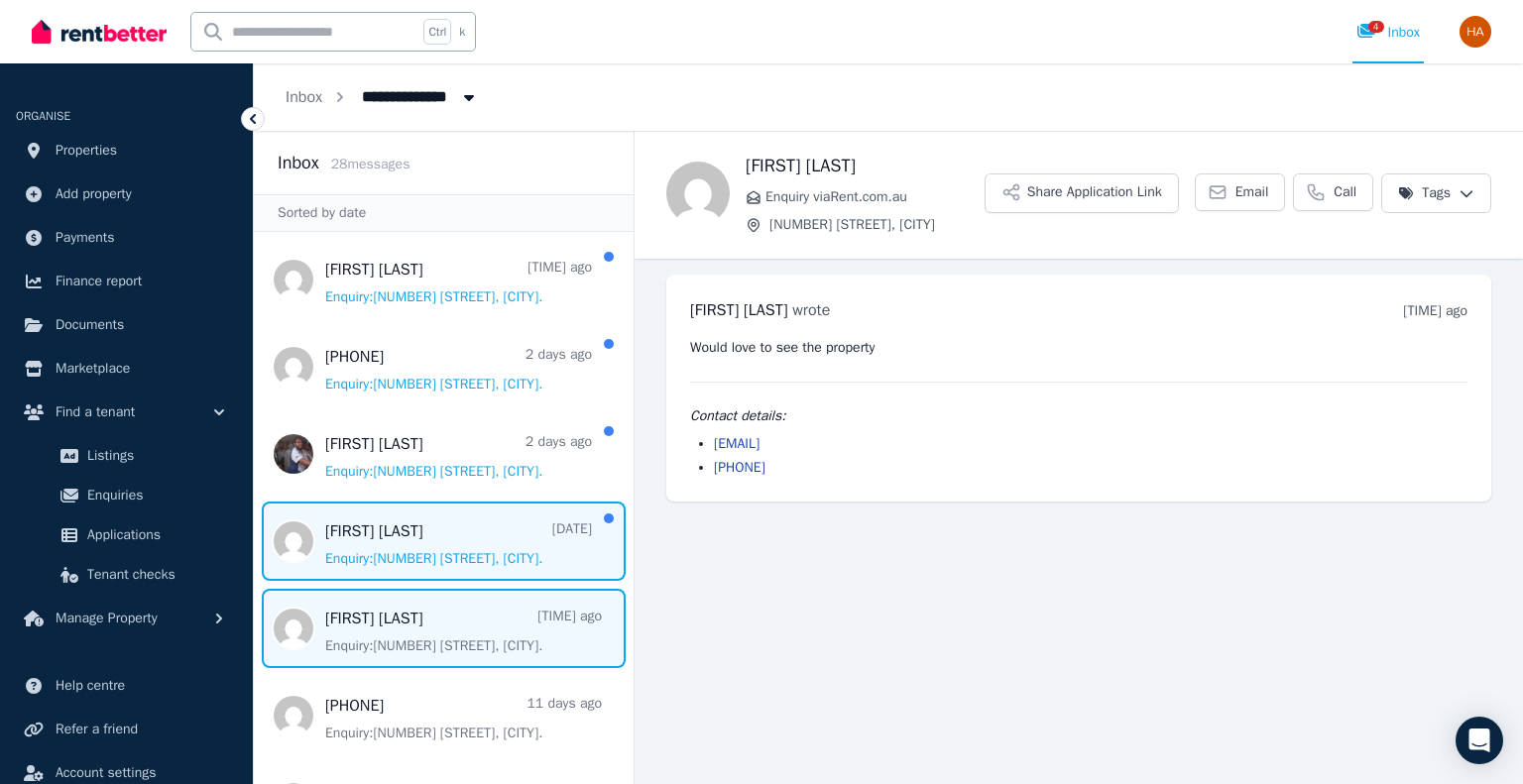 click at bounding box center (443, 541) 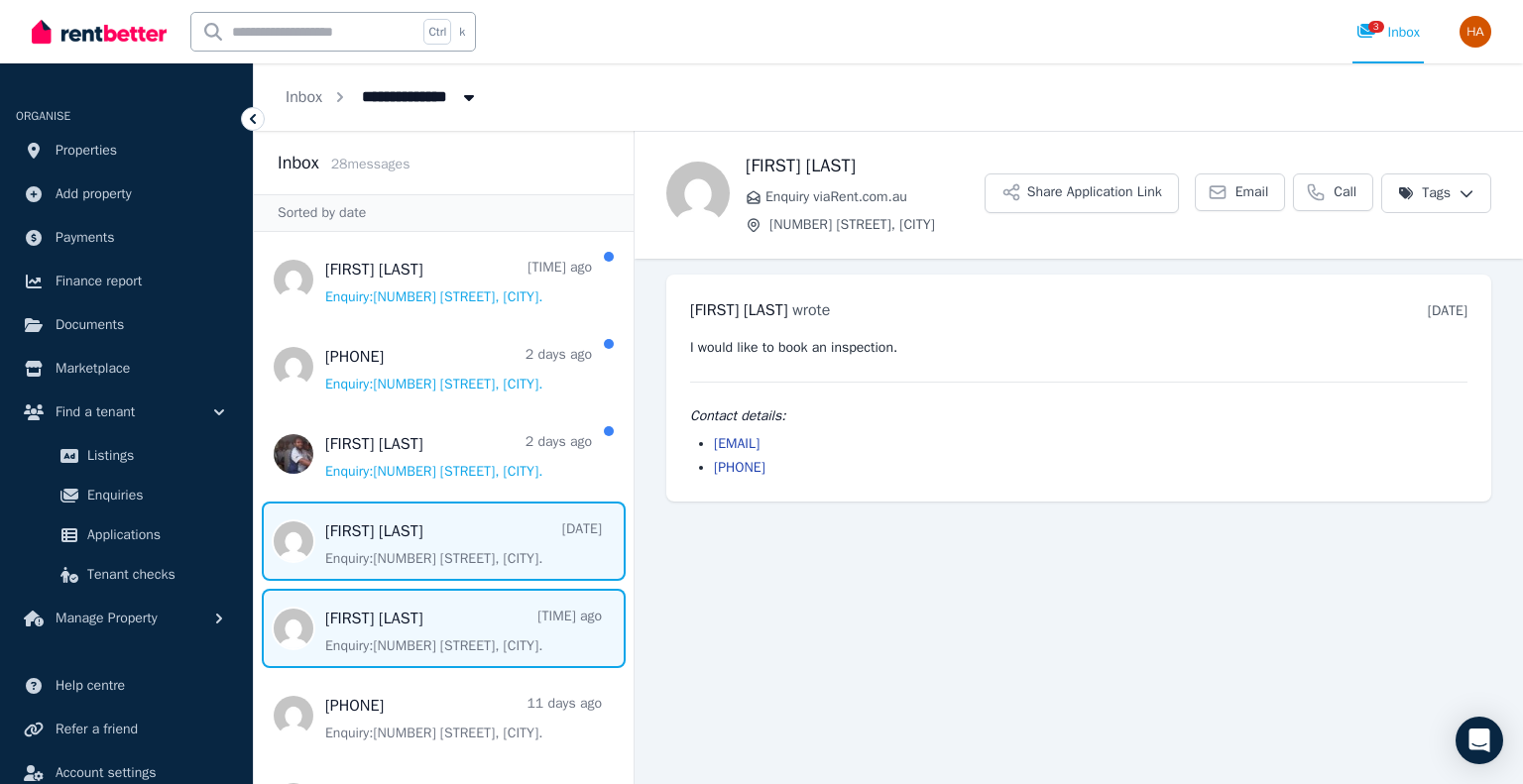 click at bounding box center [443, 628] 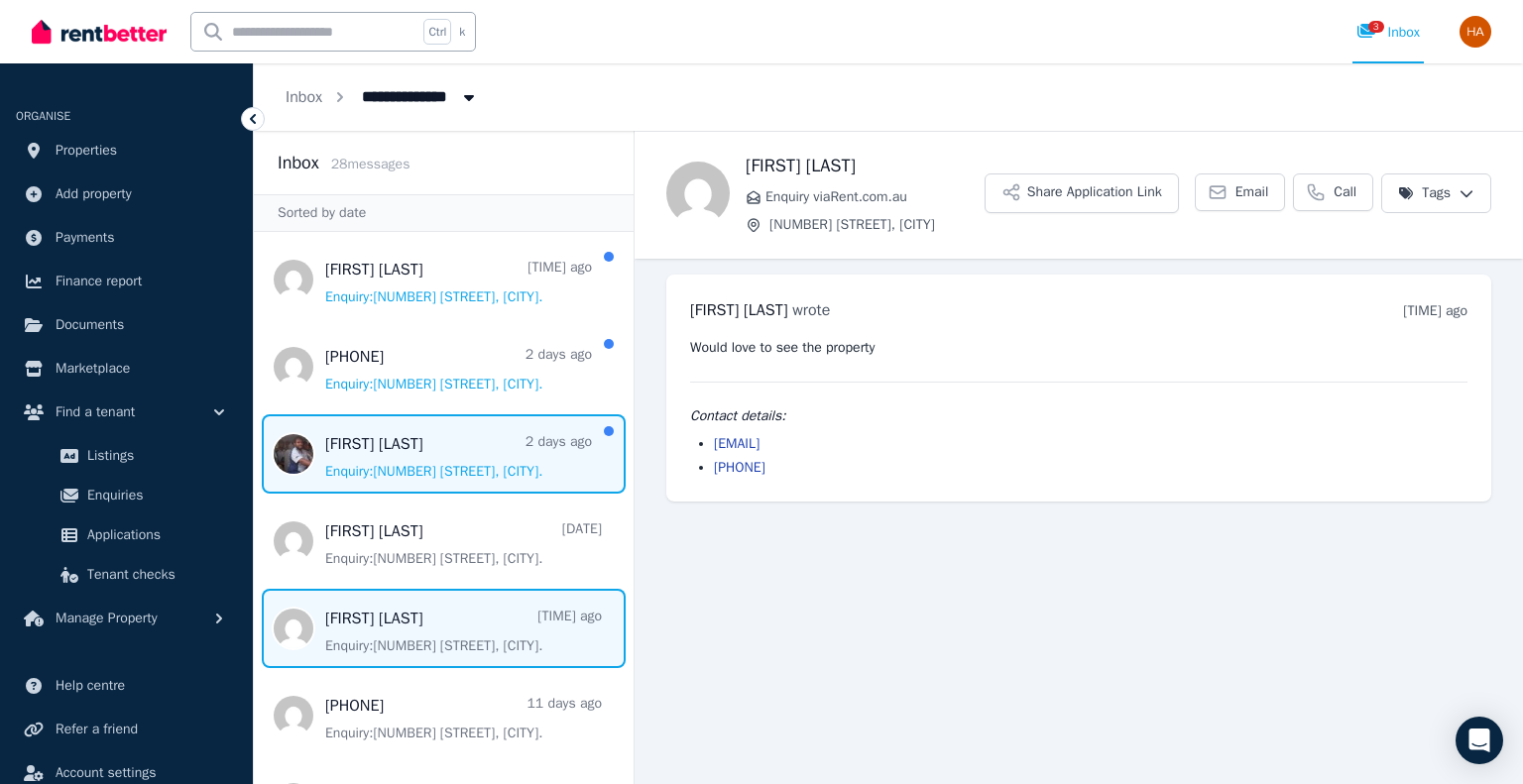 click at bounding box center (443, 454) 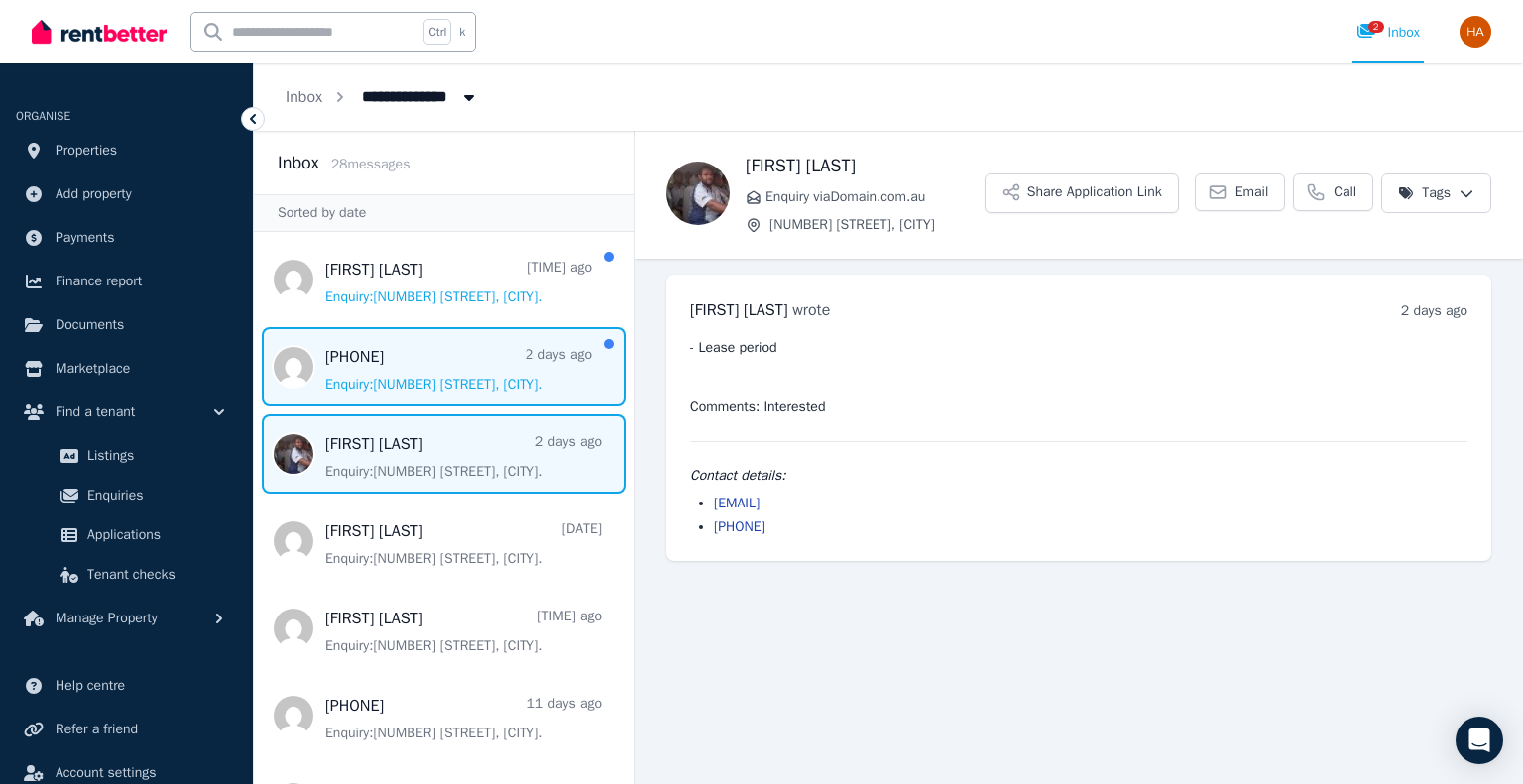 click at bounding box center (443, 367) 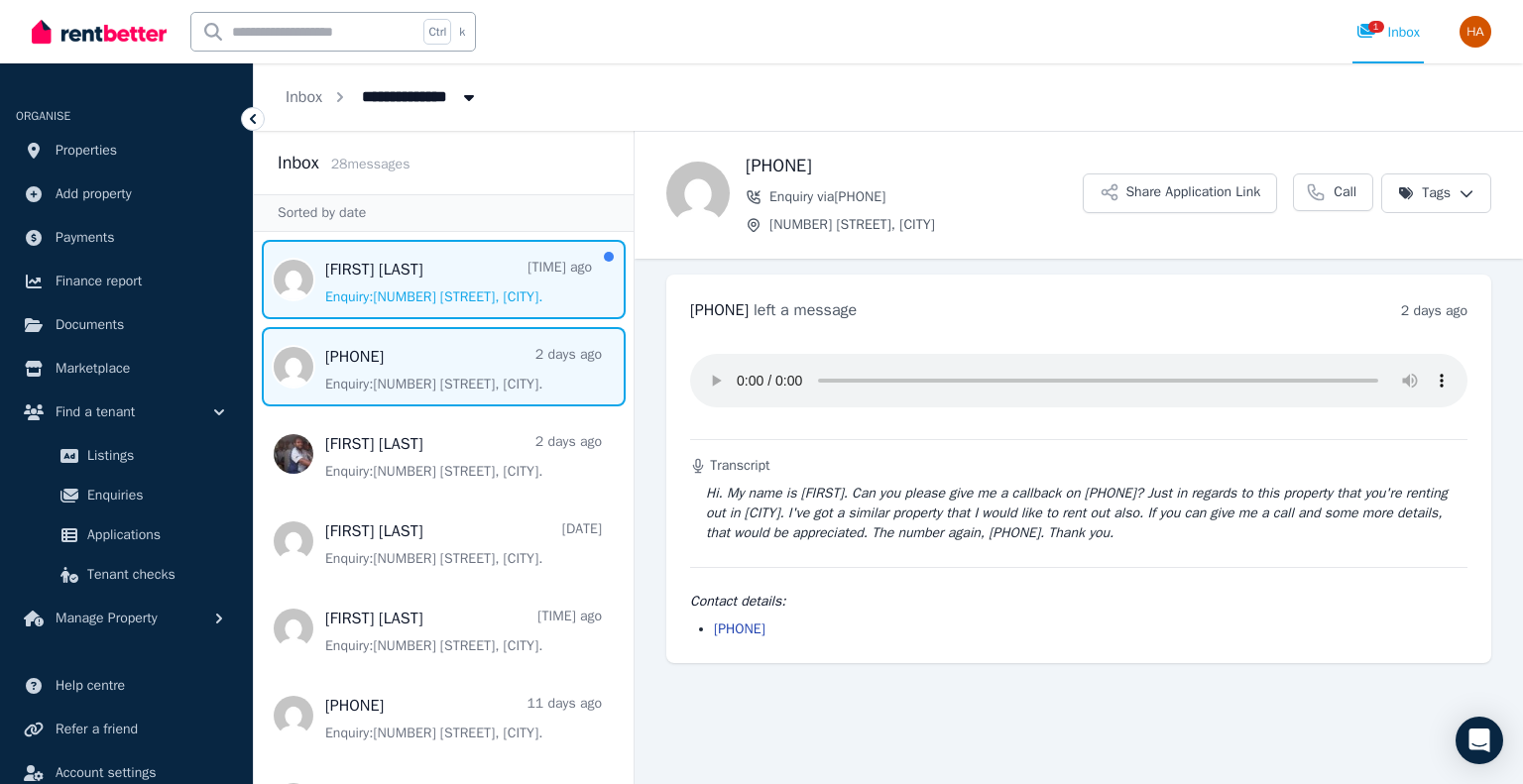 click at bounding box center [443, 280] 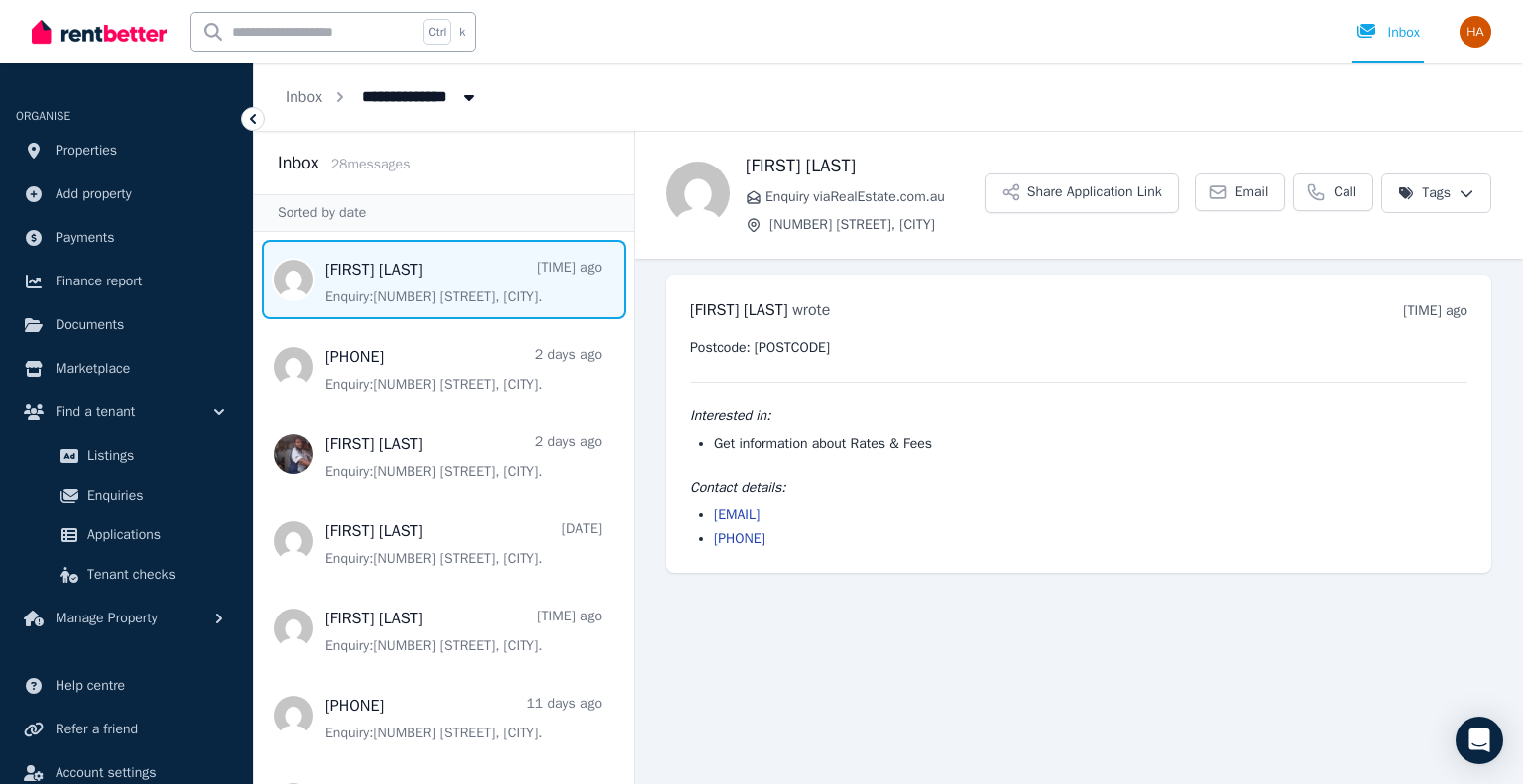 drag, startPoint x: 713, startPoint y: 513, endPoint x: 857, endPoint y: 514, distance: 144.00347 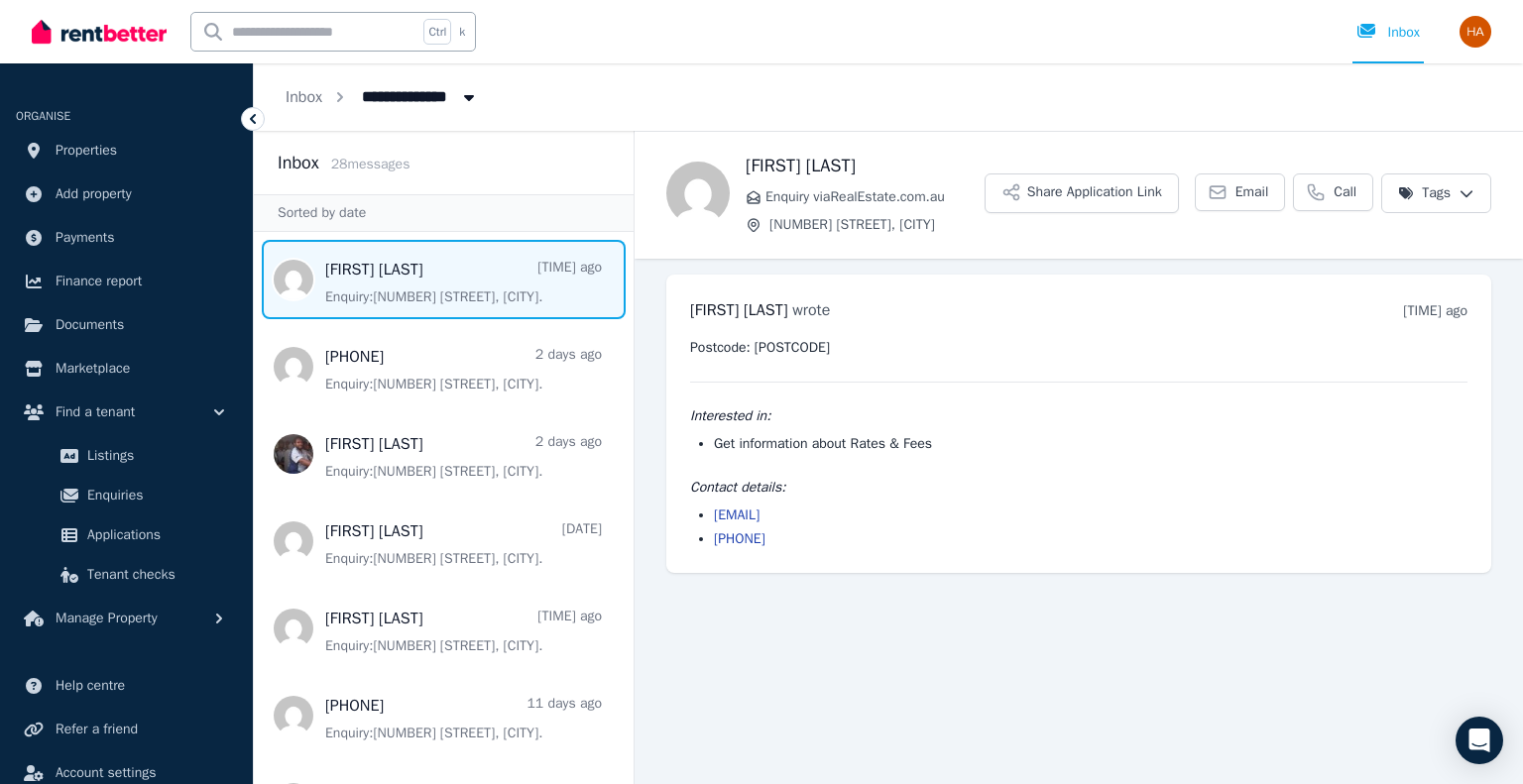 click on "[EMAIL] [PHONE]" at bounding box center (1079, 527) 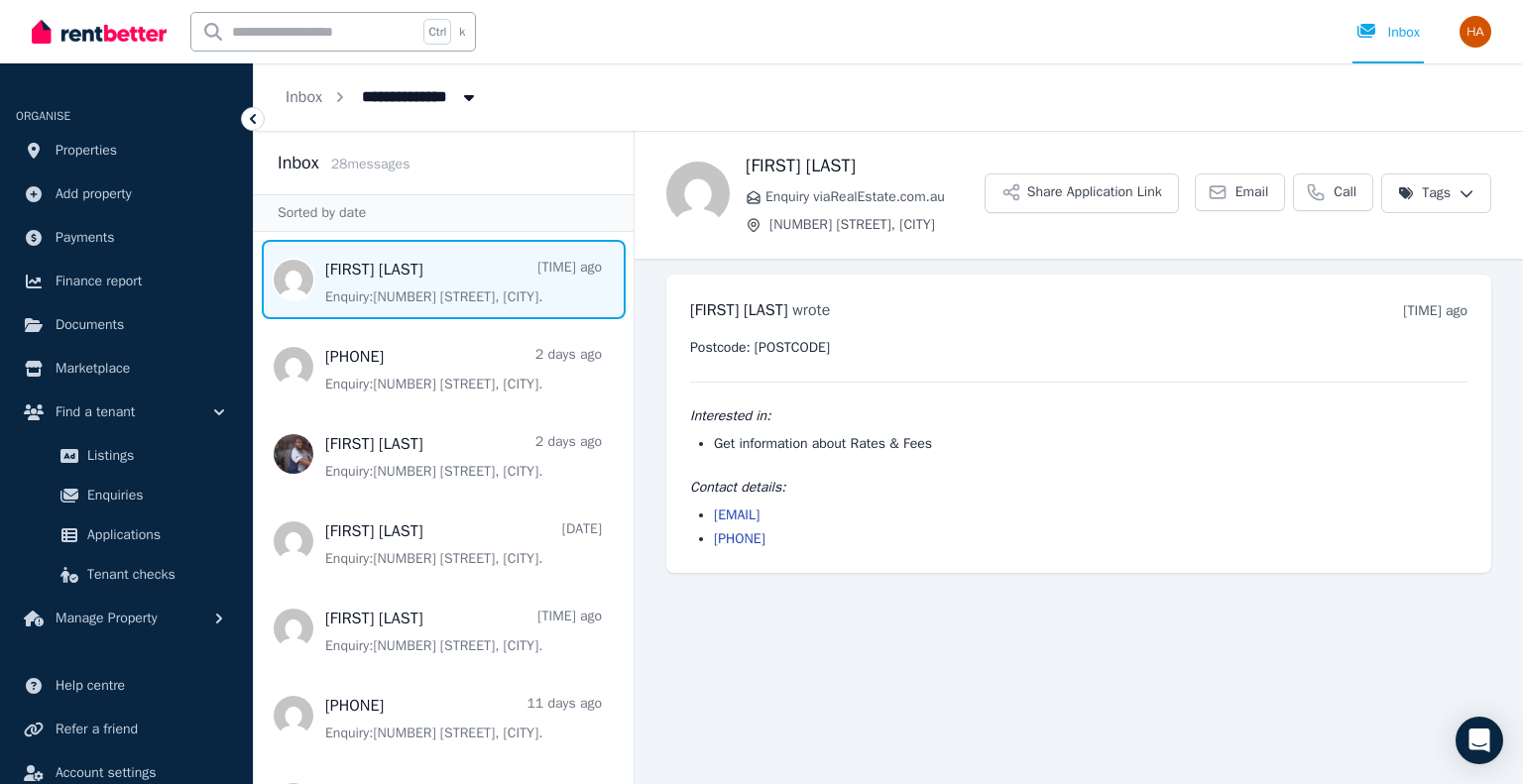 copy on "[EMAIL]" 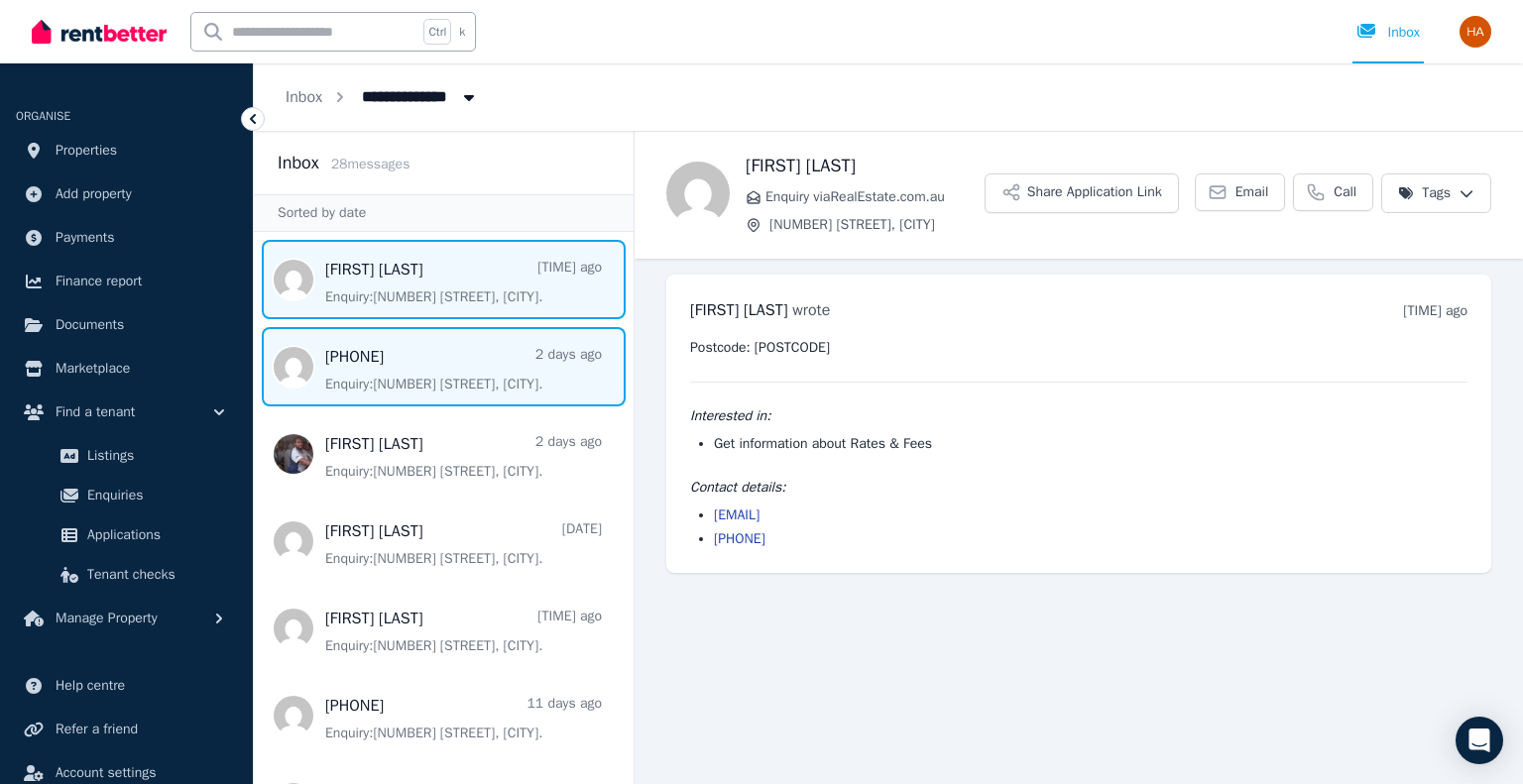 click at bounding box center (443, 367) 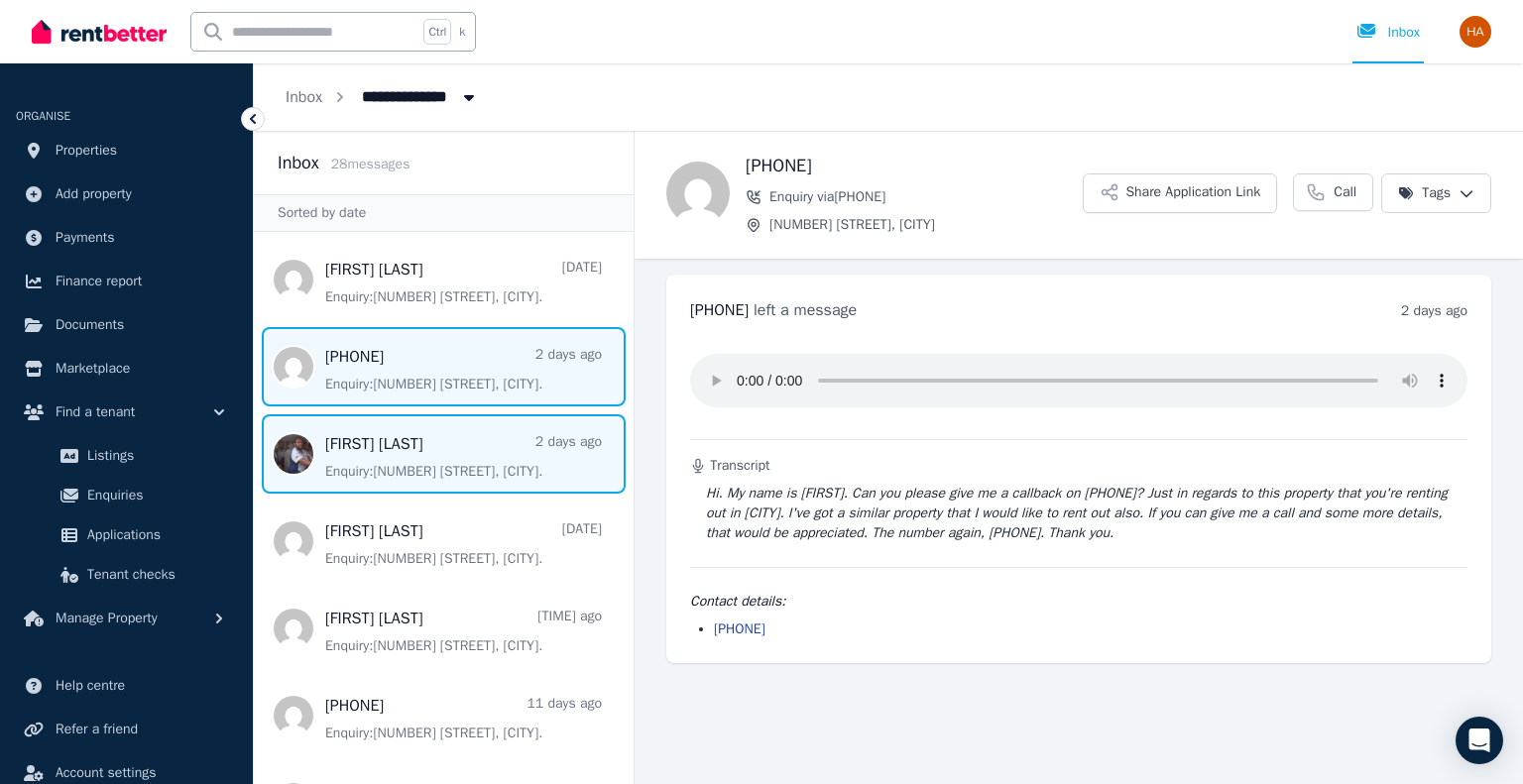 click at bounding box center (443, 454) 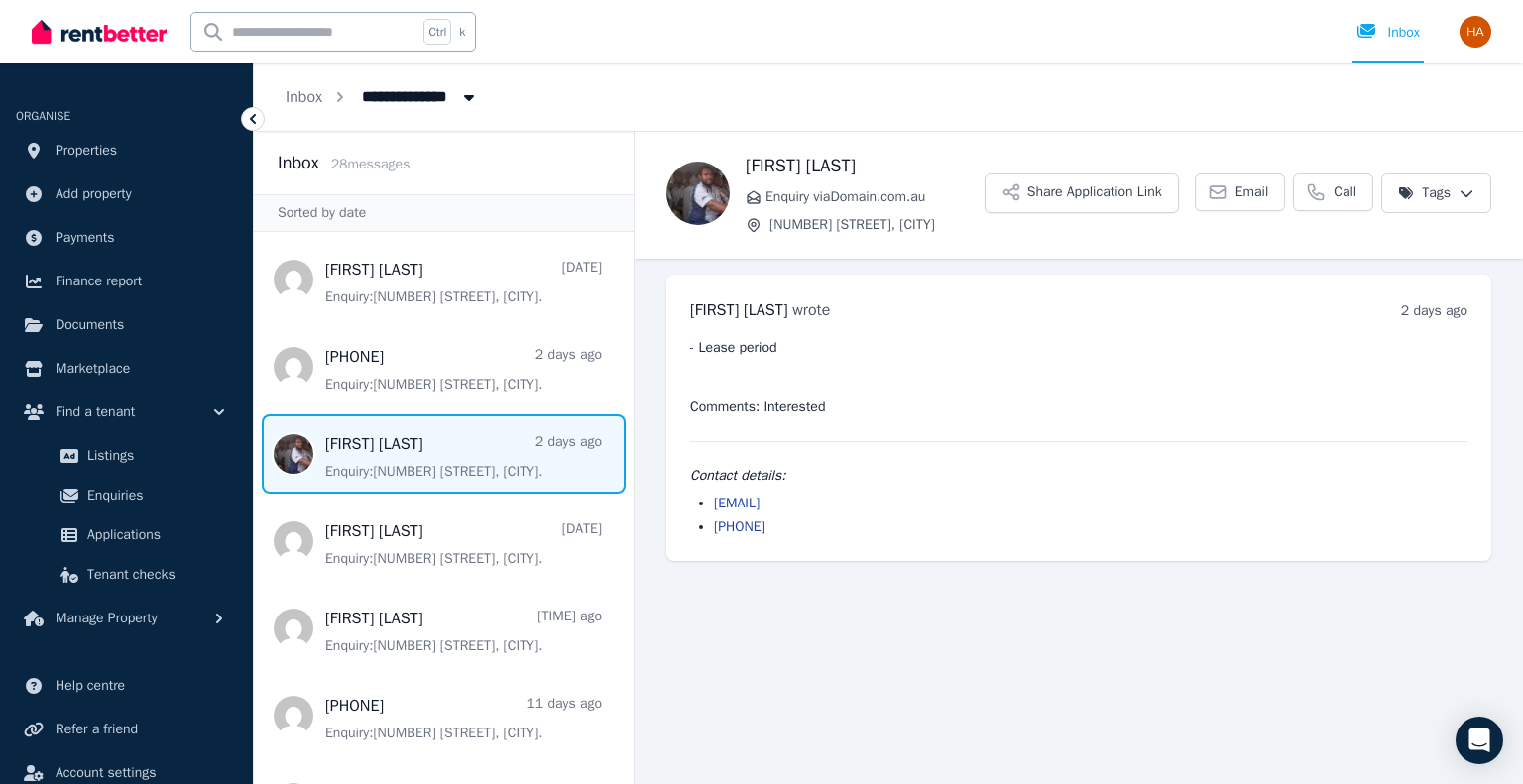 drag, startPoint x: 722, startPoint y: 504, endPoint x: 873, endPoint y: 501, distance: 151.0298 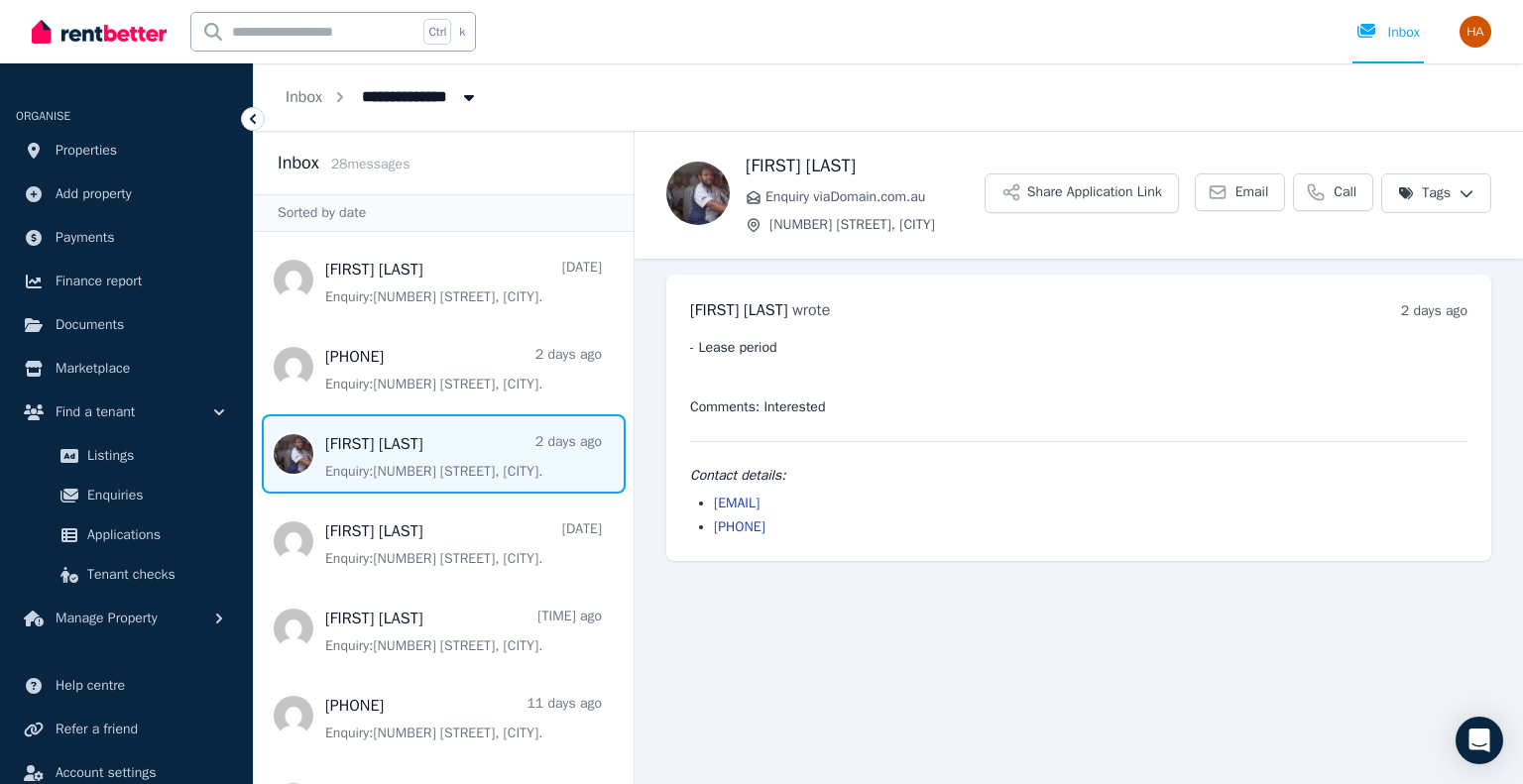 click on "[EMAIL] [PHONE]" at bounding box center (1079, 515) 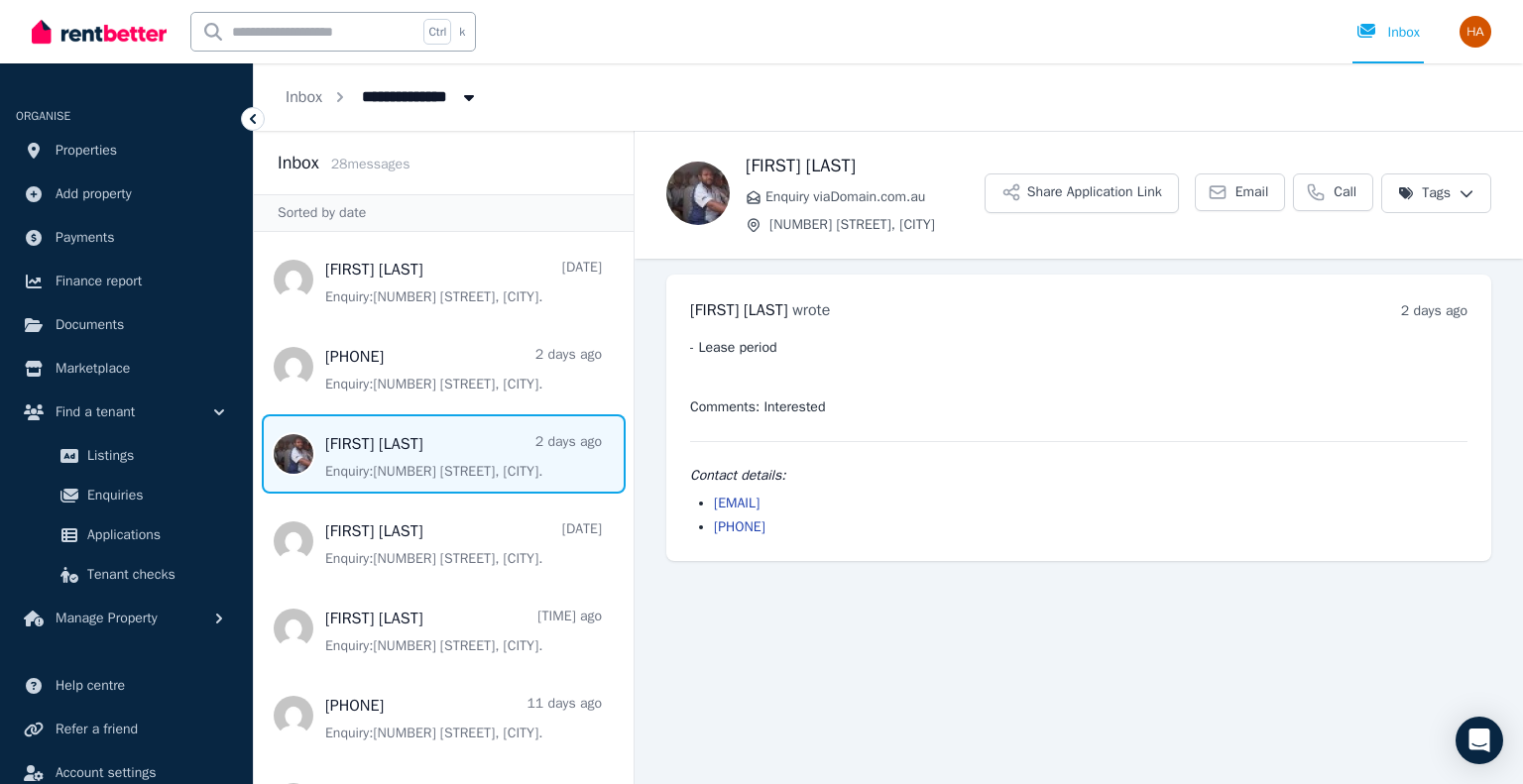 copy on "[EMAIL]" 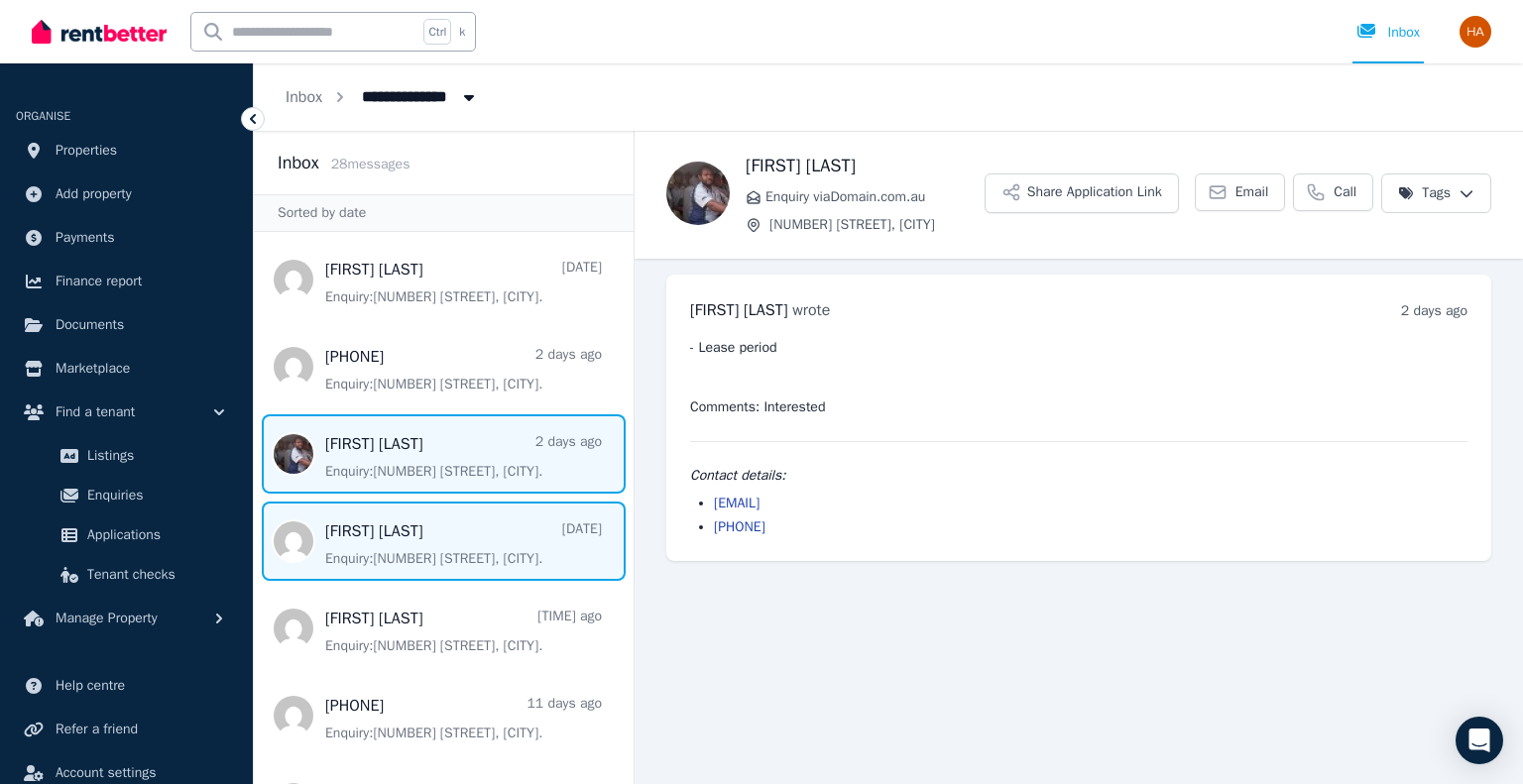 click at bounding box center (443, 541) 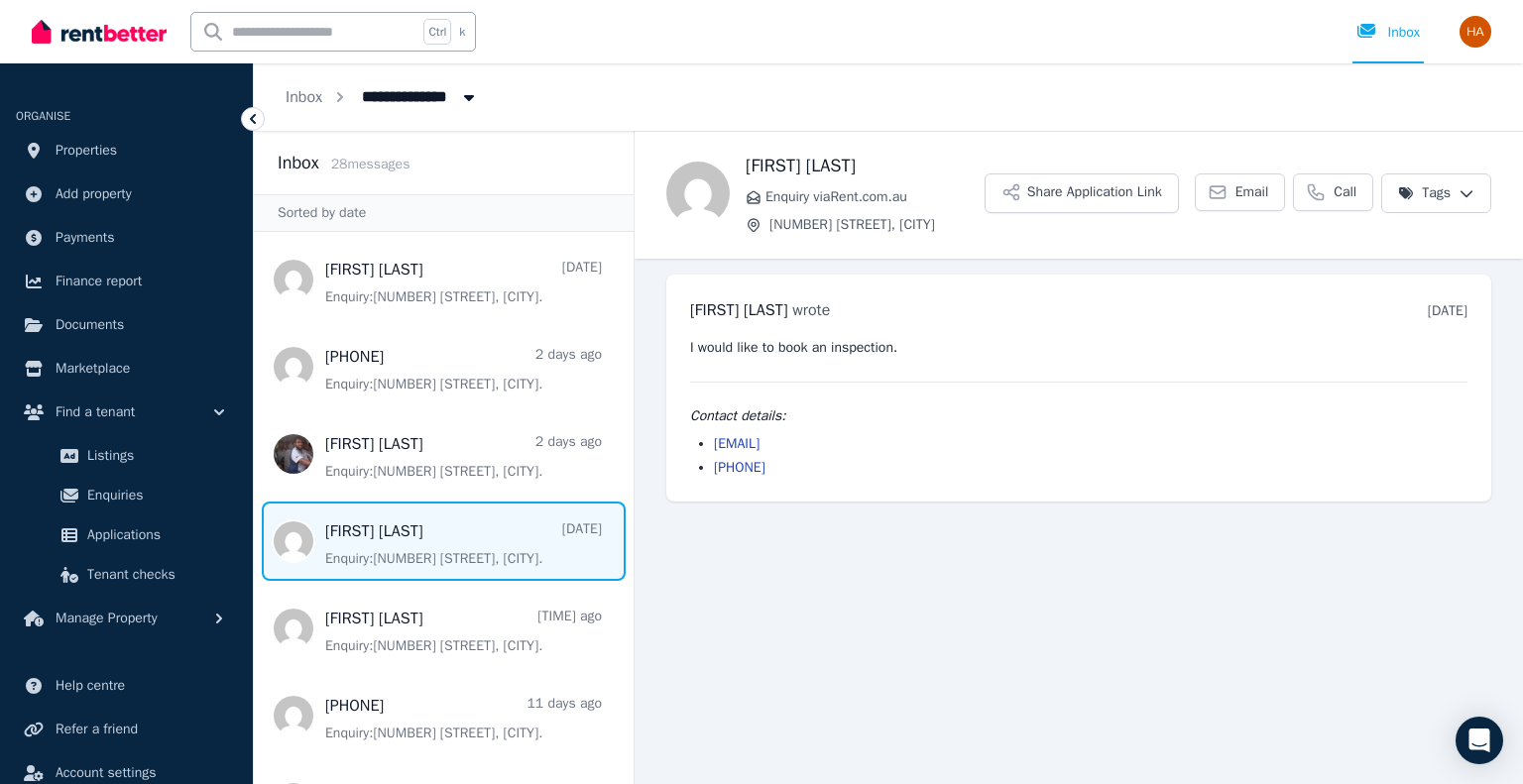 drag, startPoint x: 713, startPoint y: 441, endPoint x: 884, endPoint y: 446, distance: 171.07308 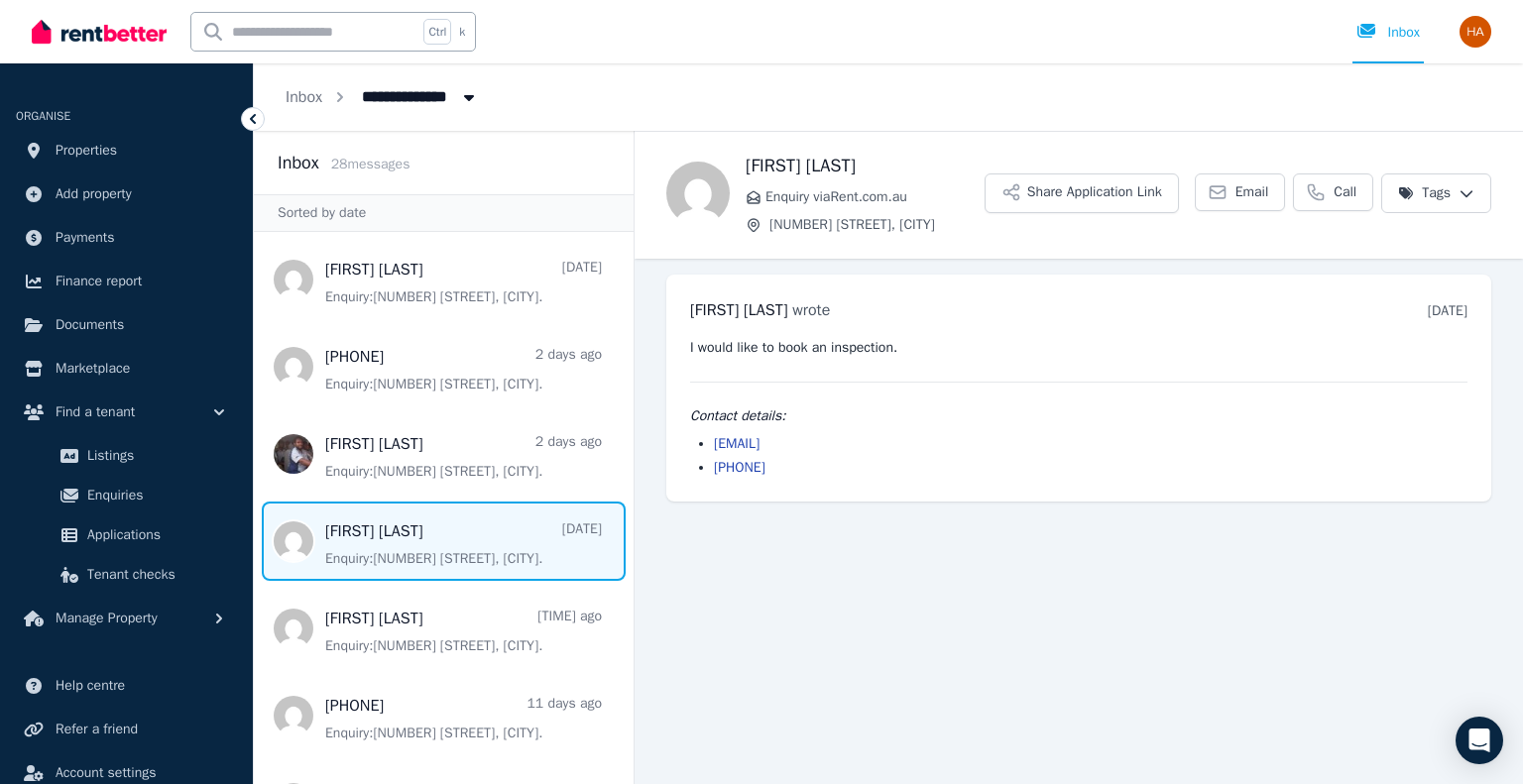 click on "[EMAIL] [PHONE]" at bounding box center (1079, 456) 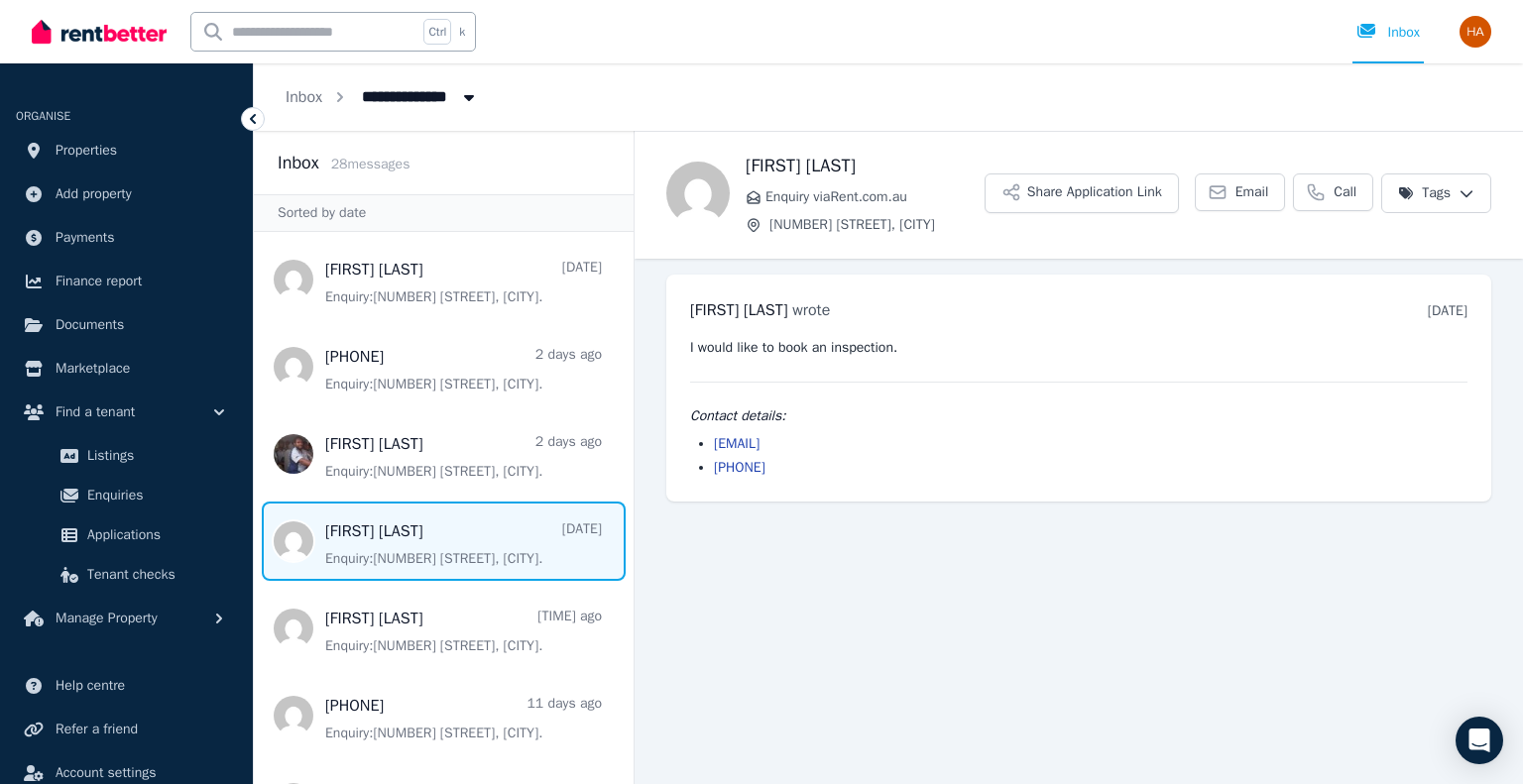 copy on "[EMAIL]" 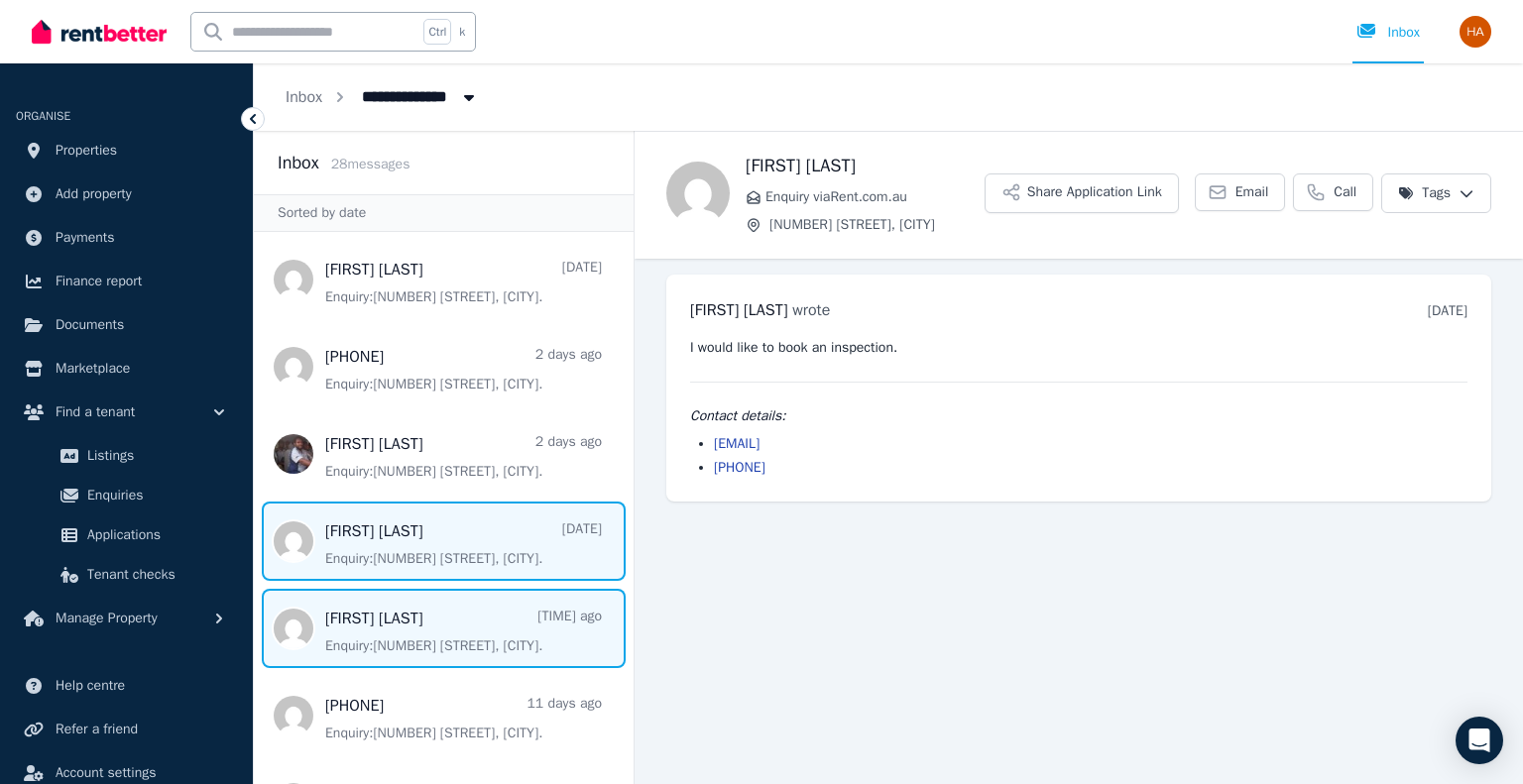 click at bounding box center [443, 628] 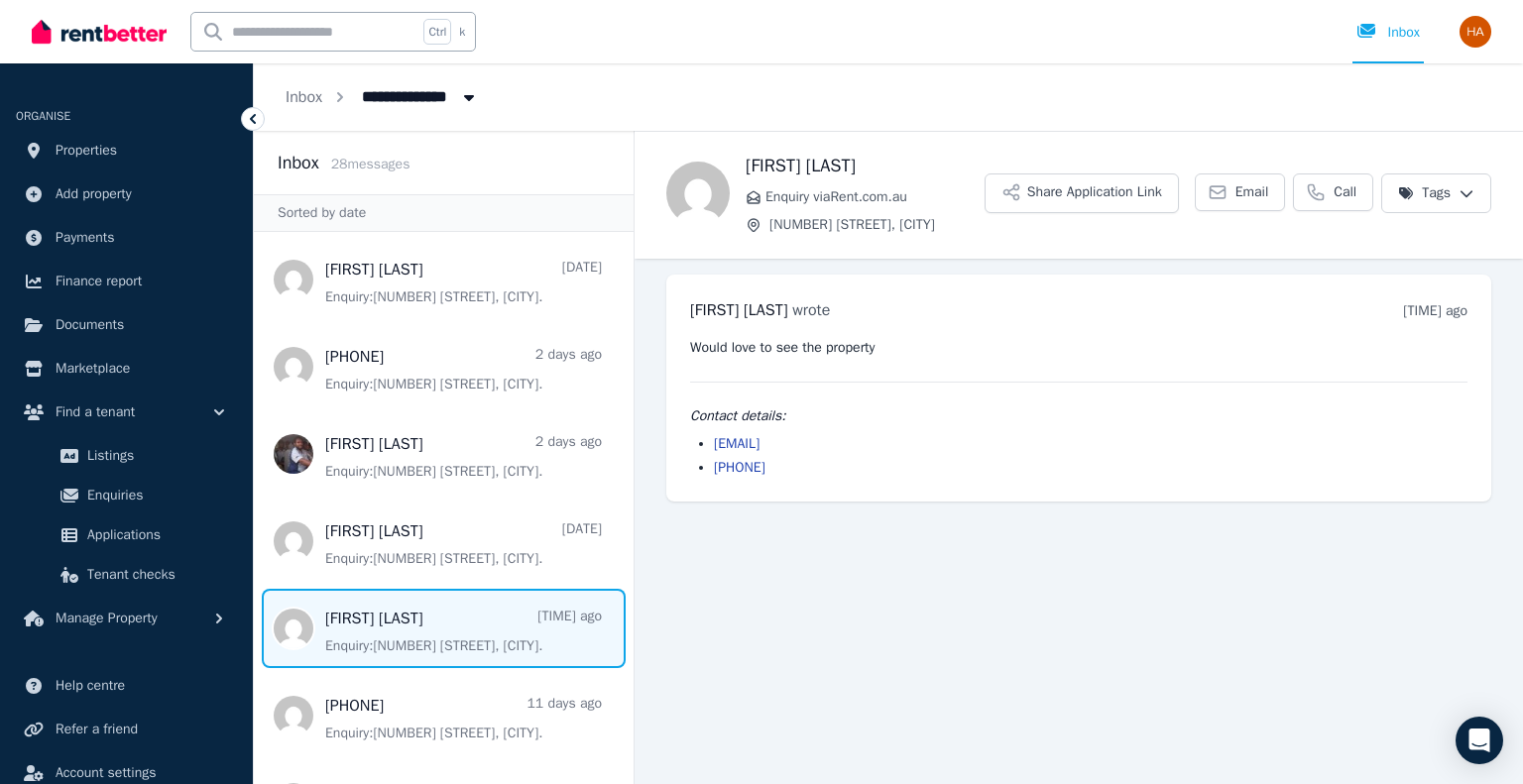 drag, startPoint x: 712, startPoint y: 439, endPoint x: 896, endPoint y: 442, distance: 184.02445 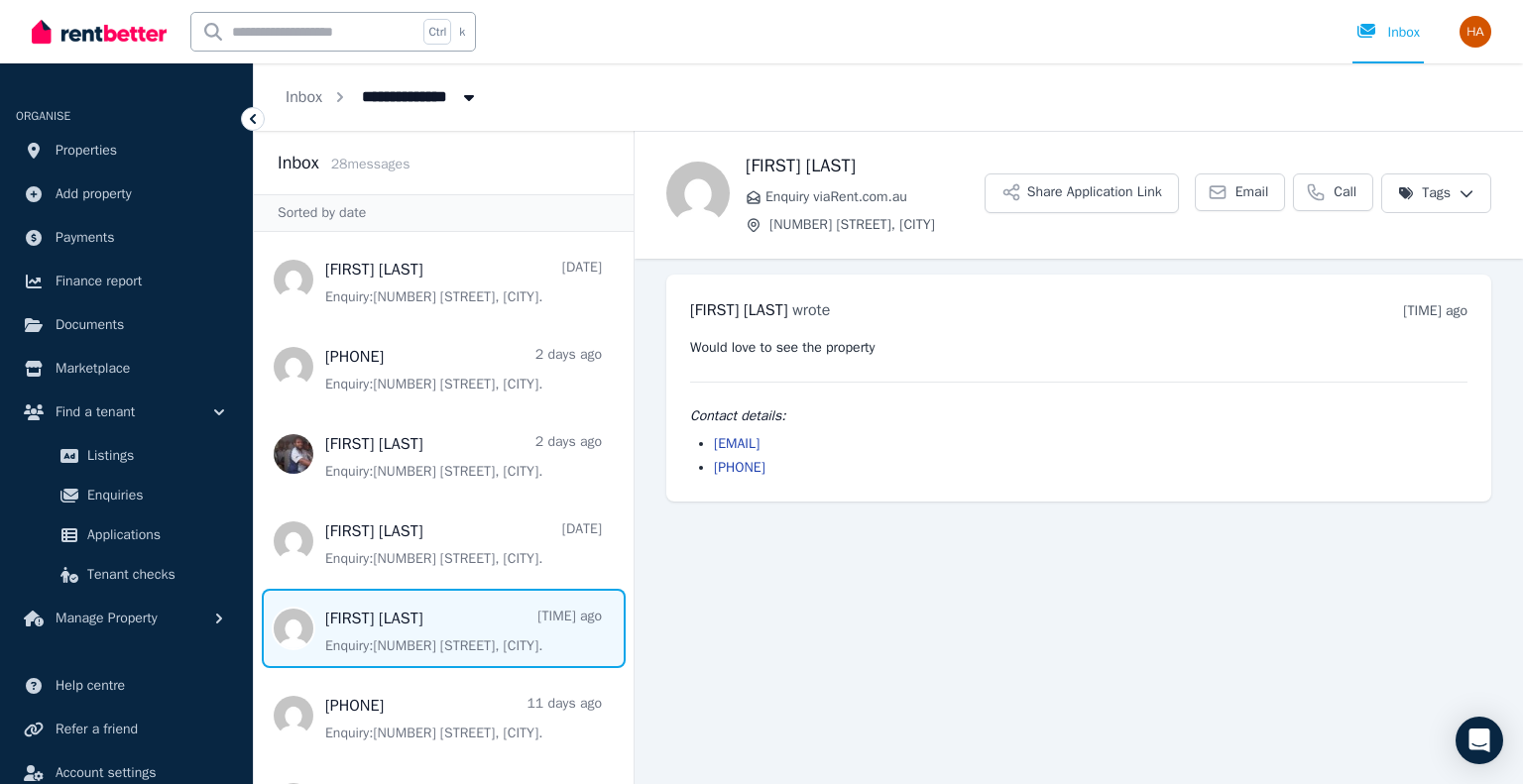 click on "[EMAIL] [PHONE]" at bounding box center [1079, 456] 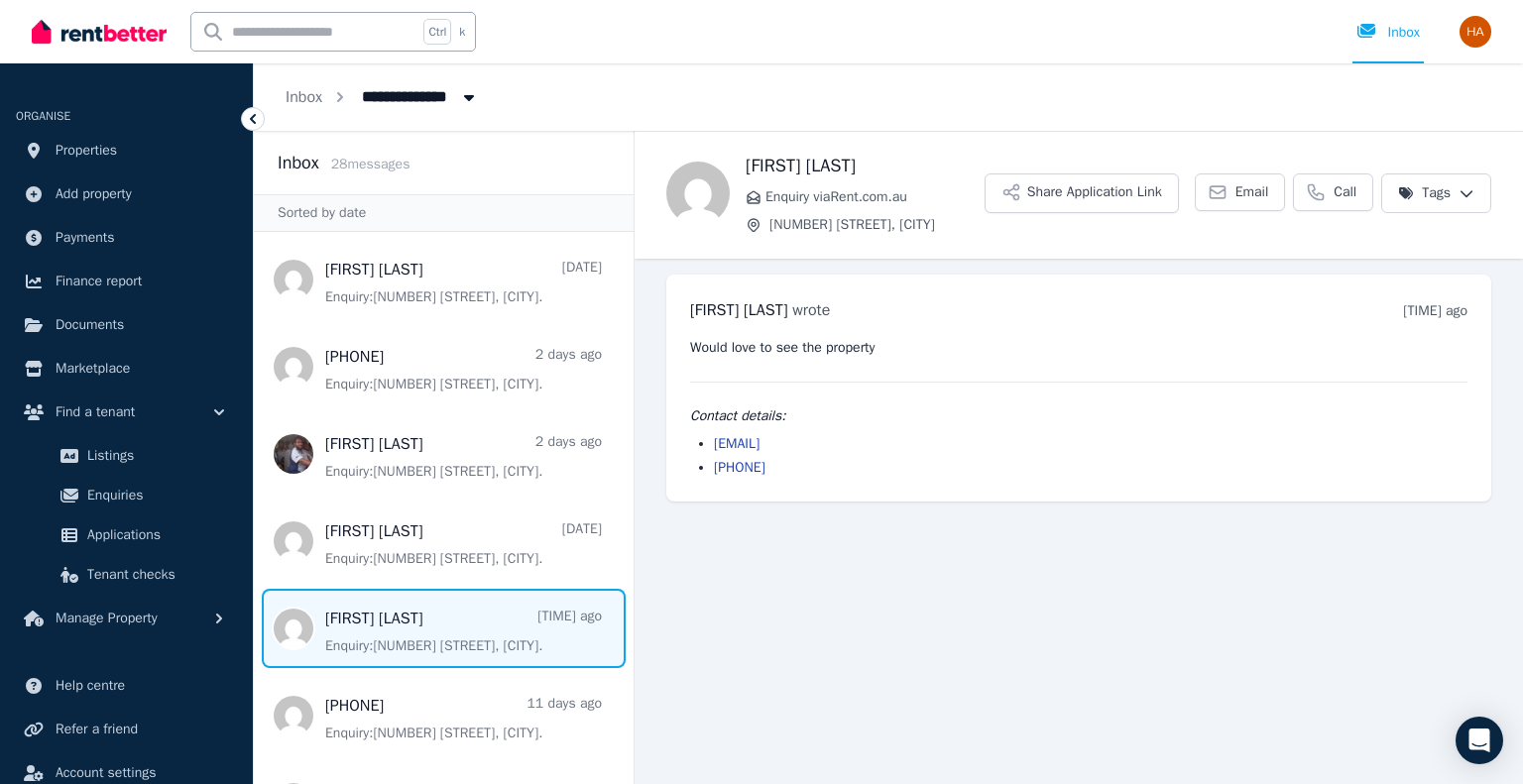 copy on "[EMAIL]" 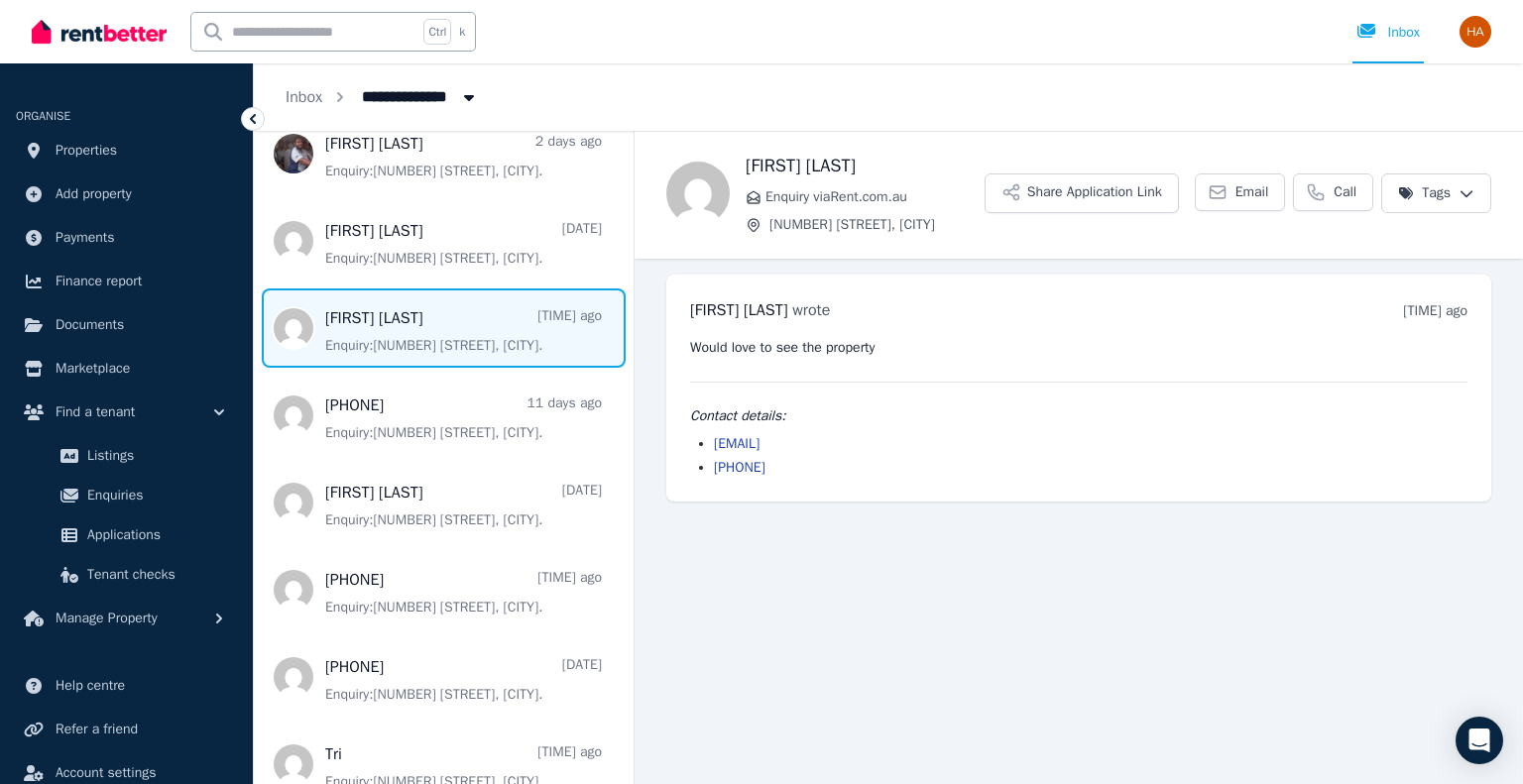 scroll, scrollTop: 304, scrollLeft: 0, axis: vertical 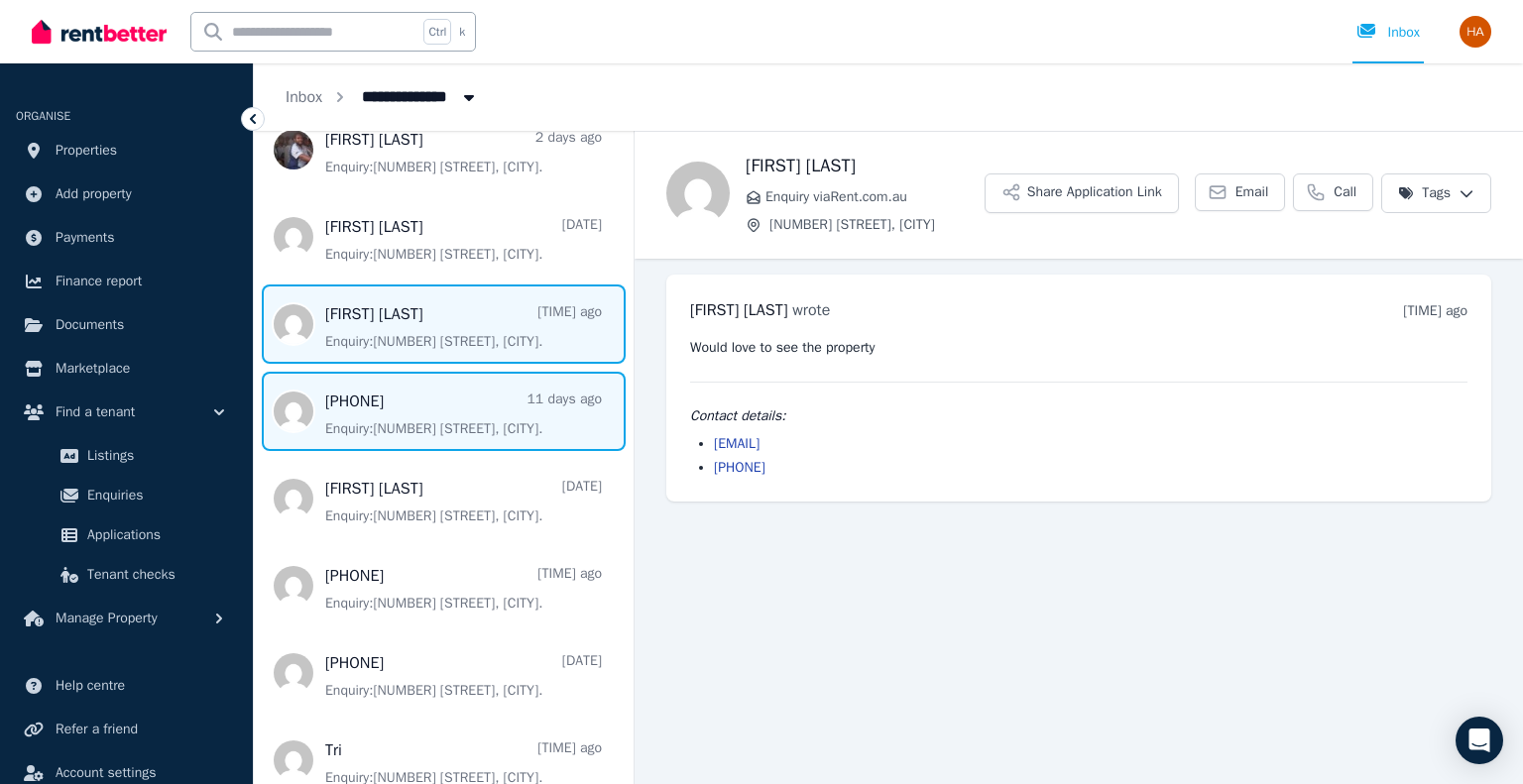click at bounding box center (443, 411) 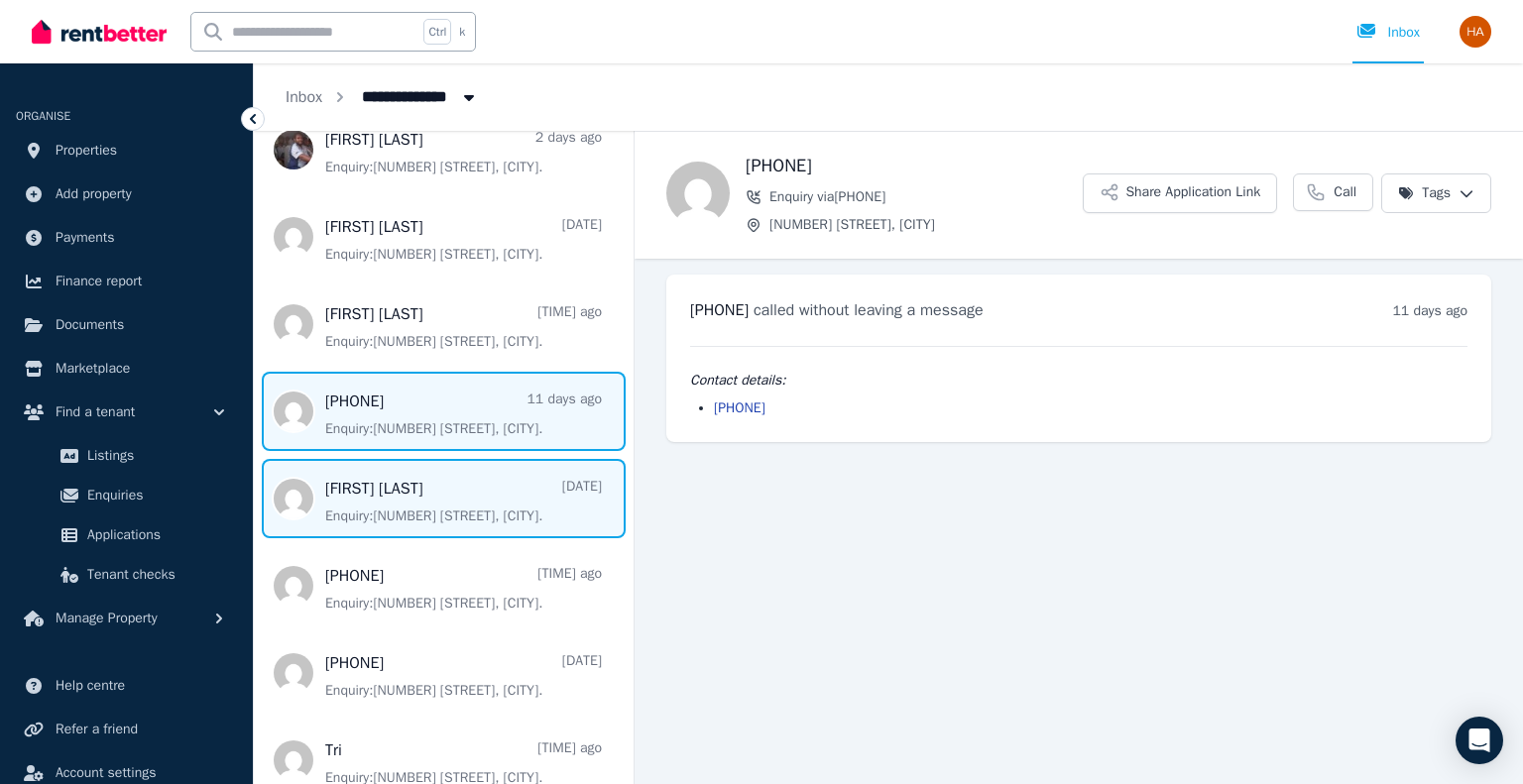 click at bounding box center (443, 499) 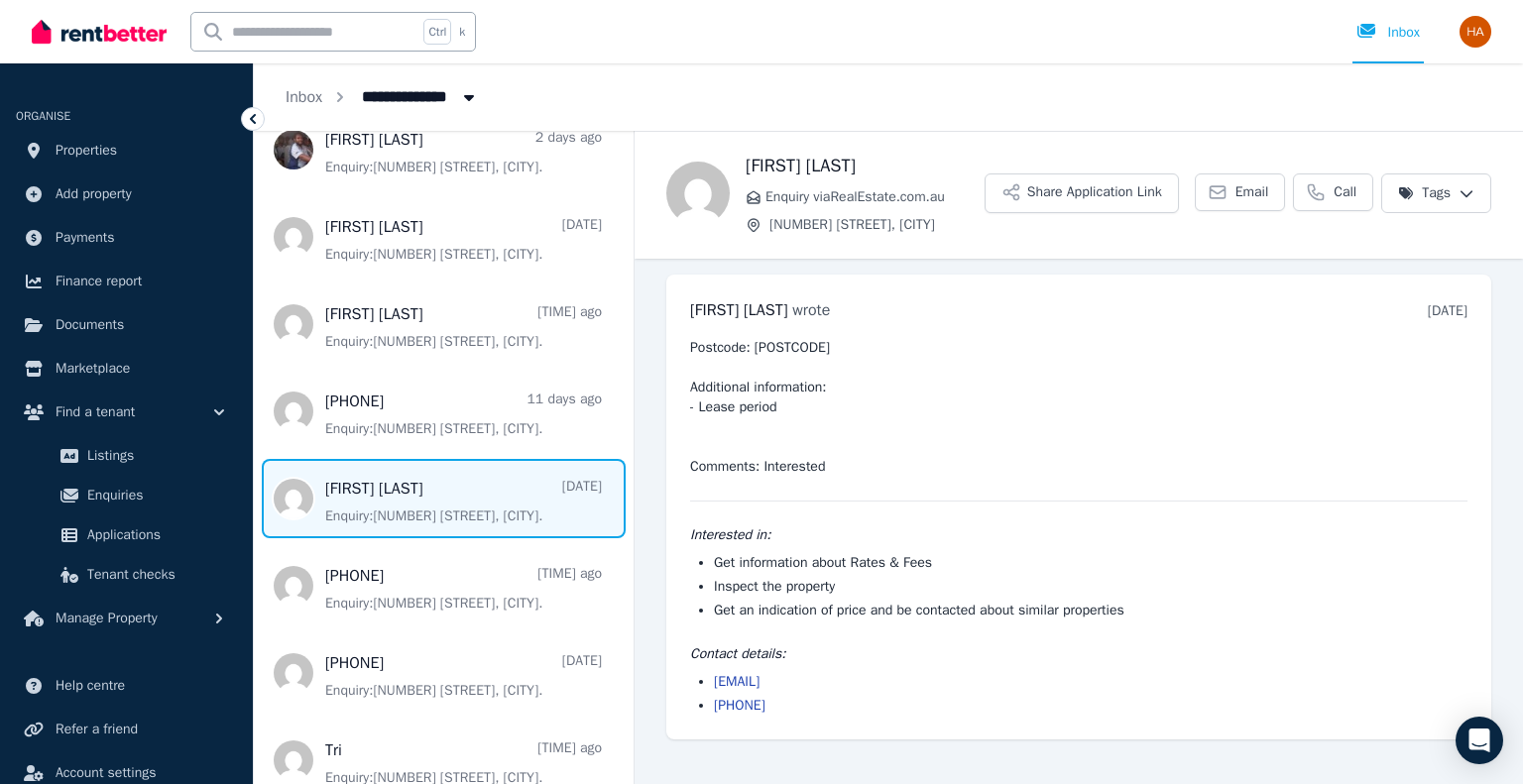 drag, startPoint x: 710, startPoint y: 622, endPoint x: 880, endPoint y: 617, distance: 170.07351 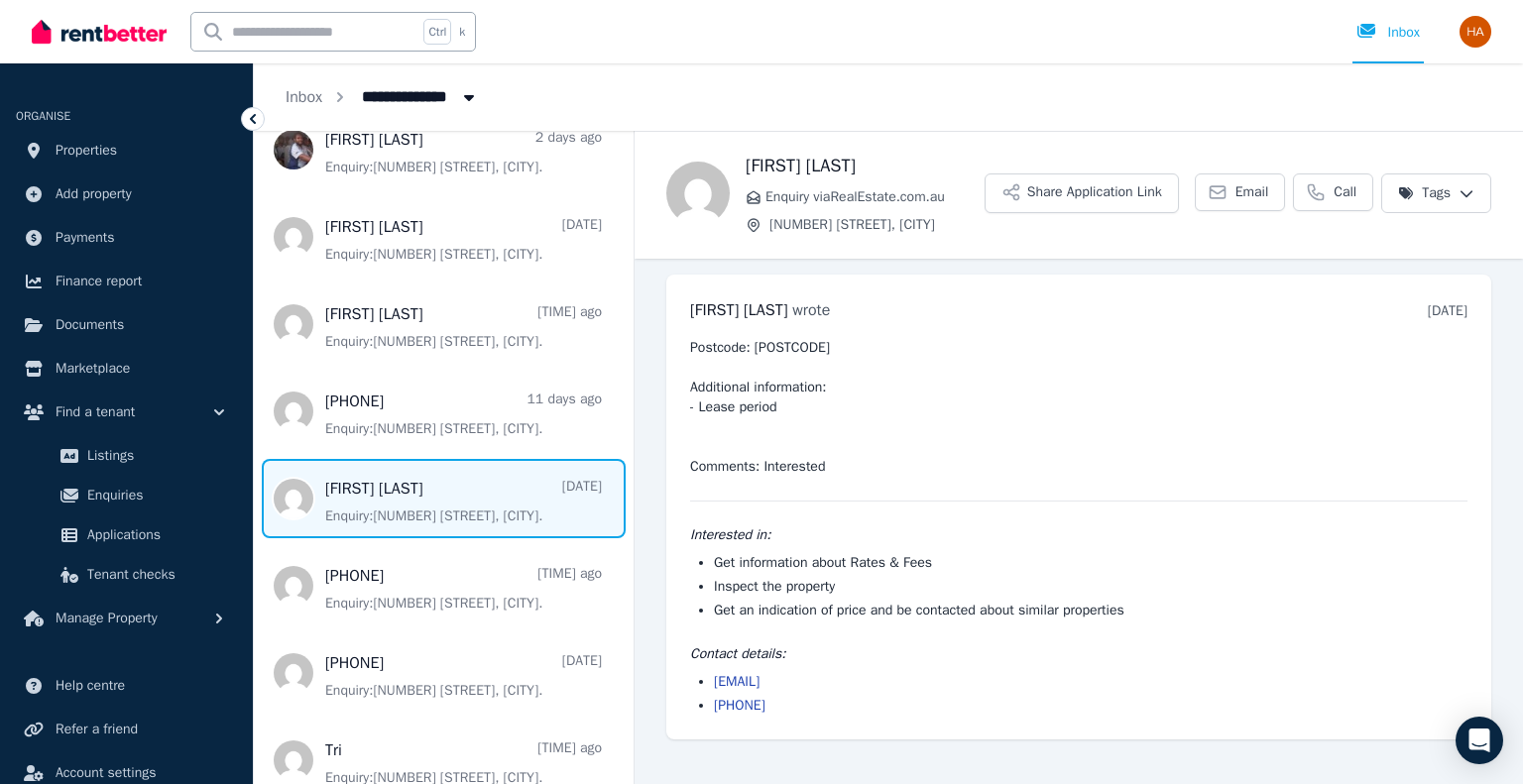 click on "[EMAIL] [PHONE]" at bounding box center [1079, 694] 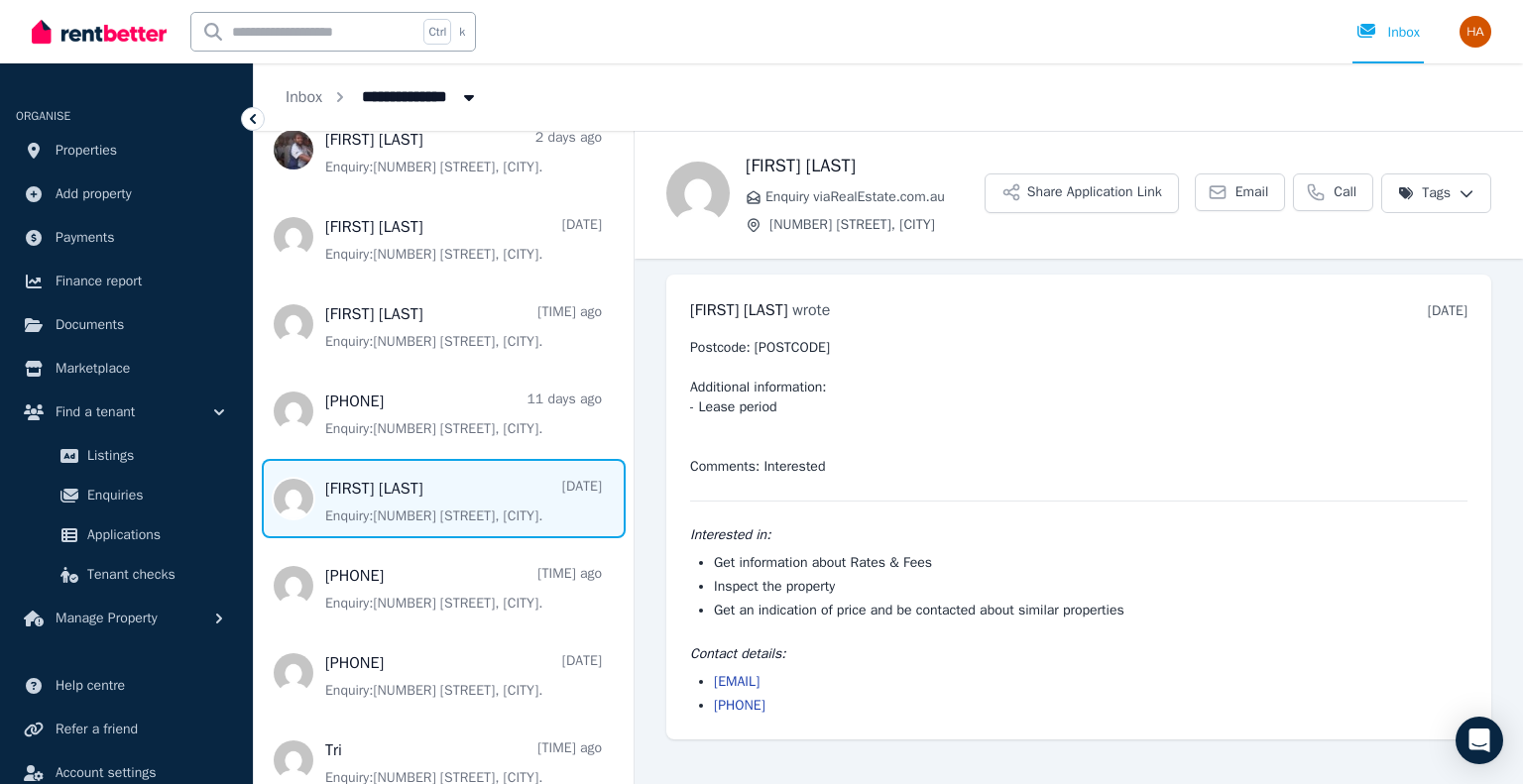 copy on "[EMAIL]" 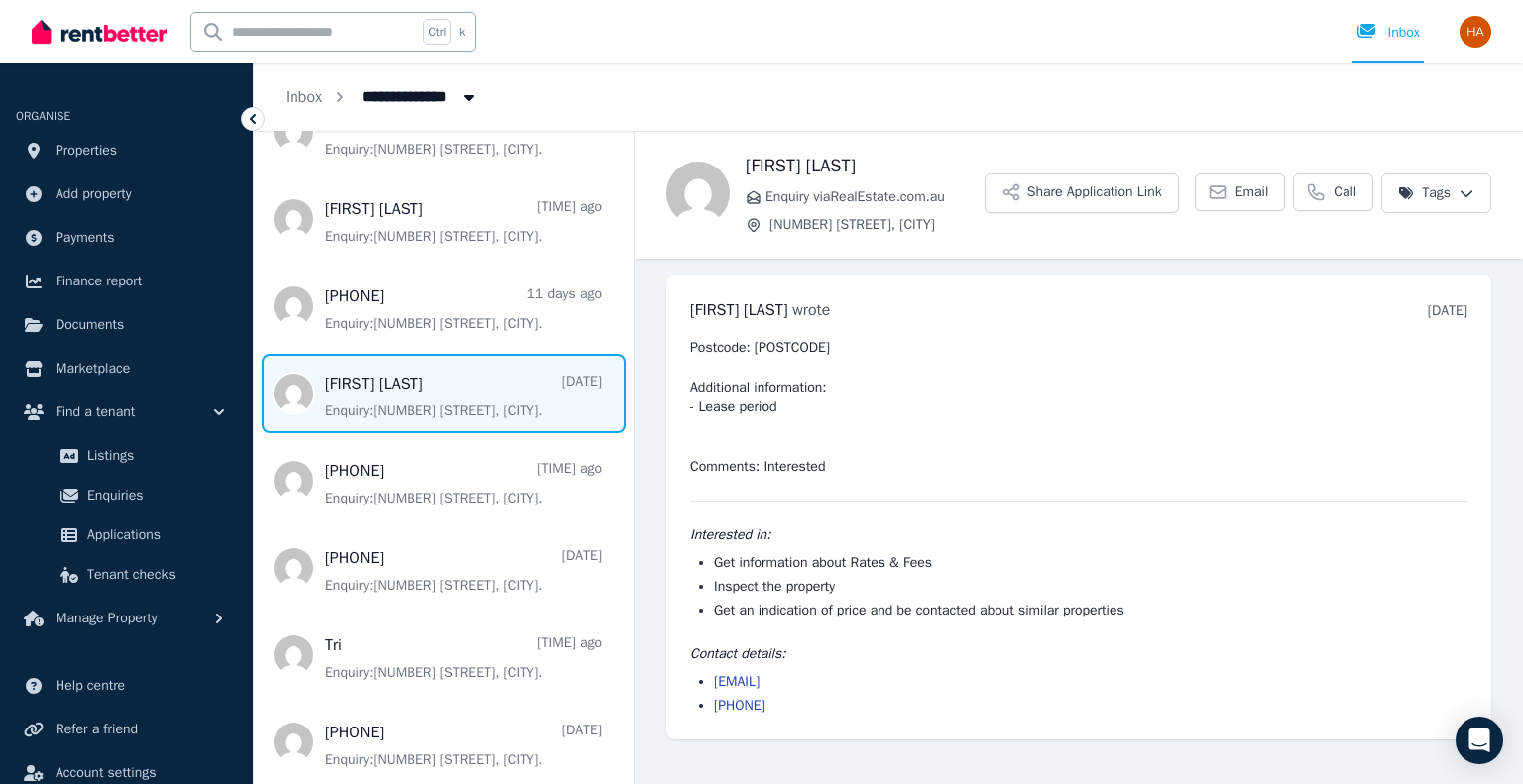 scroll, scrollTop: 483, scrollLeft: 0, axis: vertical 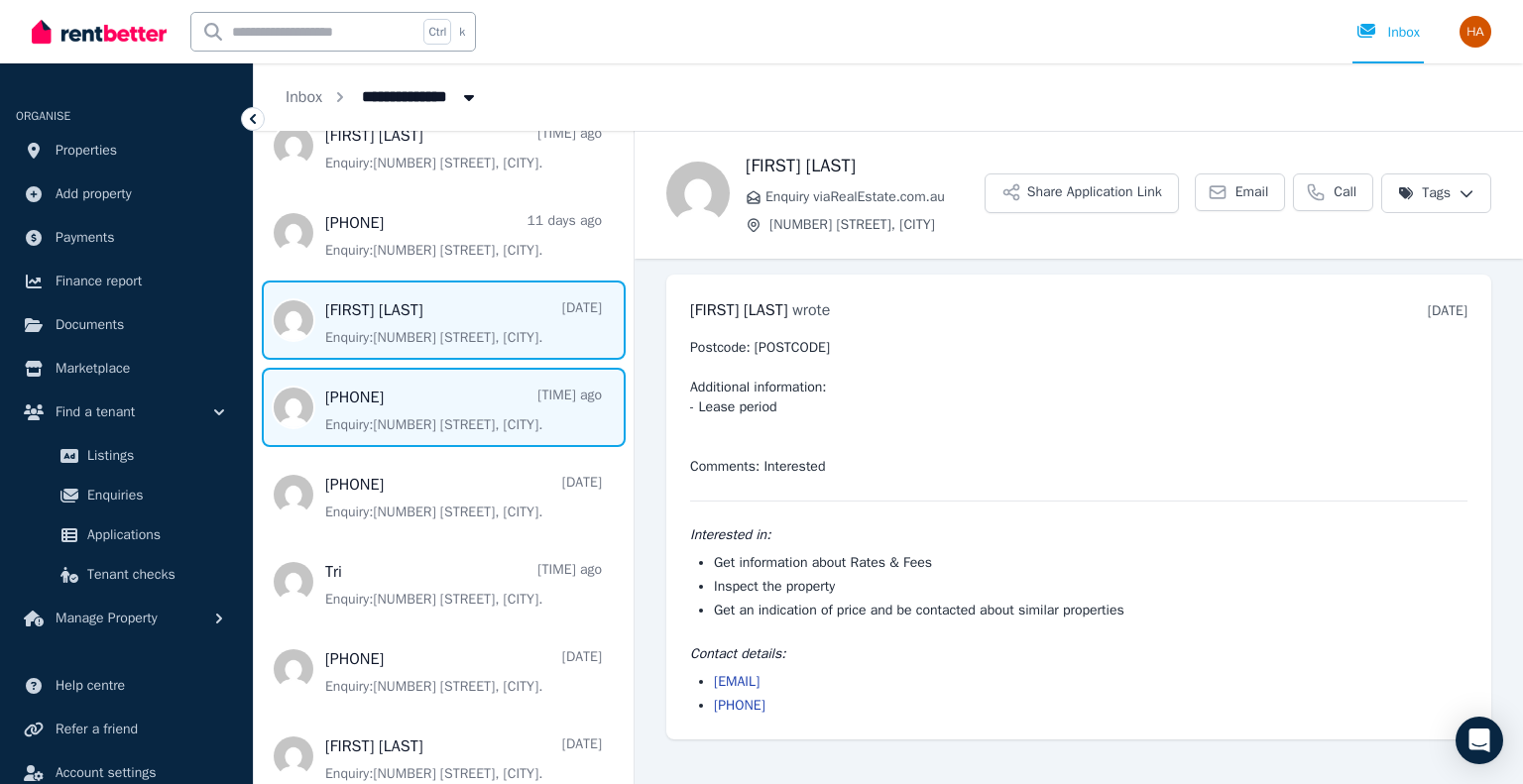 click at bounding box center (443, 407) 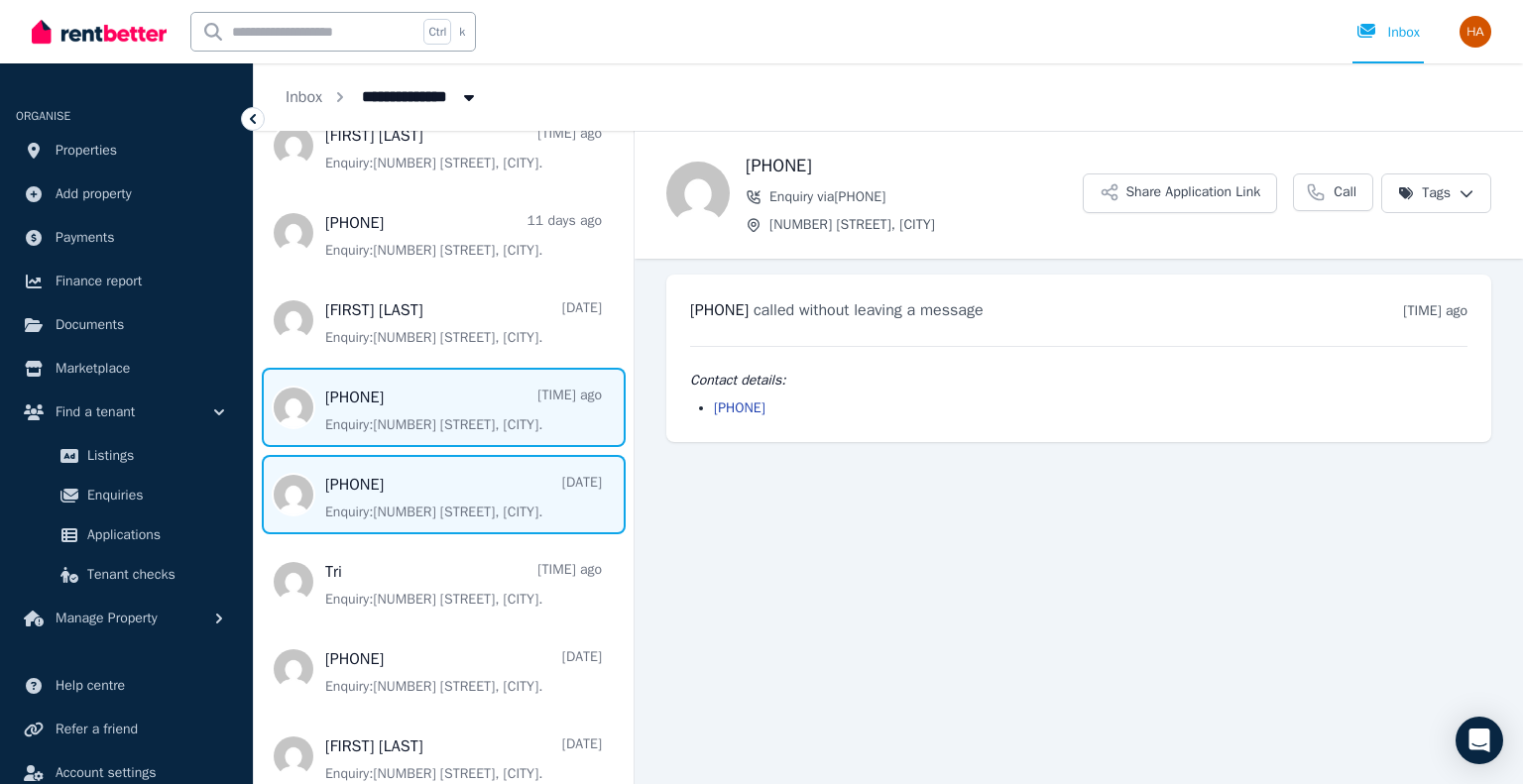 click at bounding box center (443, 495) 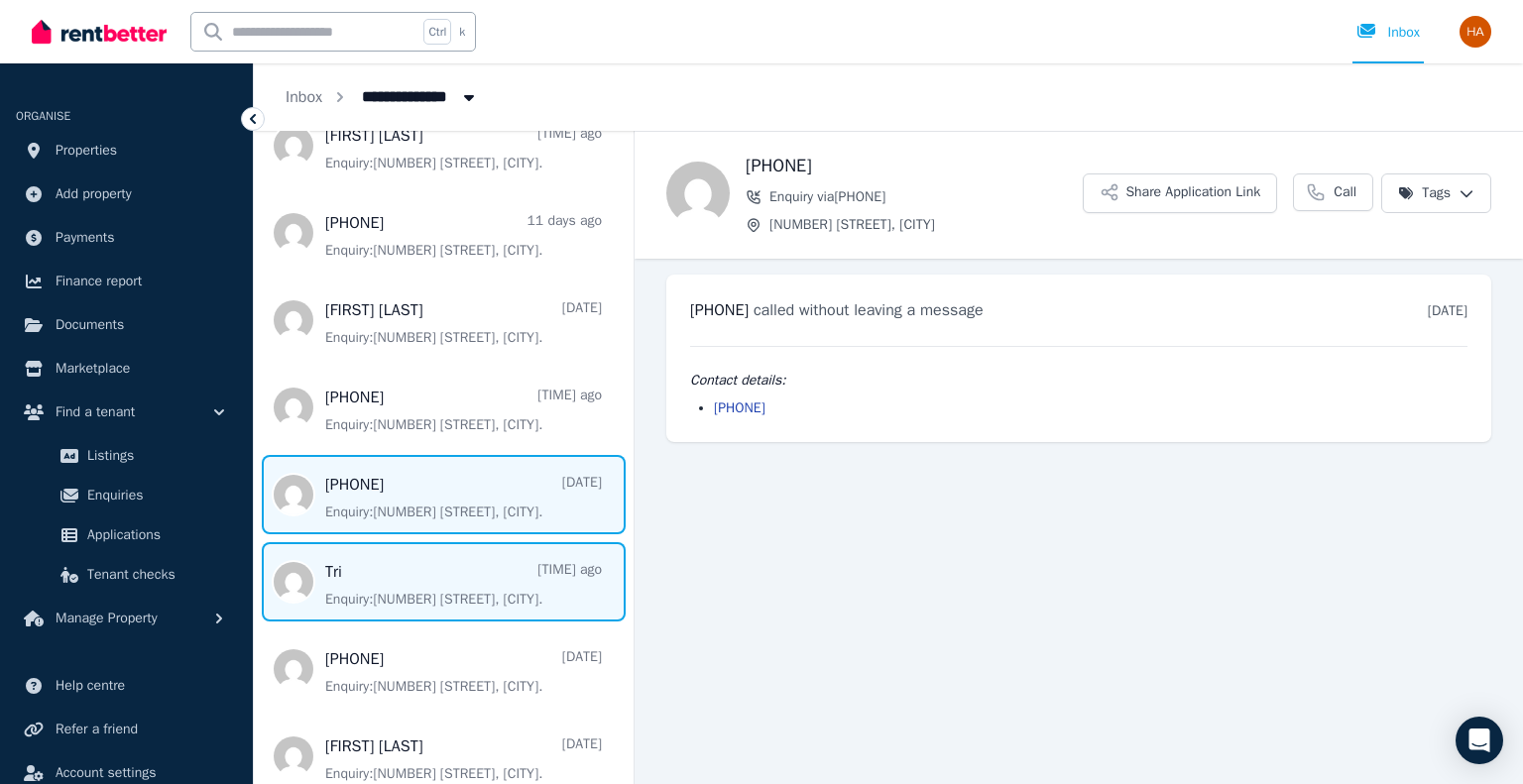 click at bounding box center (443, 582) 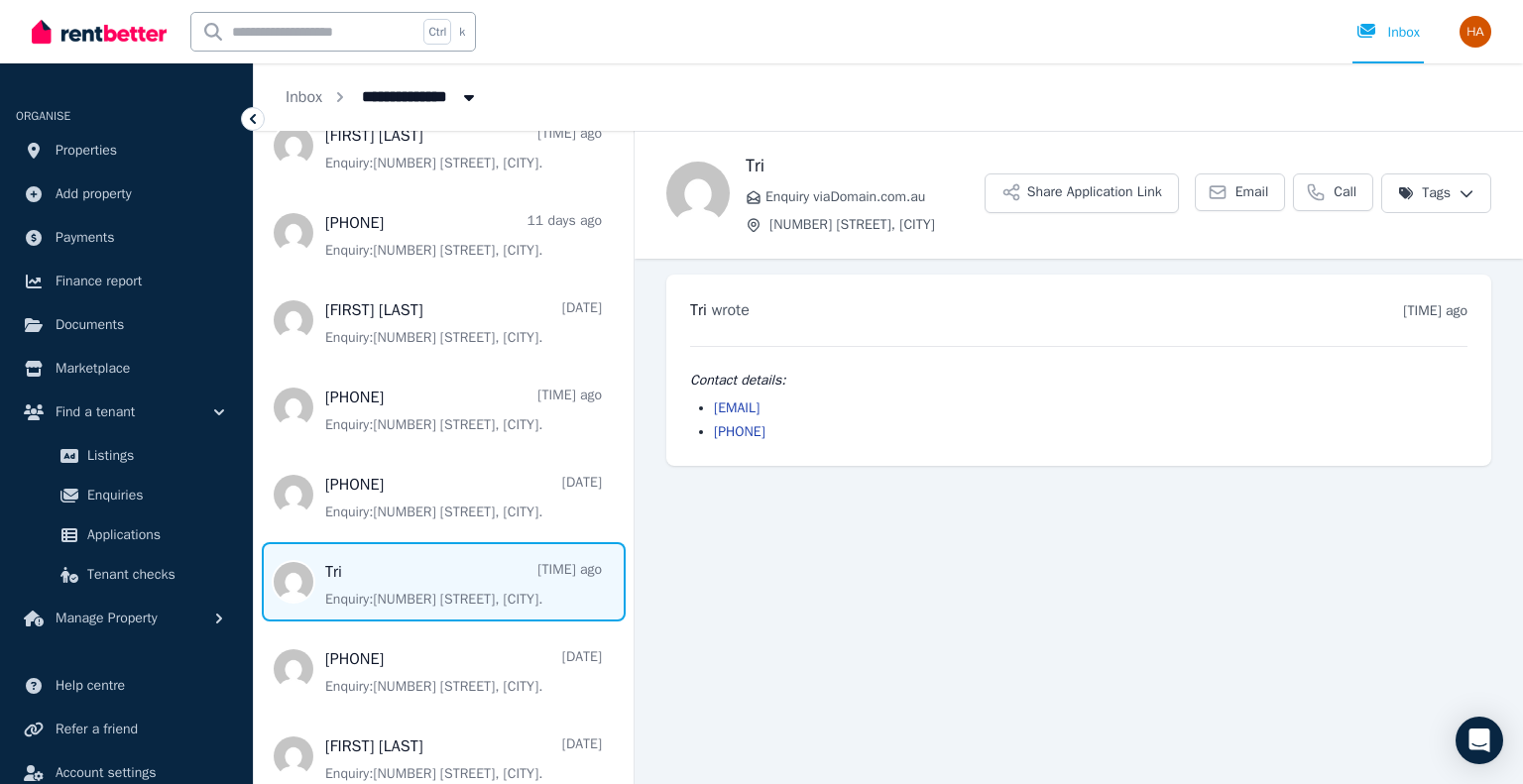 drag, startPoint x: 711, startPoint y: 403, endPoint x: 862, endPoint y: 408, distance: 151.08276 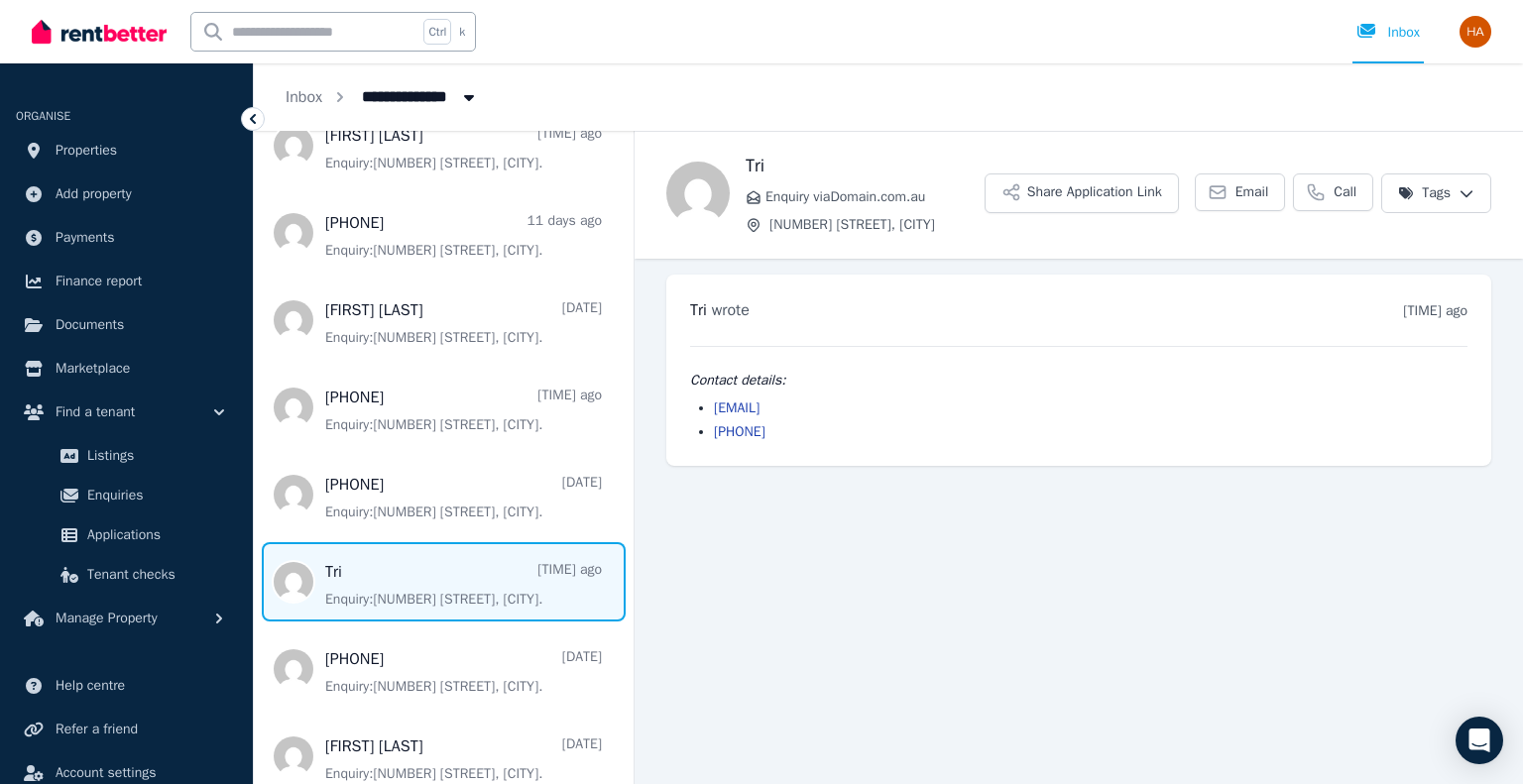 click on "[EMAIL] [PHONE]" at bounding box center (1079, 420) 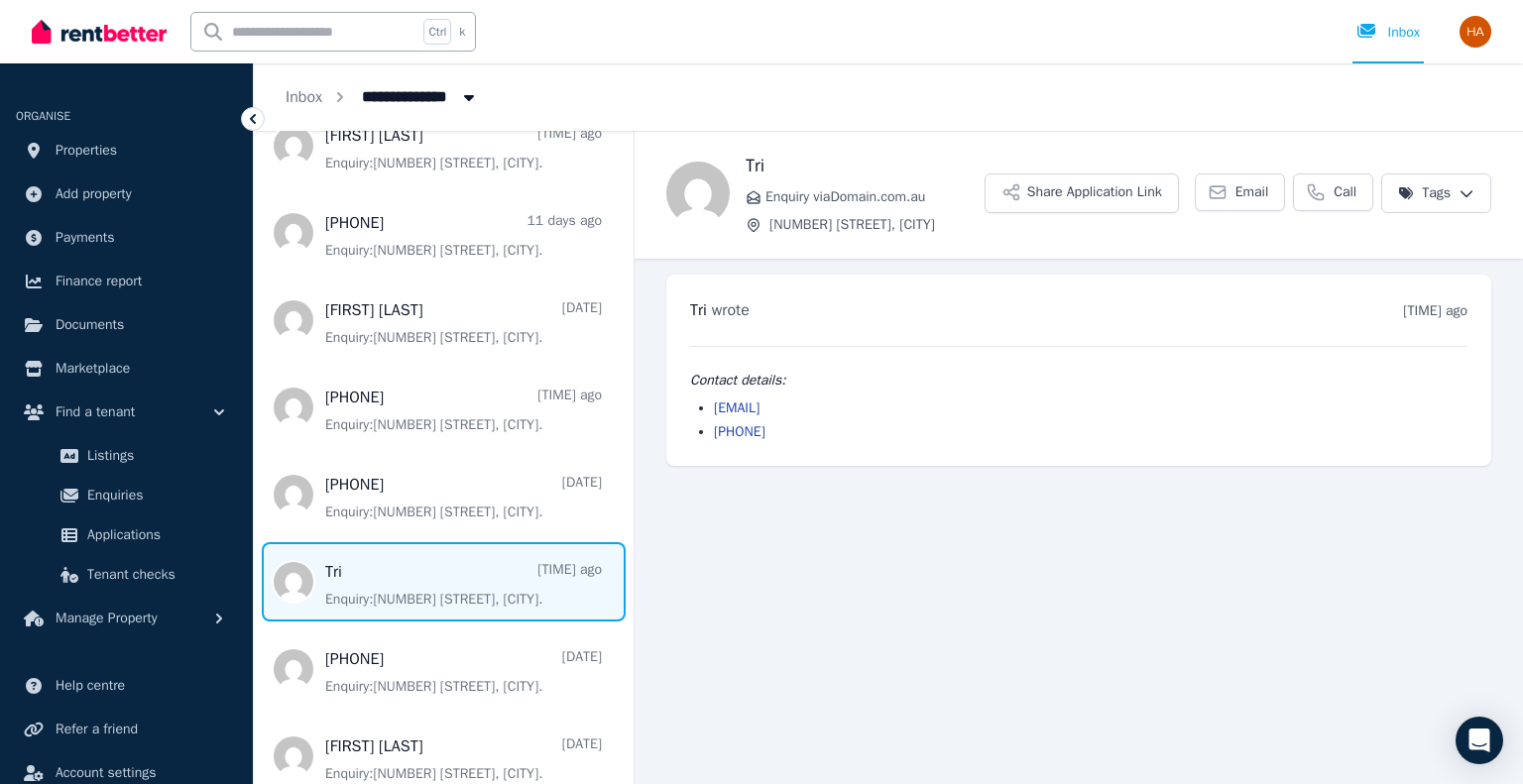 copy on "[EMAIL]" 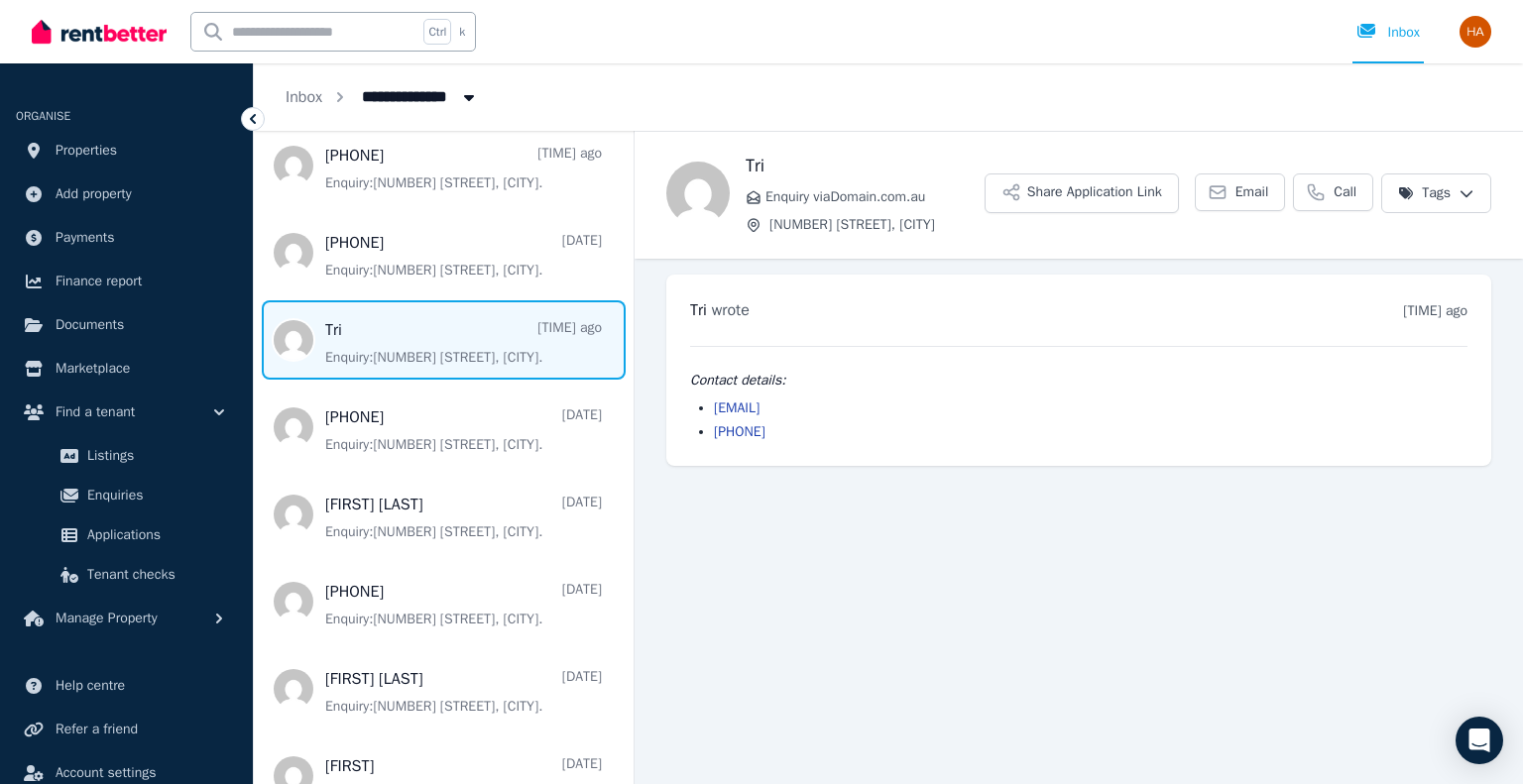 scroll, scrollTop: 876, scrollLeft: 0, axis: vertical 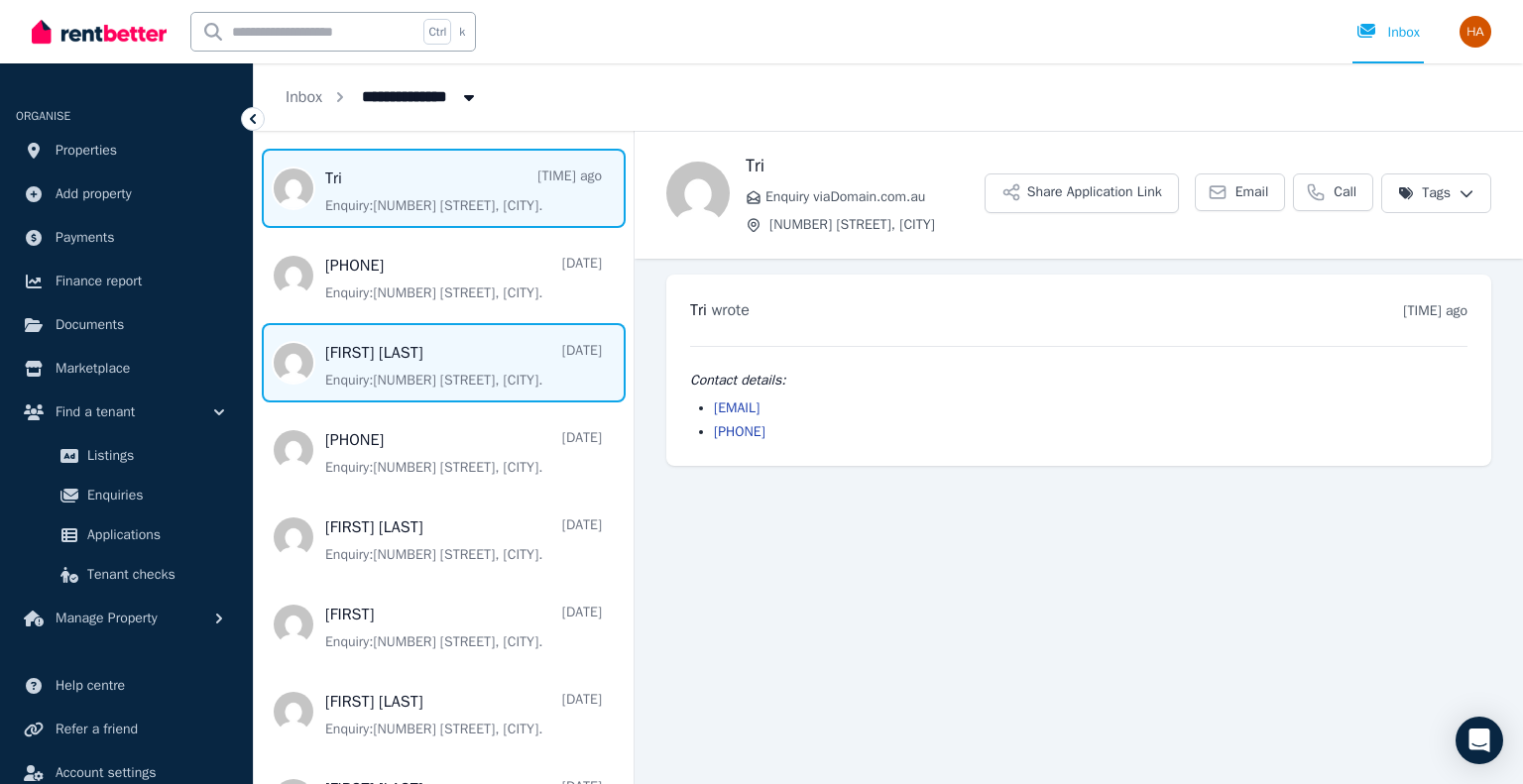 click at bounding box center (443, 363) 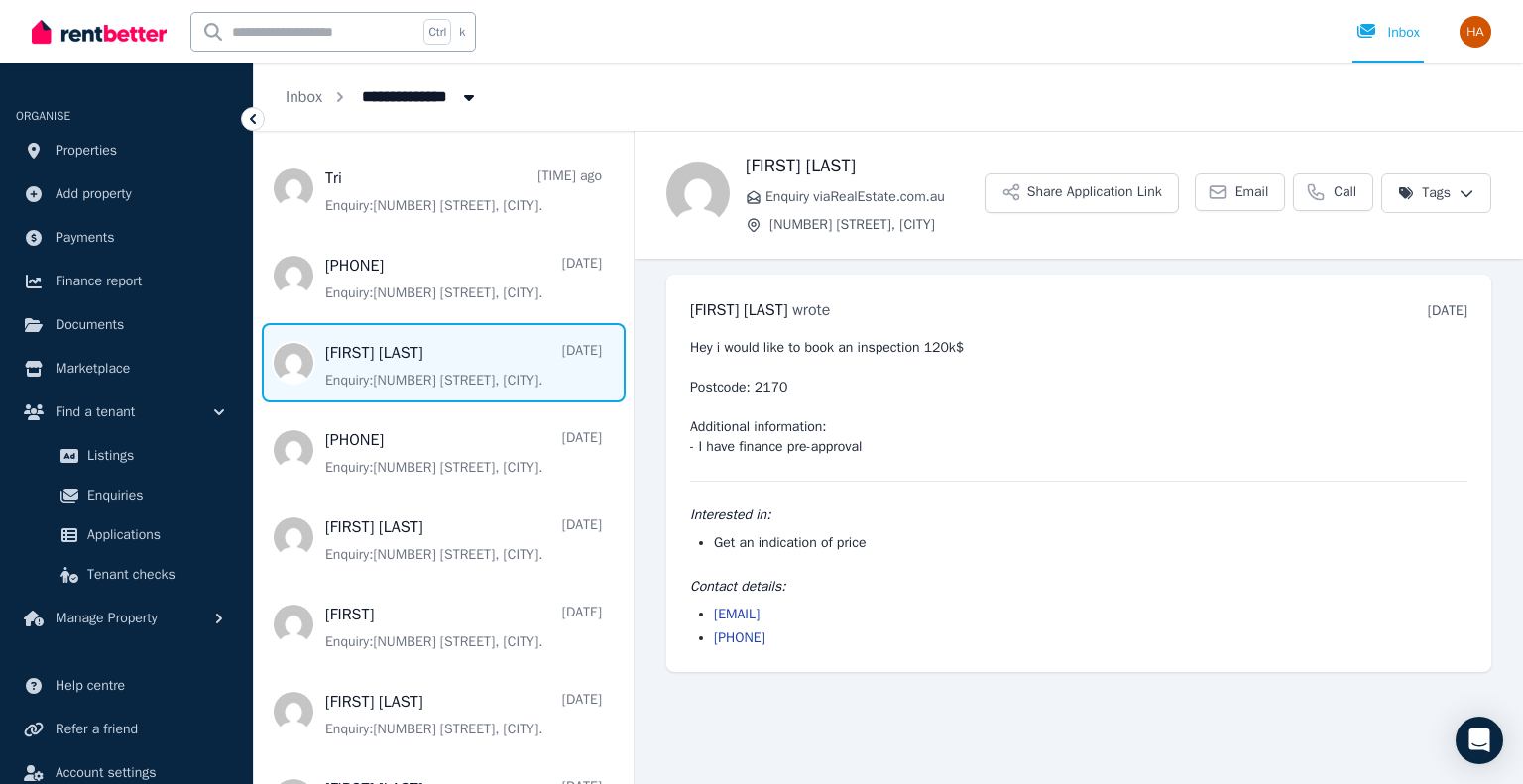drag, startPoint x: 710, startPoint y: 617, endPoint x: 900, endPoint y: 614, distance: 190.02368 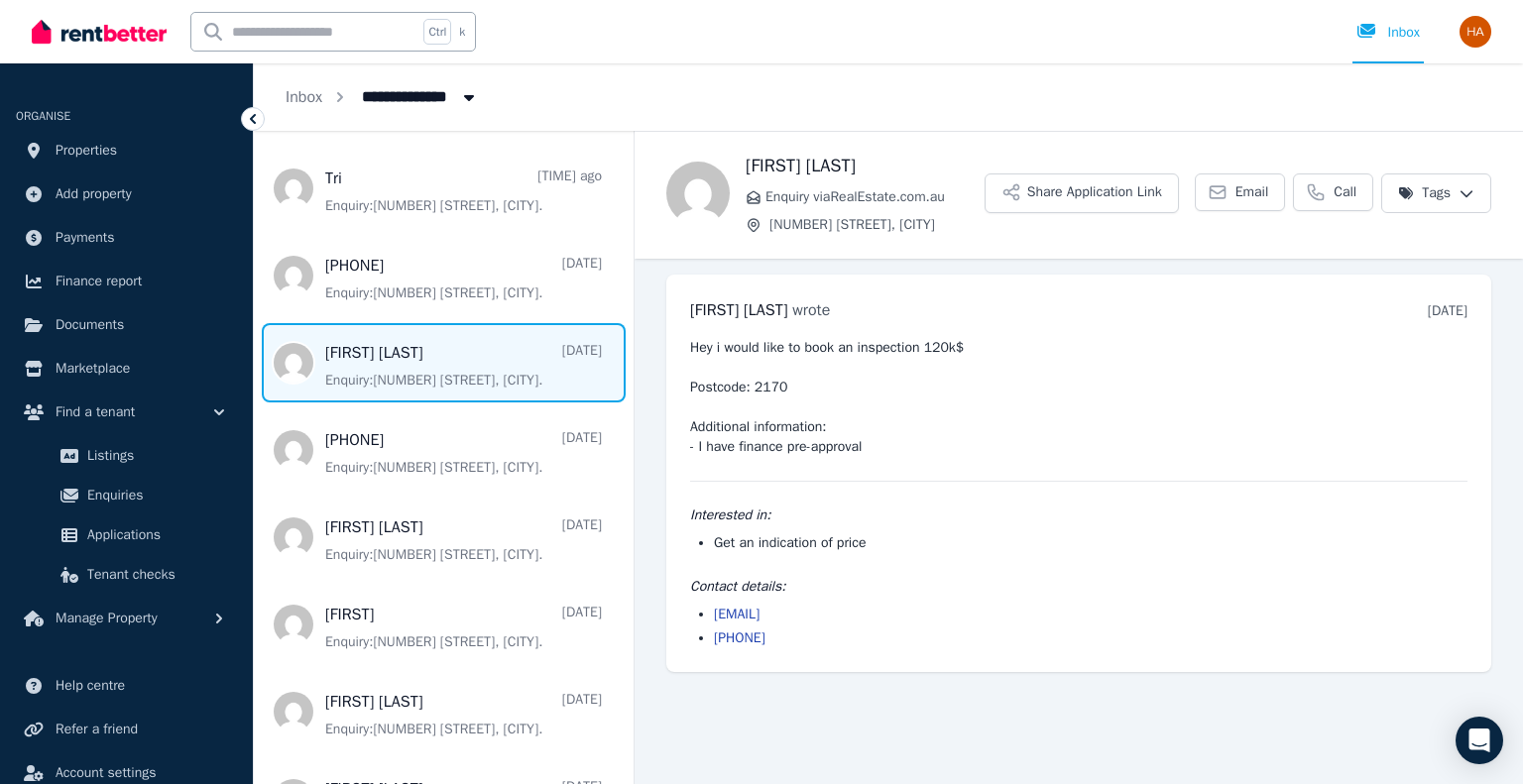 click on "[EMAIL] [PHONE]" at bounding box center [1079, 626] 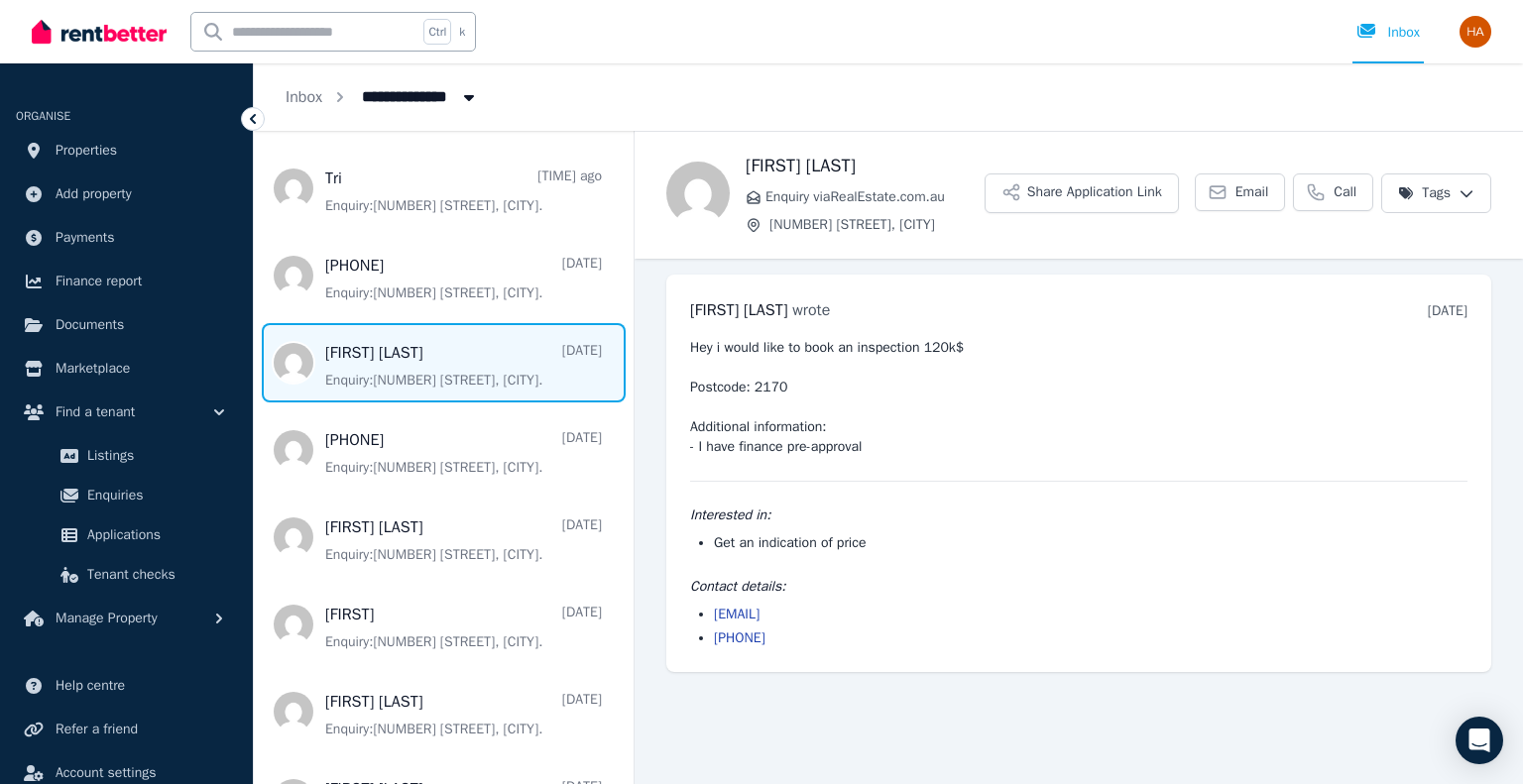 copy on "[EMAIL]" 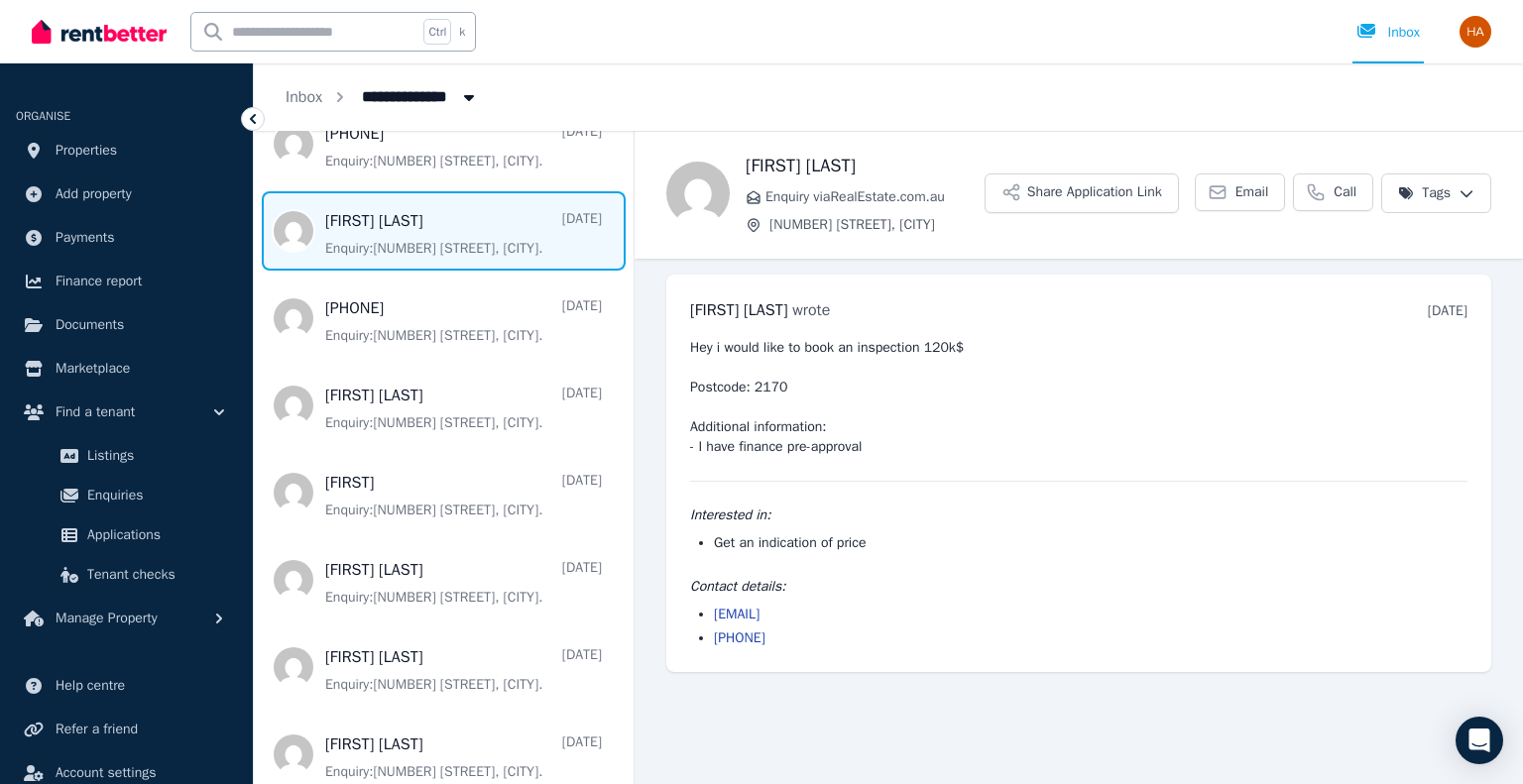 scroll, scrollTop: 1022, scrollLeft: 0, axis: vertical 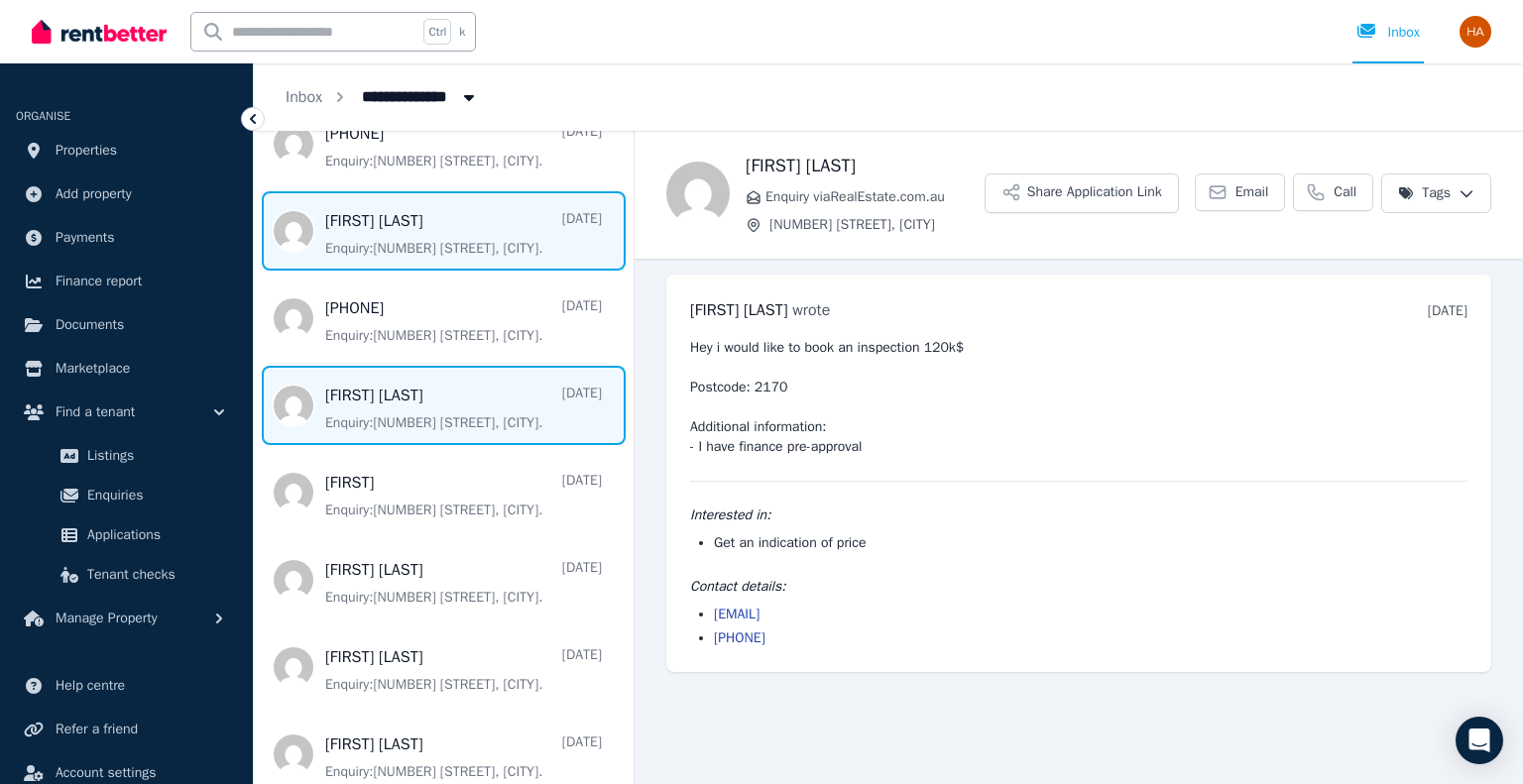 click at bounding box center (443, 405) 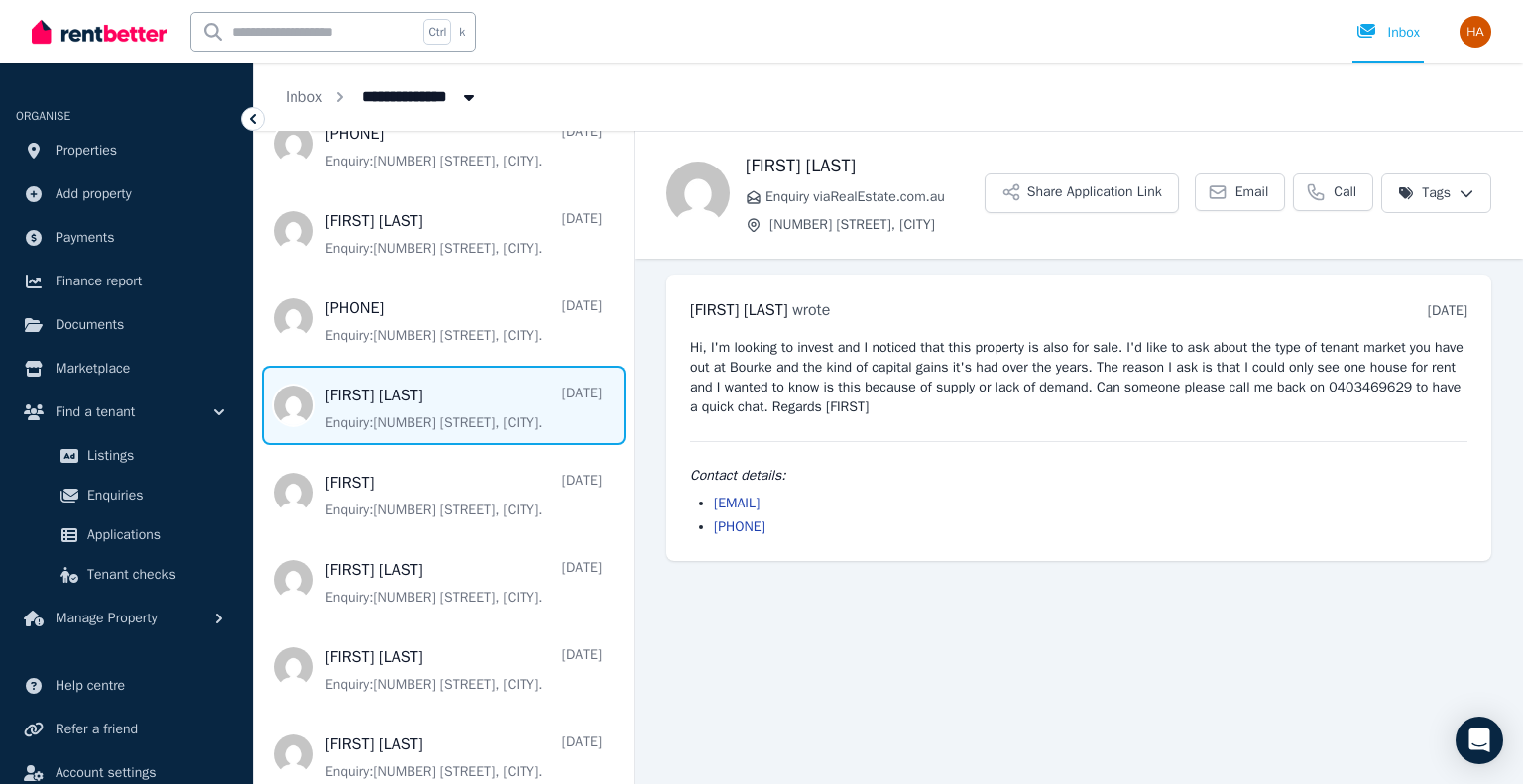 drag, startPoint x: 711, startPoint y: 503, endPoint x: 873, endPoint y: 503, distance: 162 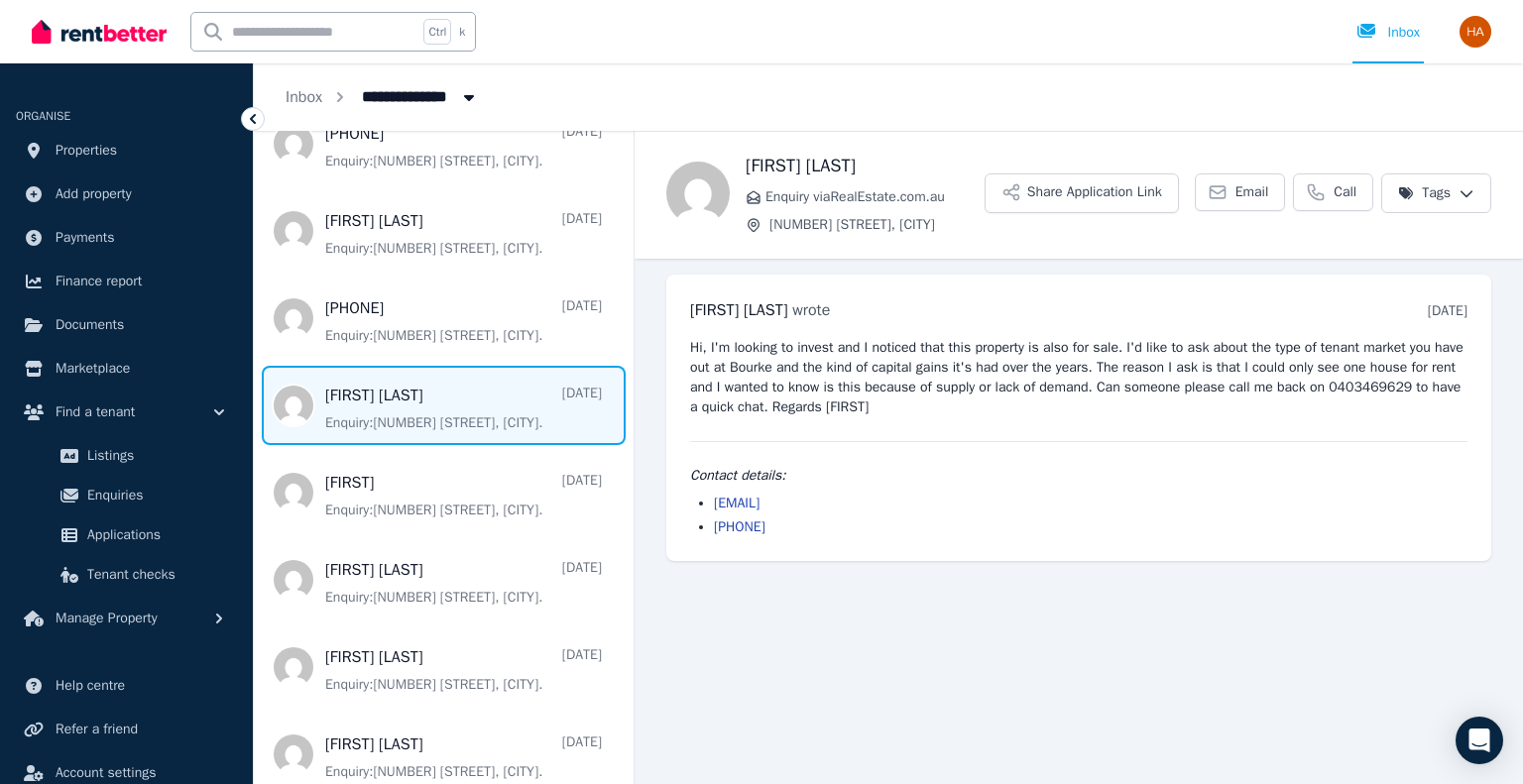 click on "[EMAIL] [PHONE]" at bounding box center [1079, 515] 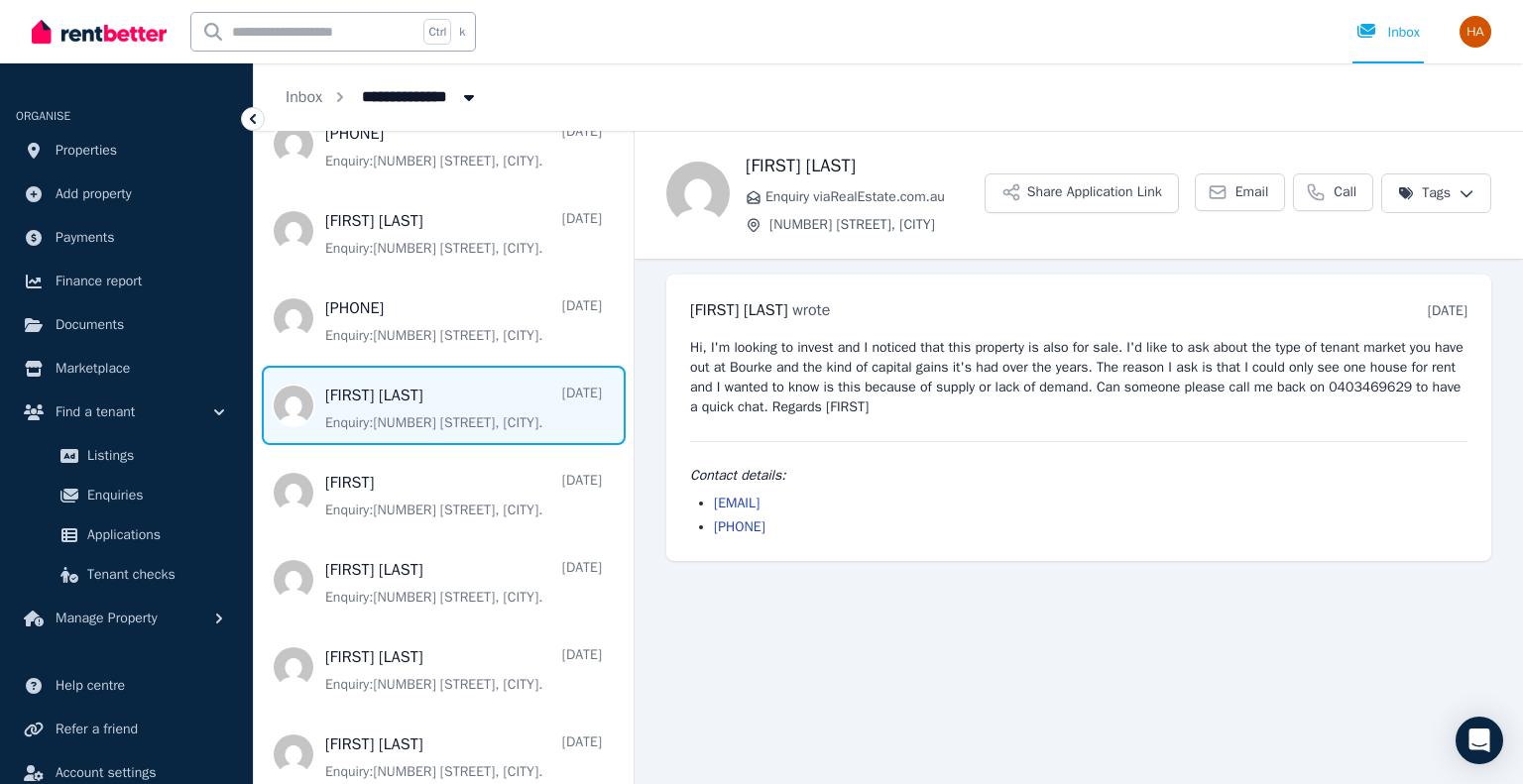 copy on "[EMAIL]" 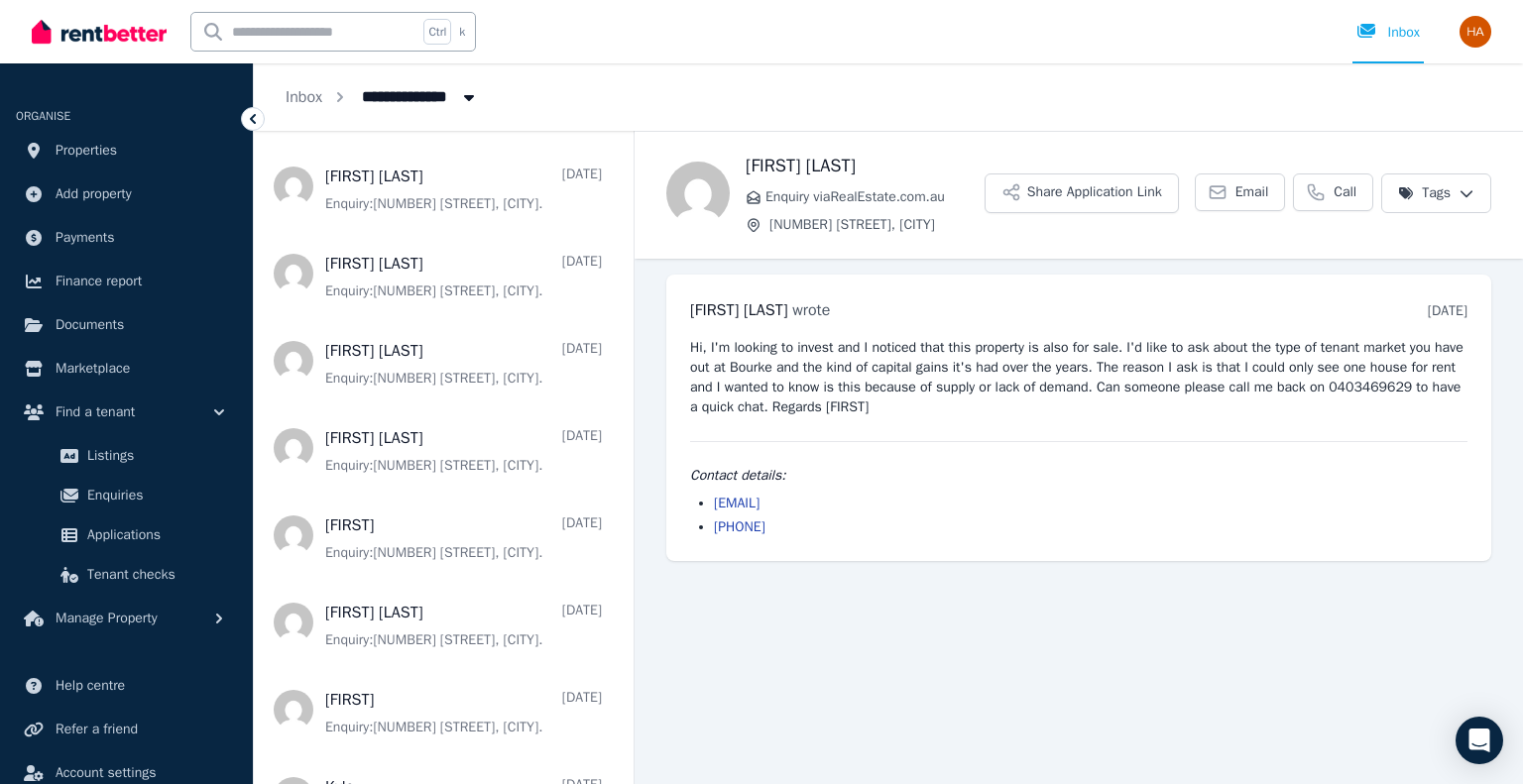 scroll, scrollTop: 1396, scrollLeft: 0, axis: vertical 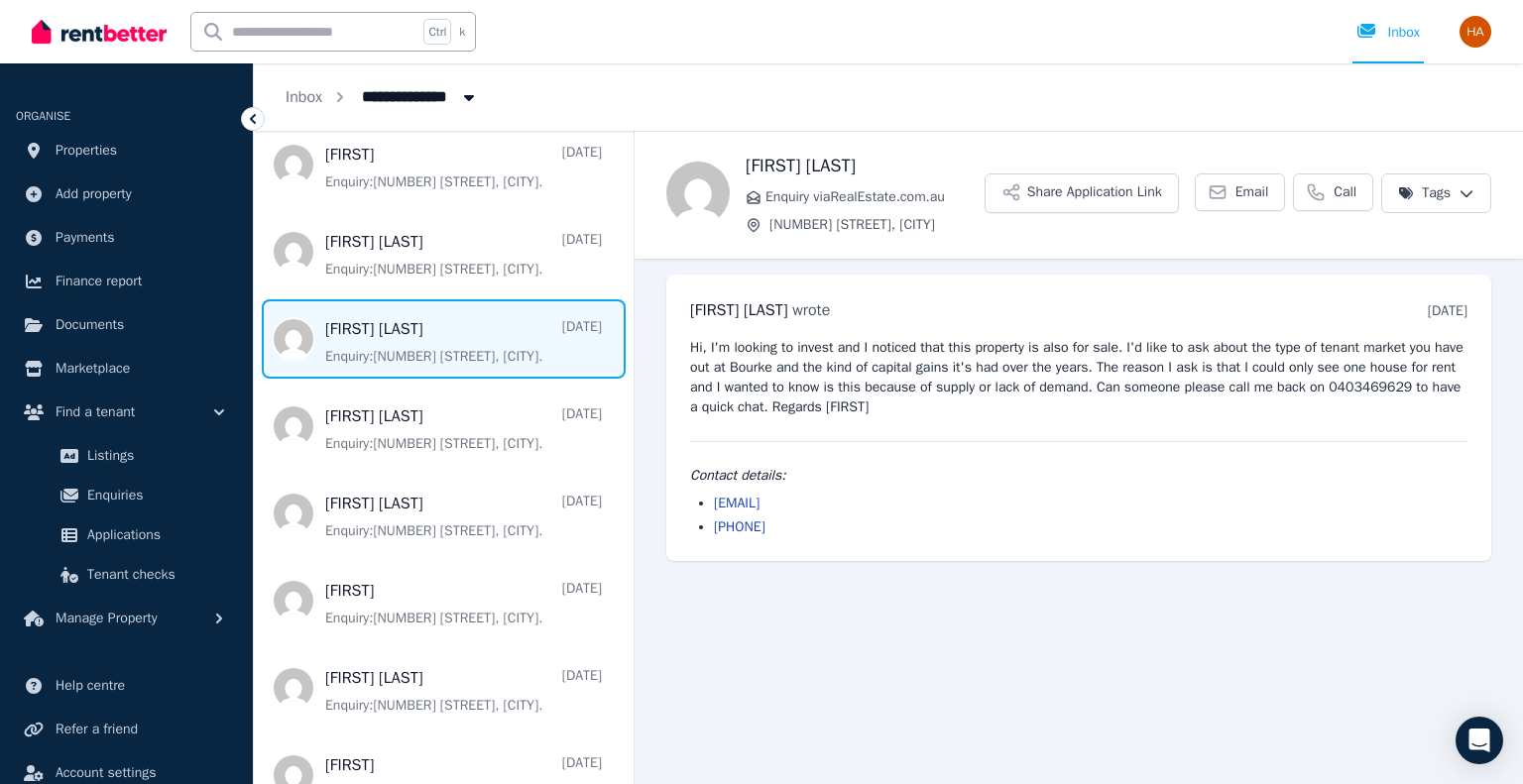 click at bounding box center (443, 339) 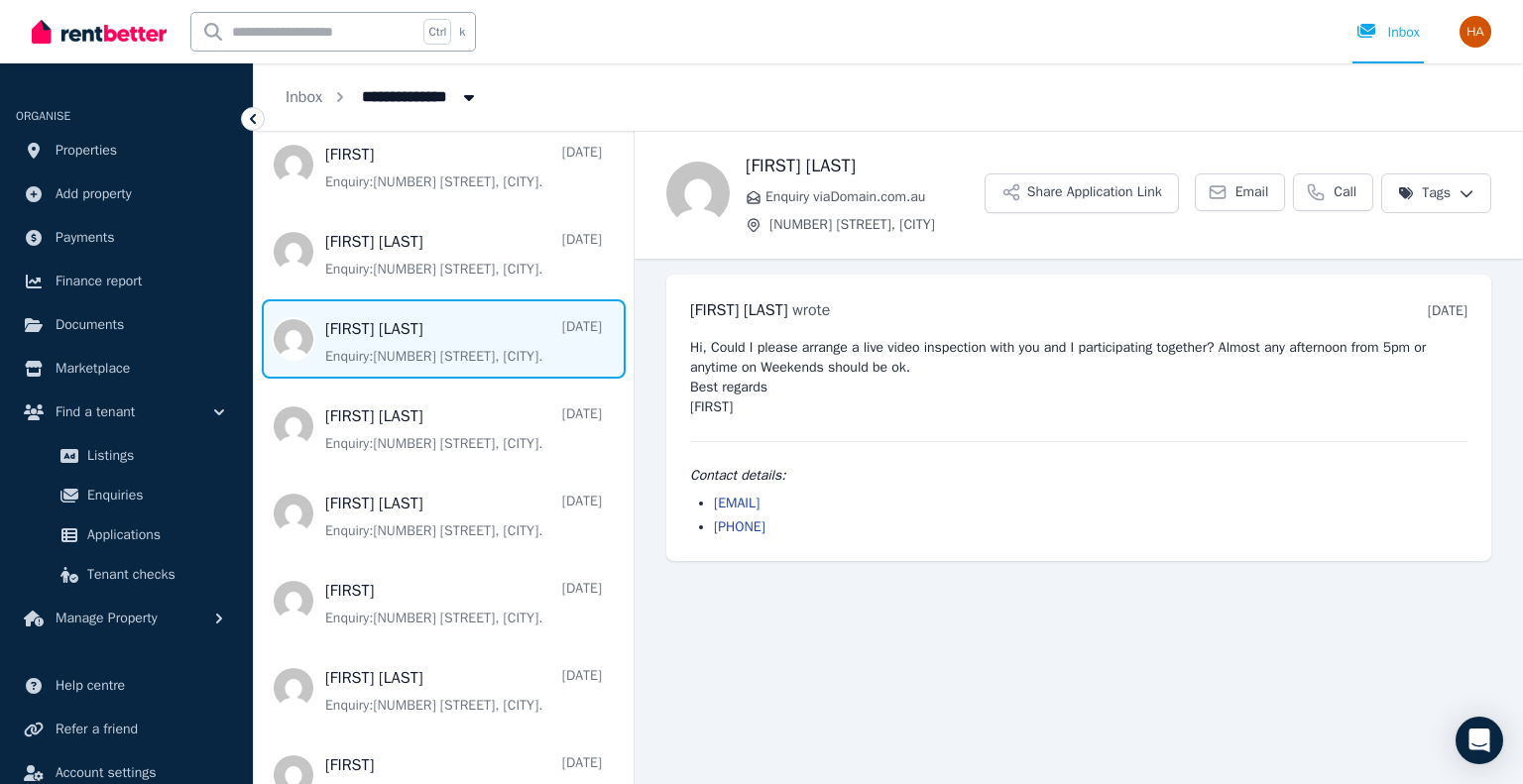 drag, startPoint x: 710, startPoint y: 523, endPoint x: 869, endPoint y: 523, distance: 159 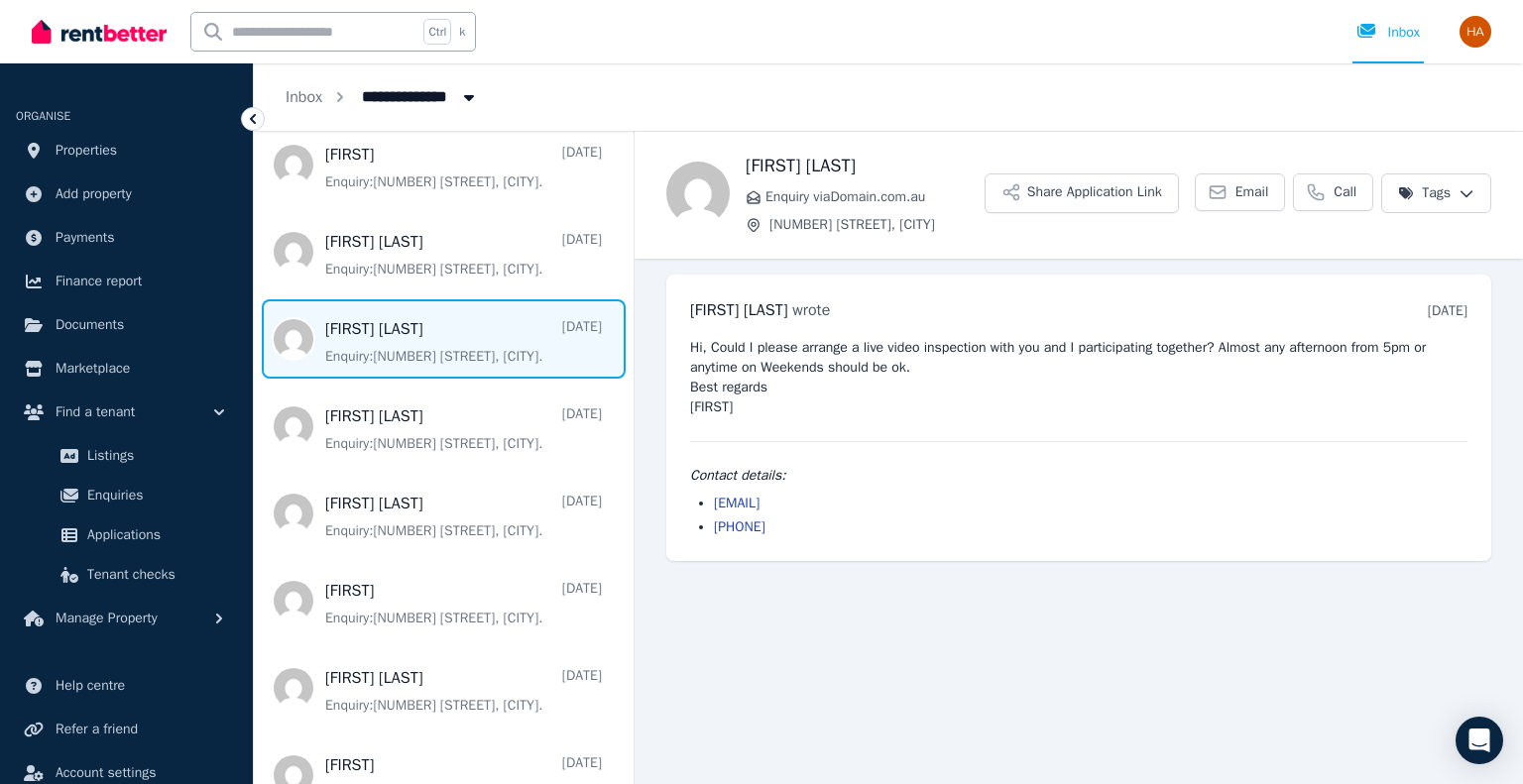 click on "[EMAIL] [PHONE]" at bounding box center [1079, 515] 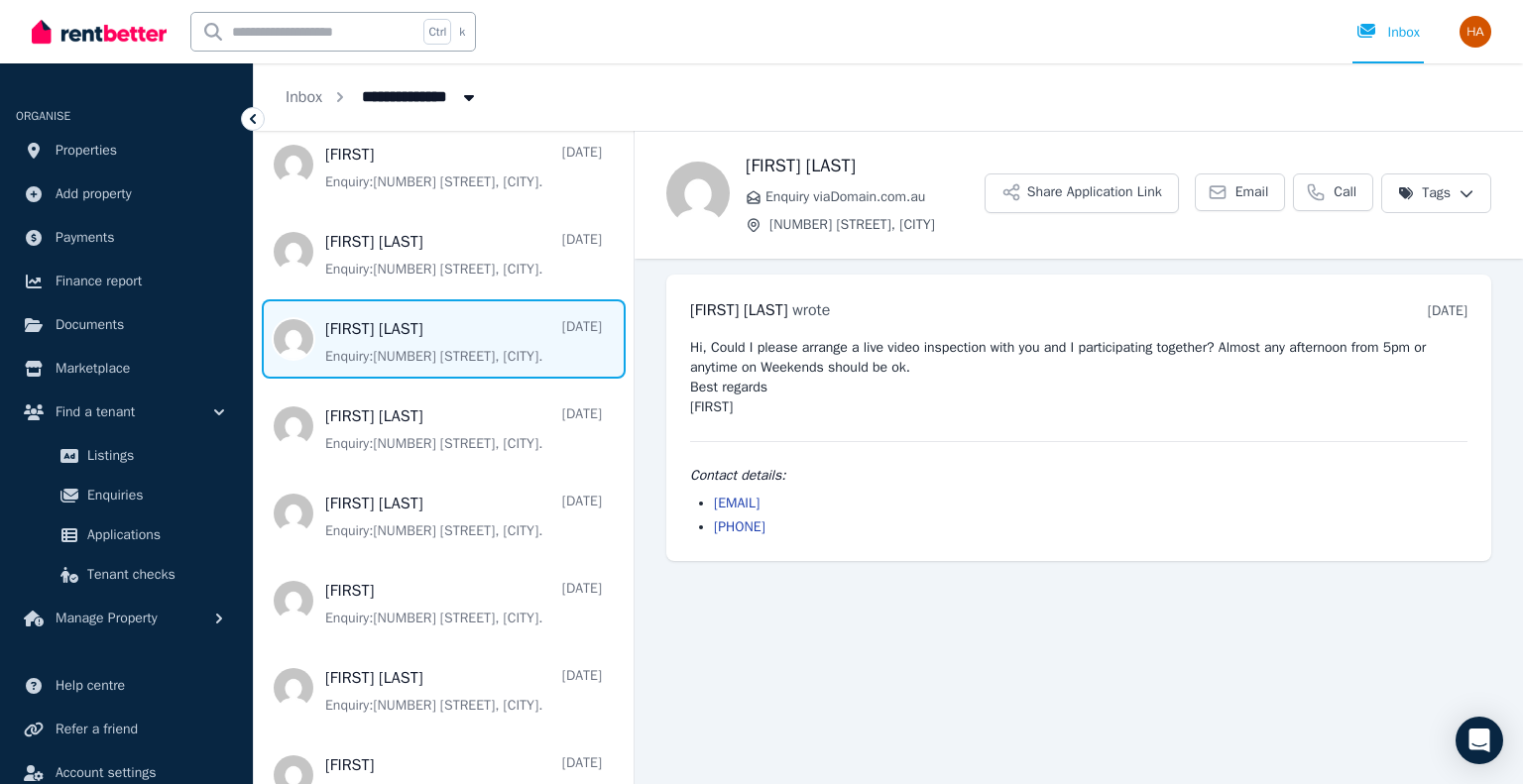 copy on "[EMAIL]" 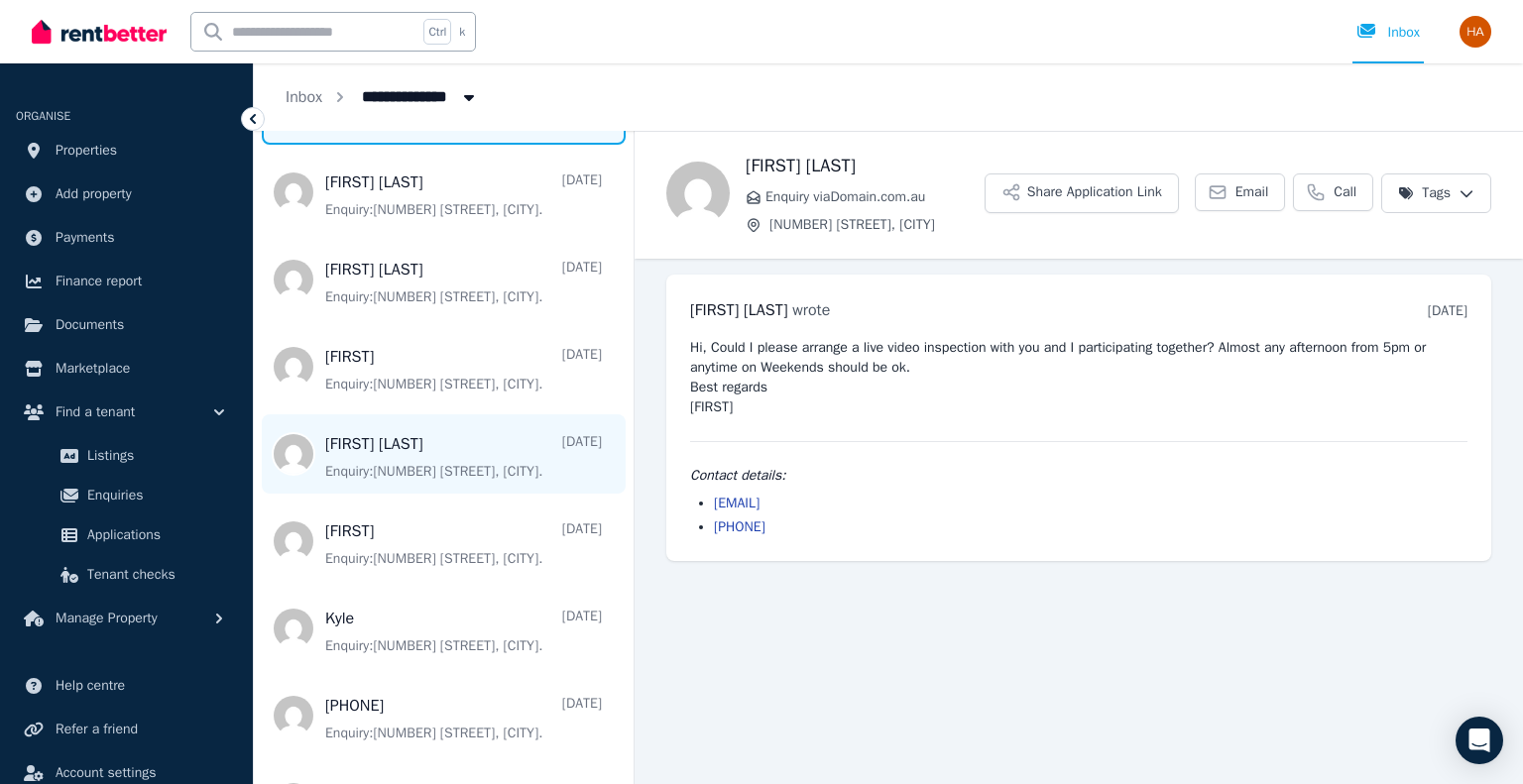 scroll, scrollTop: 1557, scrollLeft: 0, axis: vertical 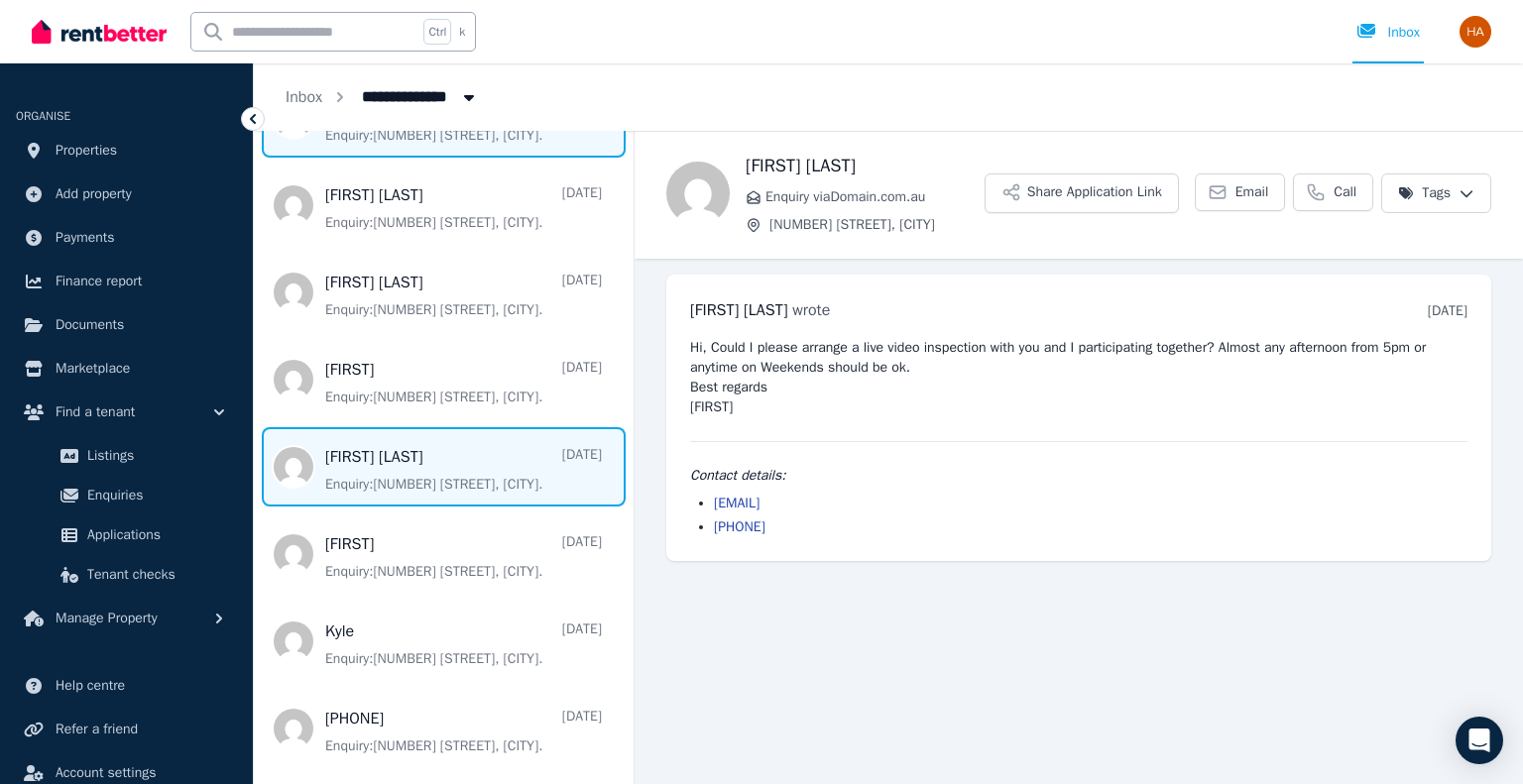 click at bounding box center [443, 467] 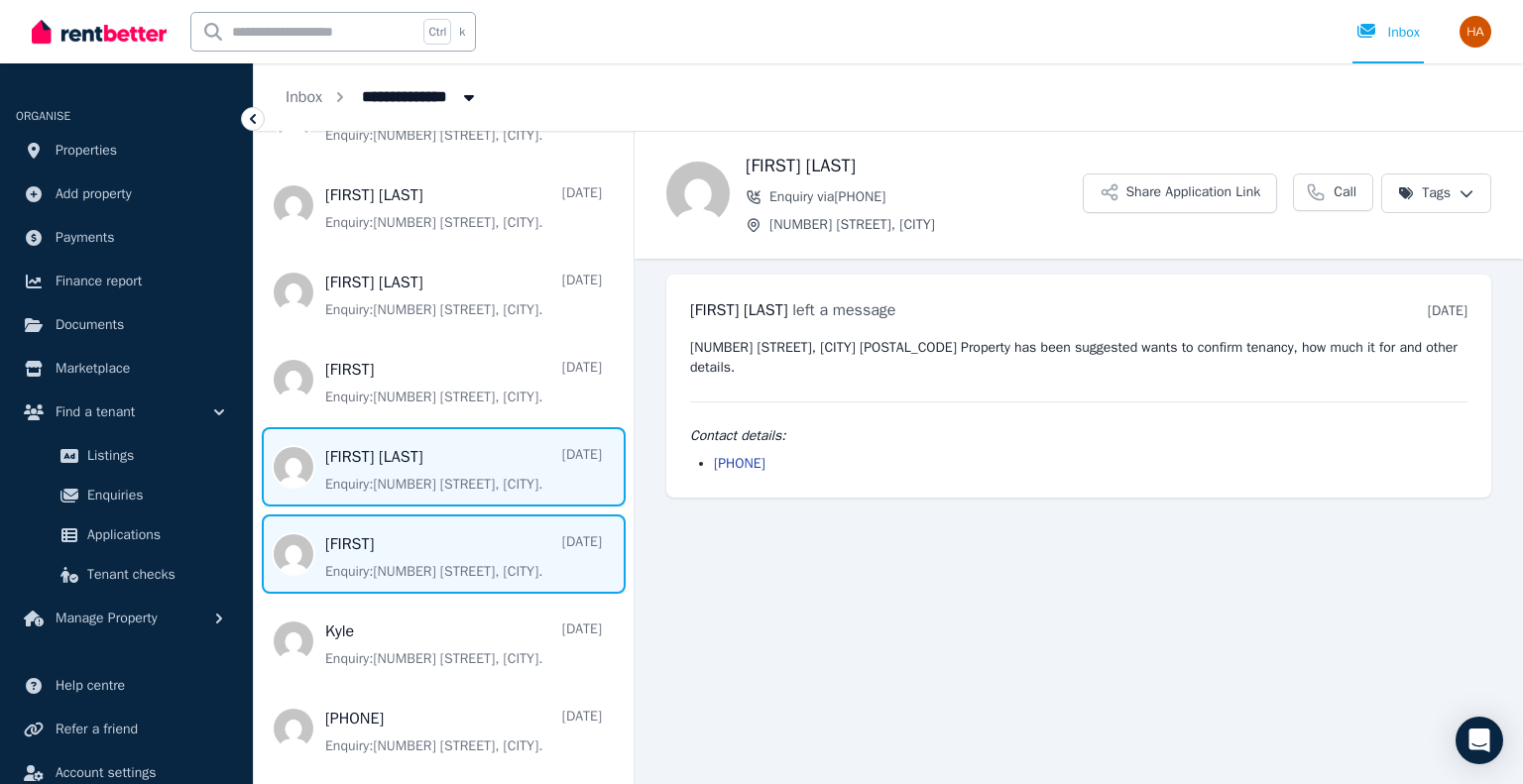 drag, startPoint x: 425, startPoint y: 572, endPoint x: 440, endPoint y: 570, distance: 15.132746 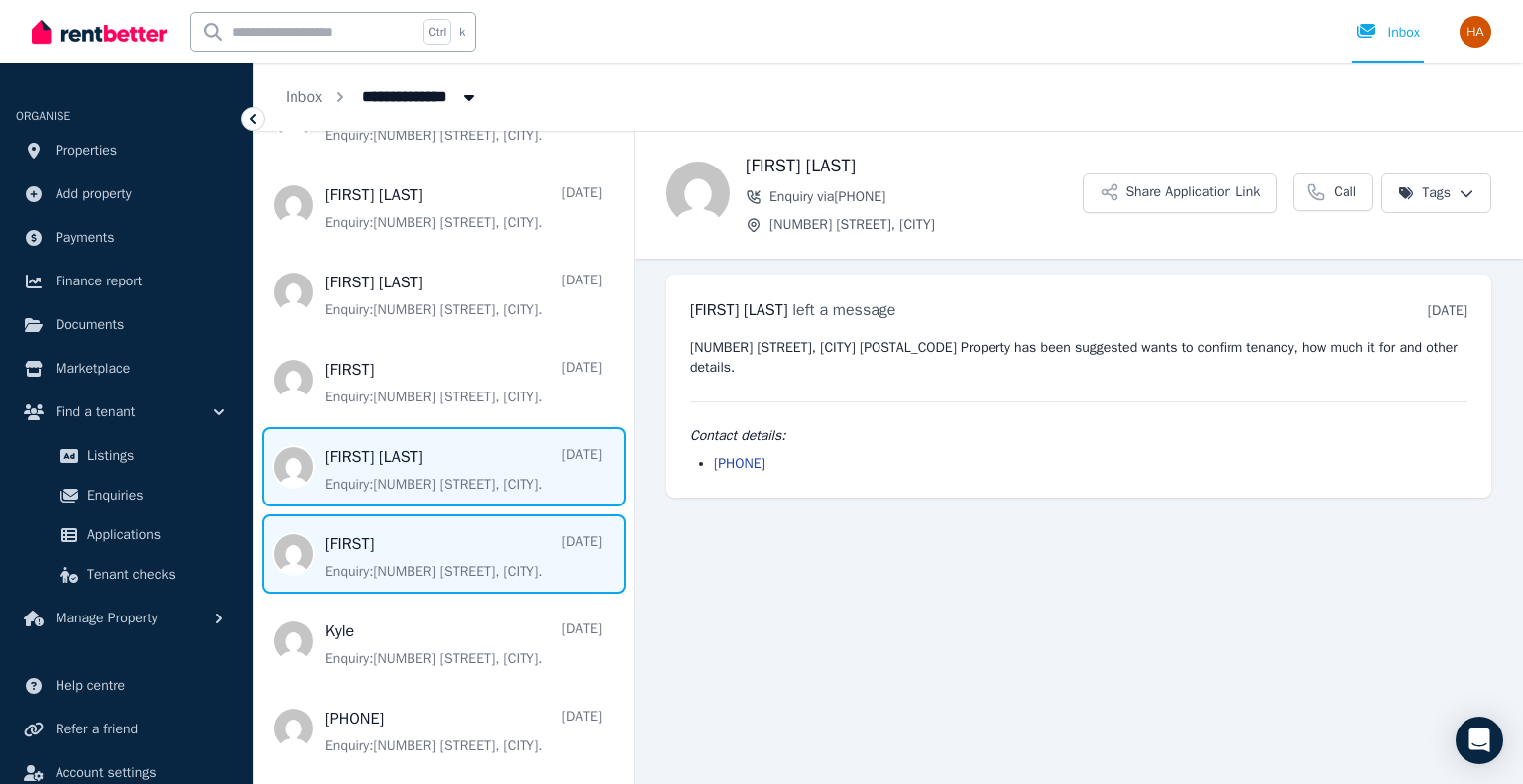 click at bounding box center [443, 554] 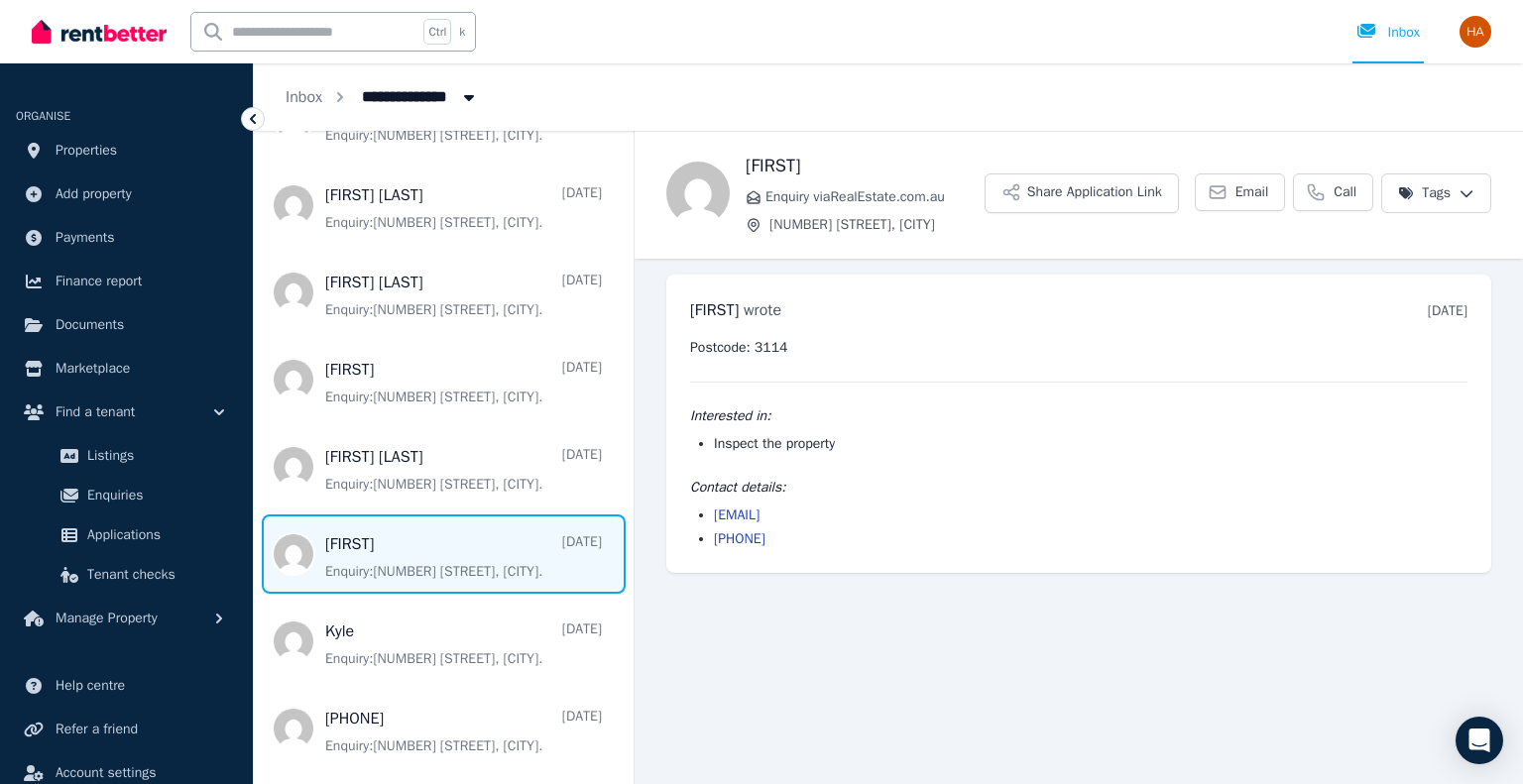 drag, startPoint x: 711, startPoint y: 515, endPoint x: 845, endPoint y: 515, distance: 134 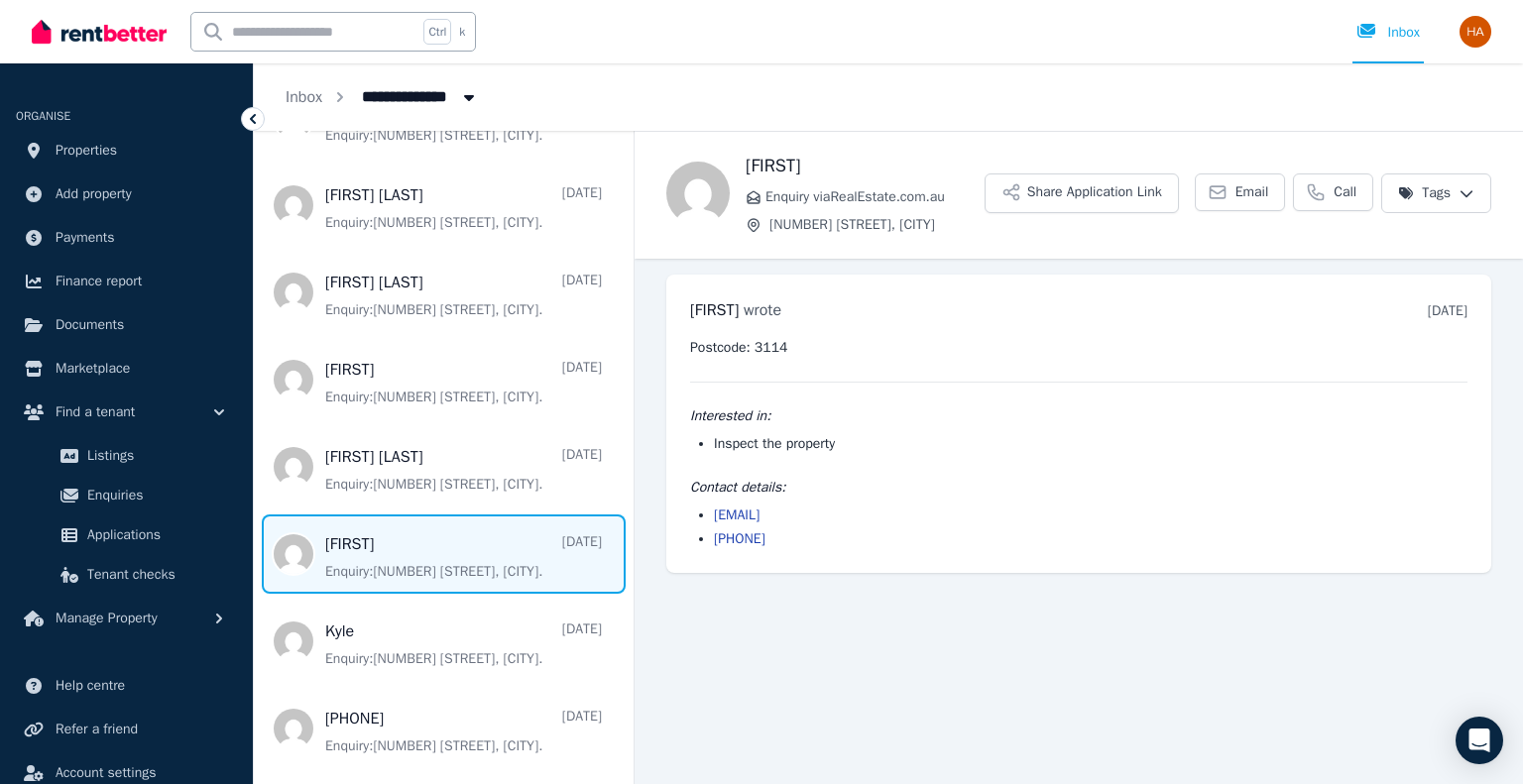 click on "[EMAIL] [PHONE]" at bounding box center (1079, 527) 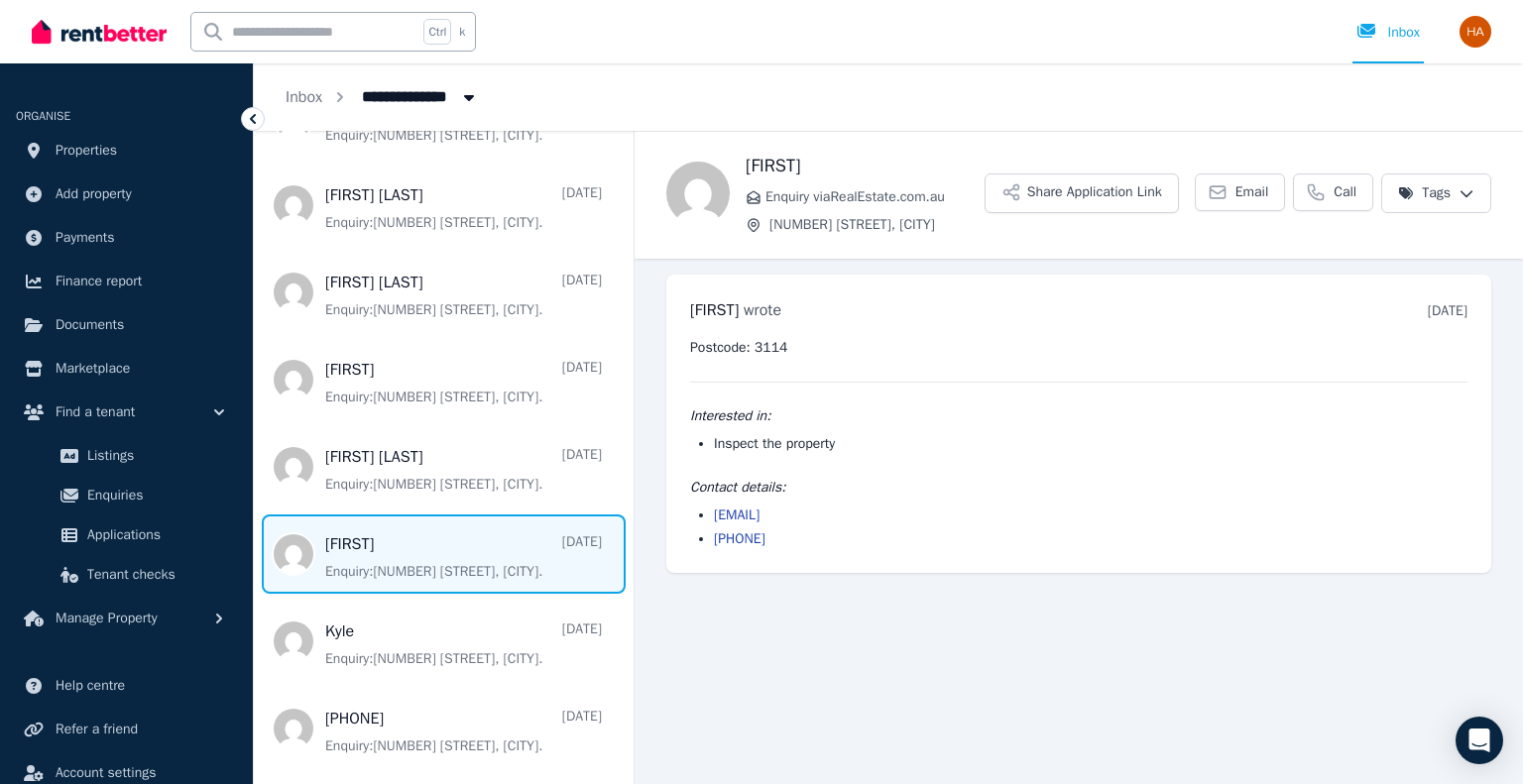copy on "[EMAIL]" 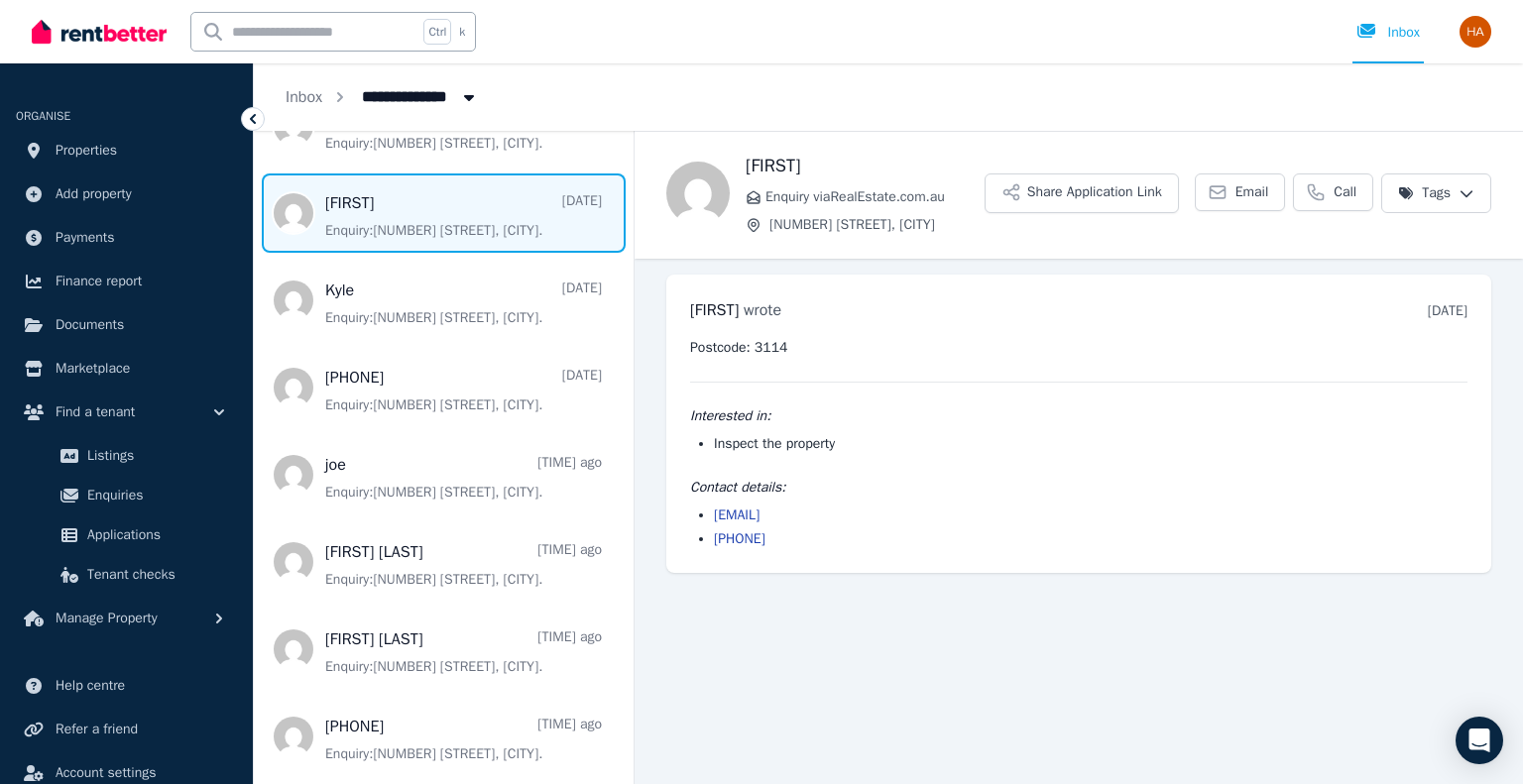 scroll, scrollTop: 1921, scrollLeft: 0, axis: vertical 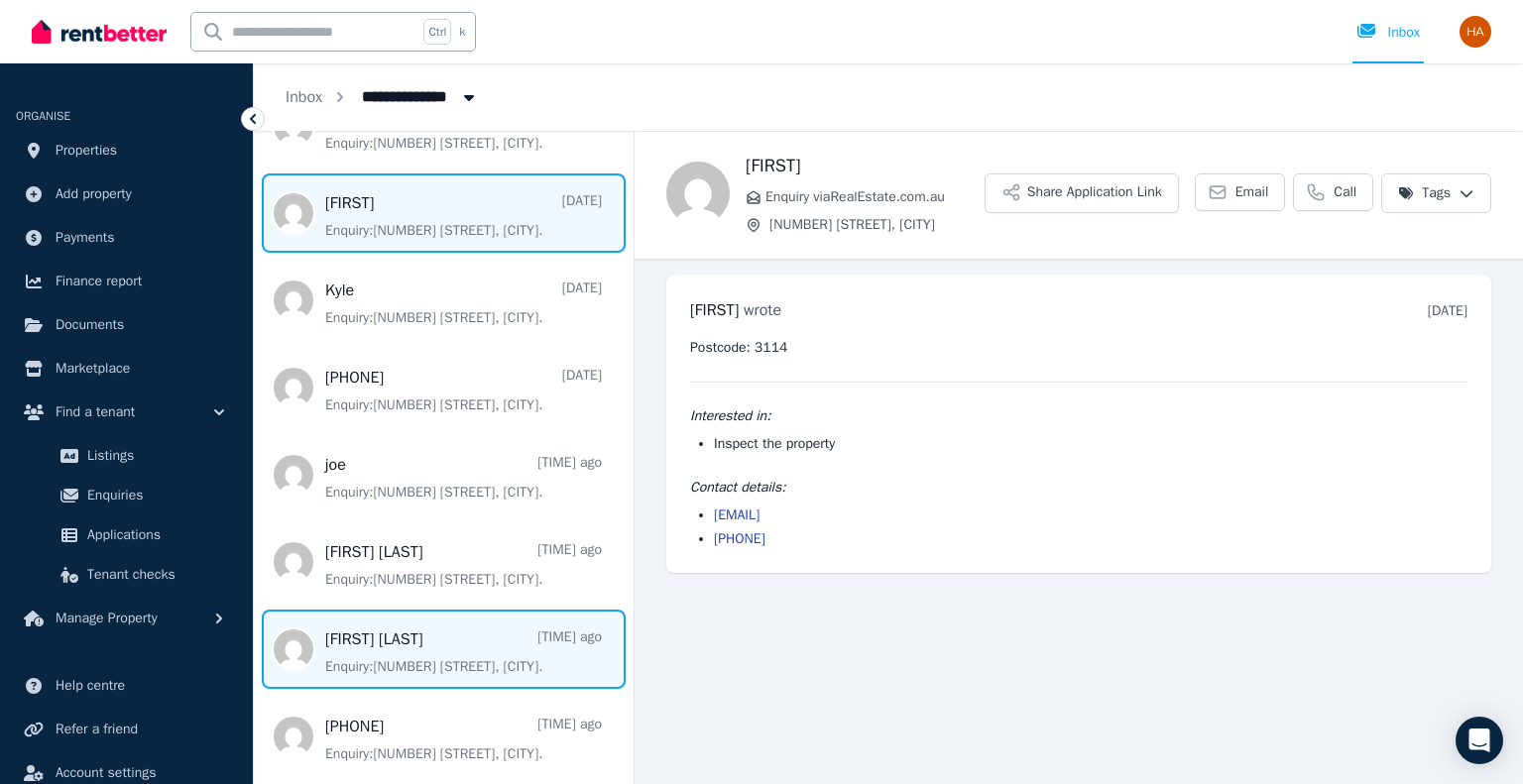 click at bounding box center [443, 649] 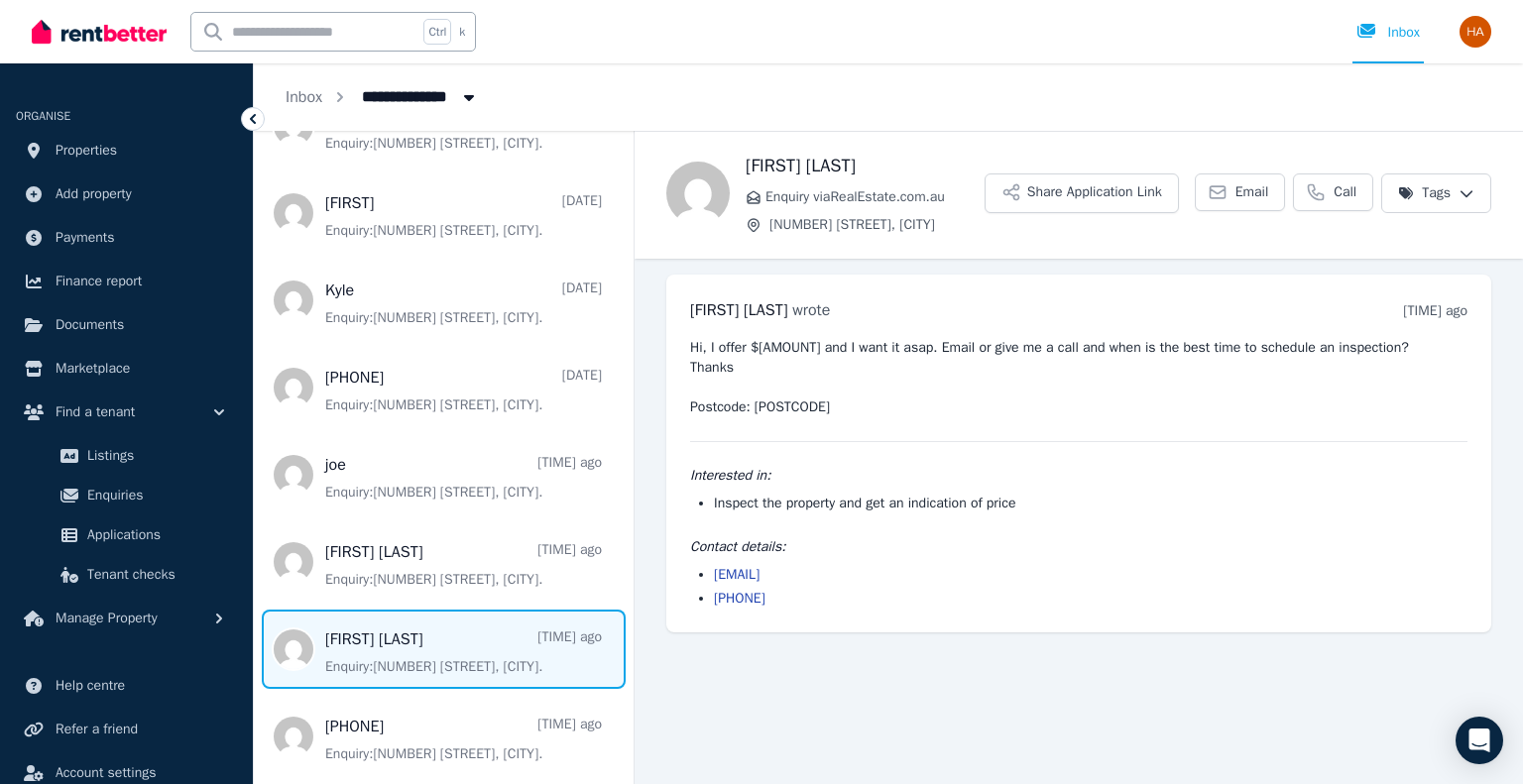 drag, startPoint x: 712, startPoint y: 570, endPoint x: 863, endPoint y: 582, distance: 151.47607 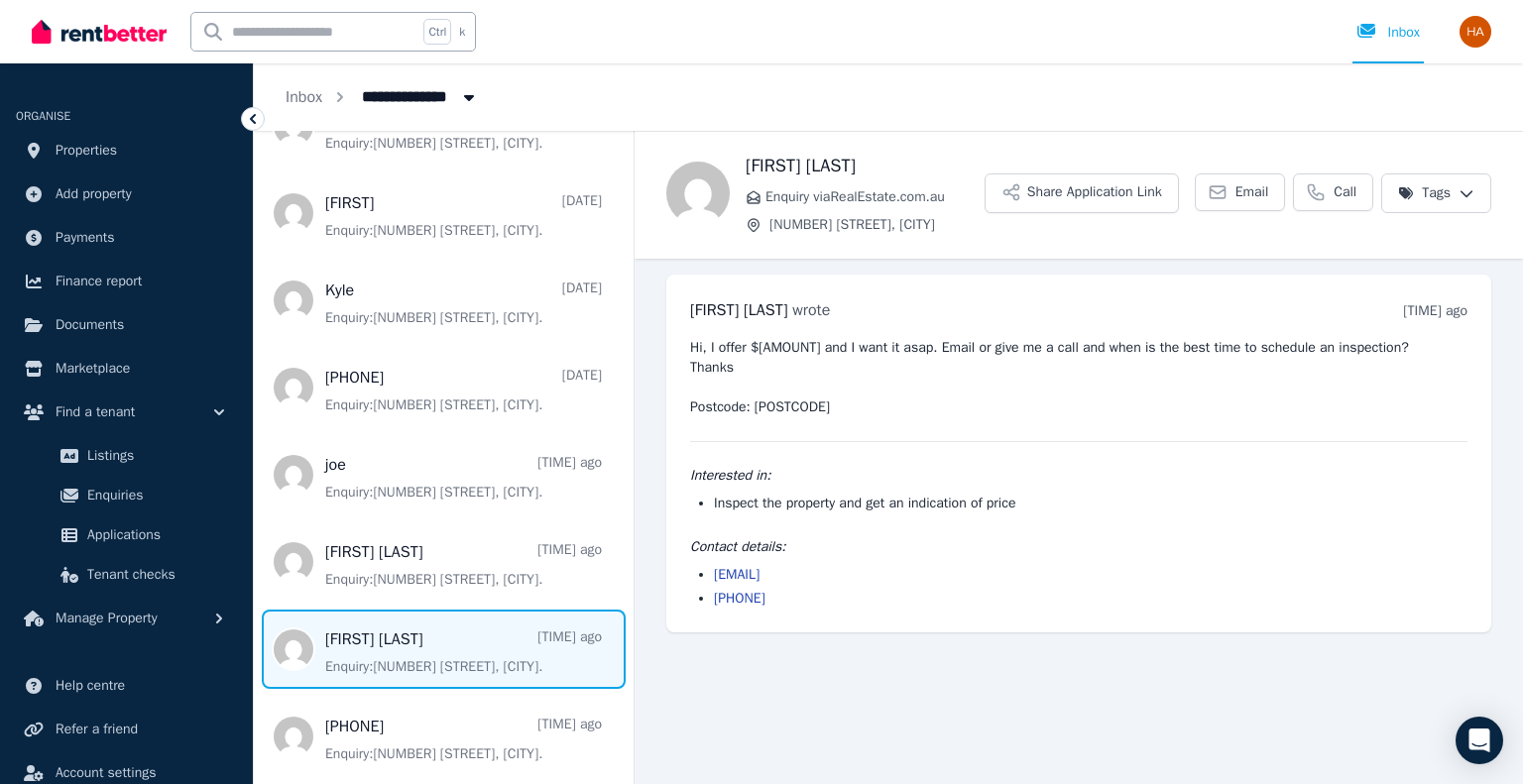 click on "[EMAIL] [PHONE]" at bounding box center [1079, 587] 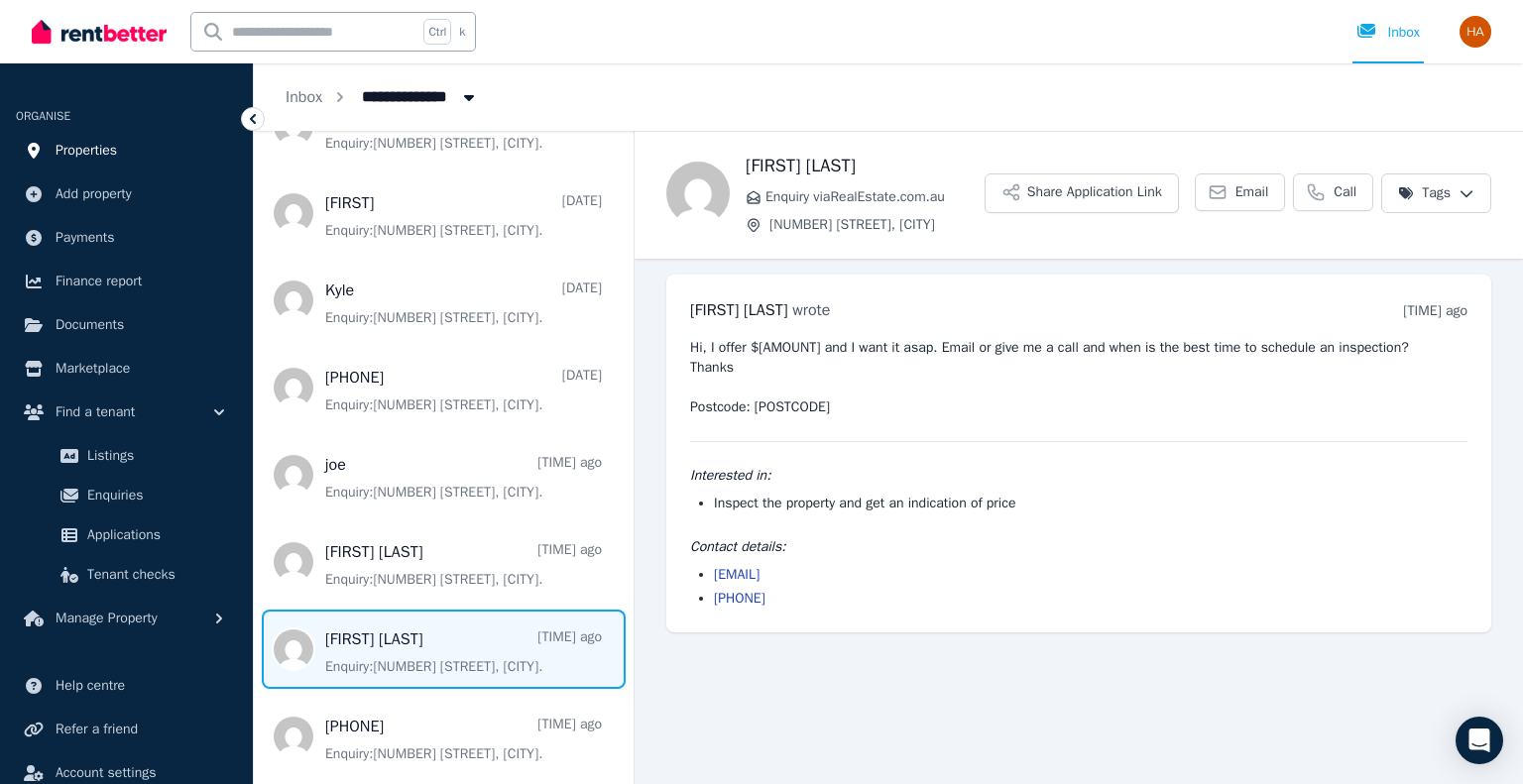 click on "Properties" at bounding box center [86, 151] 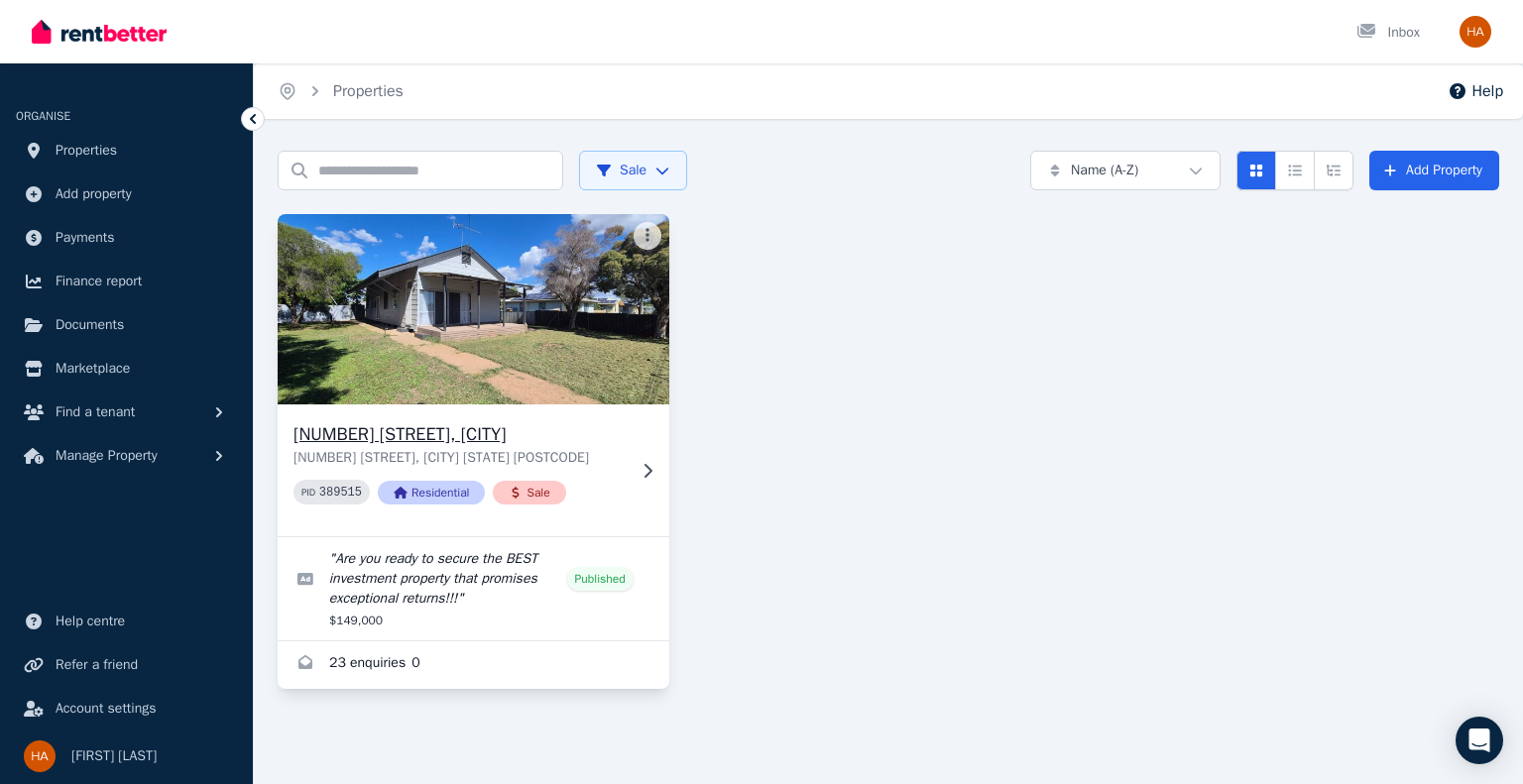 click at bounding box center (473, 309) 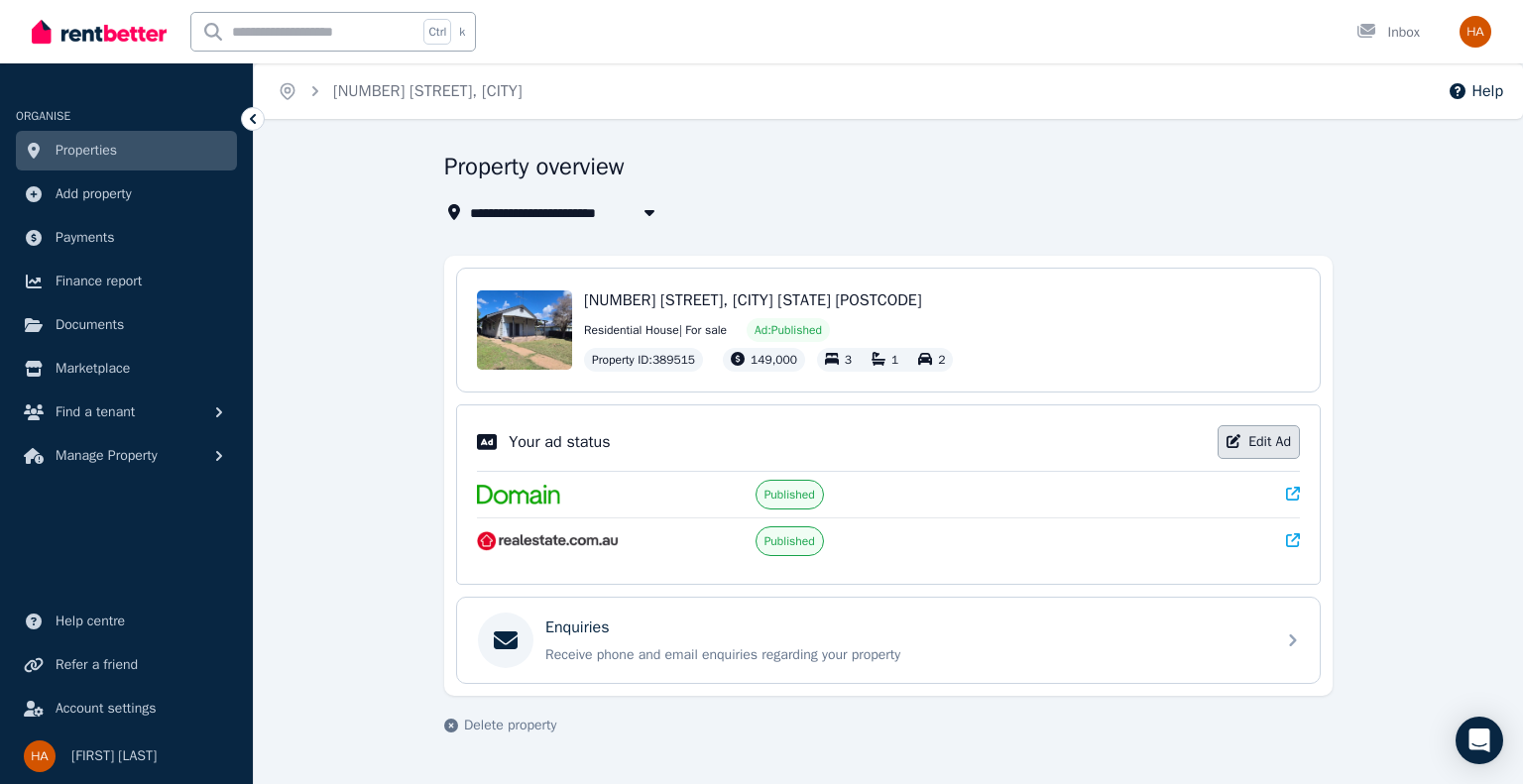 click on "Edit Ad" at bounding box center (1258, 442) 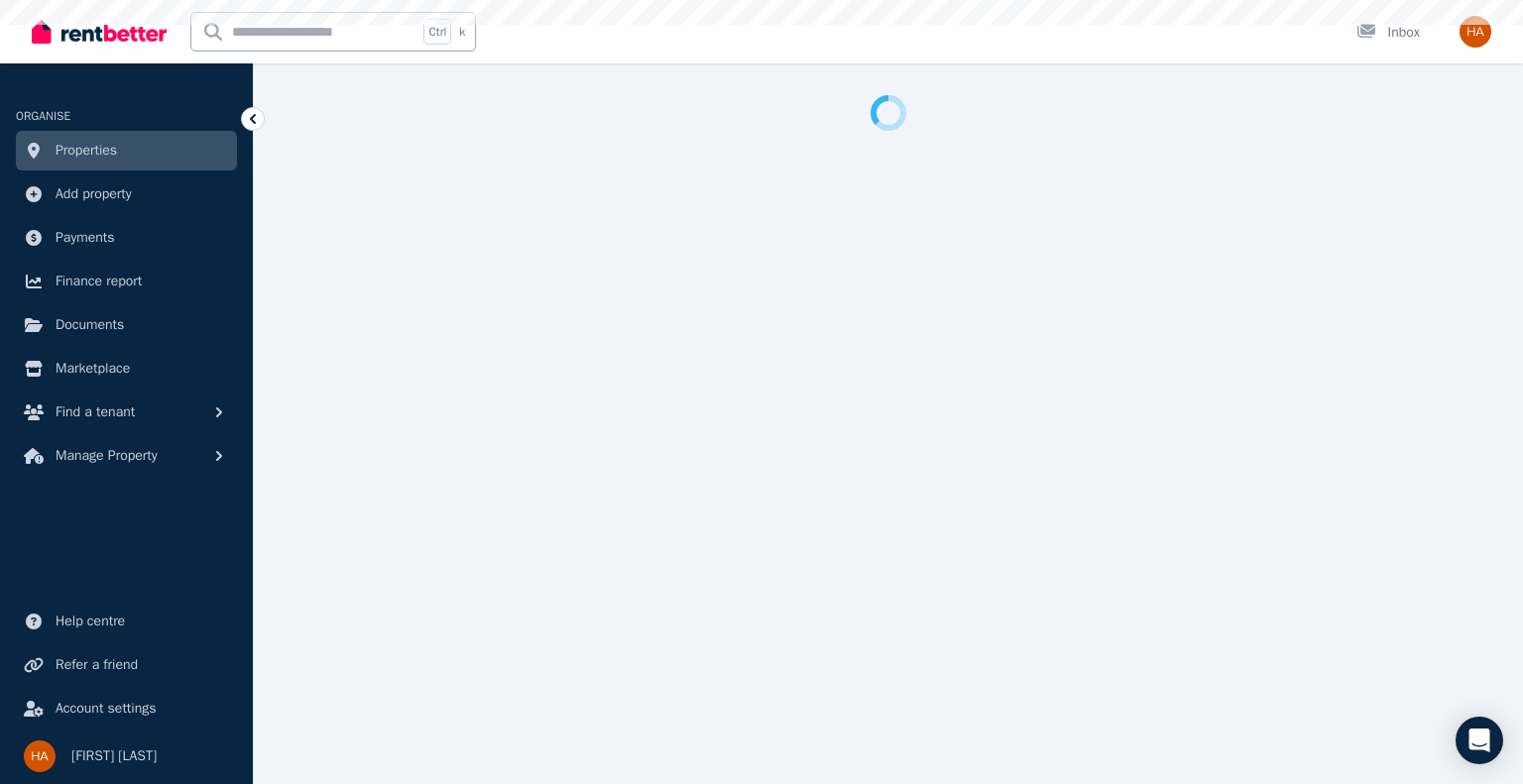 select on "**********" 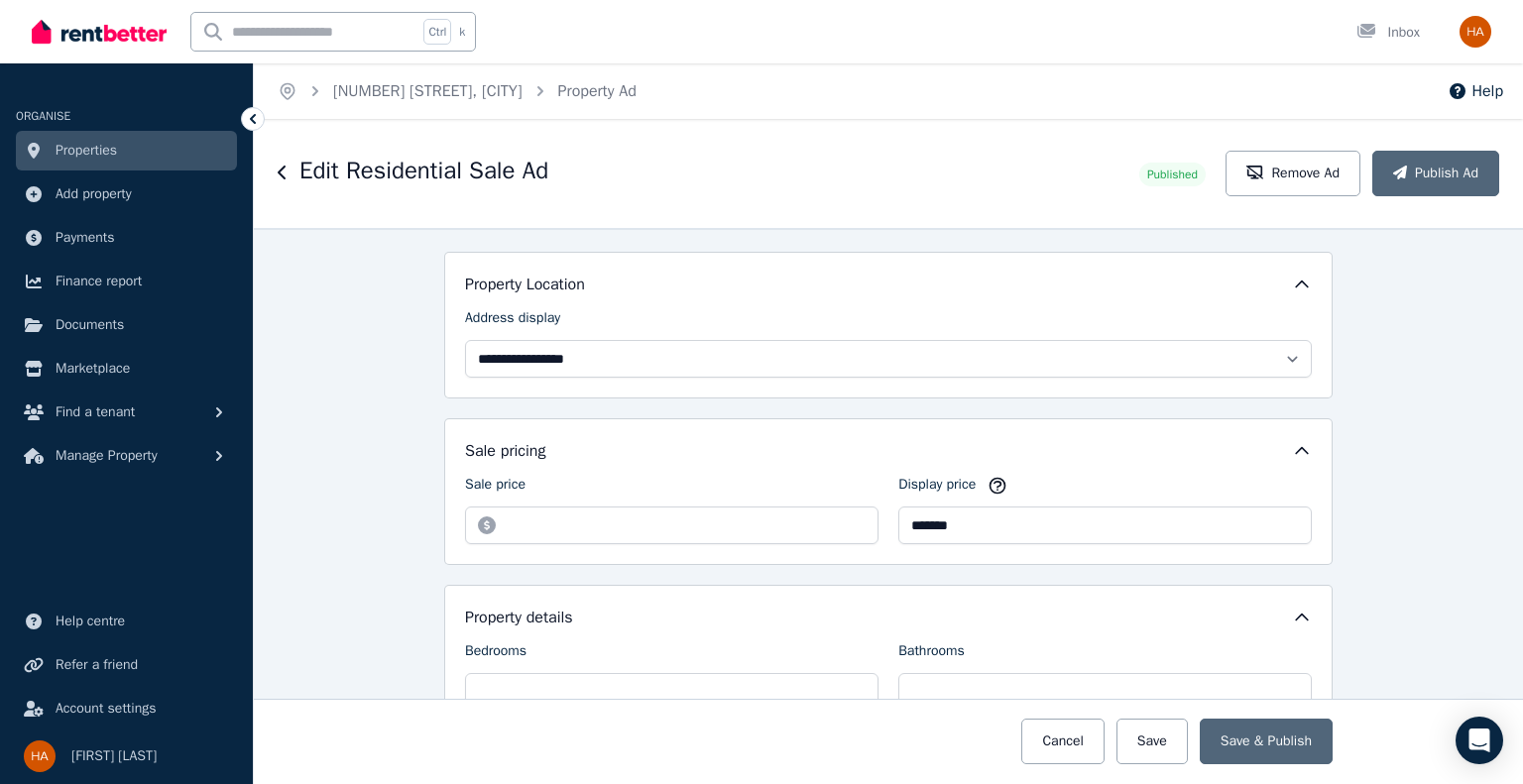 scroll, scrollTop: 370, scrollLeft: 0, axis: vertical 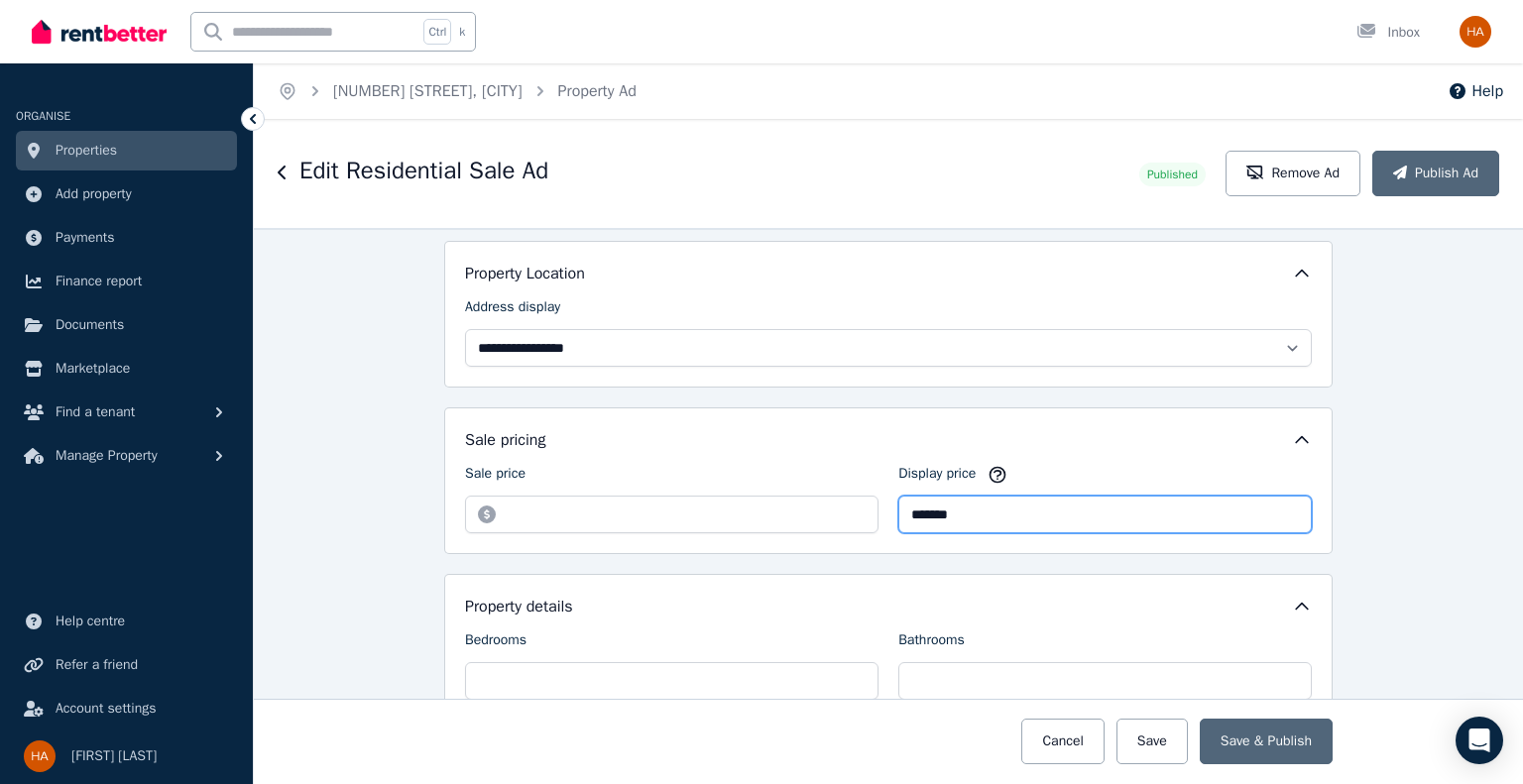 drag, startPoint x: 970, startPoint y: 509, endPoint x: 878, endPoint y: 526, distance: 93.55747 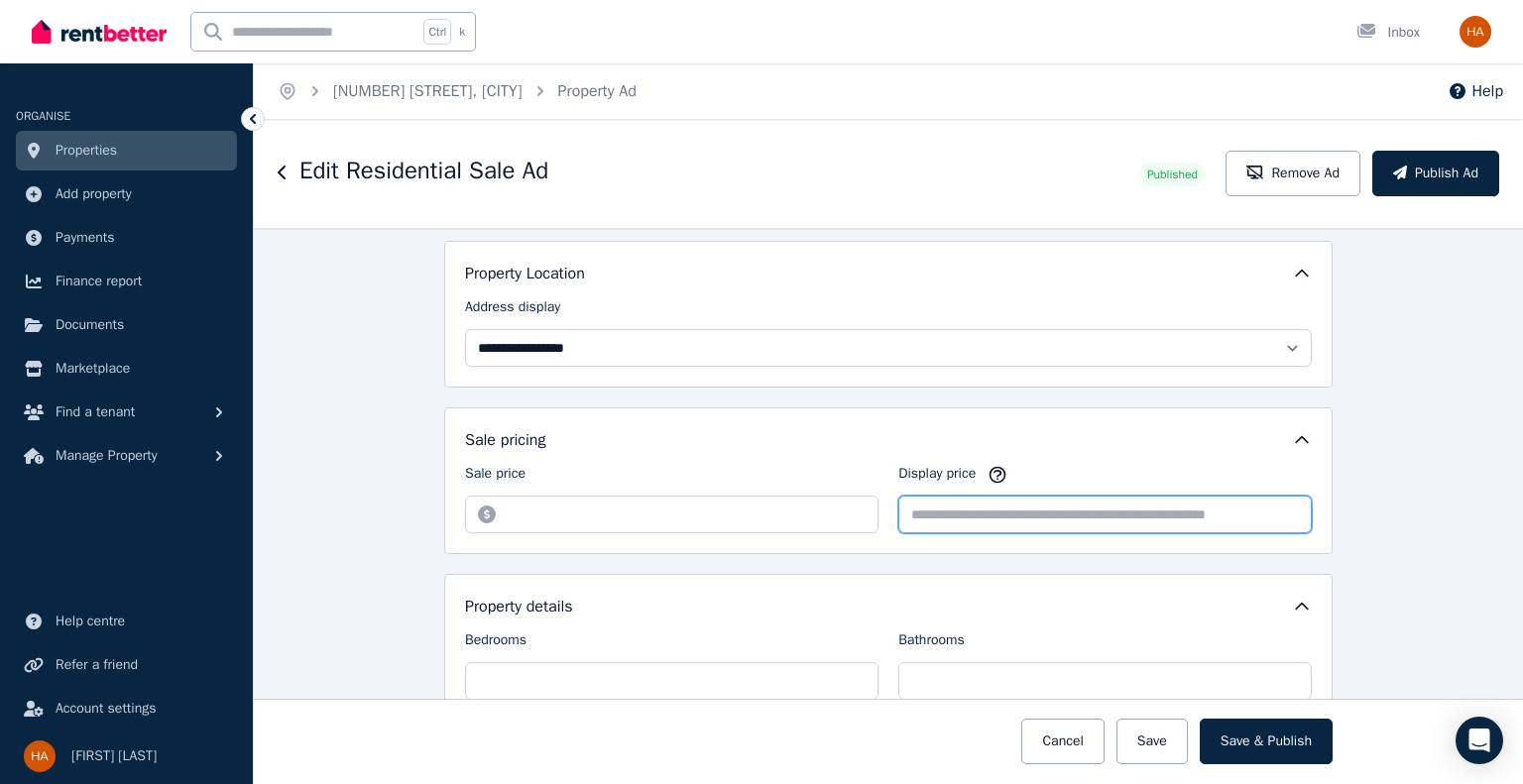 type 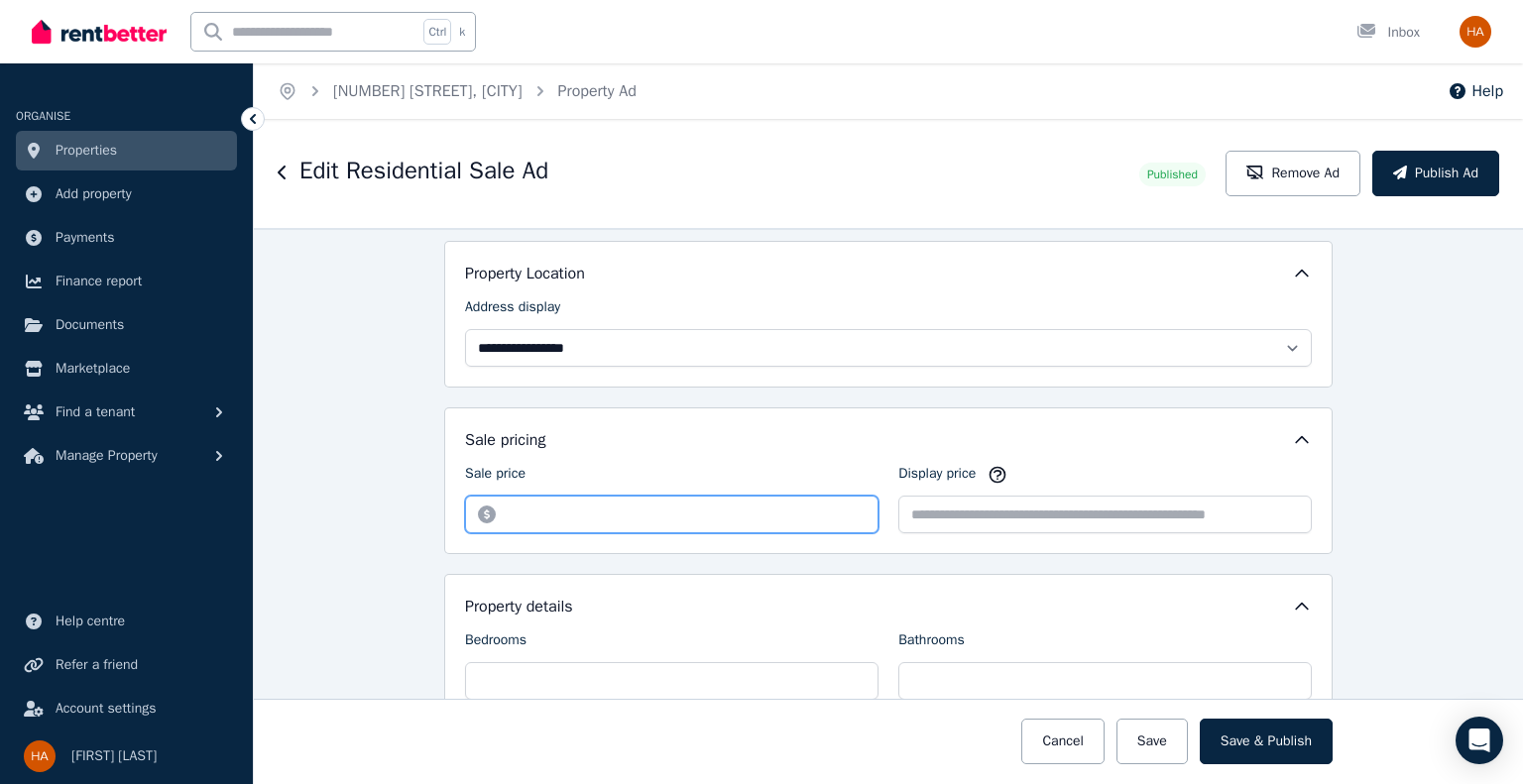 drag, startPoint x: 572, startPoint y: 511, endPoint x: 397, endPoint y: 528, distance: 175.82378 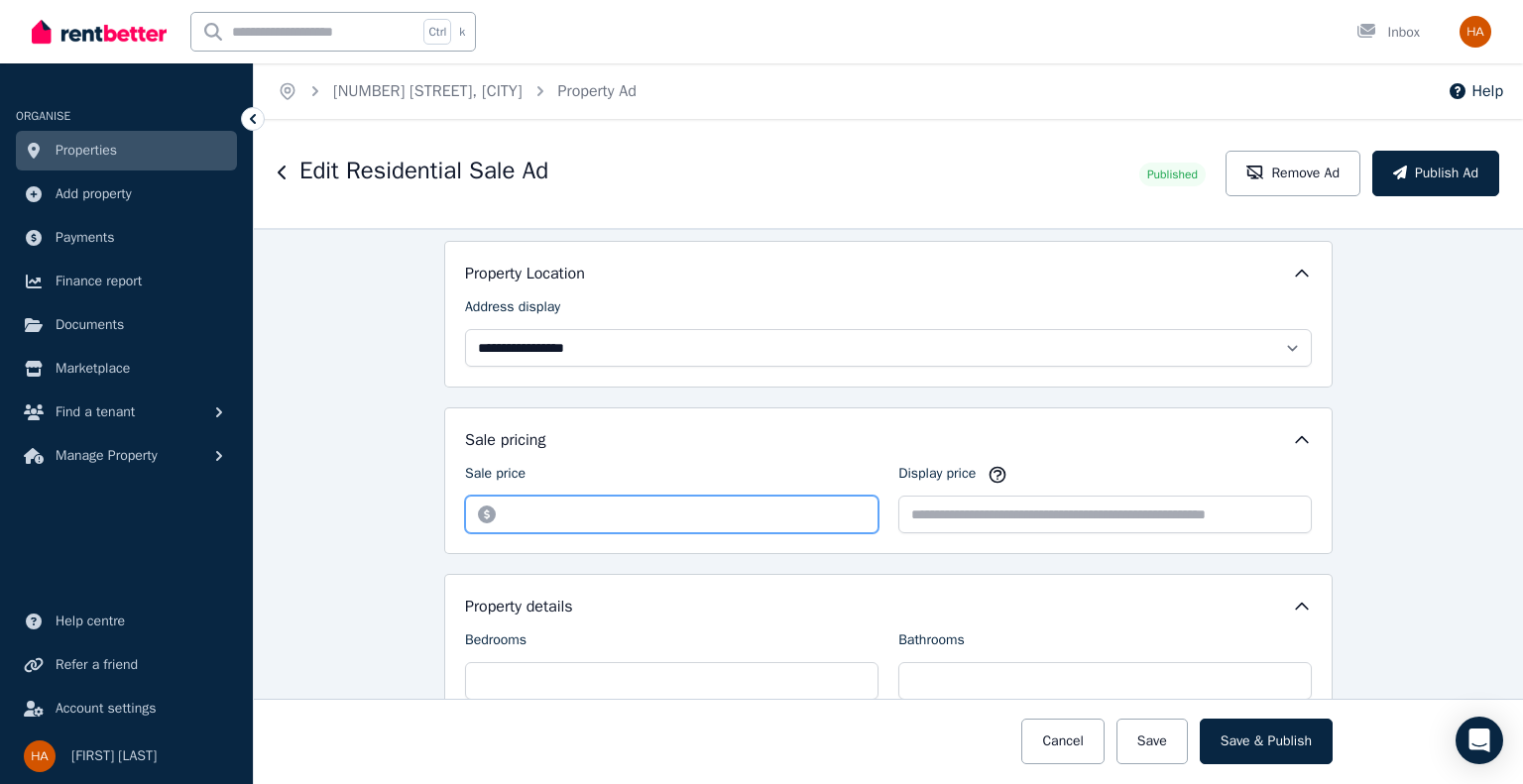 click on "**********" at bounding box center (888, 505) 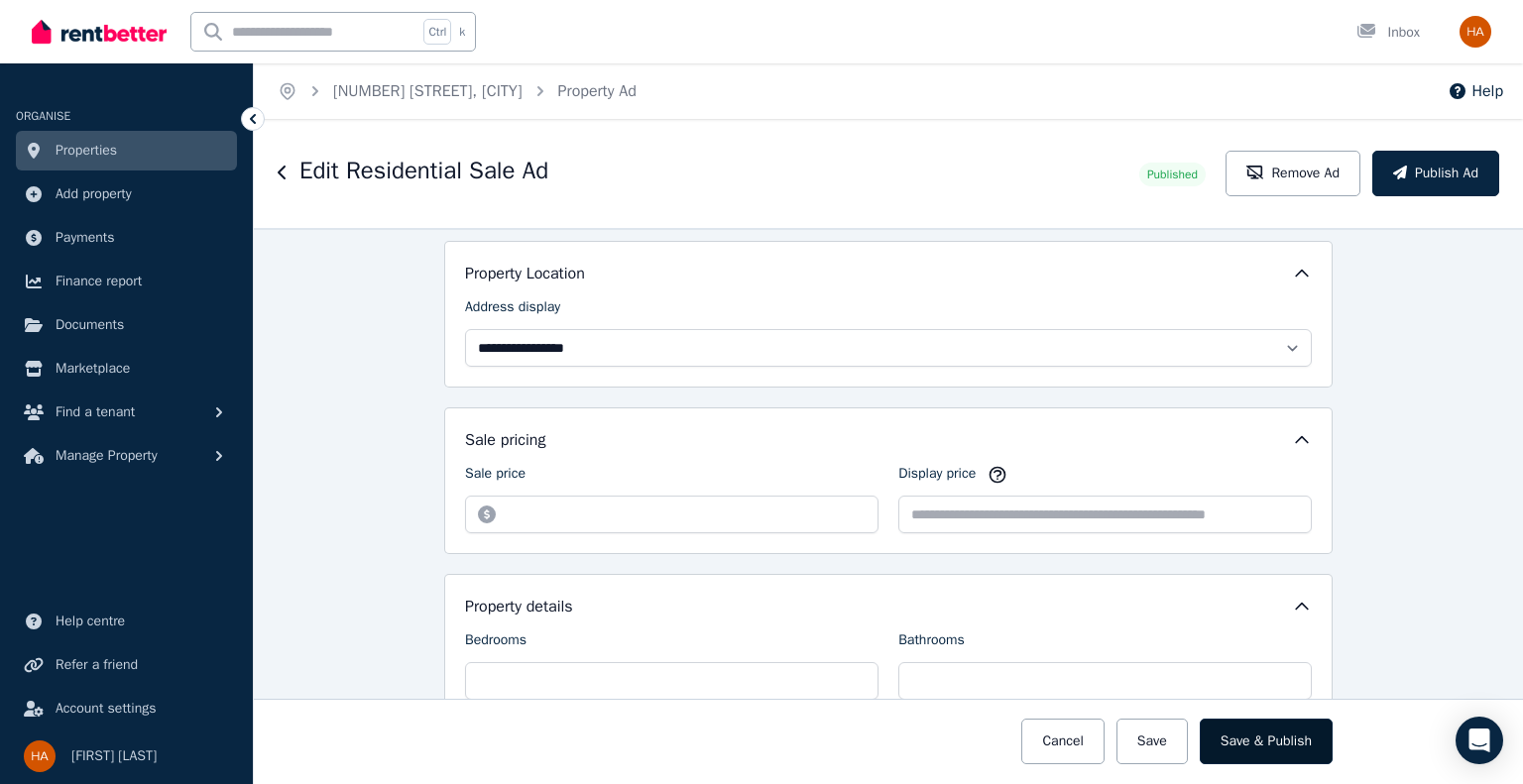 click on "Save & Publish" at bounding box center [1266, 741] 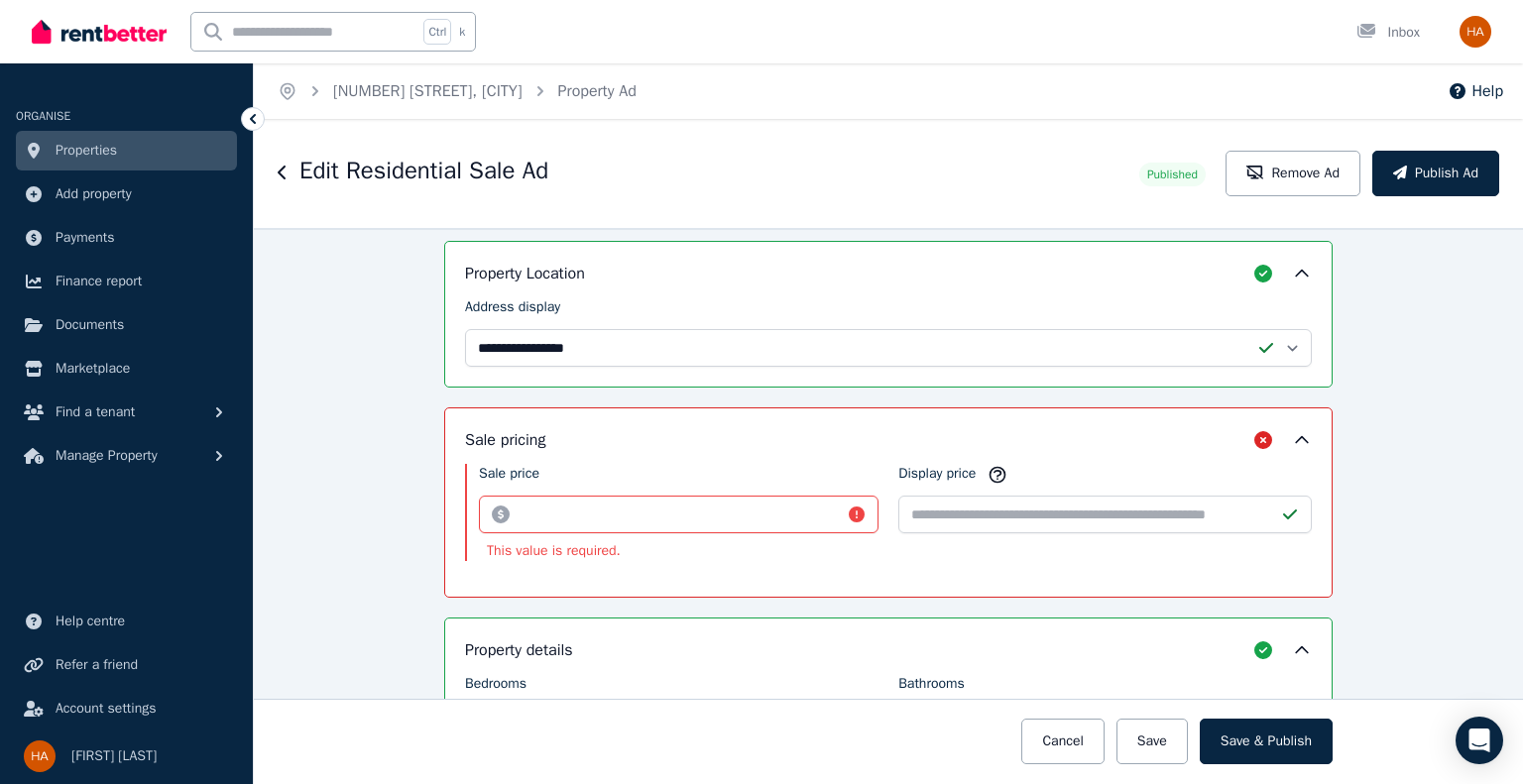 scroll, scrollTop: 470, scrollLeft: 0, axis: vertical 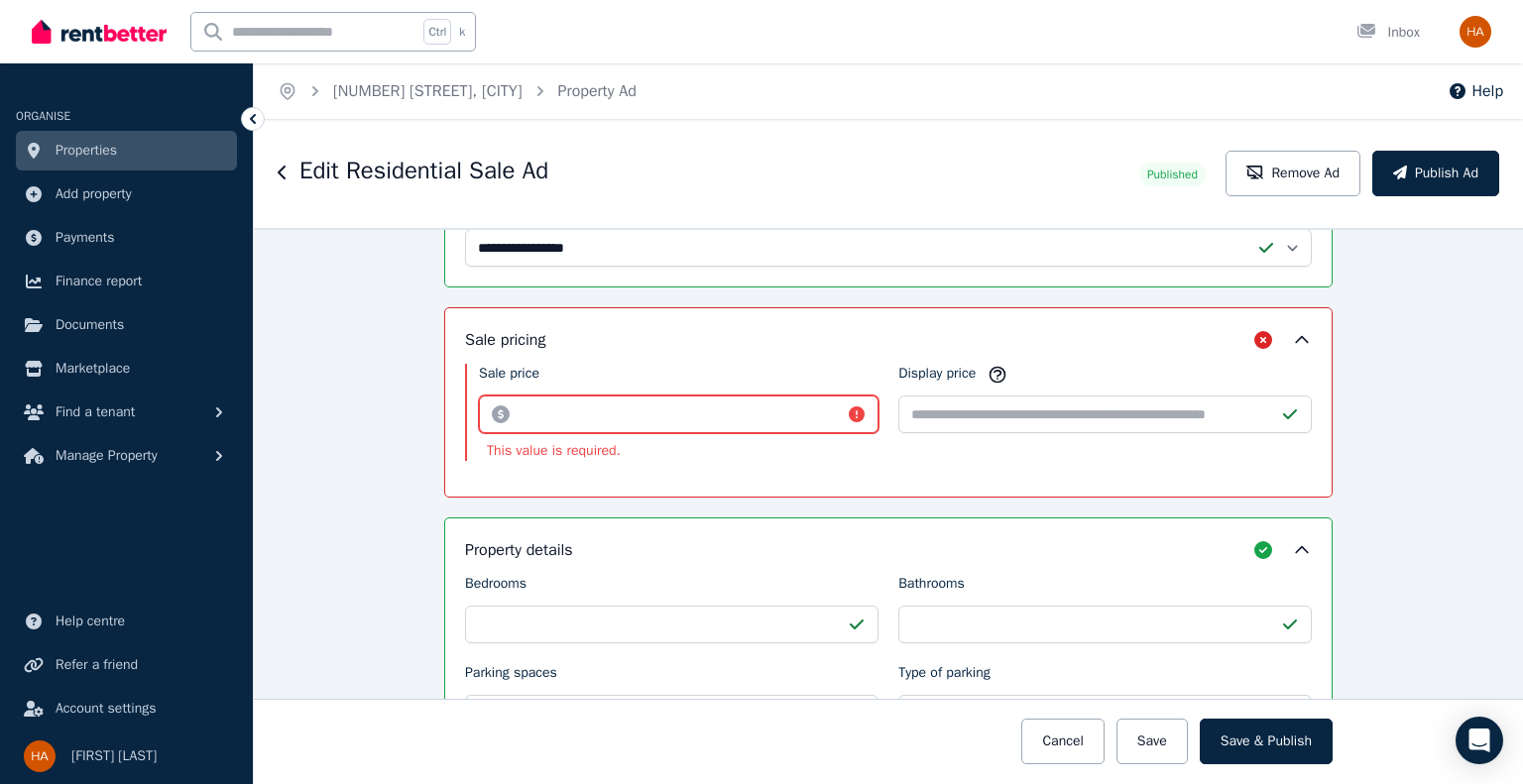 click on "Sale price" at bounding box center [678, 414] 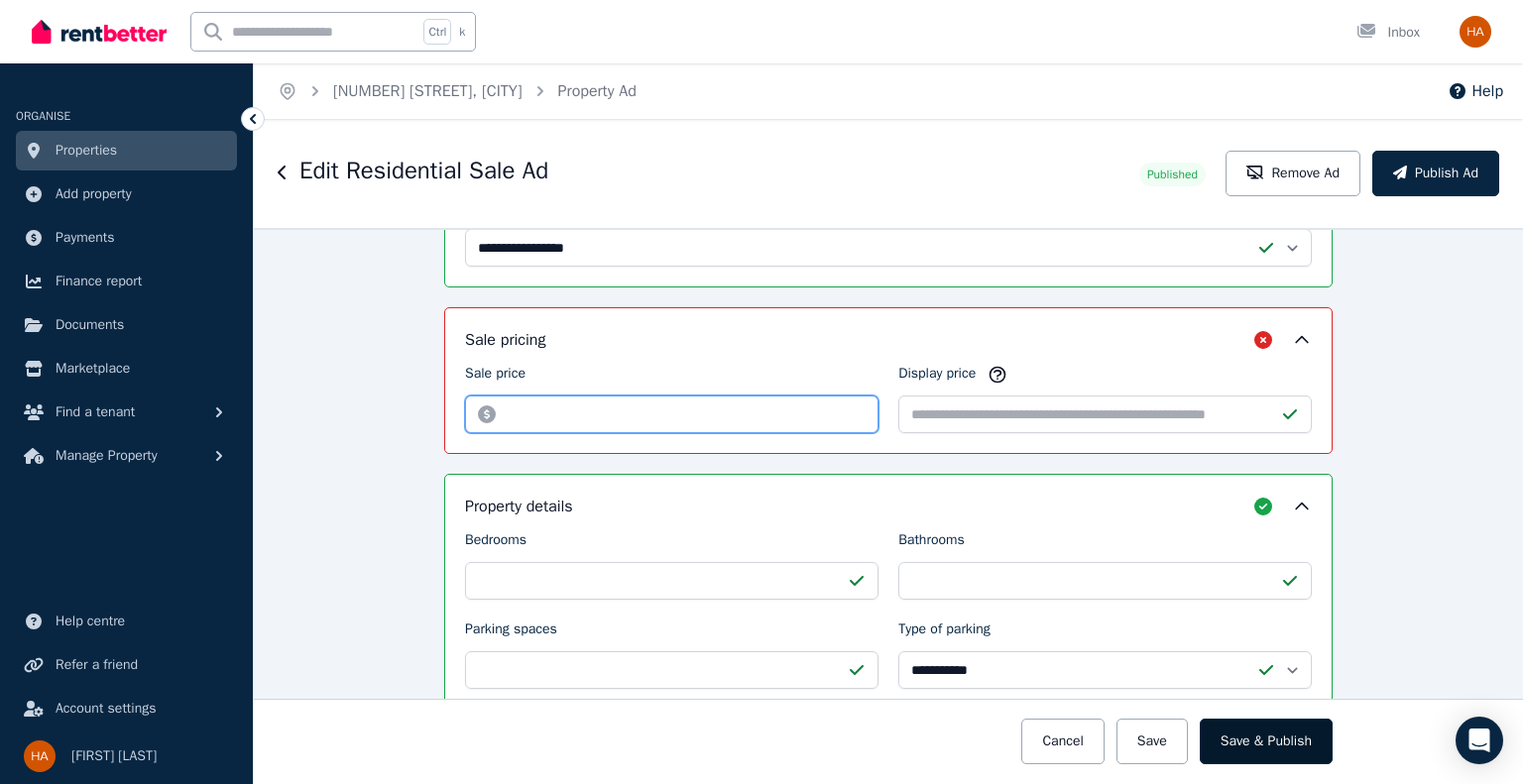 type on "******" 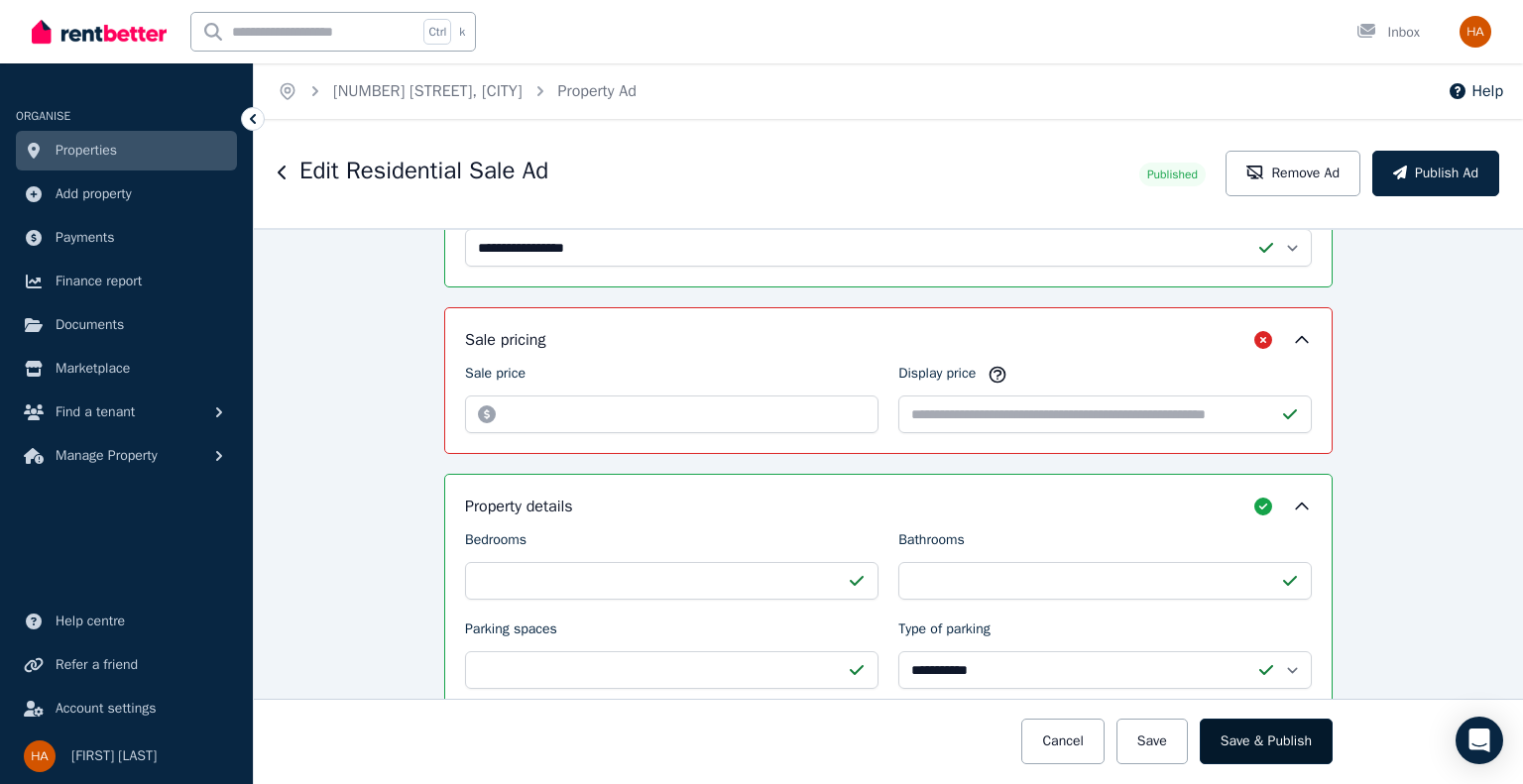 click on "Save & Publish" at bounding box center [1266, 741] 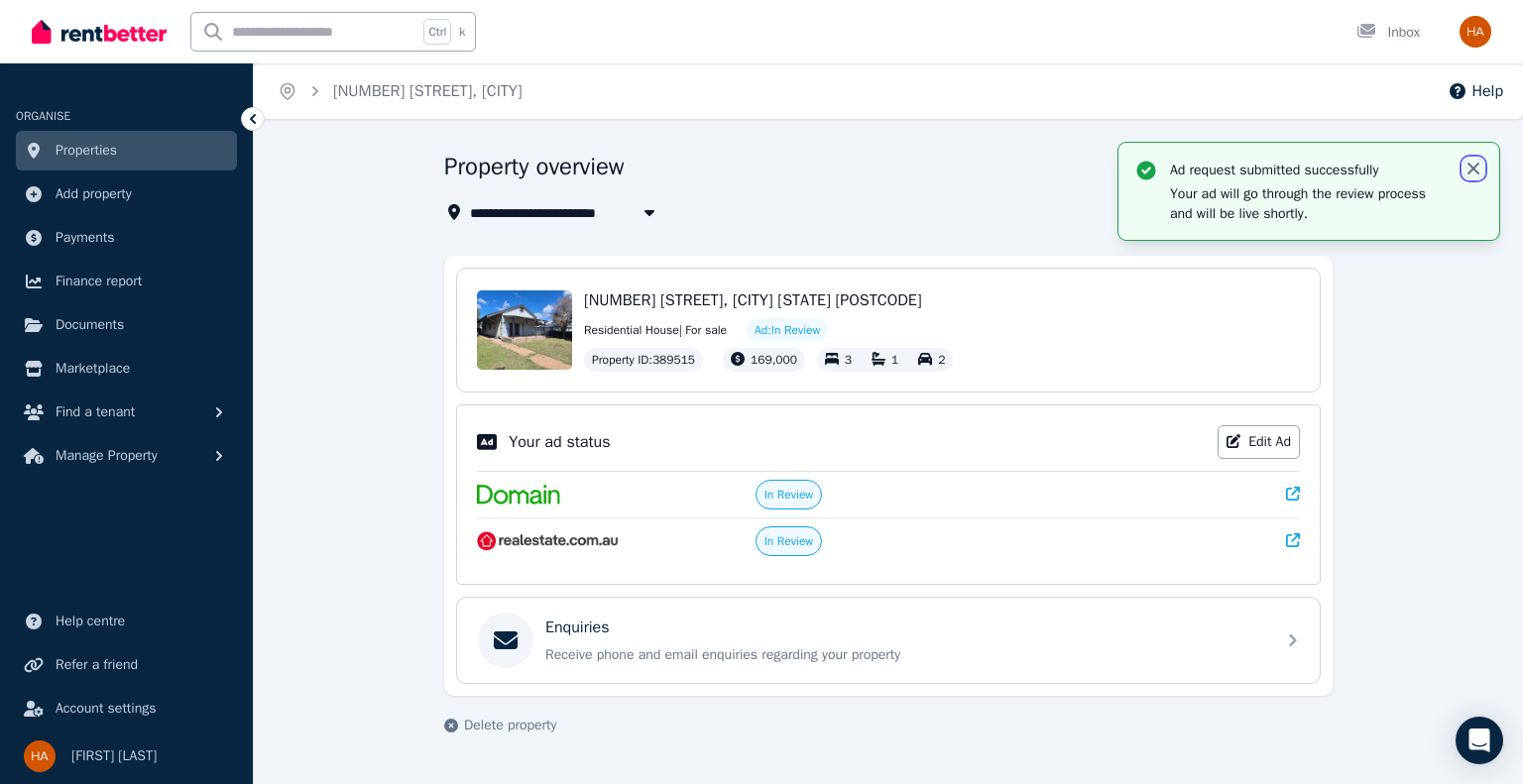 click 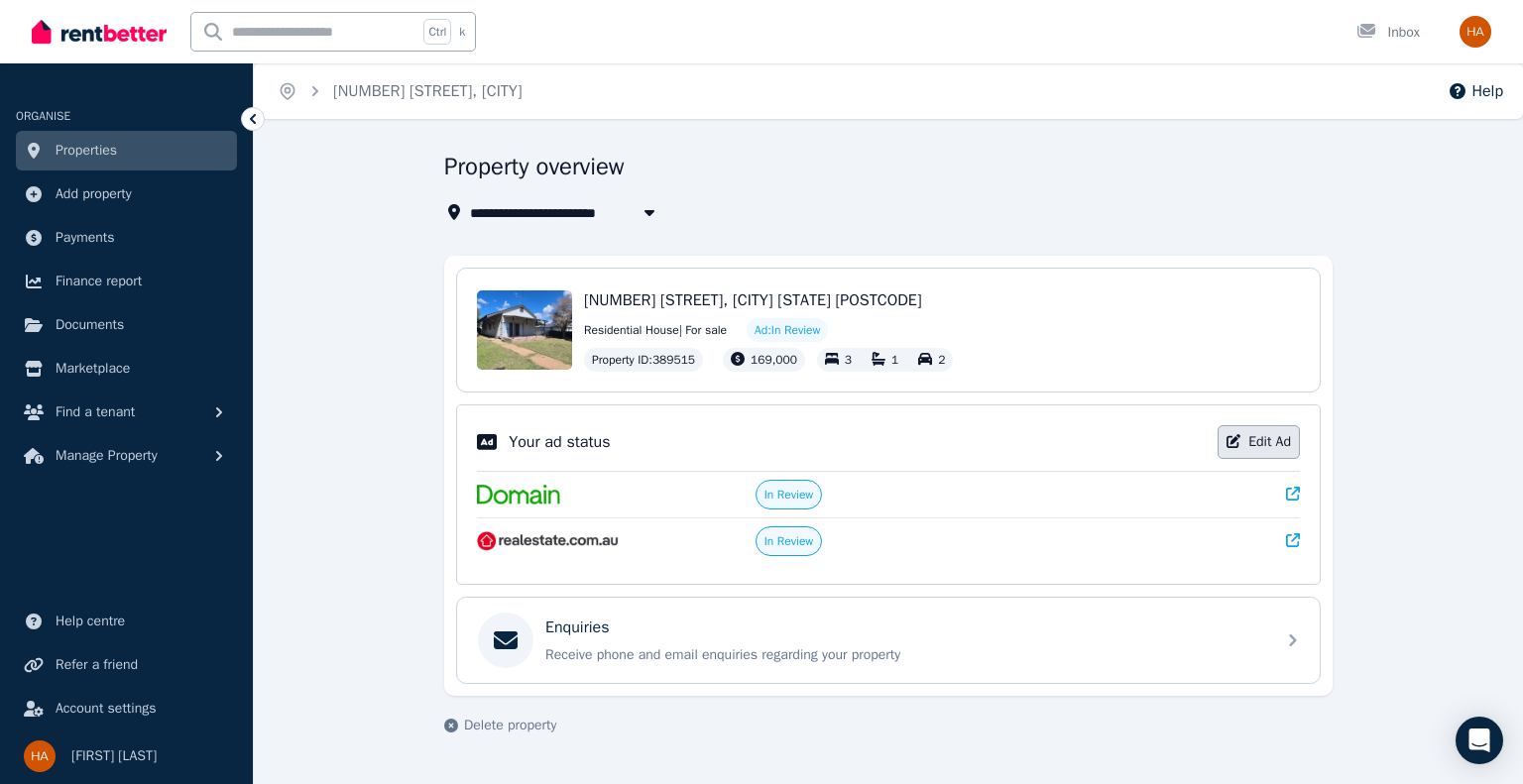 click on "Edit Ad" at bounding box center (1258, 442) 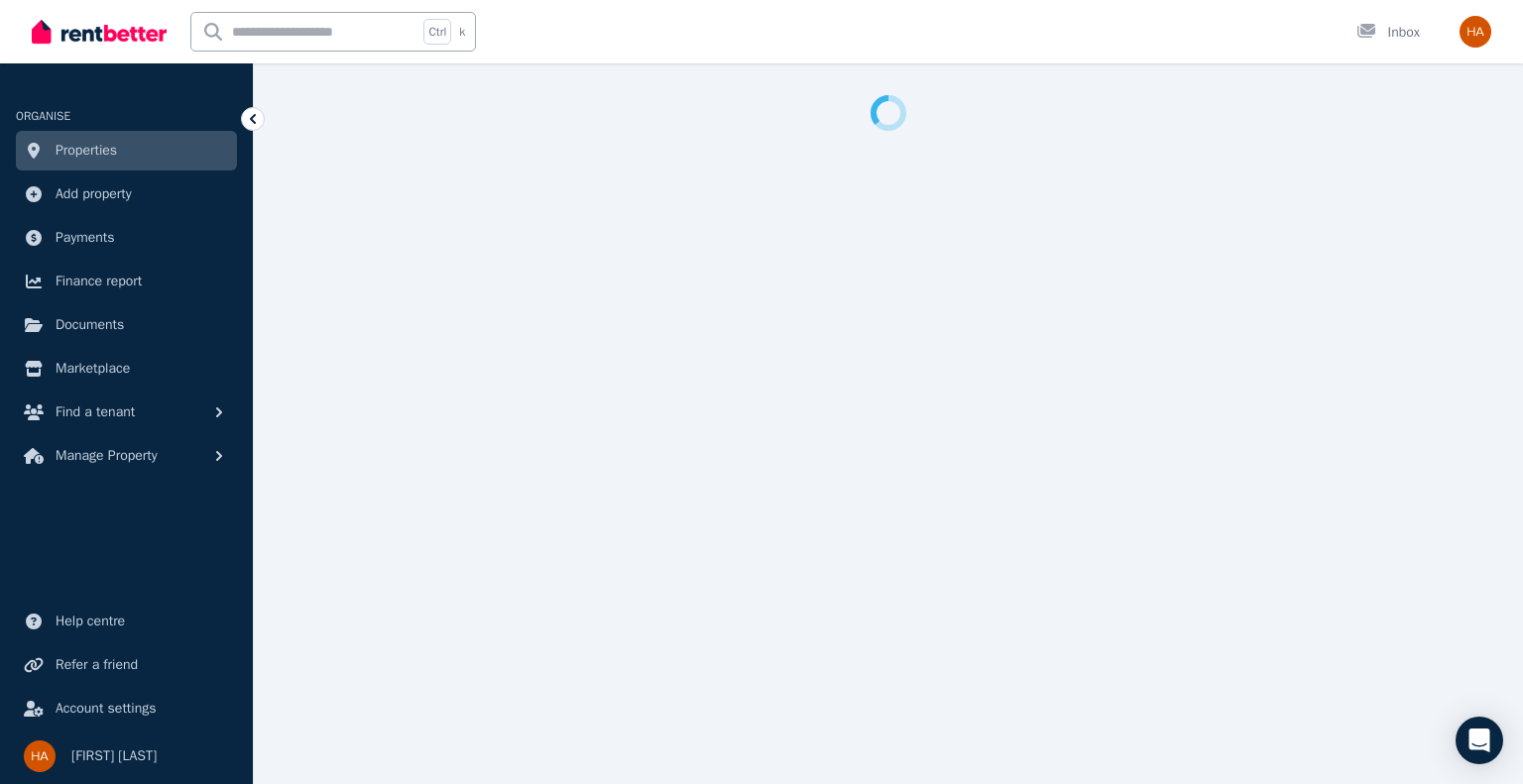 select on "**********" 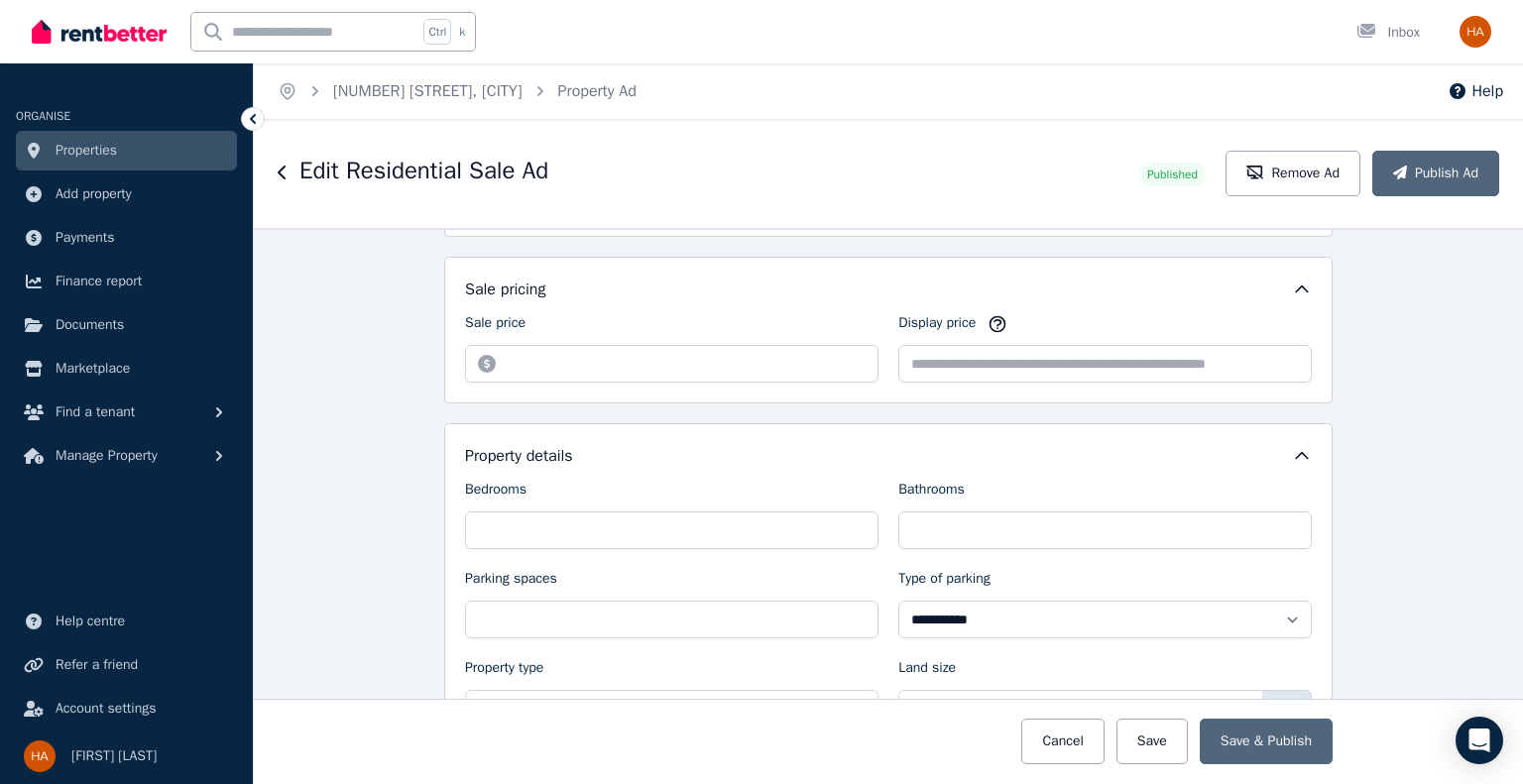 scroll, scrollTop: 531, scrollLeft: 0, axis: vertical 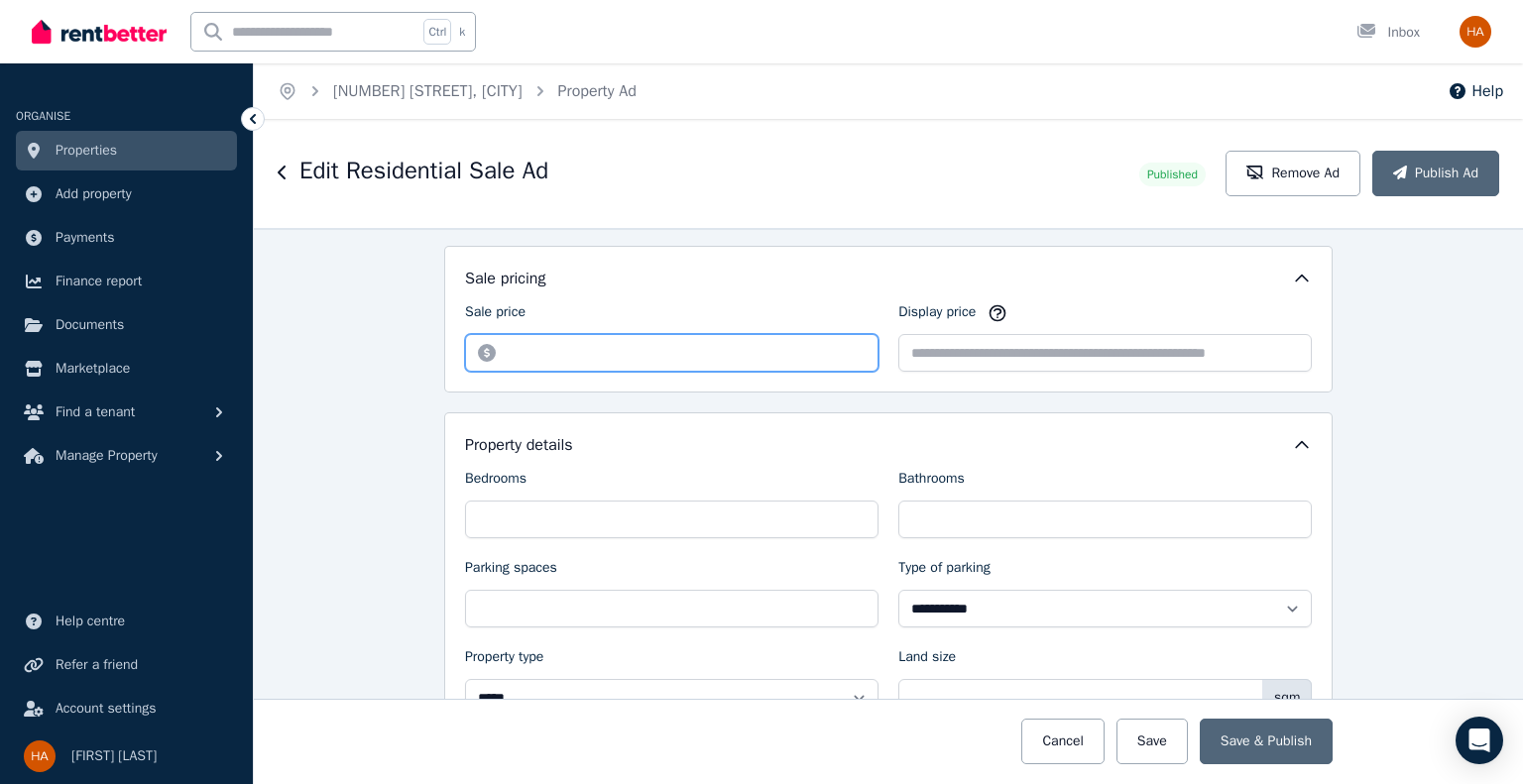 click on "*********" at bounding box center [671, 353] 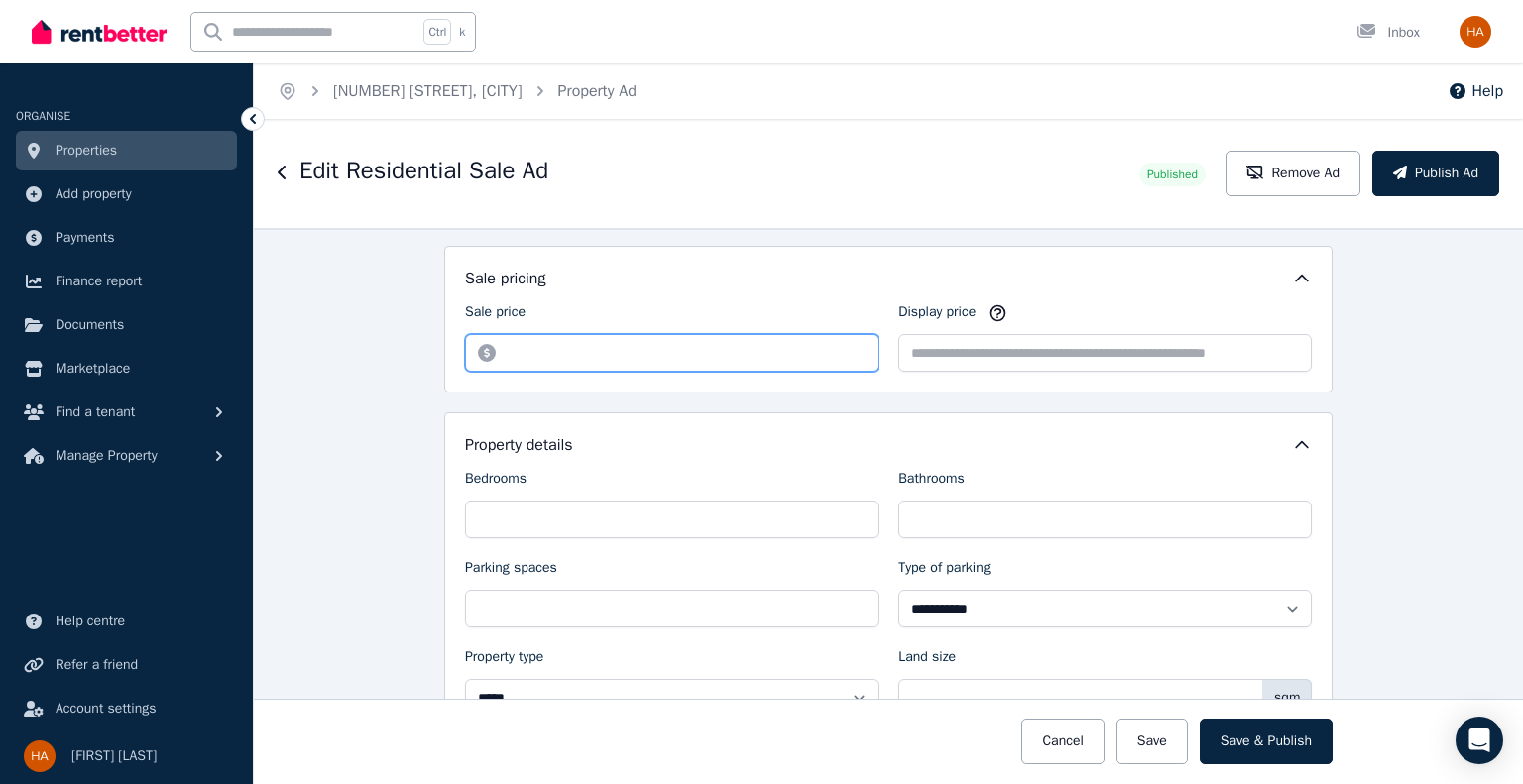 type on "*" 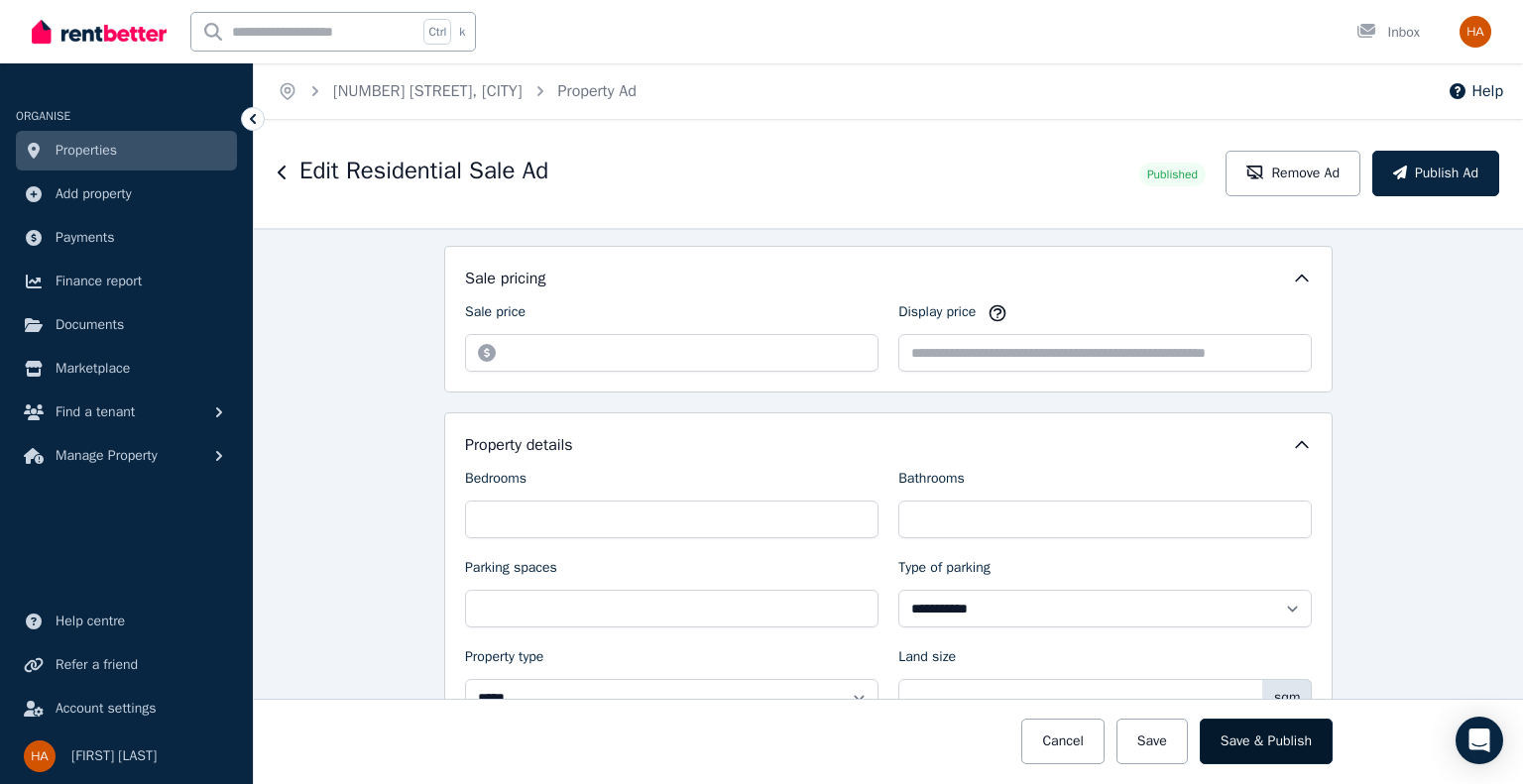 click on "Save & Publish" at bounding box center (1266, 741) 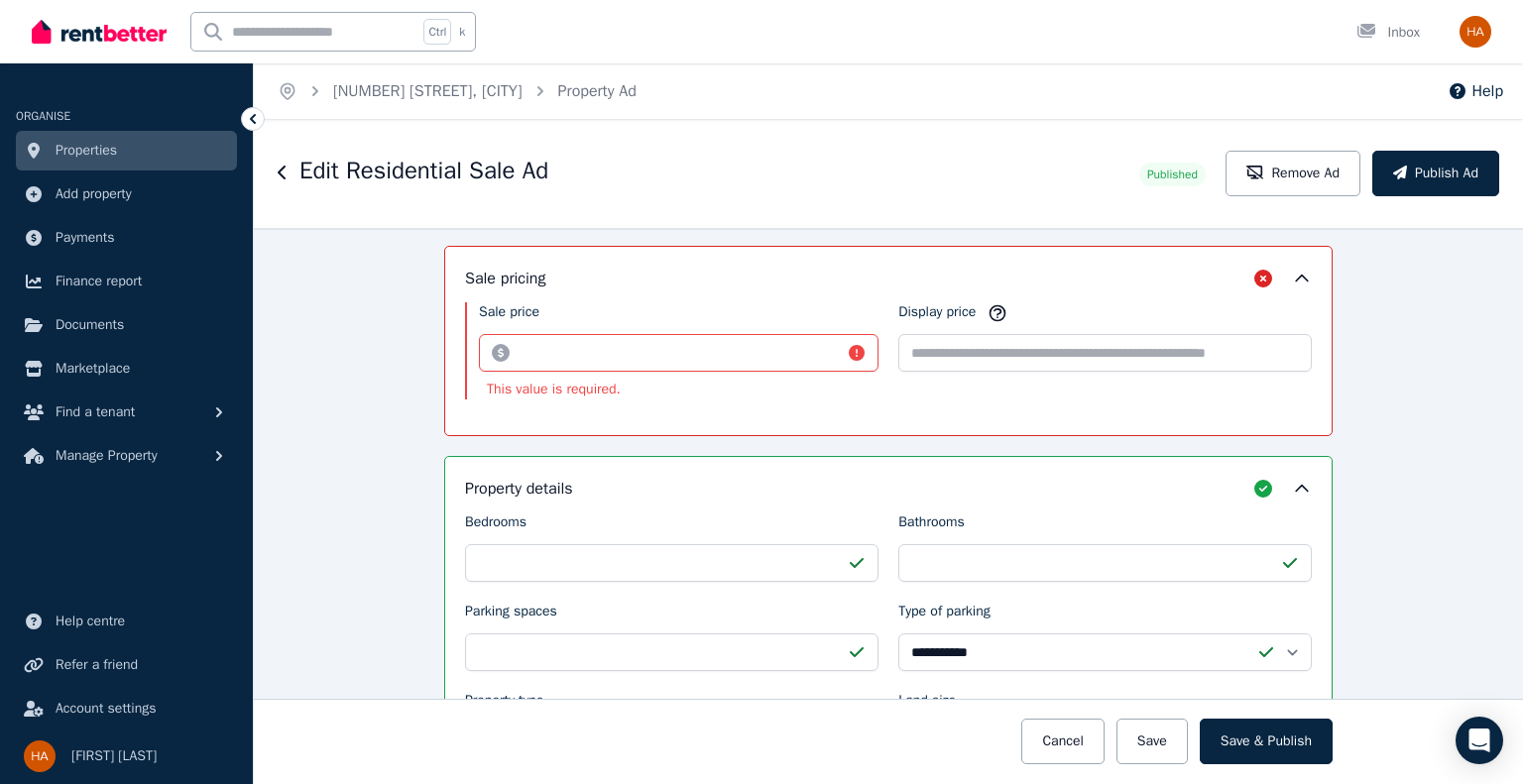 scroll, scrollTop: 470, scrollLeft: 0, axis: vertical 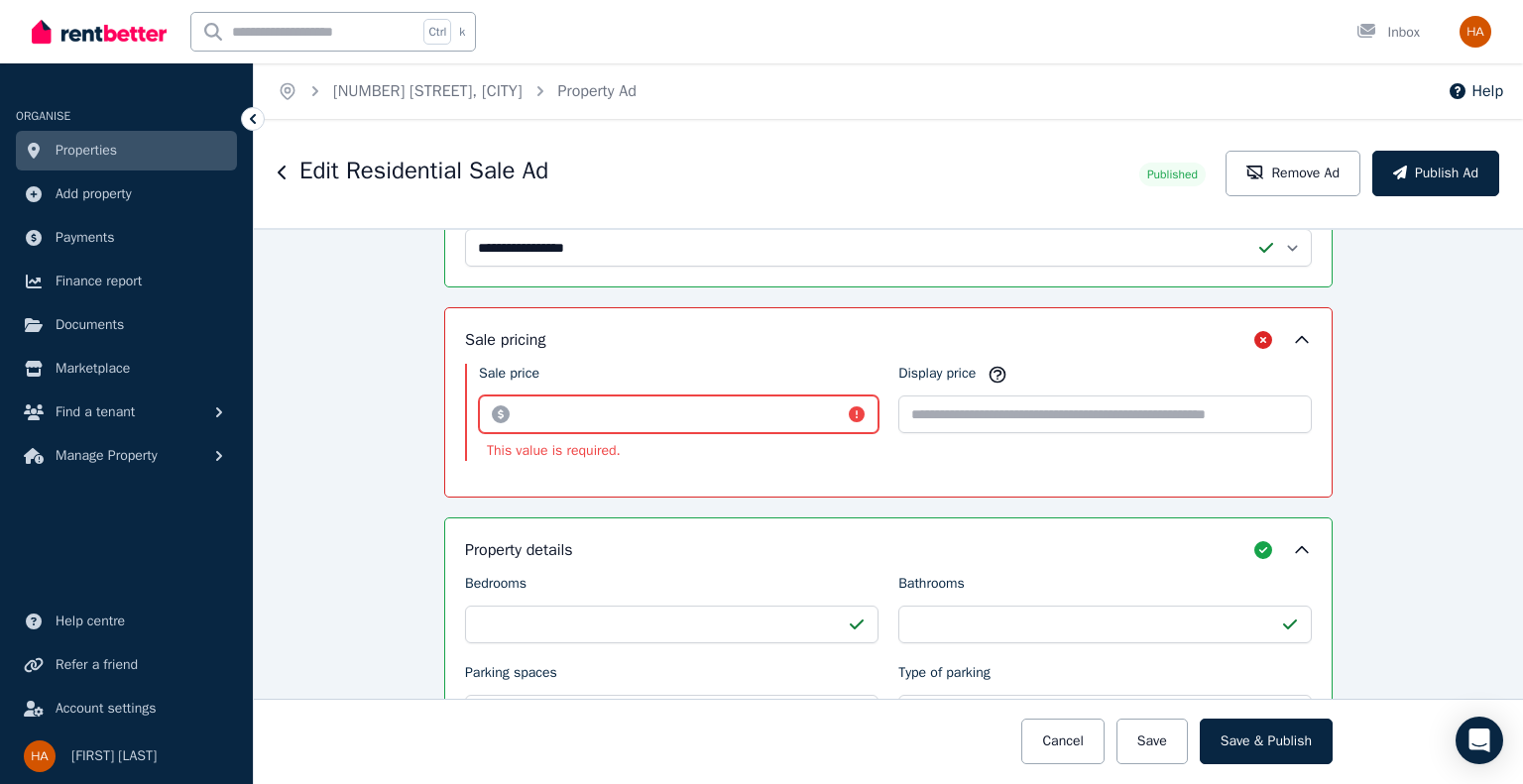 click on "Sale price" at bounding box center (678, 414) 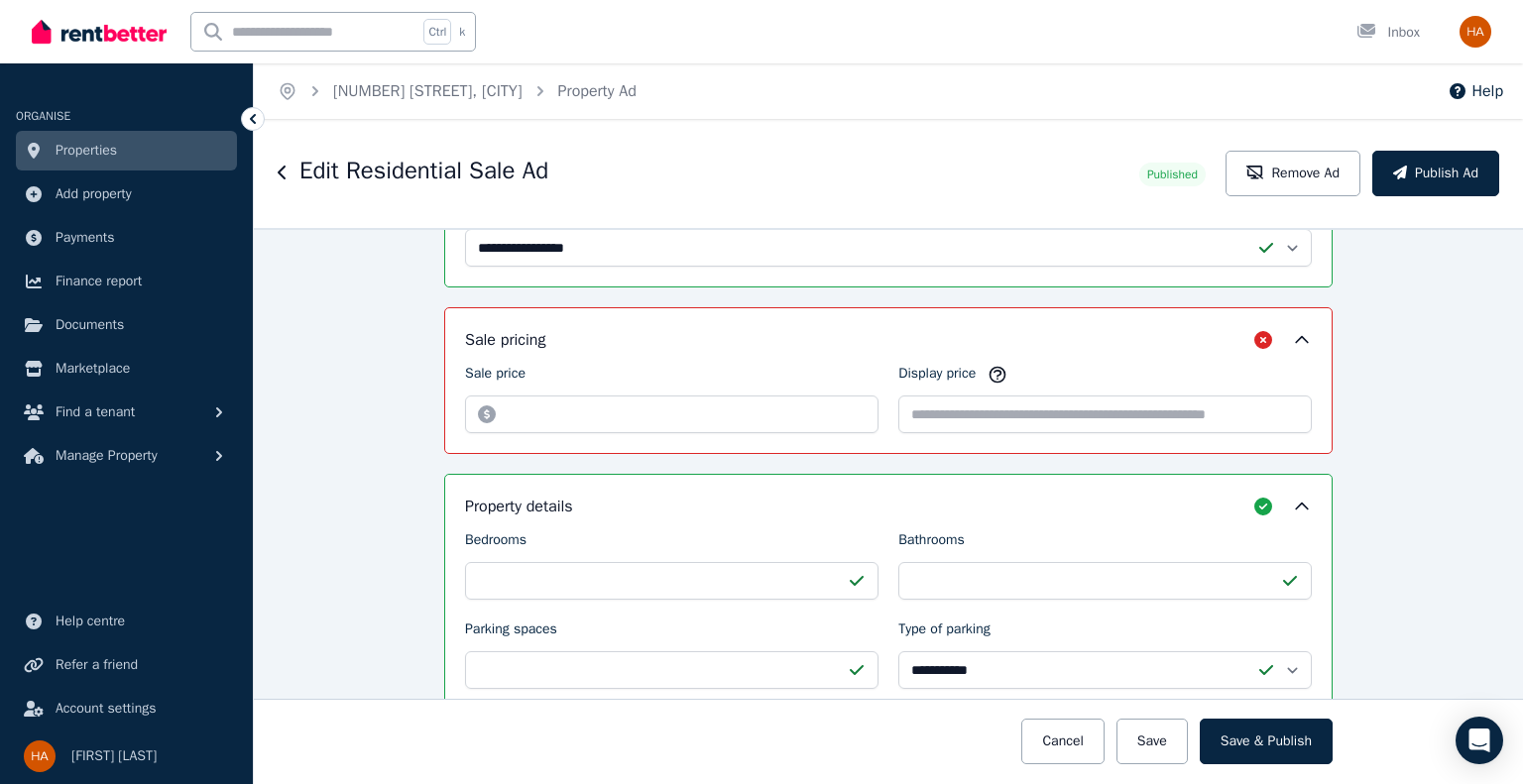 click on "Sale pricing" at bounding box center (888, 340) 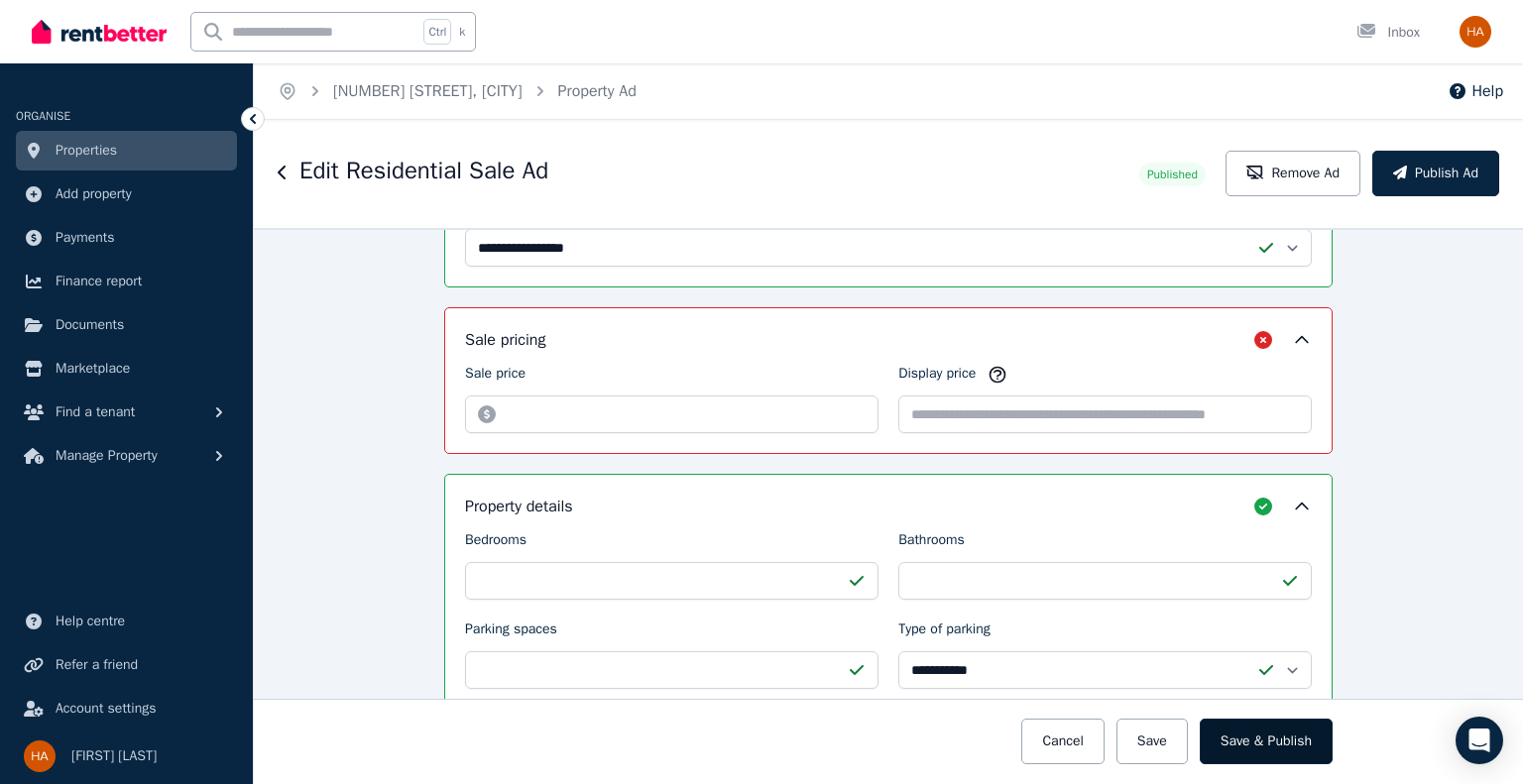 click on "Save & Publish" at bounding box center [1266, 741] 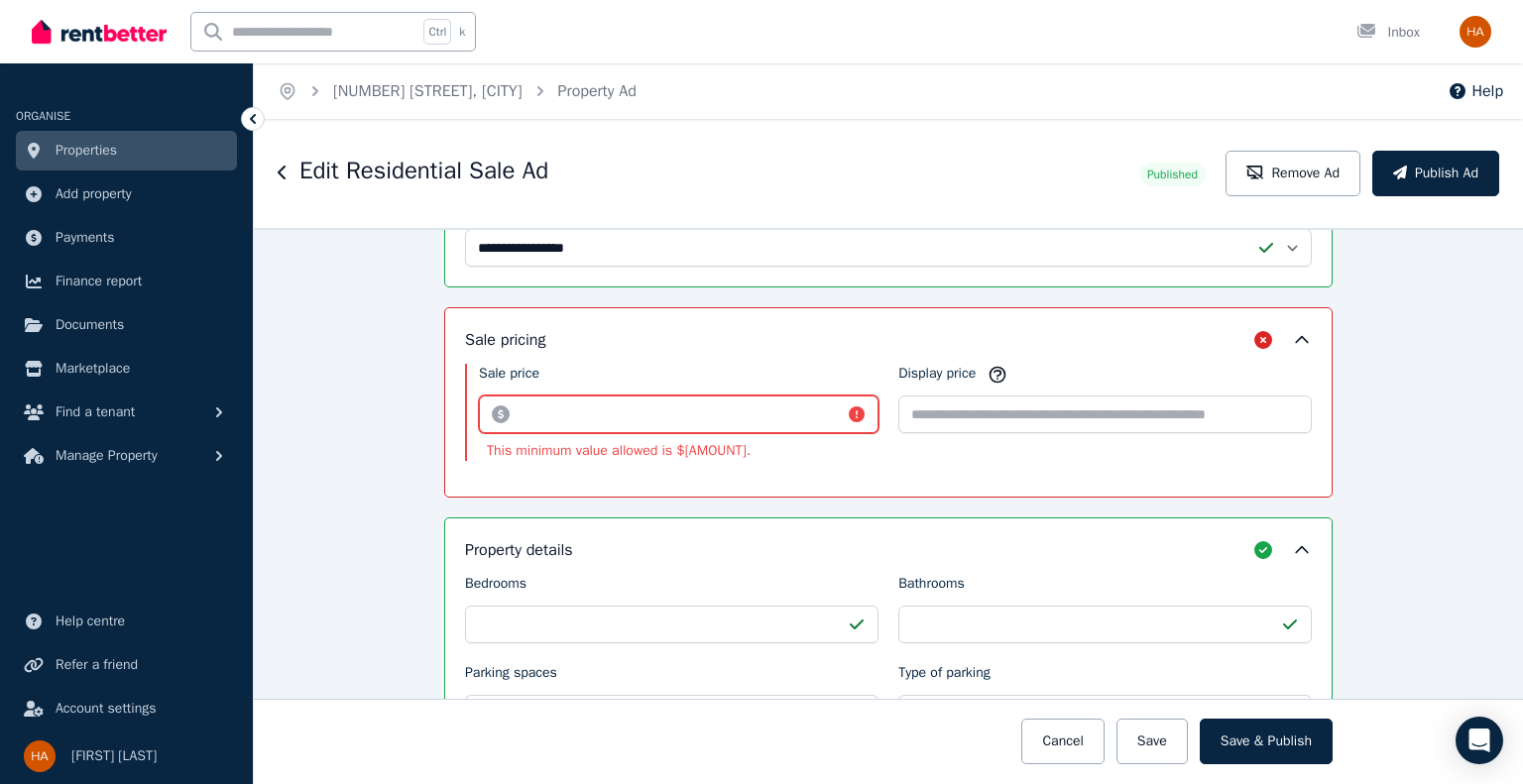 click on "*" at bounding box center [678, 414] 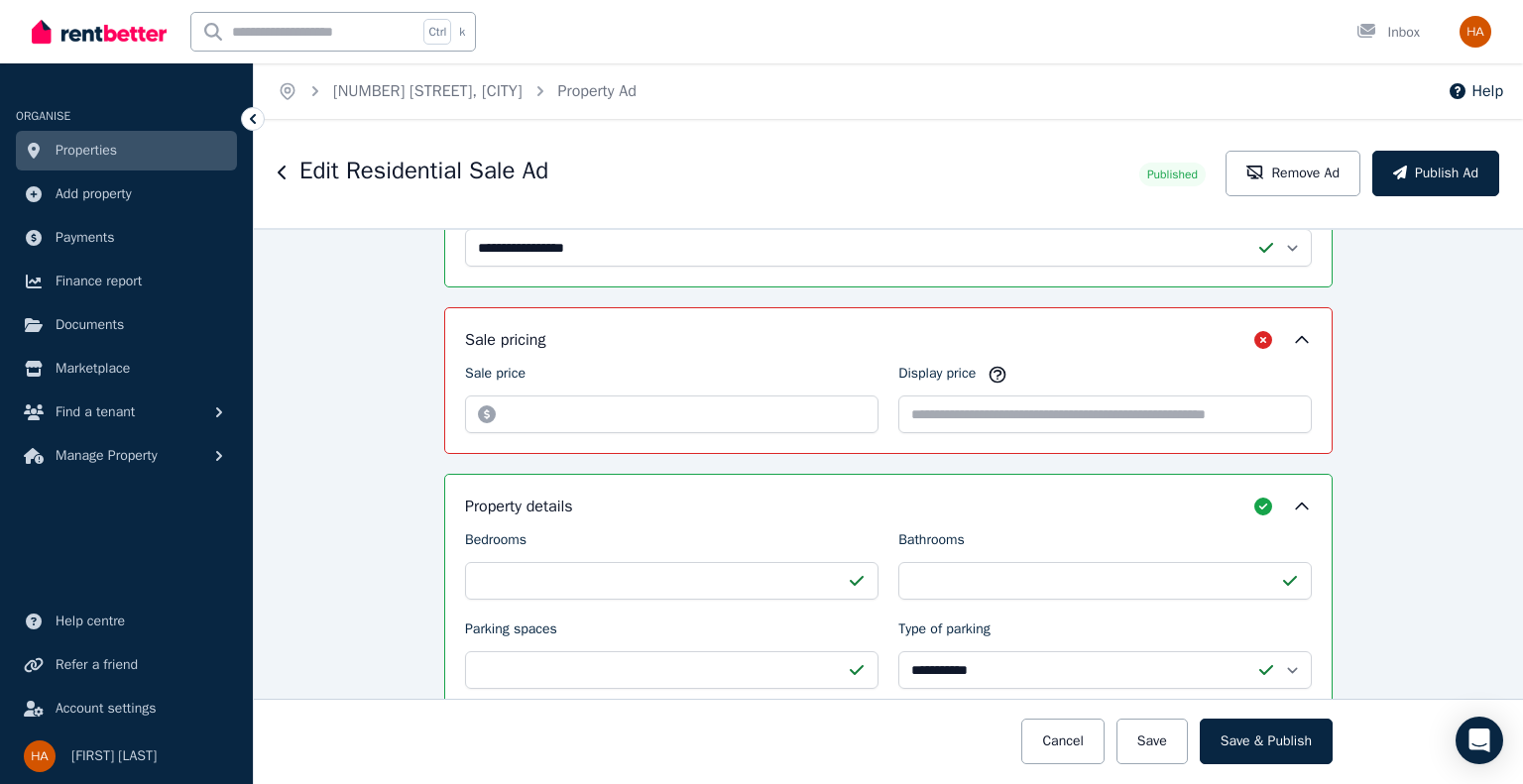 drag, startPoint x: 639, startPoint y: 340, endPoint x: 648, endPoint y: 345, distance: 10.29563 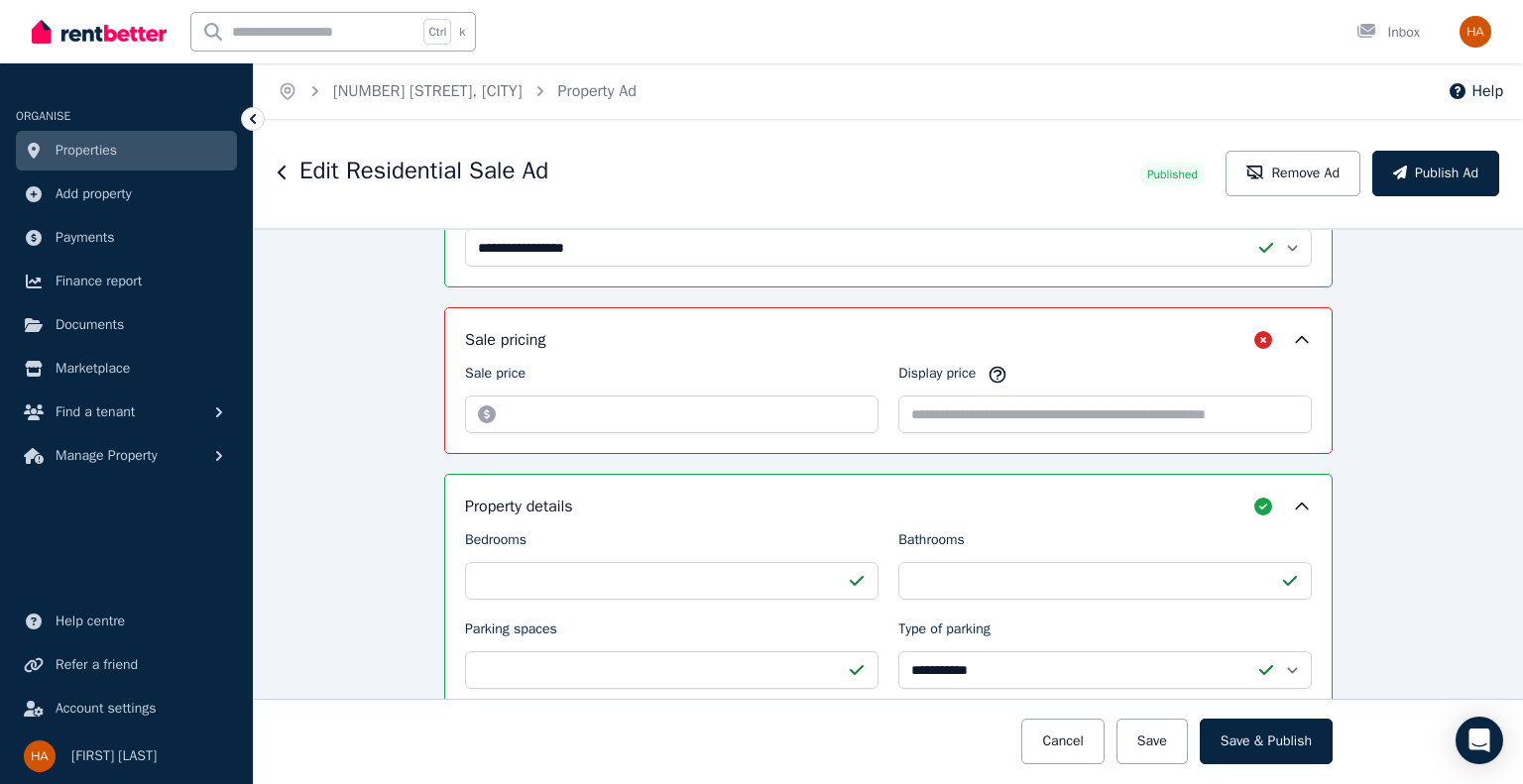 click on "Sale pricing" at bounding box center (888, 340) 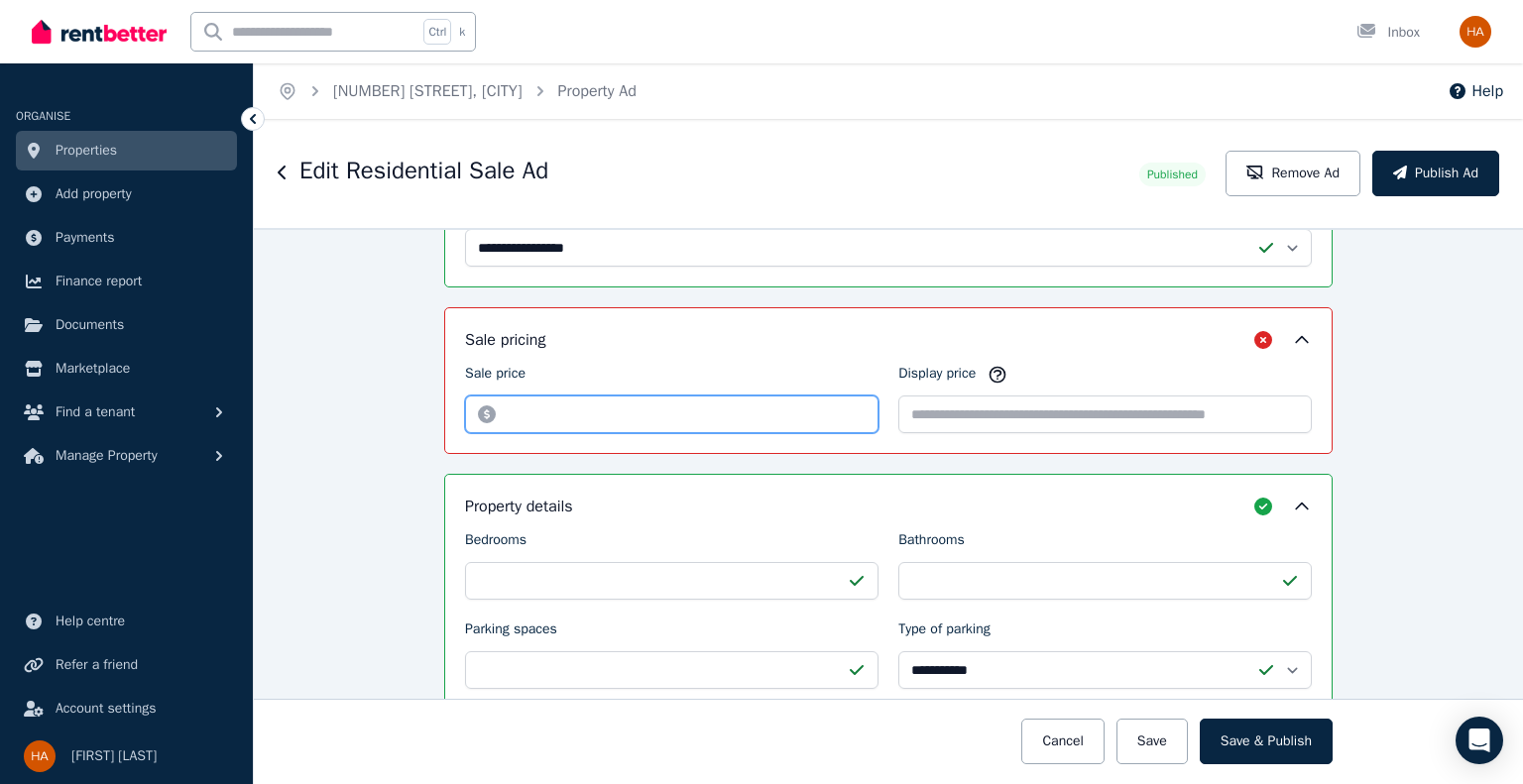 click on "****" at bounding box center (671, 414) 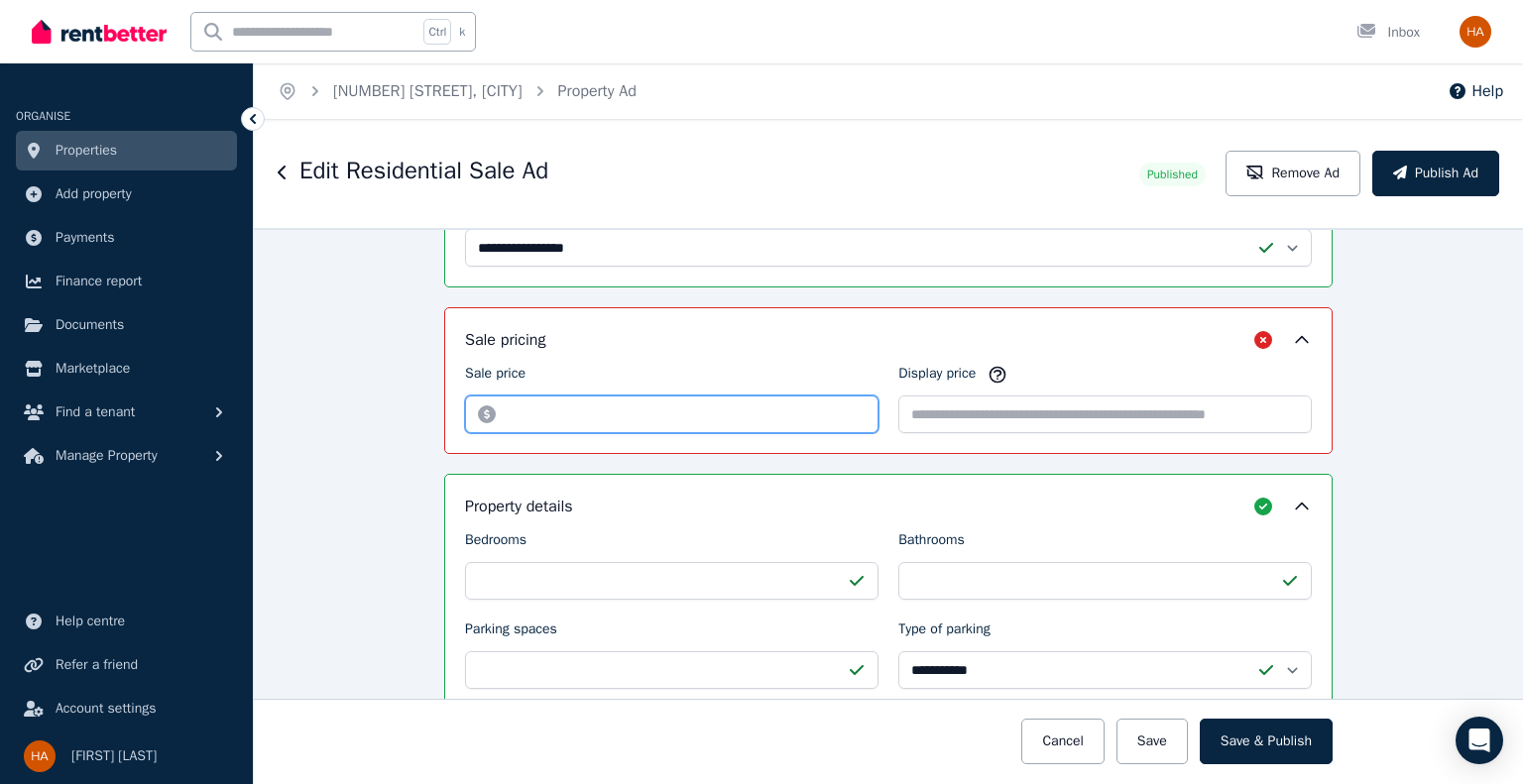 type on "*" 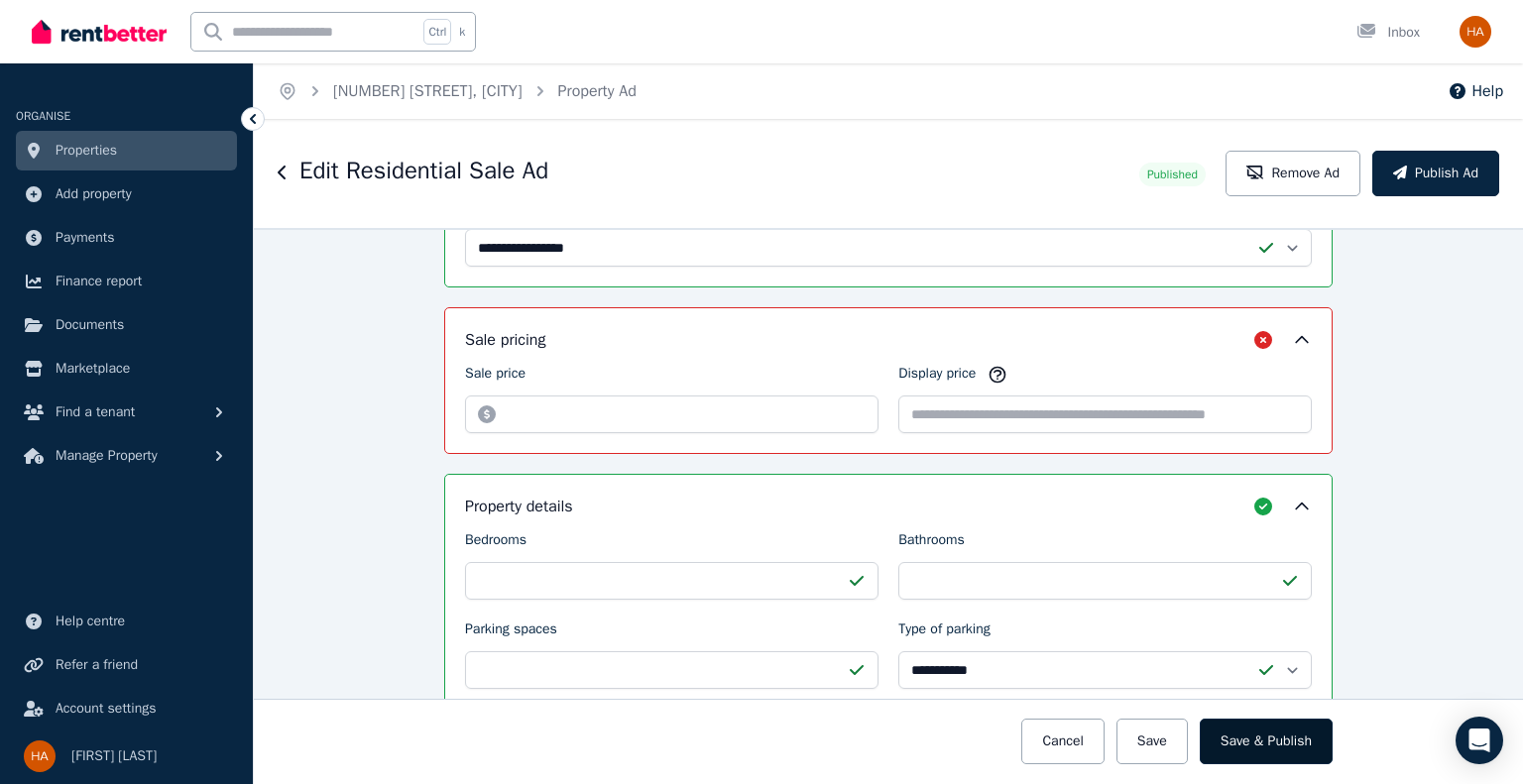 click on "Save & Publish" at bounding box center [1266, 741] 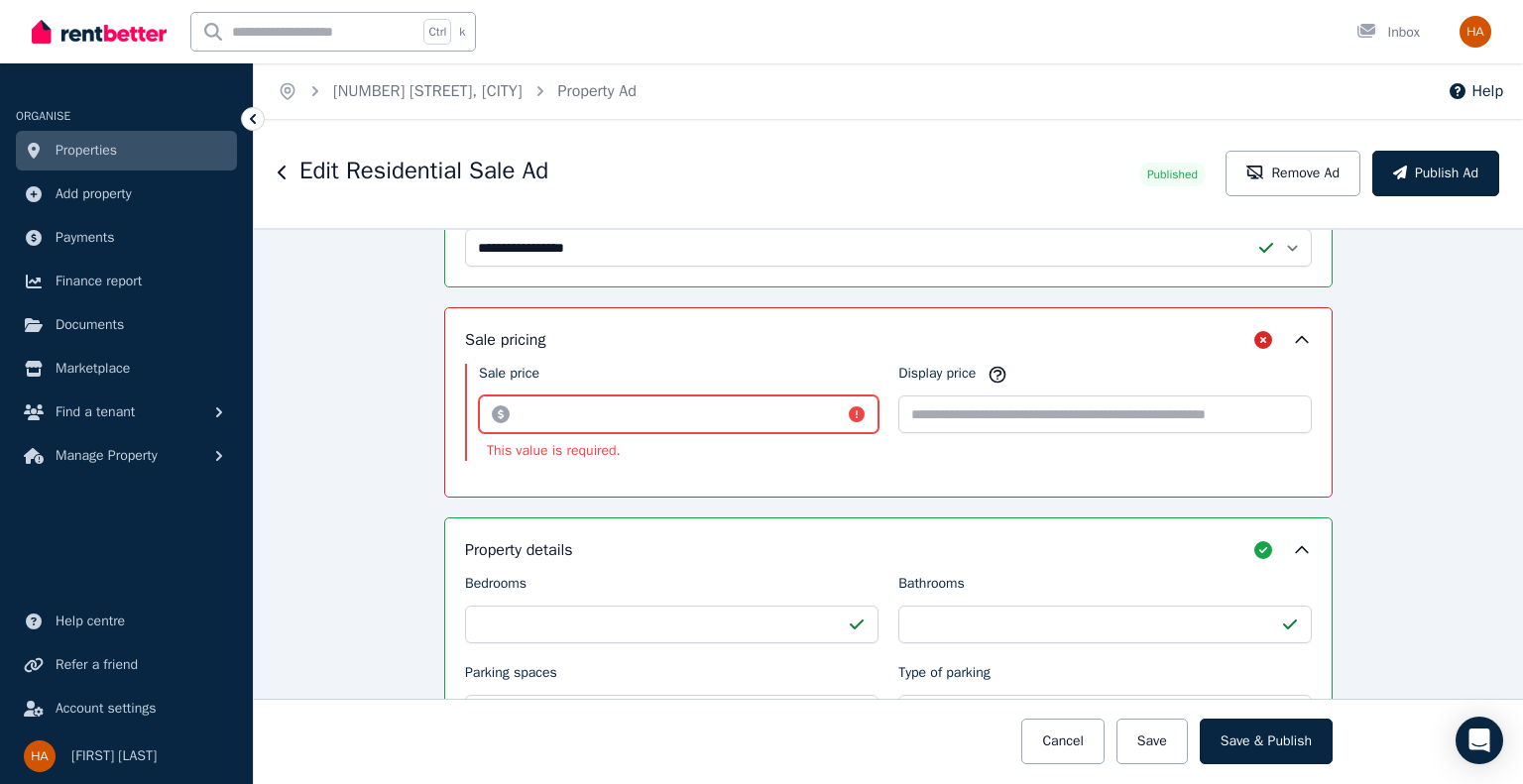 click on "Sale price" at bounding box center [678, 414] 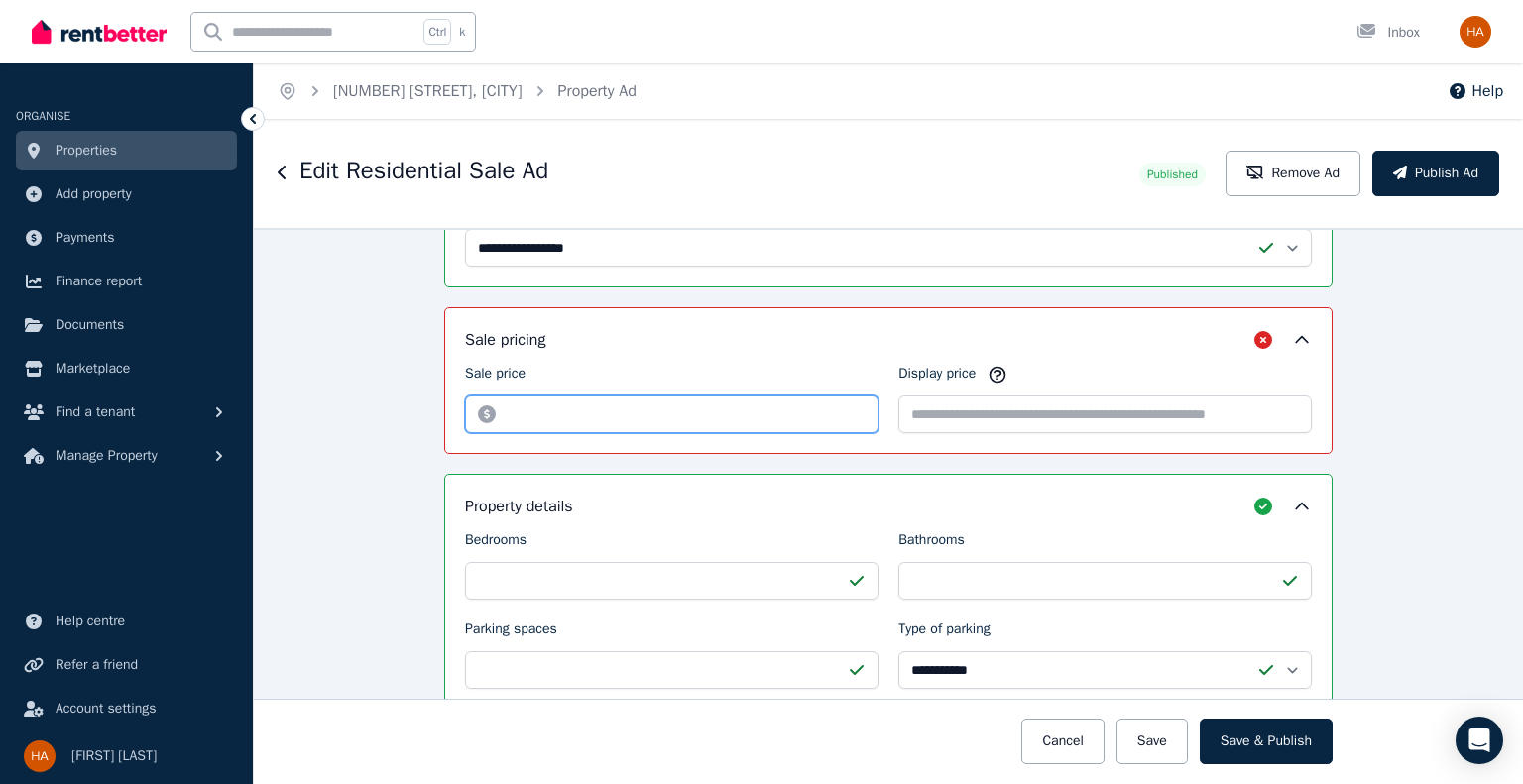 type on "*" 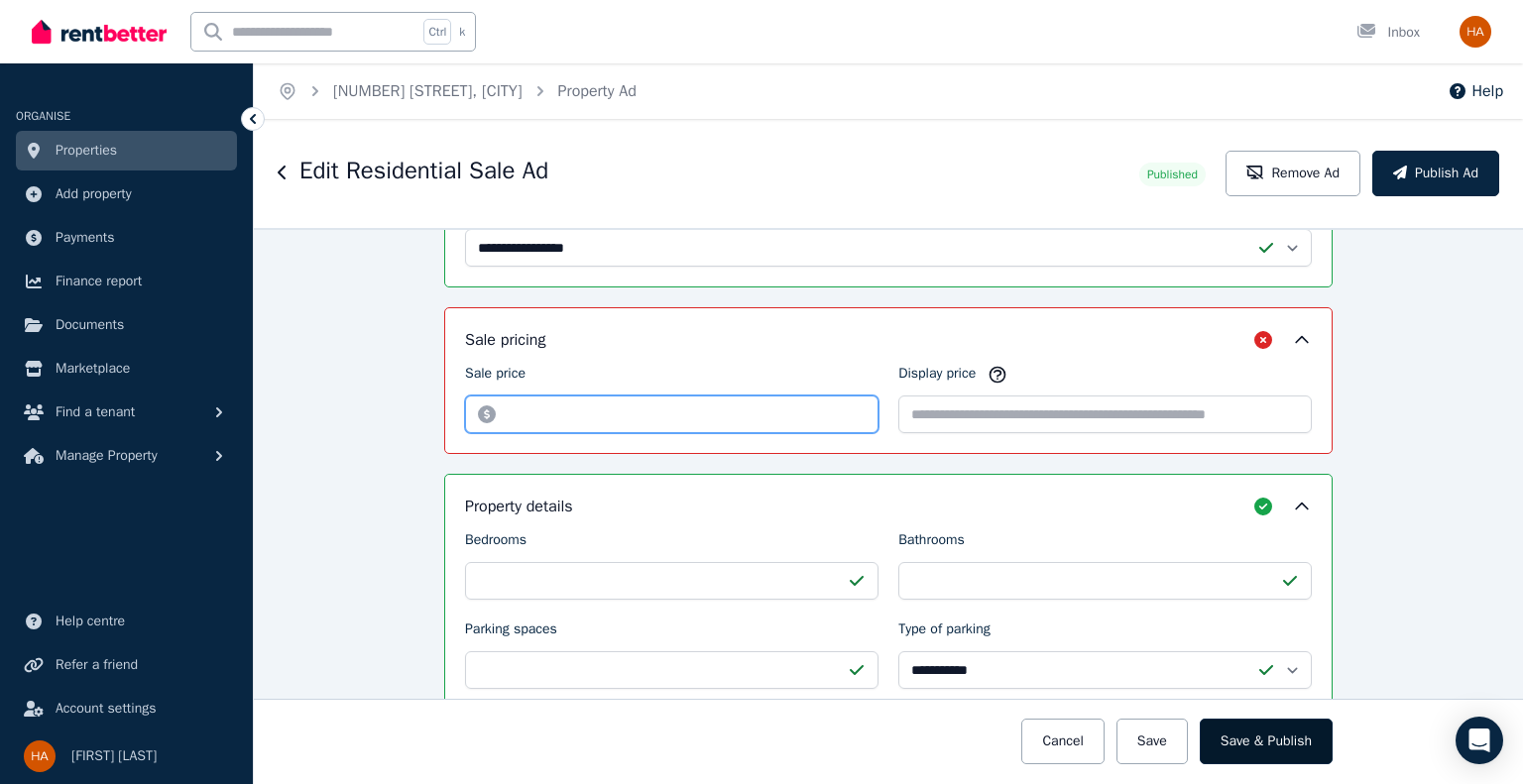 type on "**" 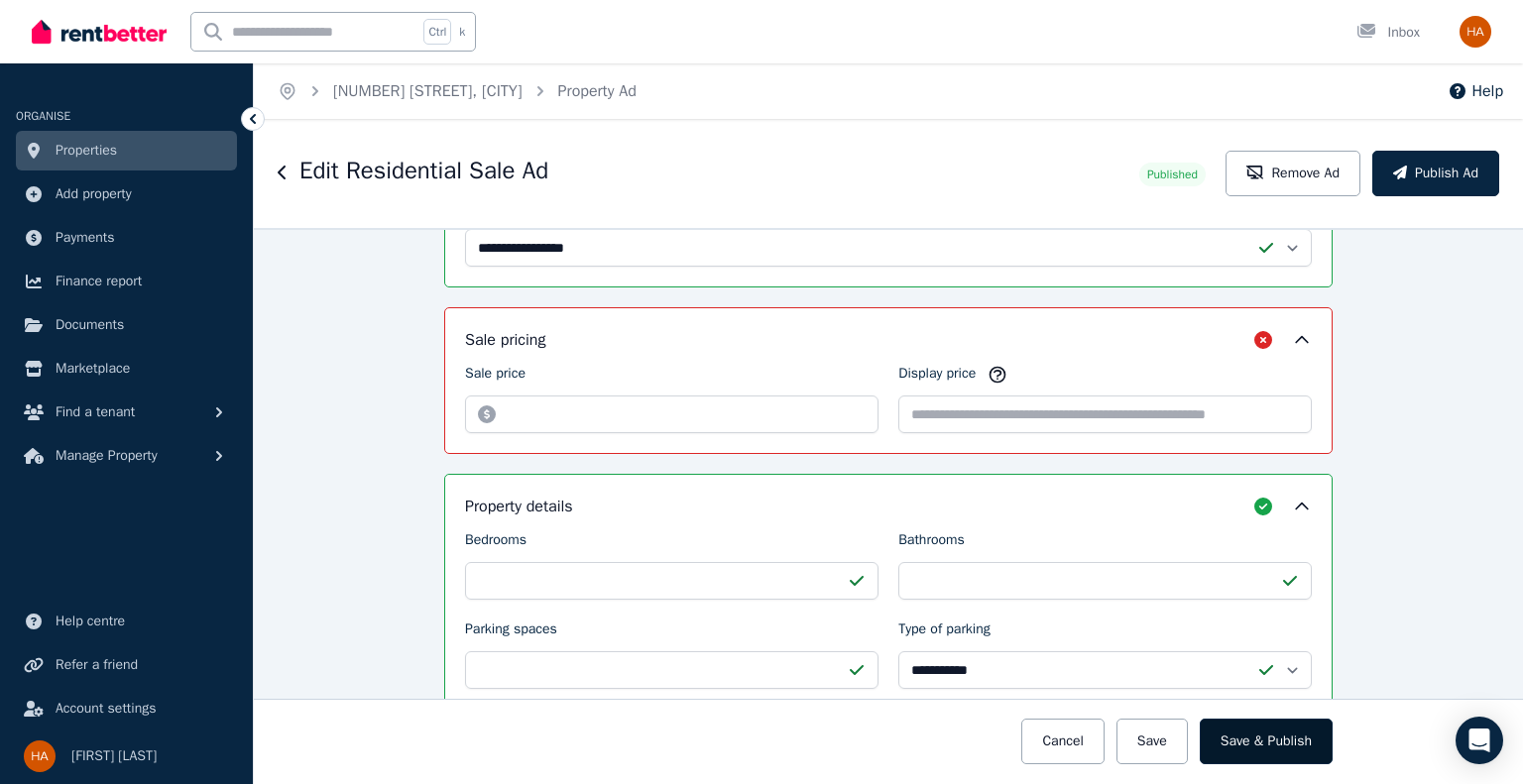 click on "Save & Publish" at bounding box center [1266, 741] 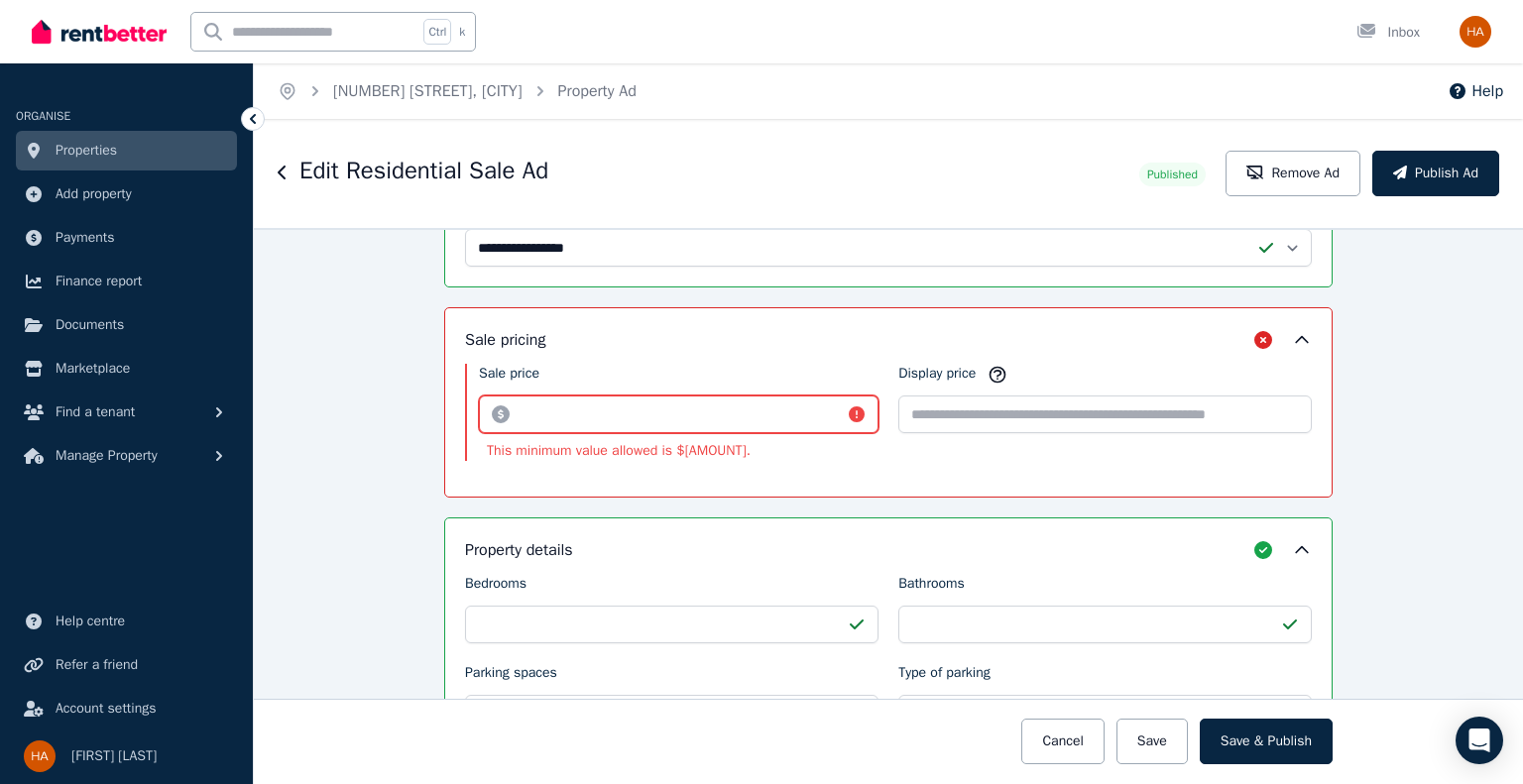 click on "**" at bounding box center (678, 414) 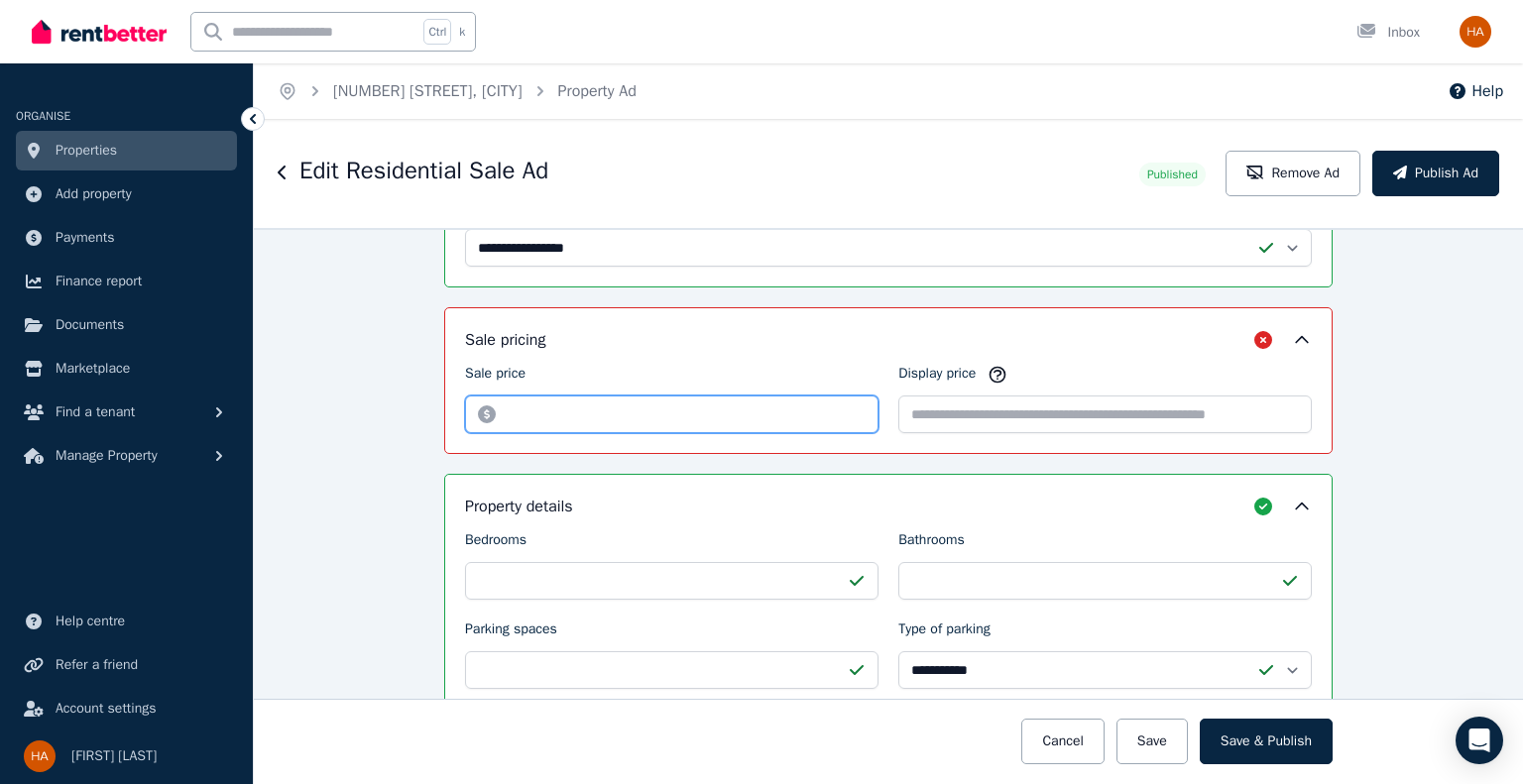 type on "***" 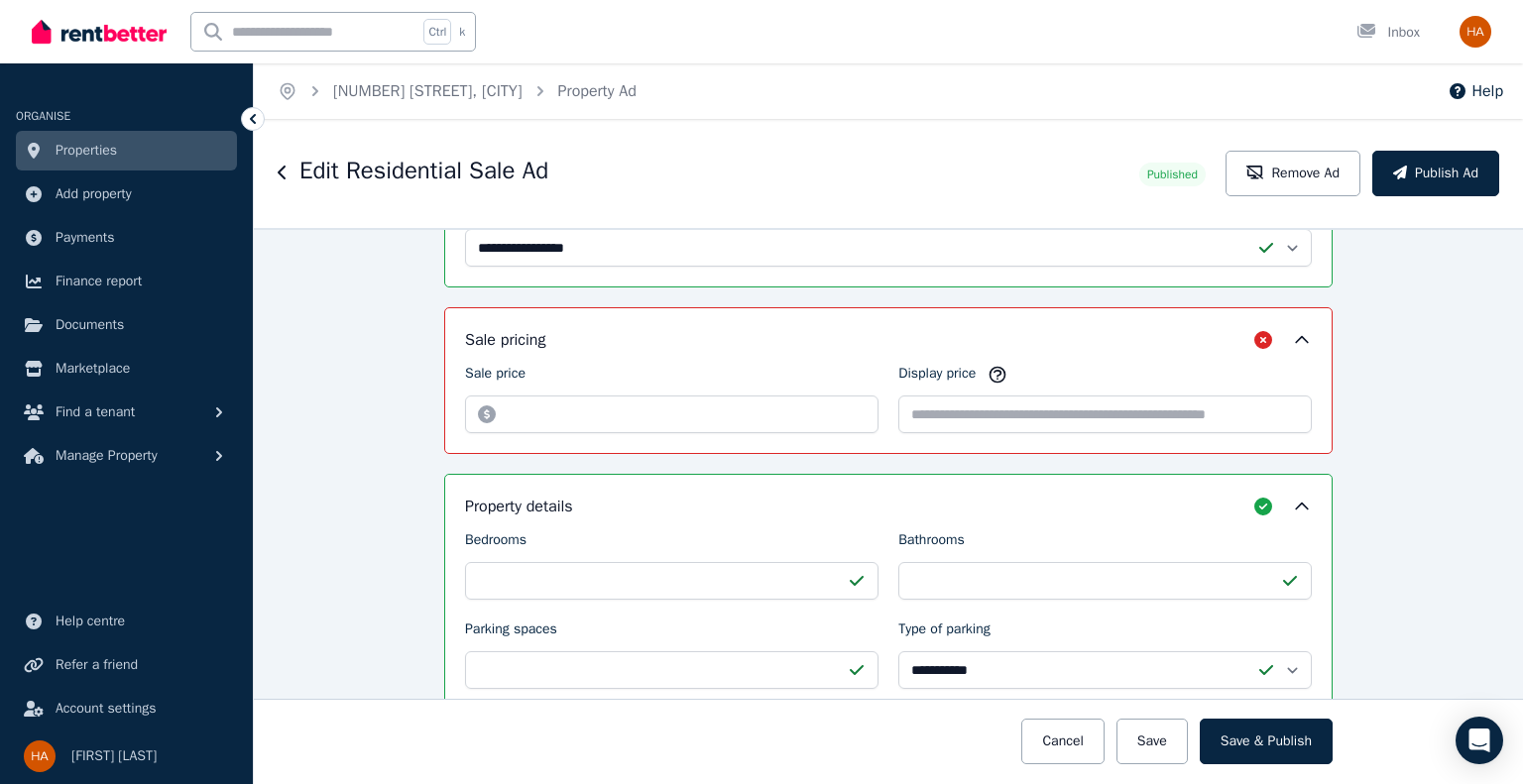 click on "Property details" at bounding box center (888, 506) 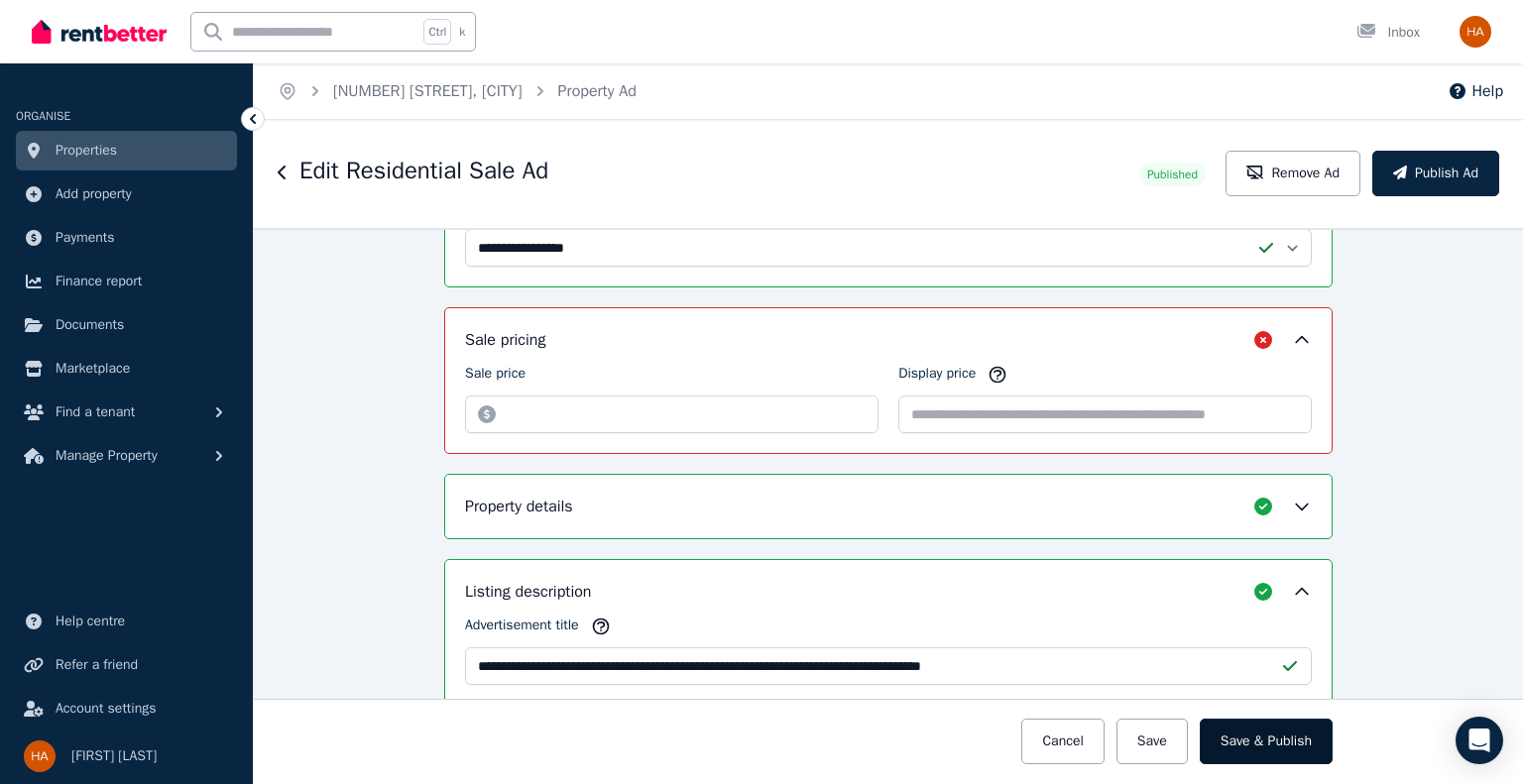 click on "Save & Publish" at bounding box center [1266, 741] 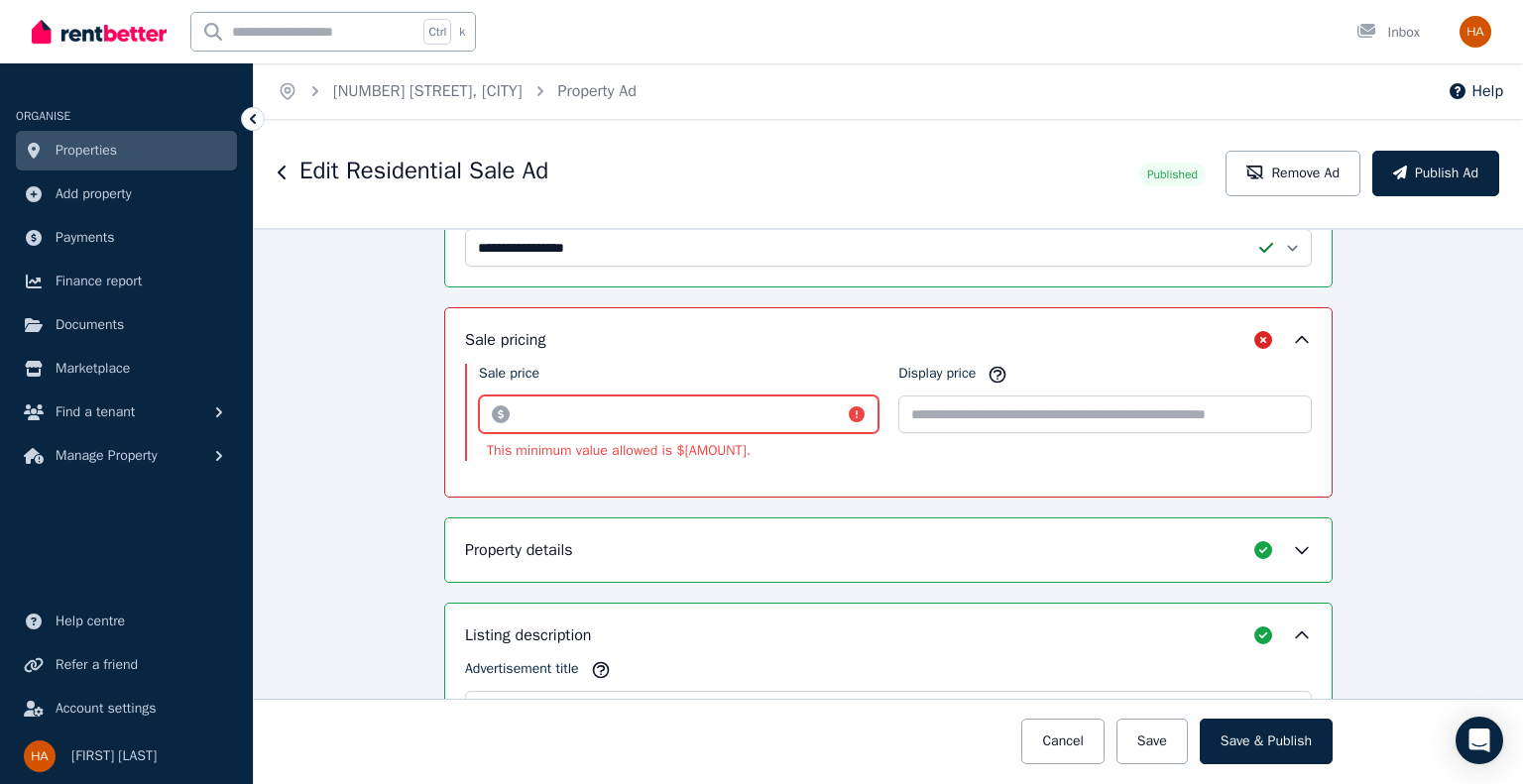 click on "***" at bounding box center (678, 414) 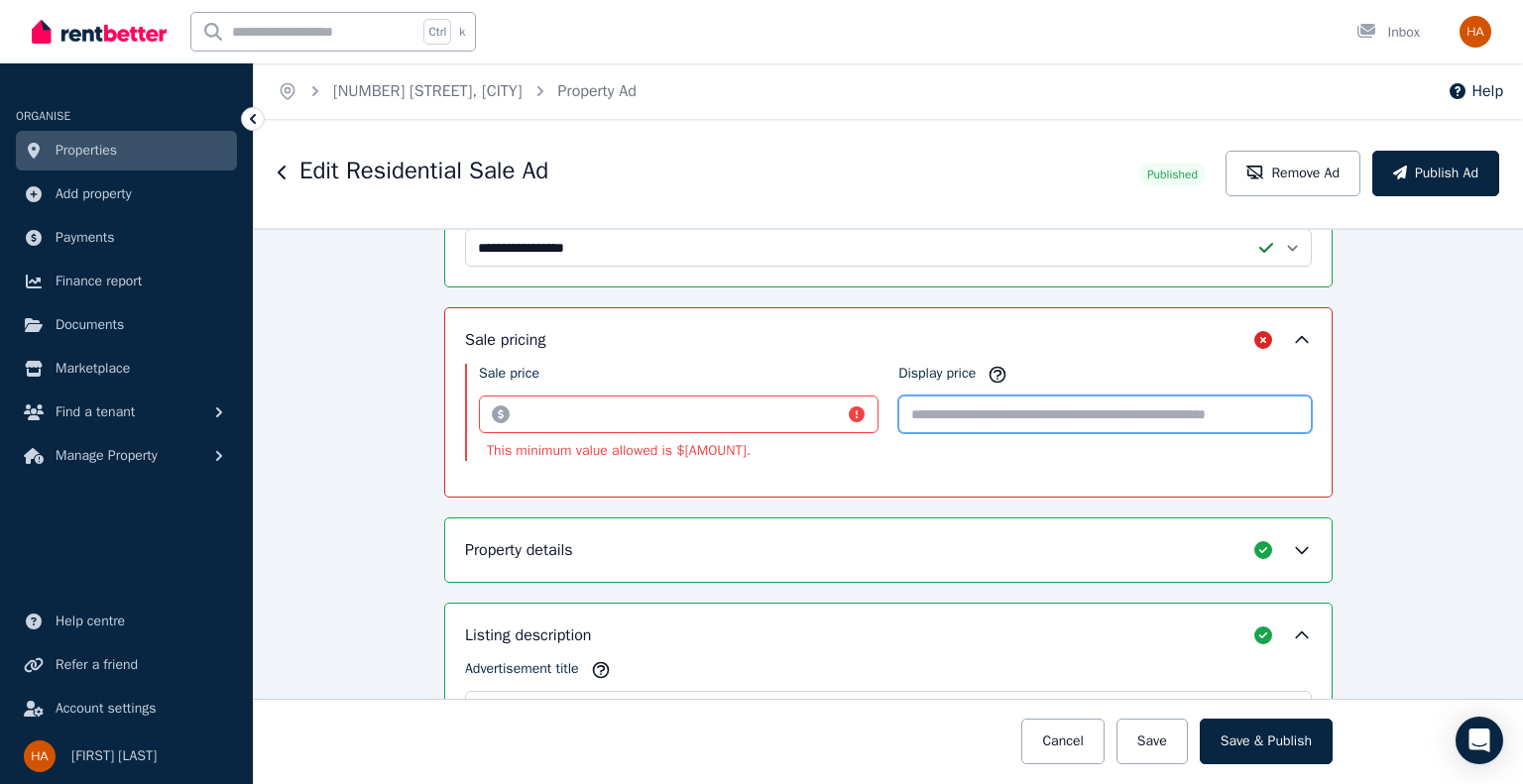 click on "Display price" at bounding box center [1105, 414] 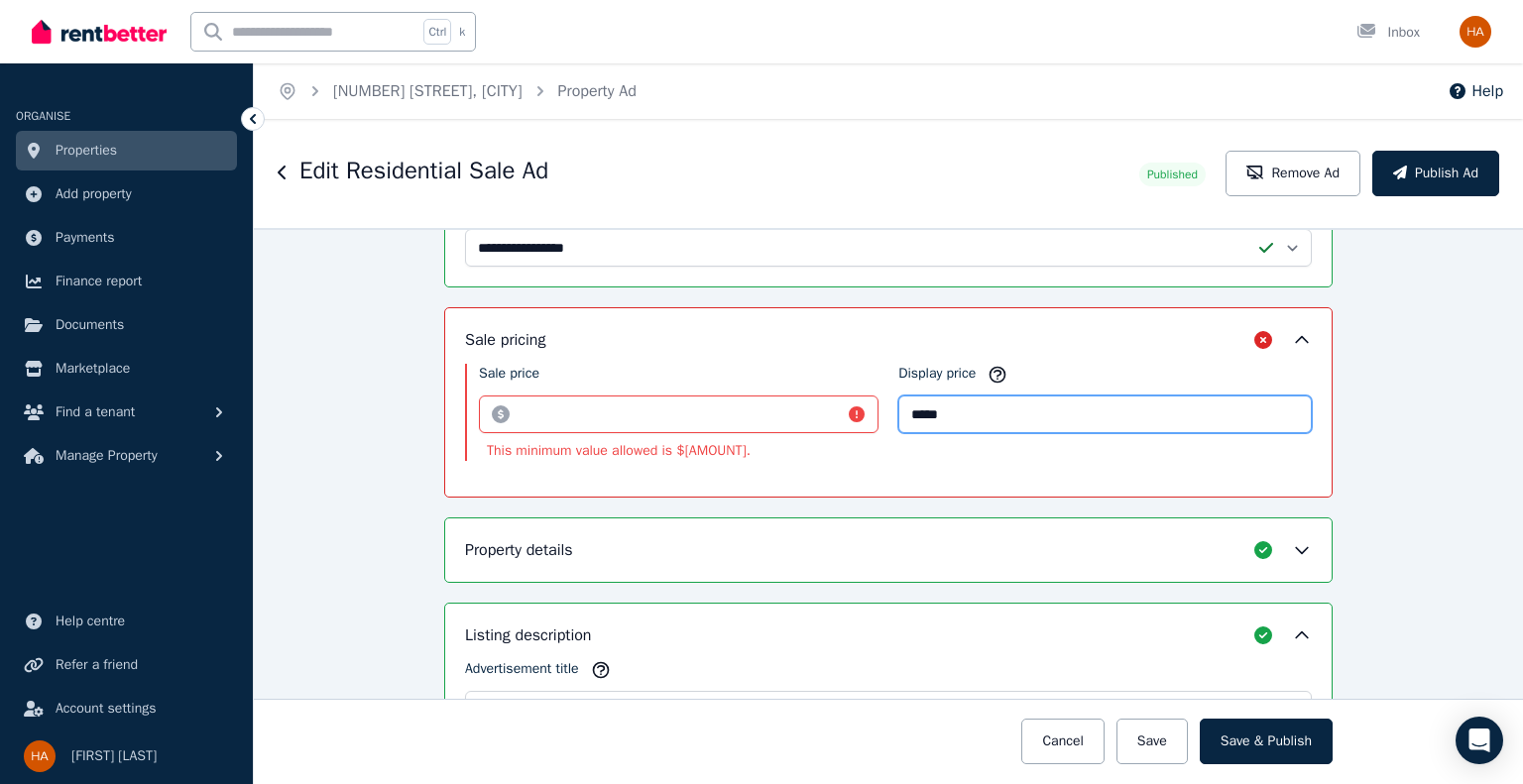 type on "*****" 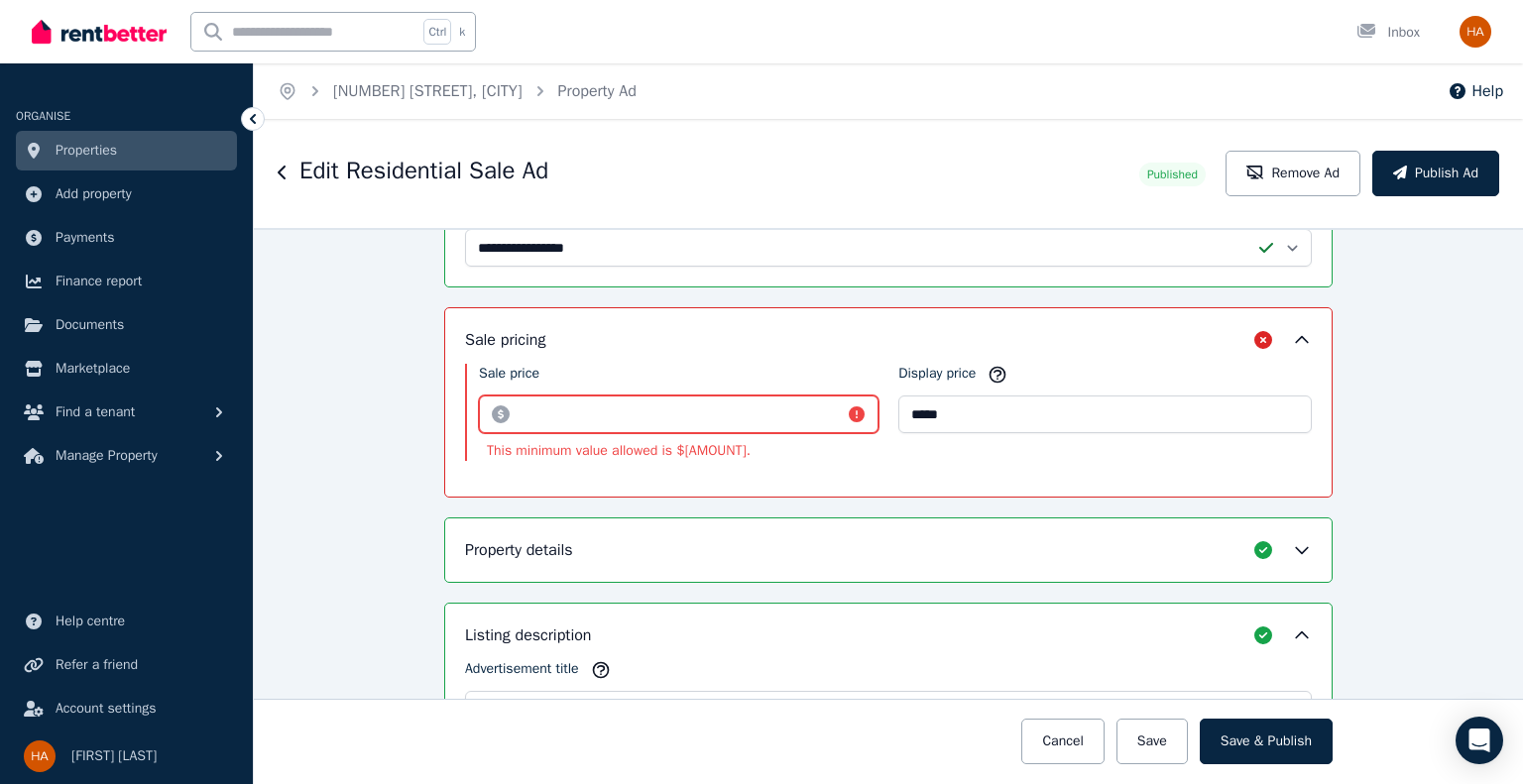click on "***" at bounding box center (678, 414) 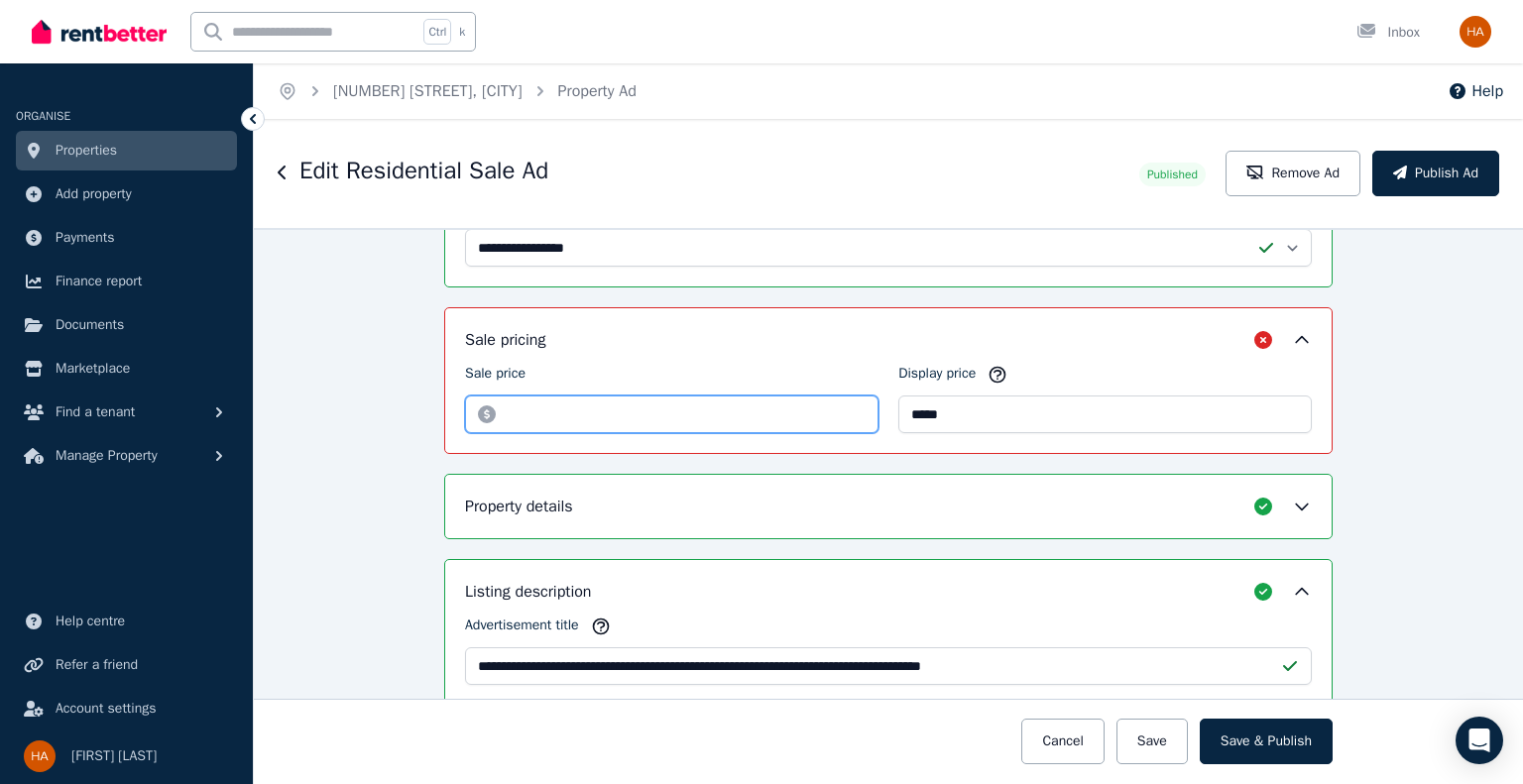 type on "*" 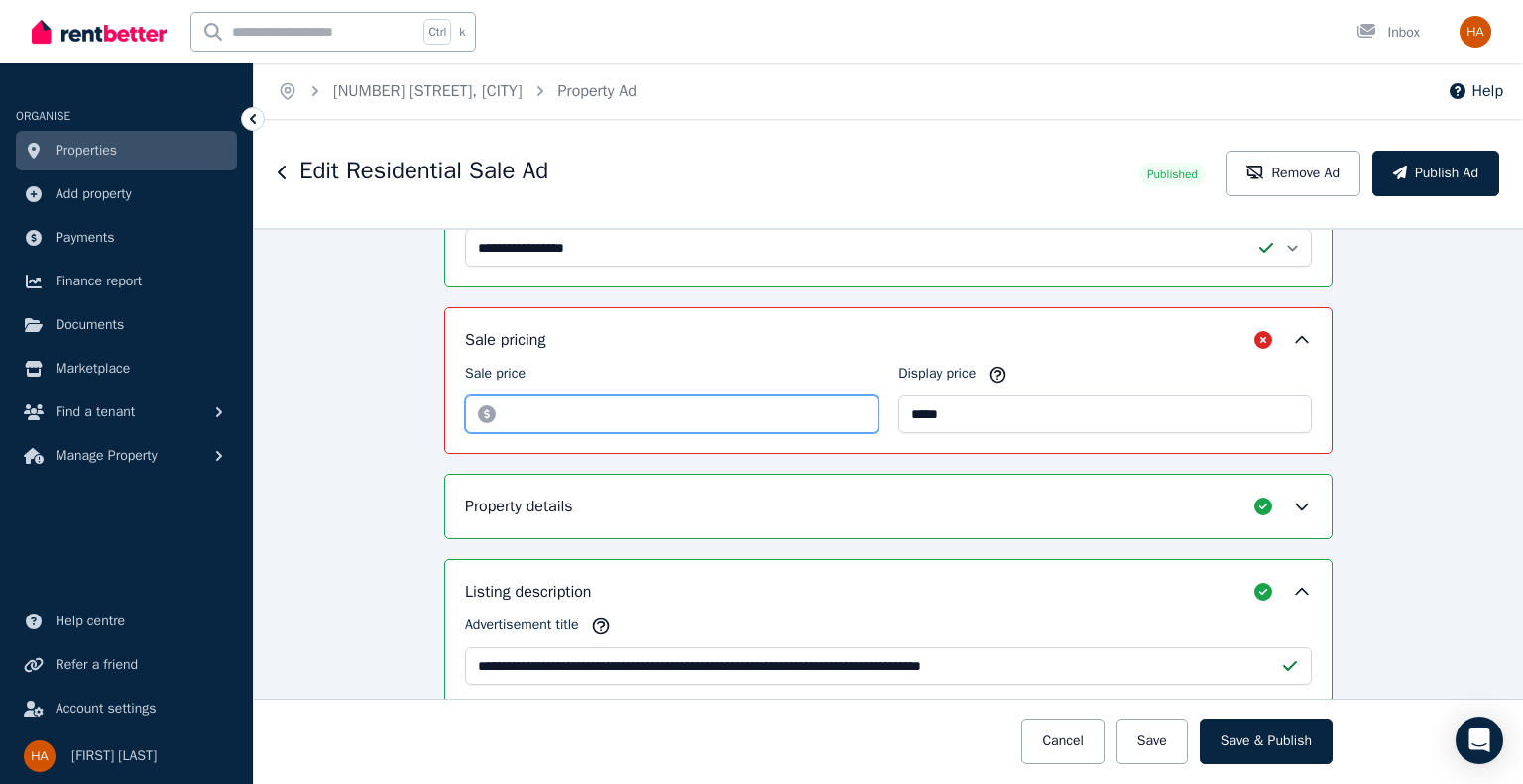 type on "******" 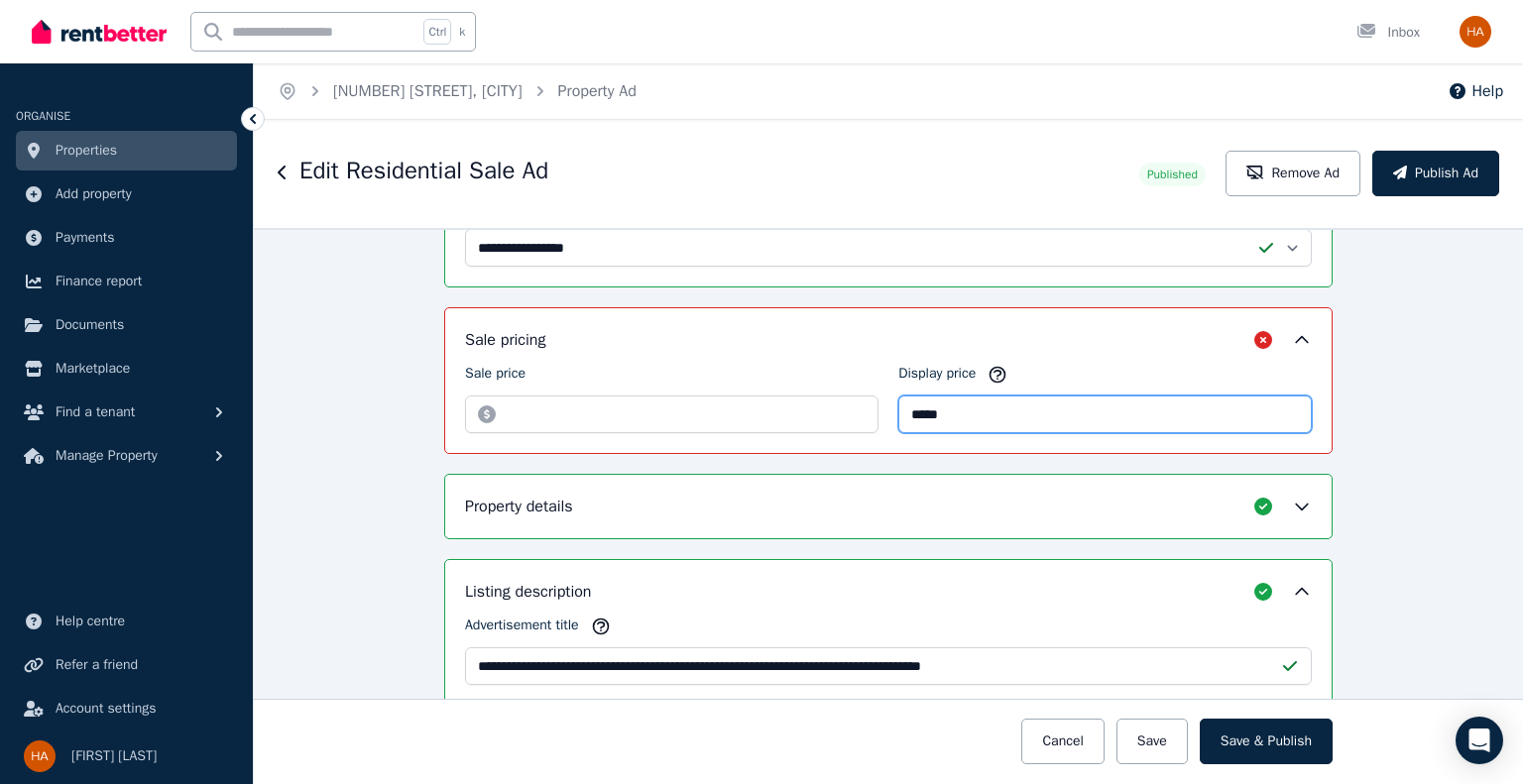 click on "*****" at bounding box center (1105, 414) 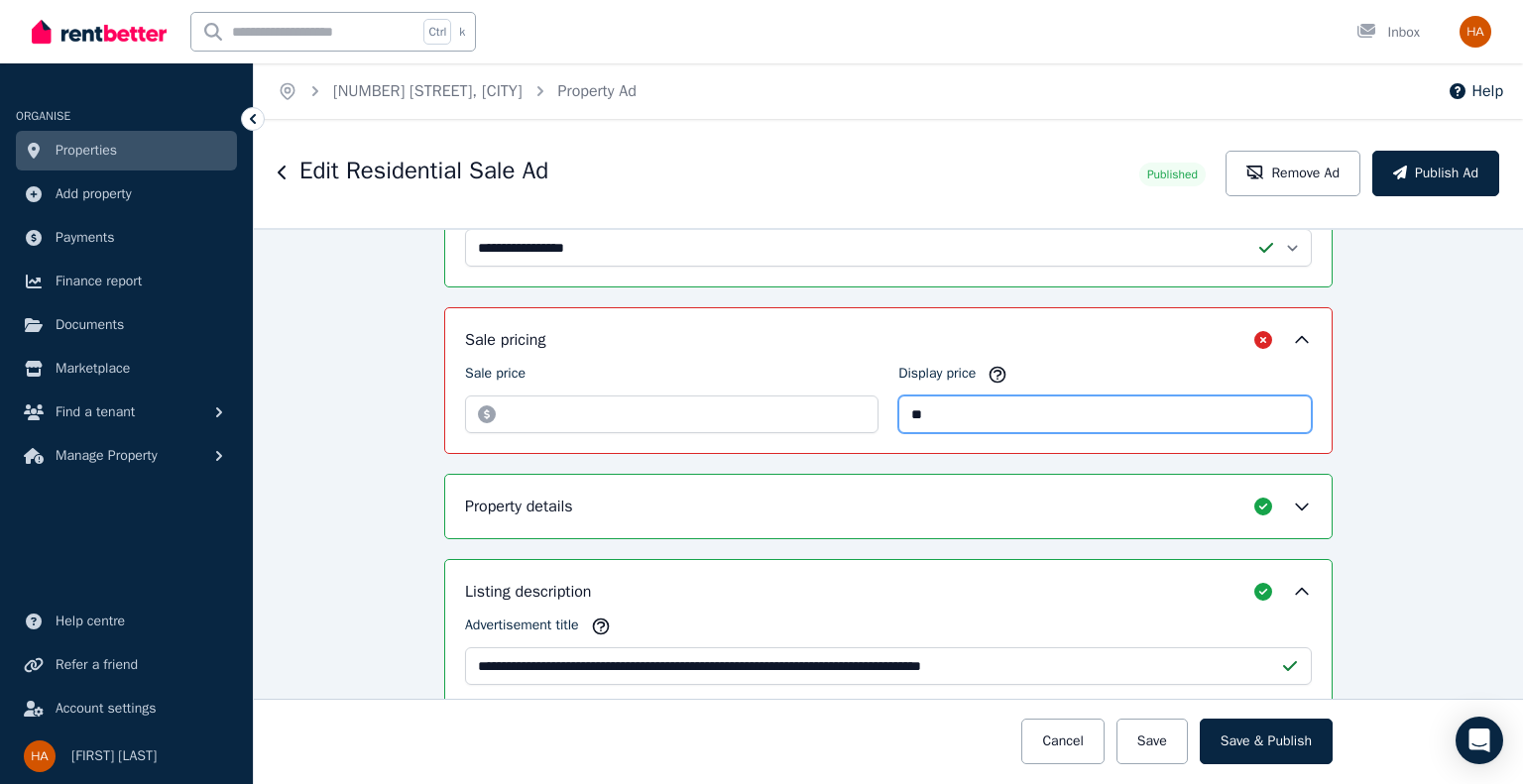 type on "*" 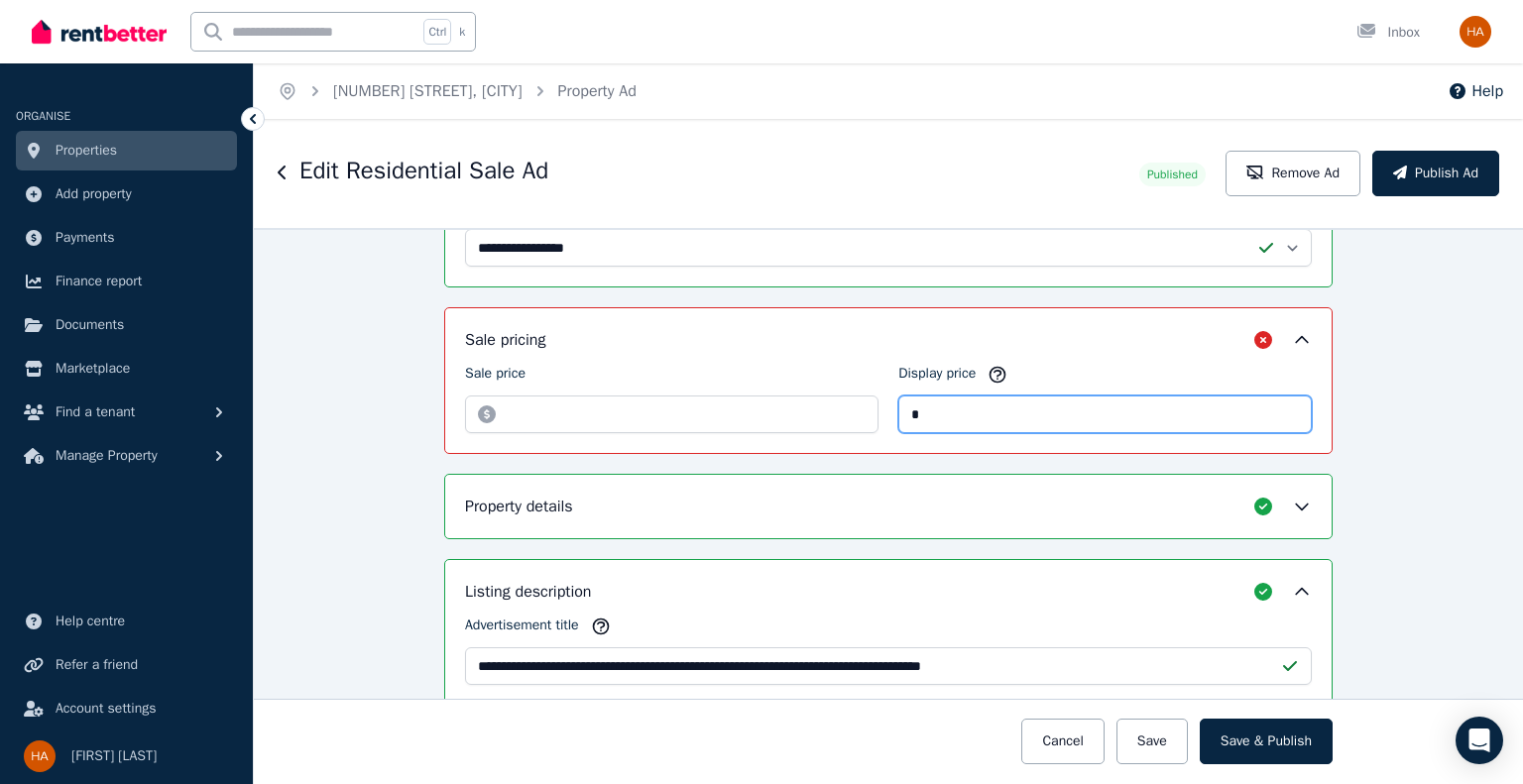 type on "*" 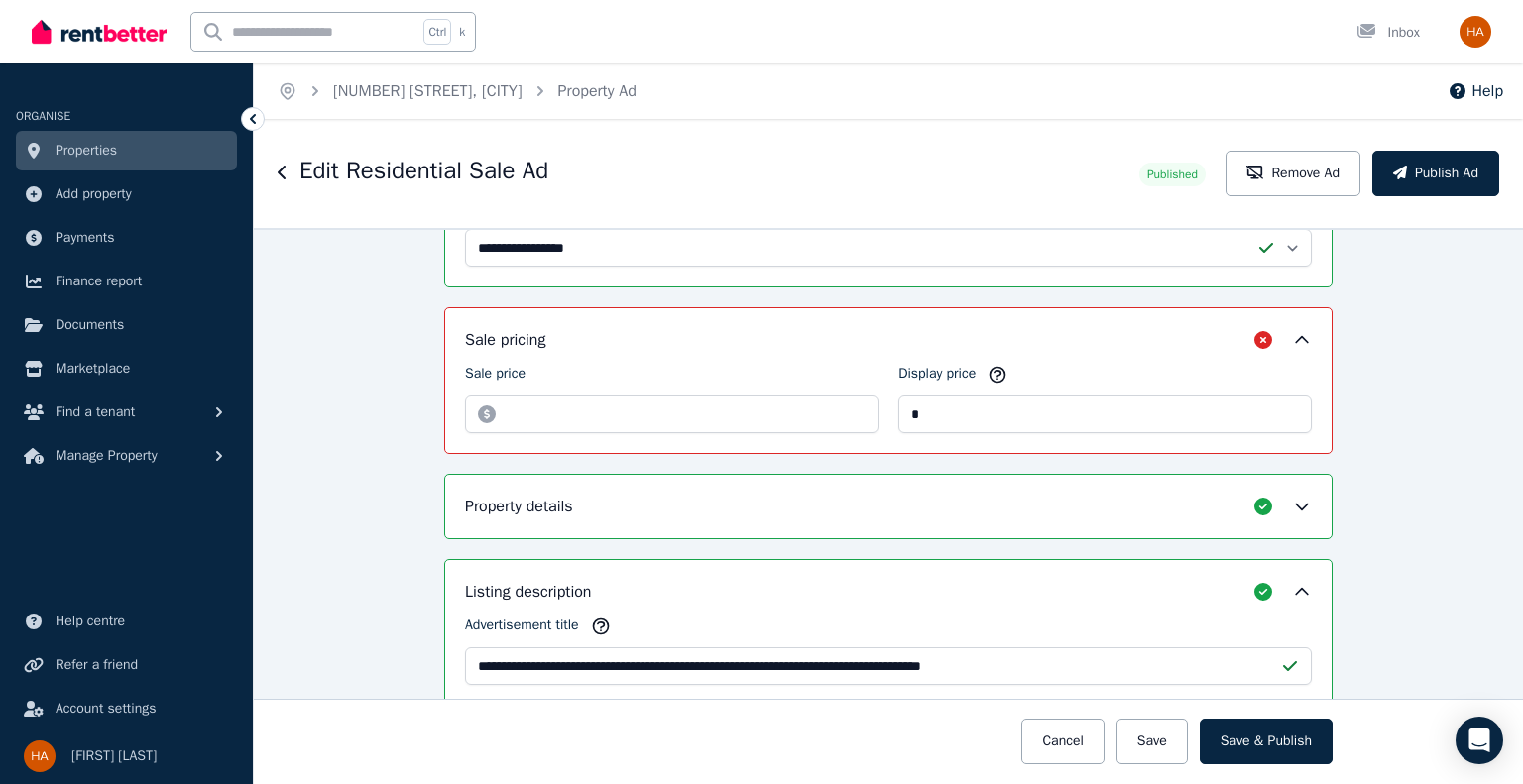 click on "Display price" at bounding box center (1105, 378) 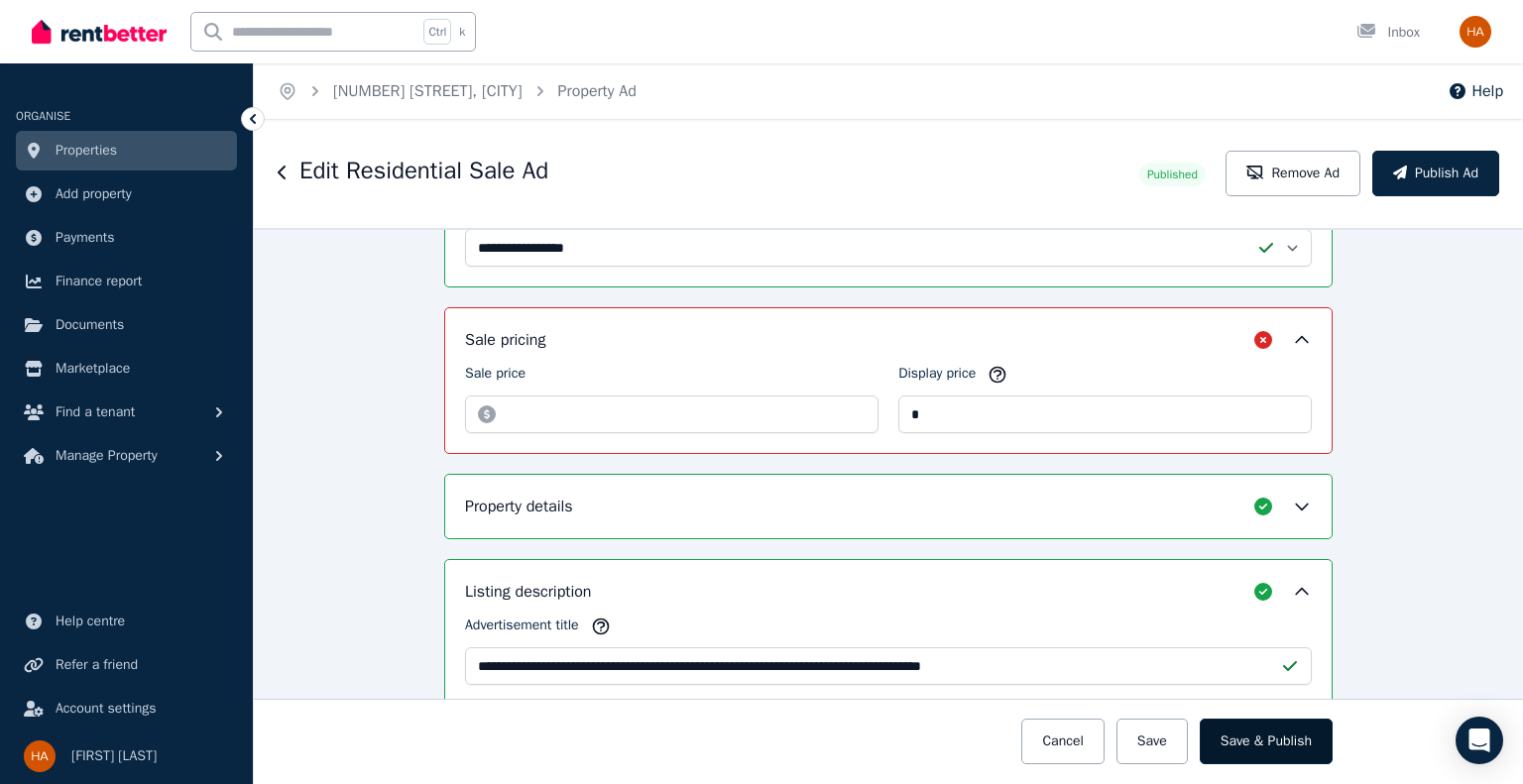 click on "Save & Publish" at bounding box center (1266, 741) 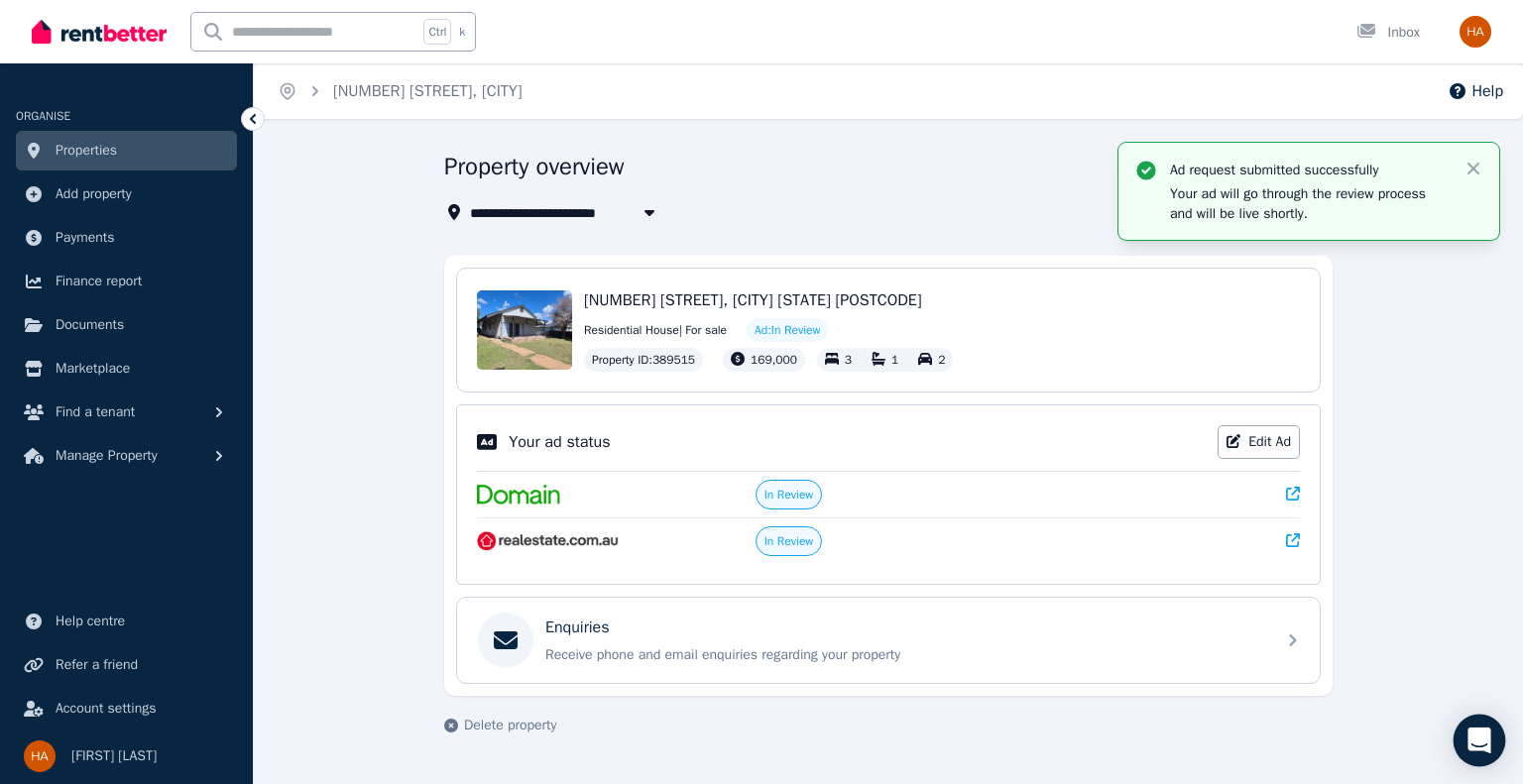 click 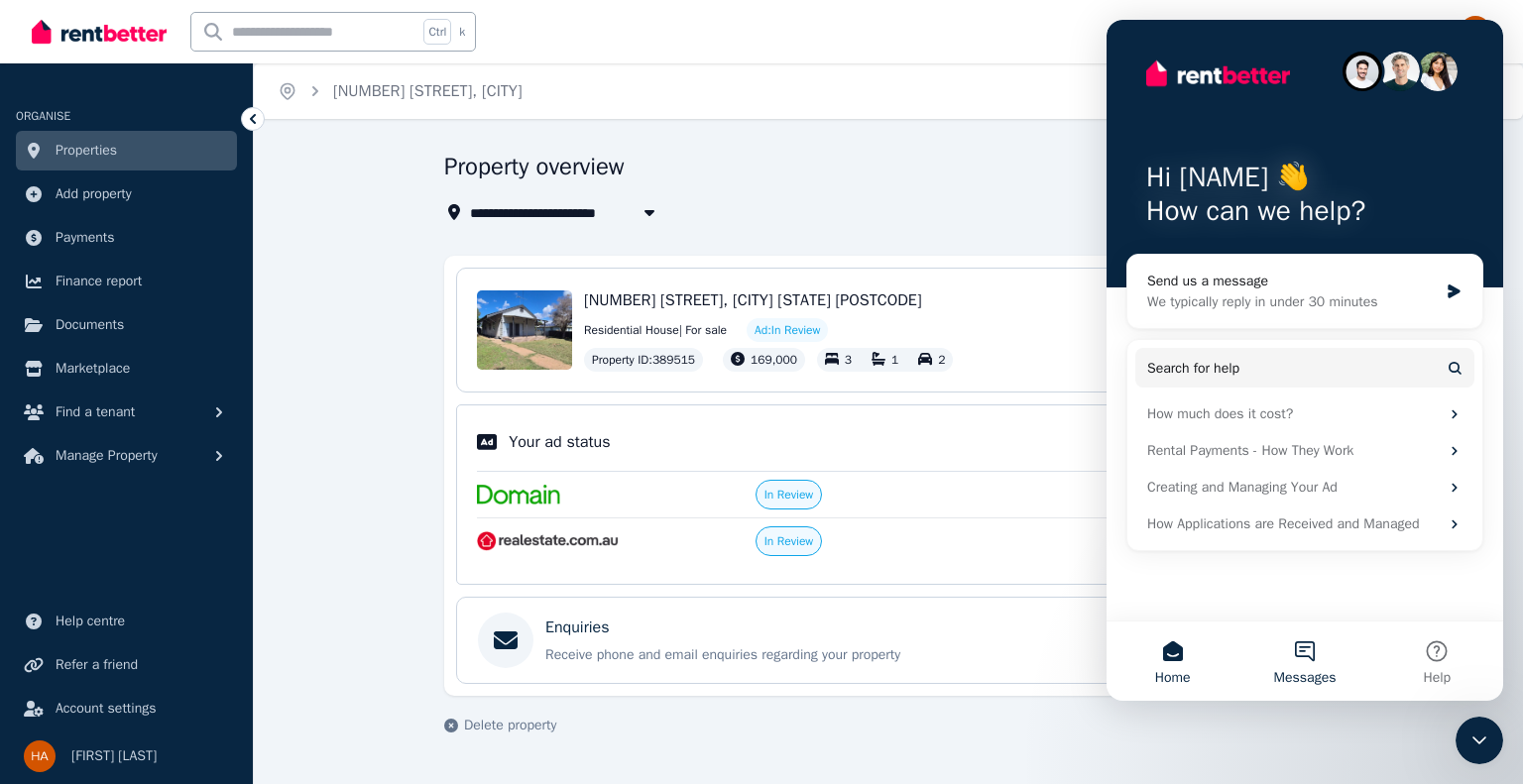 scroll, scrollTop: 0, scrollLeft: 0, axis: both 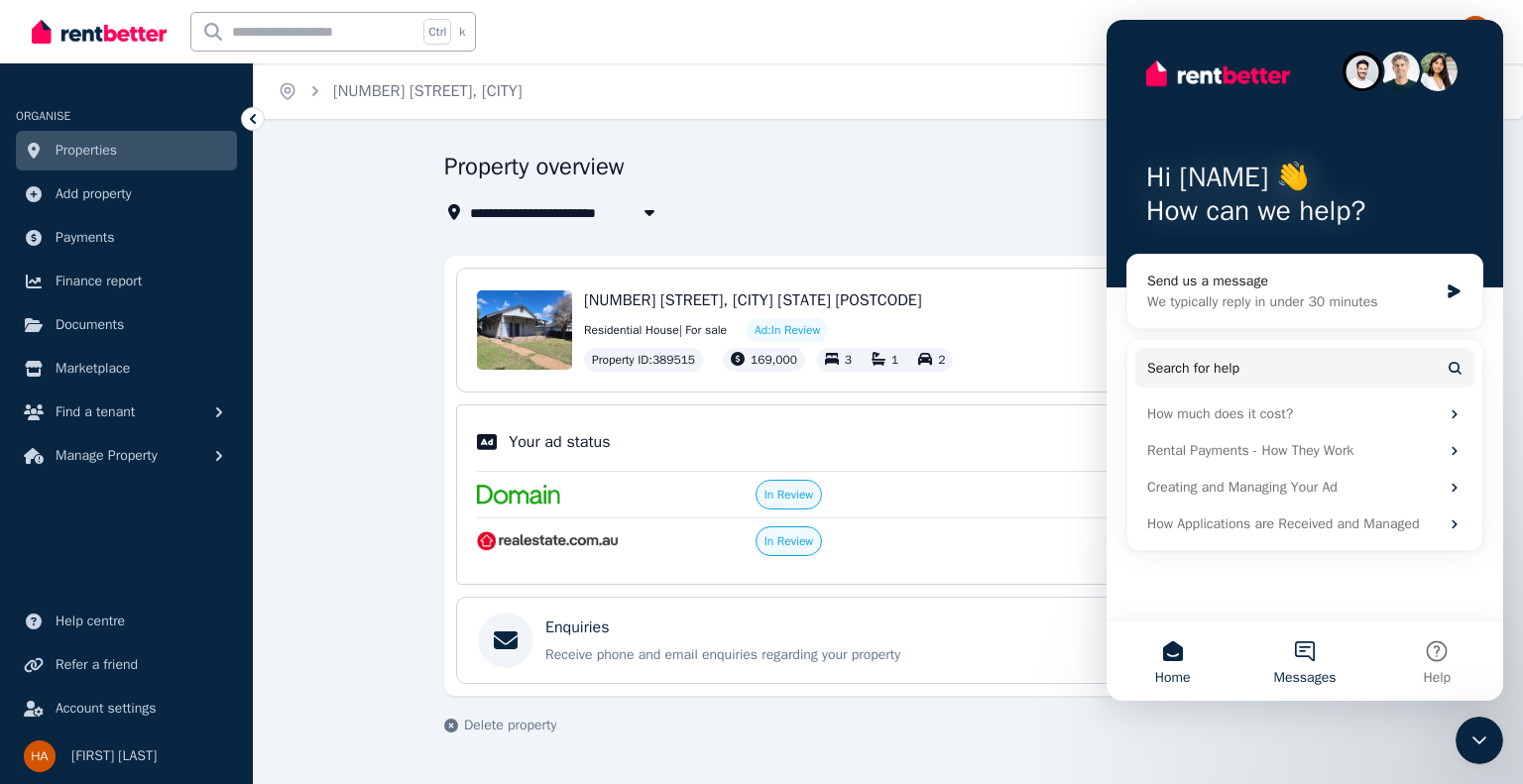 click on "Messages" at bounding box center (1305, 678) 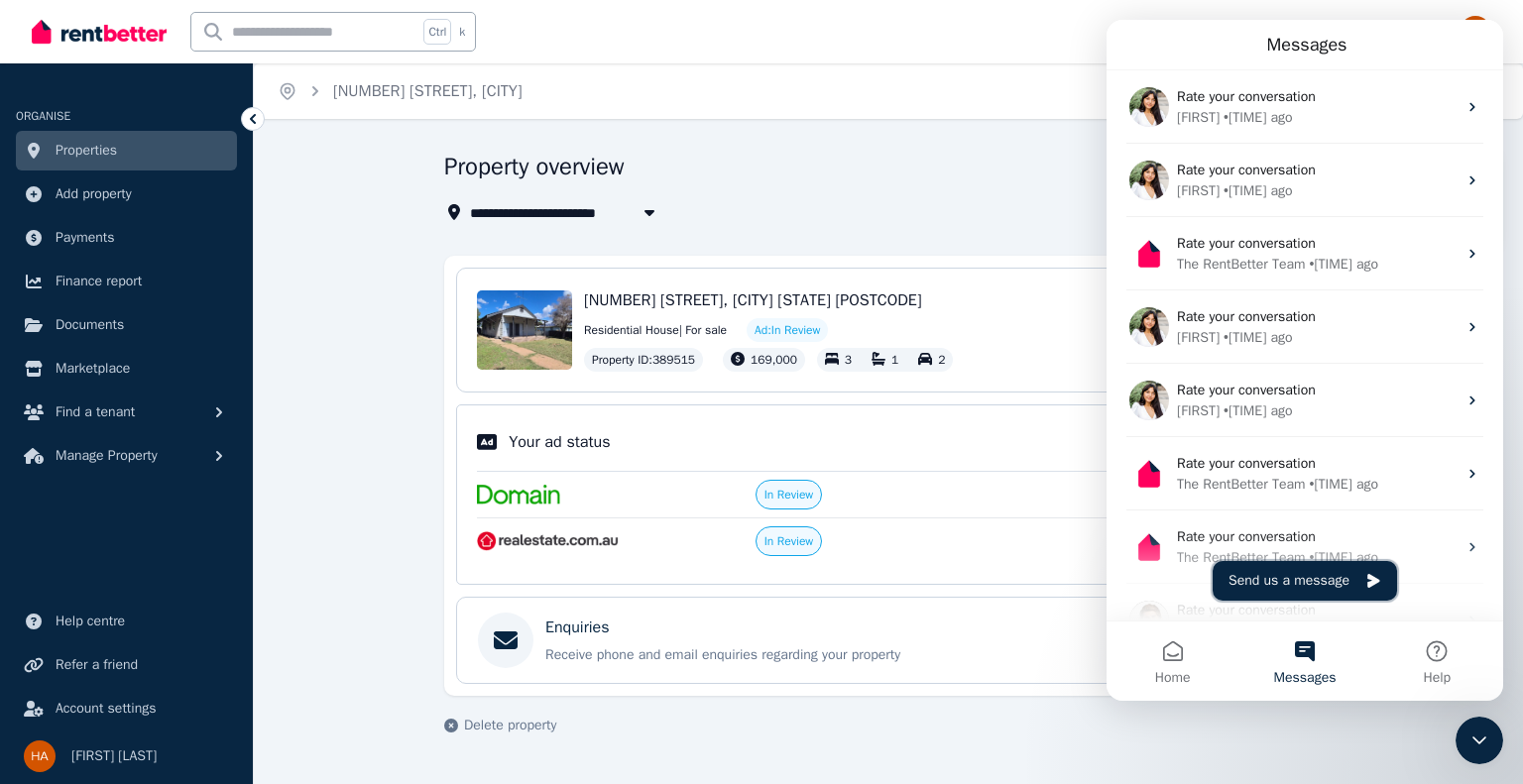 click on "Send us a message" at bounding box center [1305, 581] 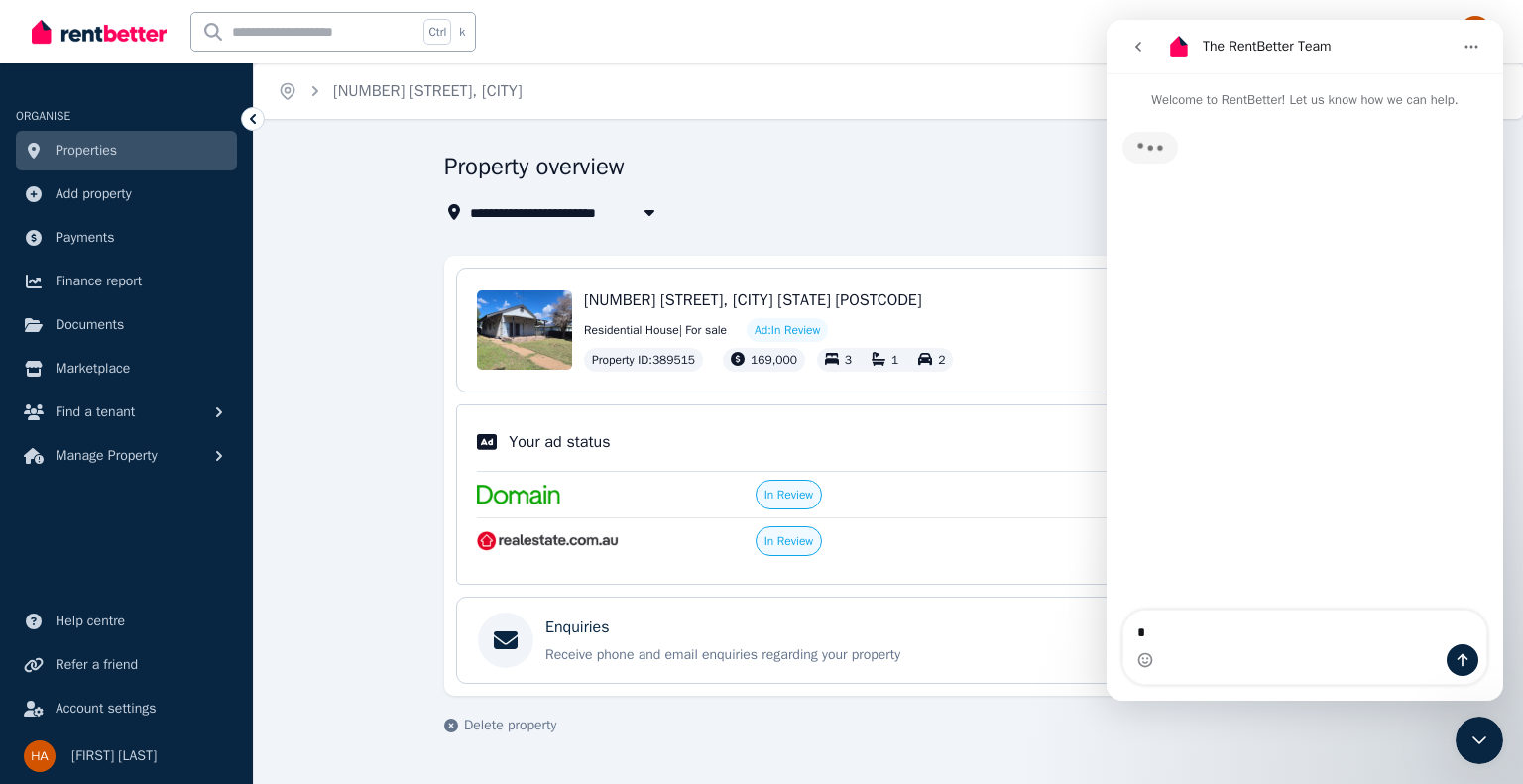 type on "**" 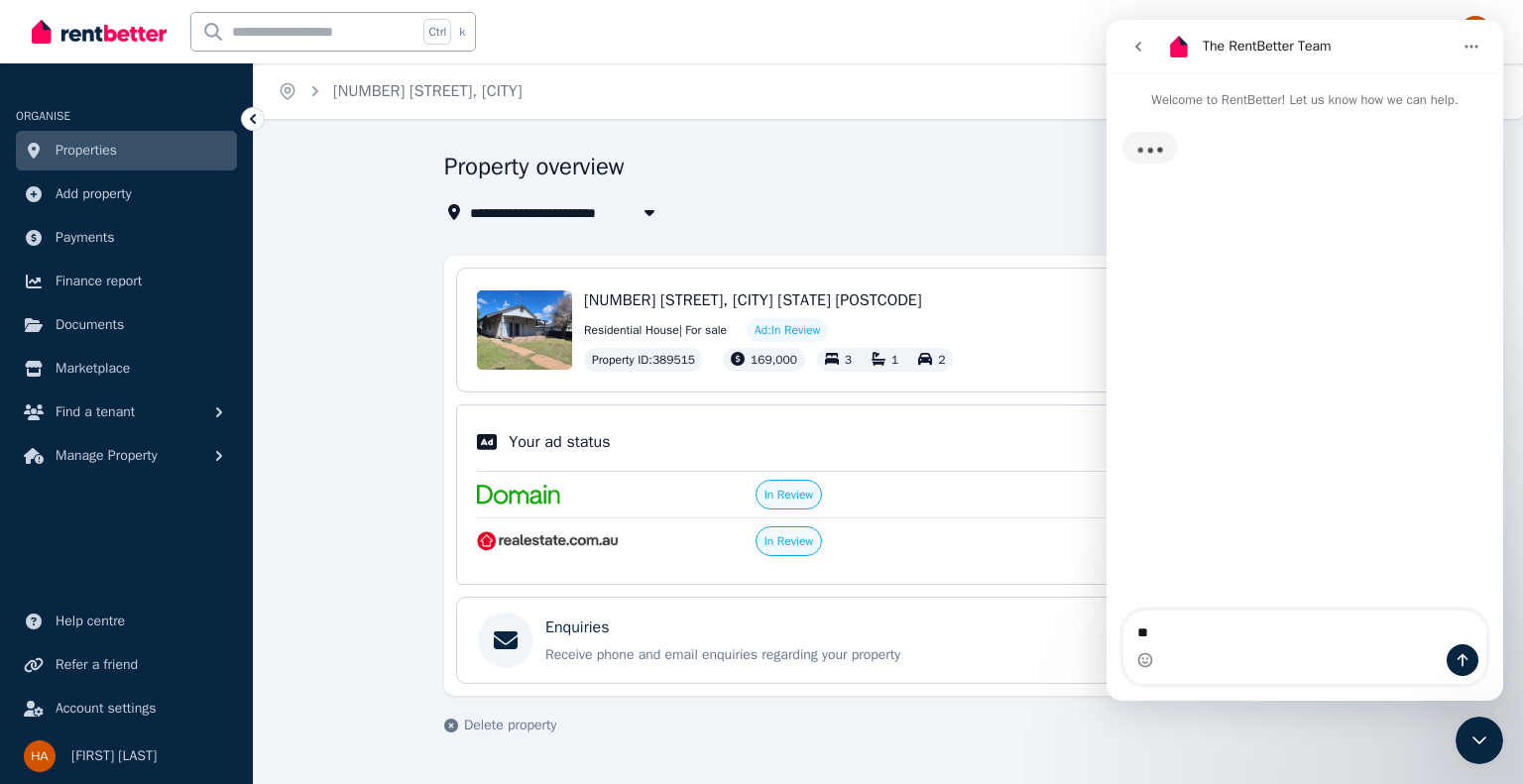 type 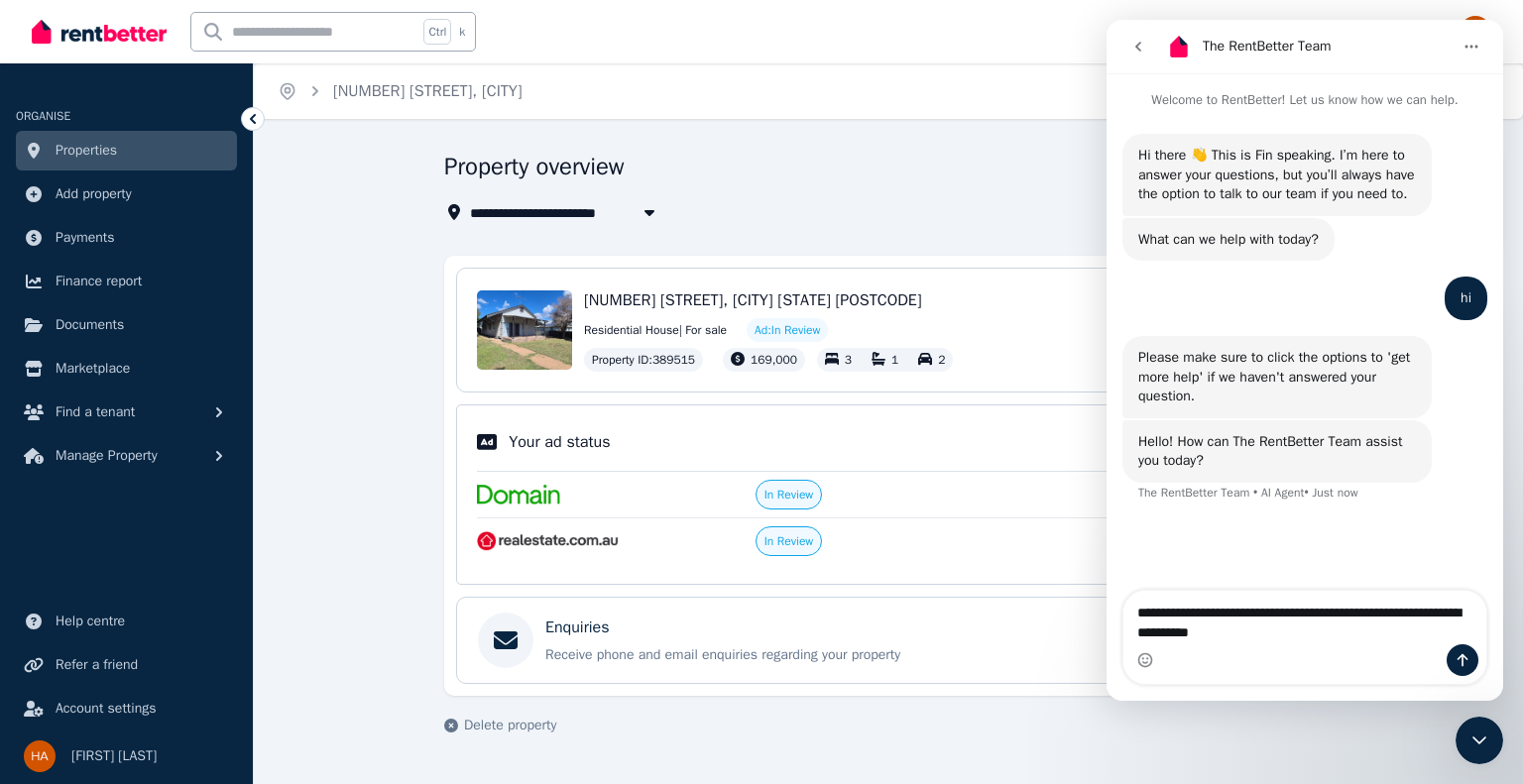 type on "**********" 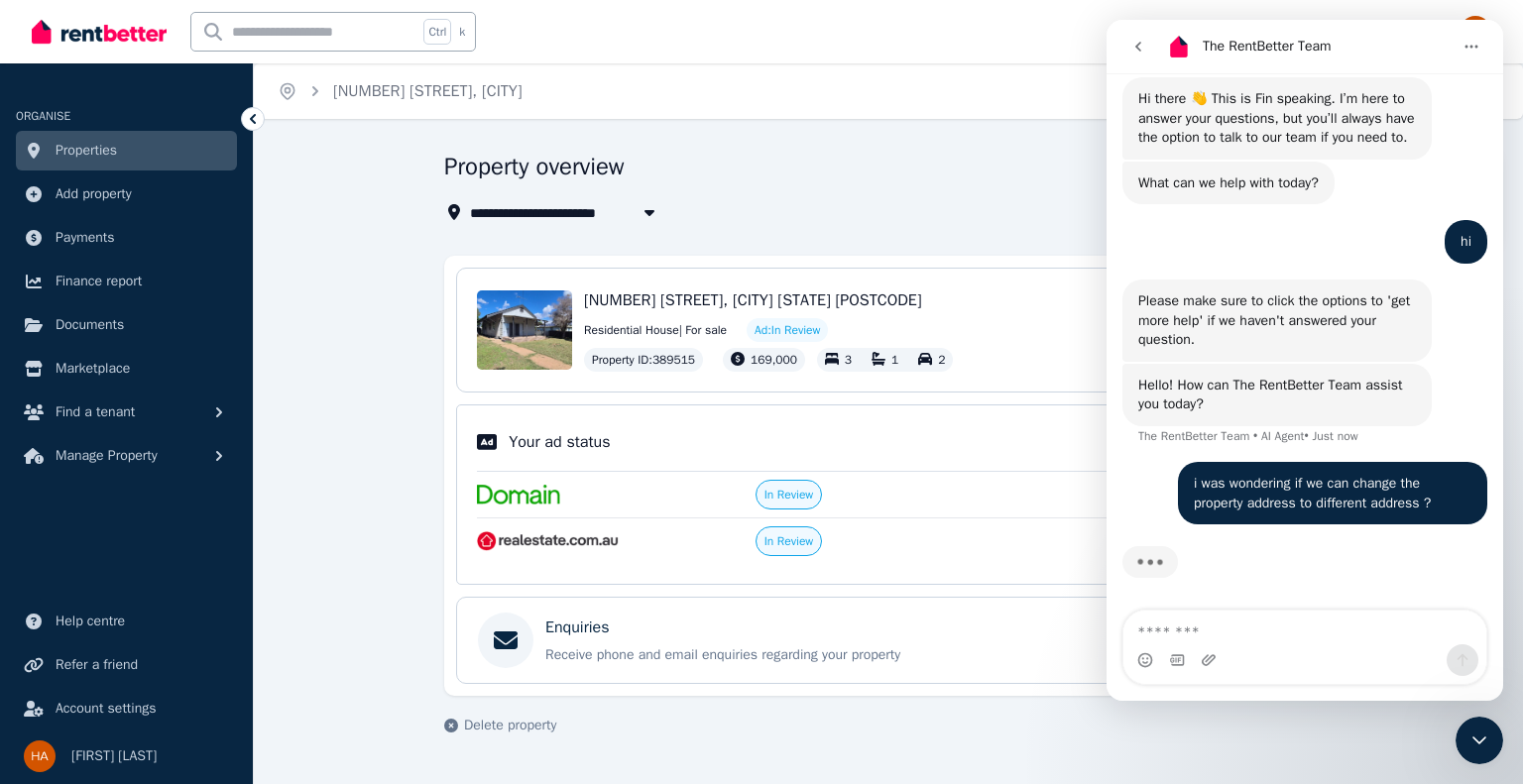 scroll, scrollTop: 76, scrollLeft: 0, axis: vertical 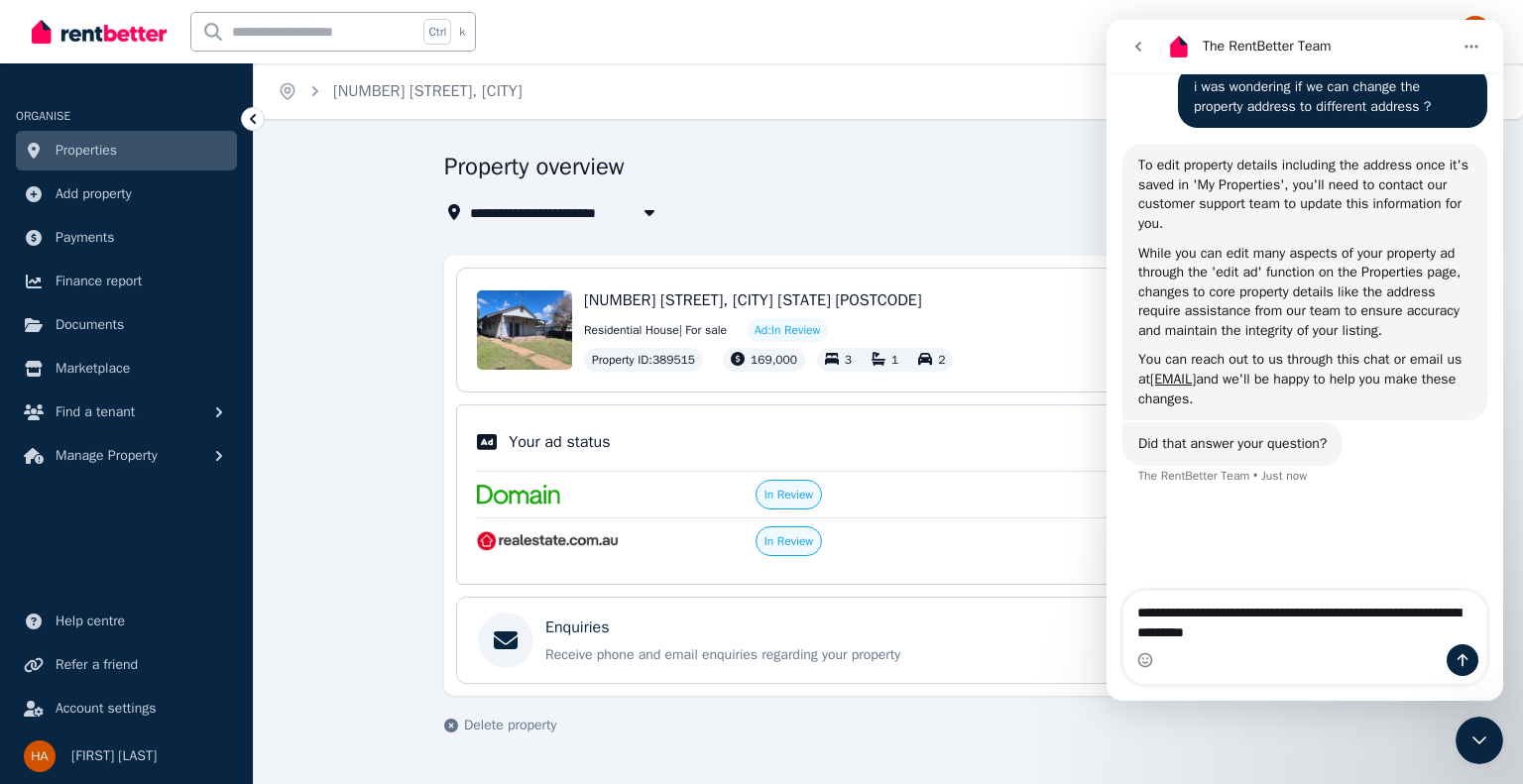 type on "**********" 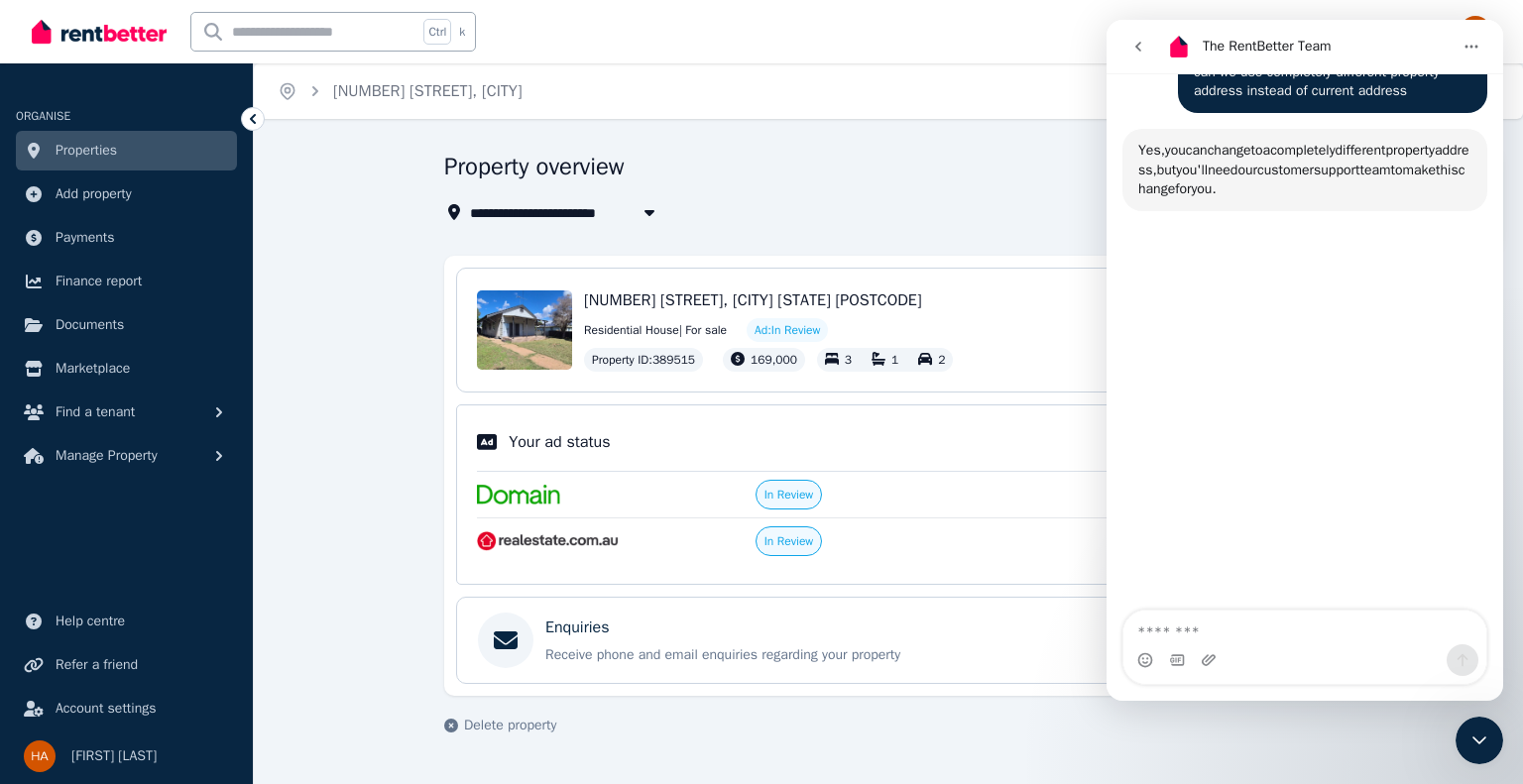 scroll, scrollTop: 866, scrollLeft: 0, axis: vertical 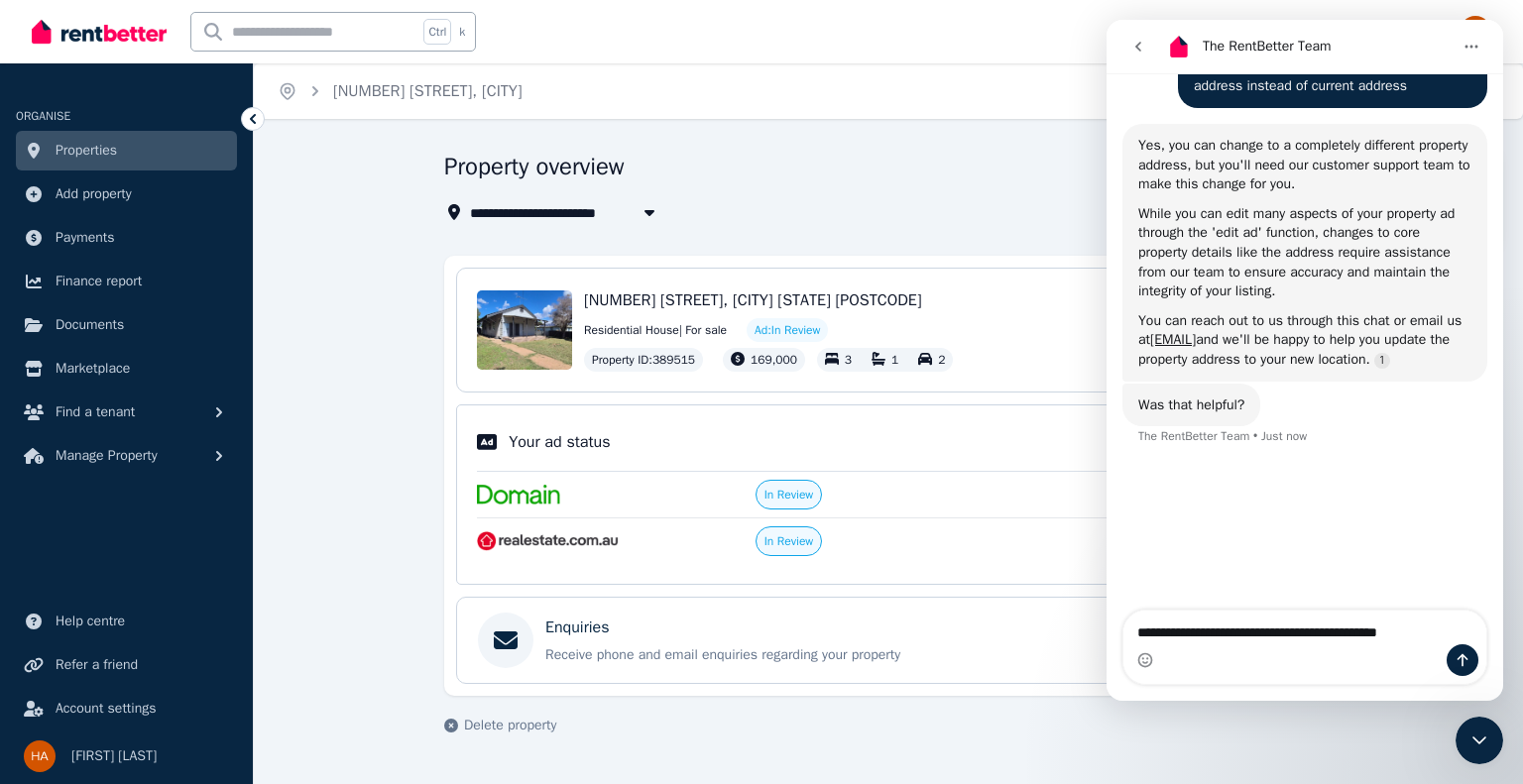 type on "**********" 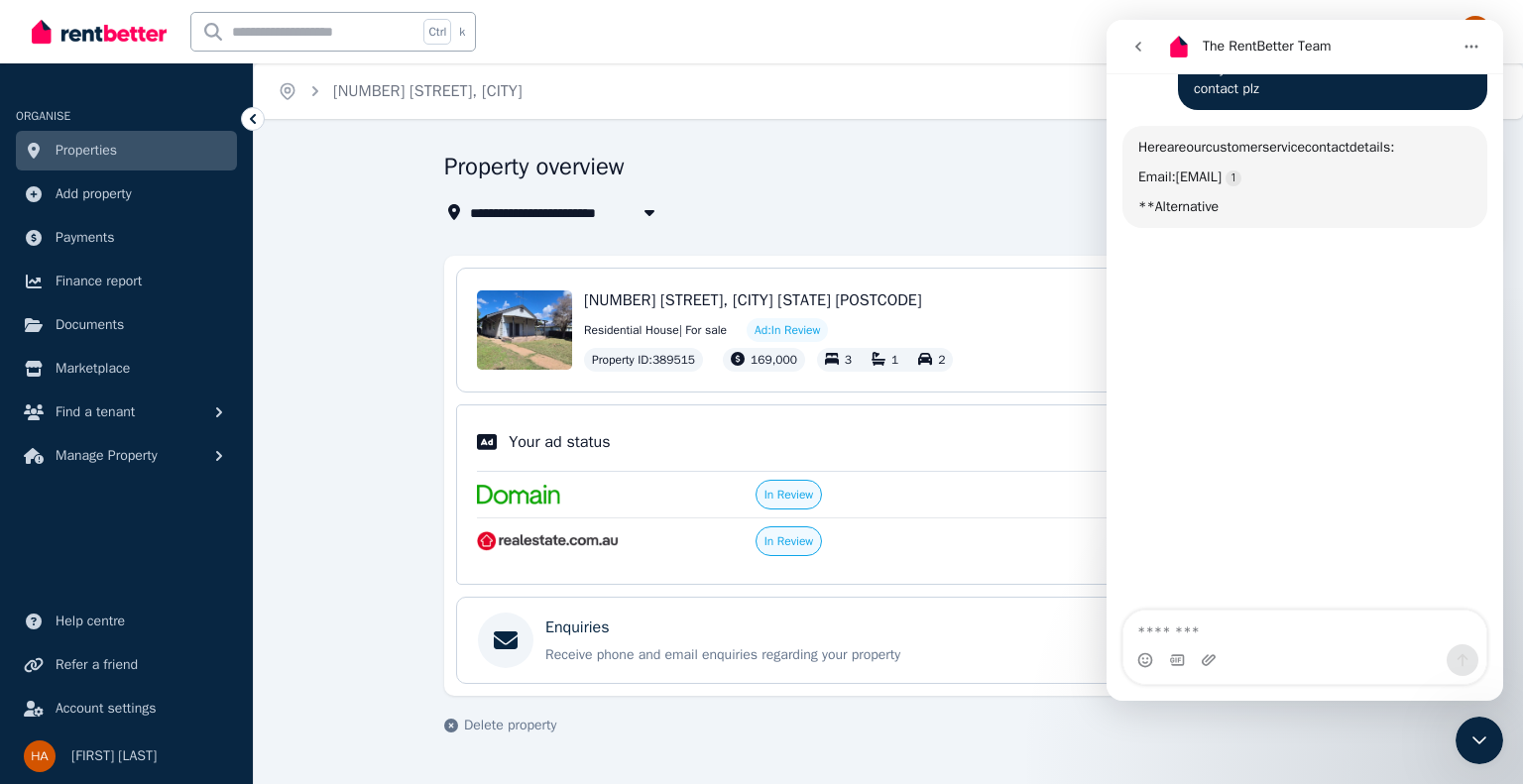 scroll, scrollTop: 1283, scrollLeft: 0, axis: vertical 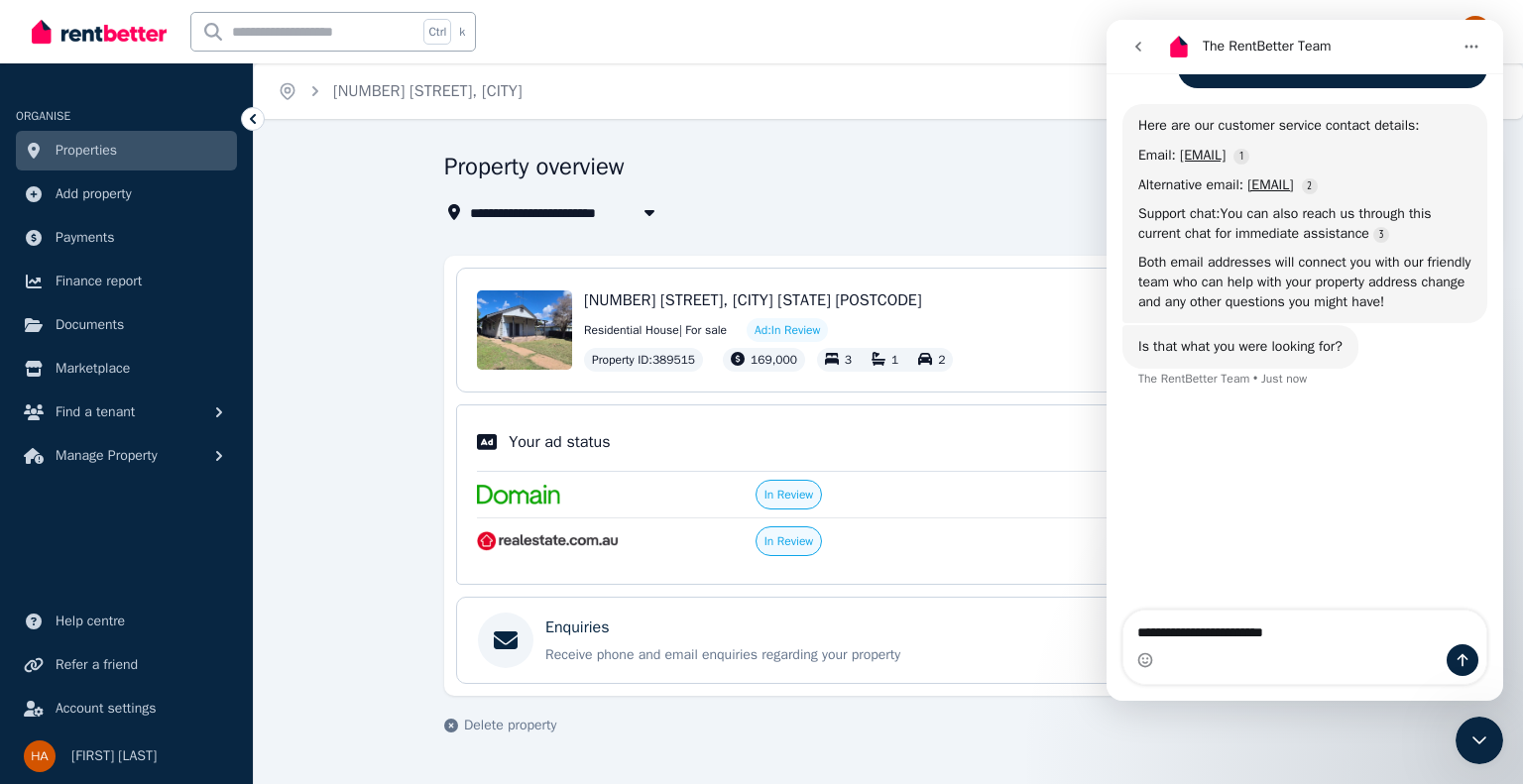 type on "**********" 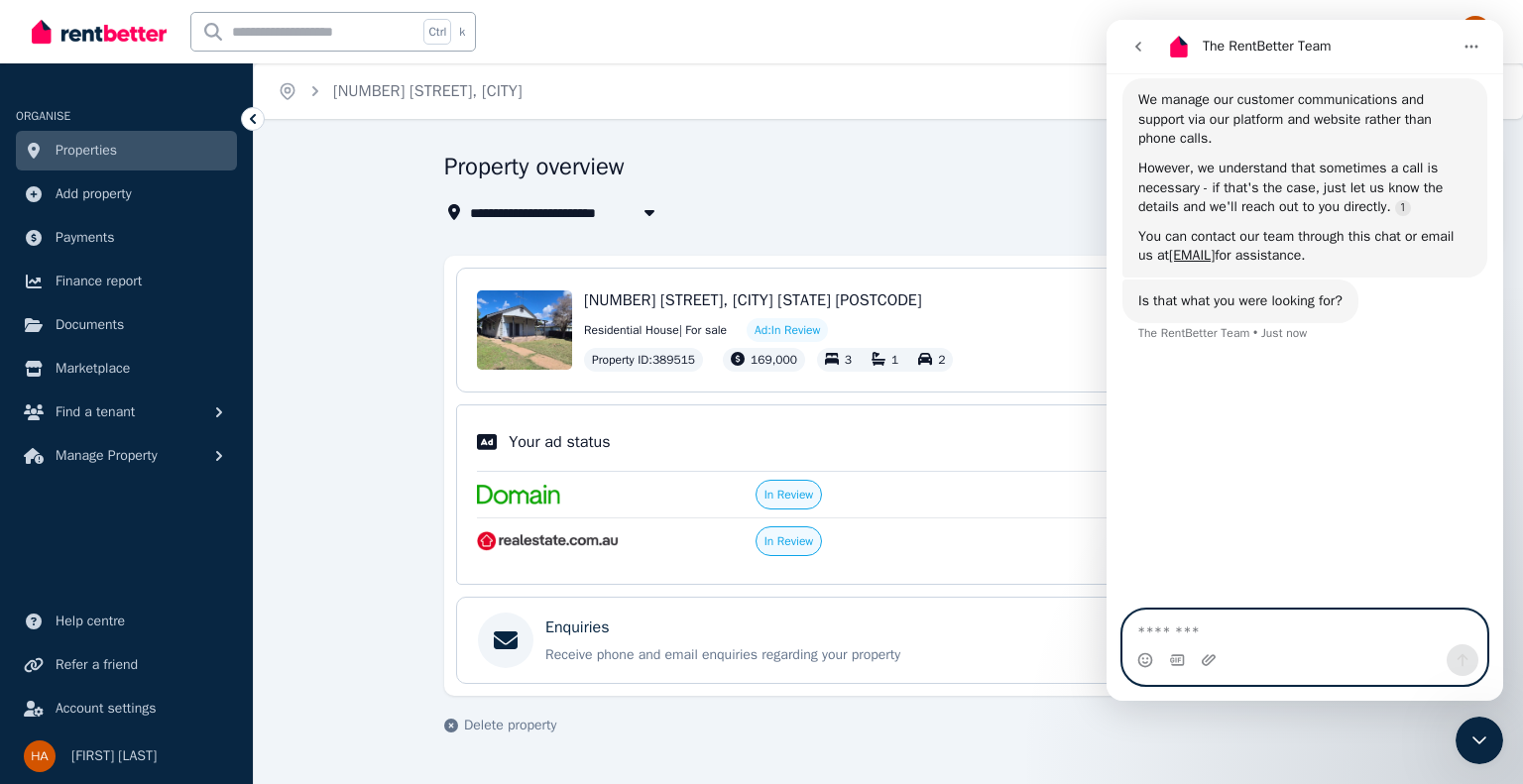 scroll, scrollTop: 1660, scrollLeft: 0, axis: vertical 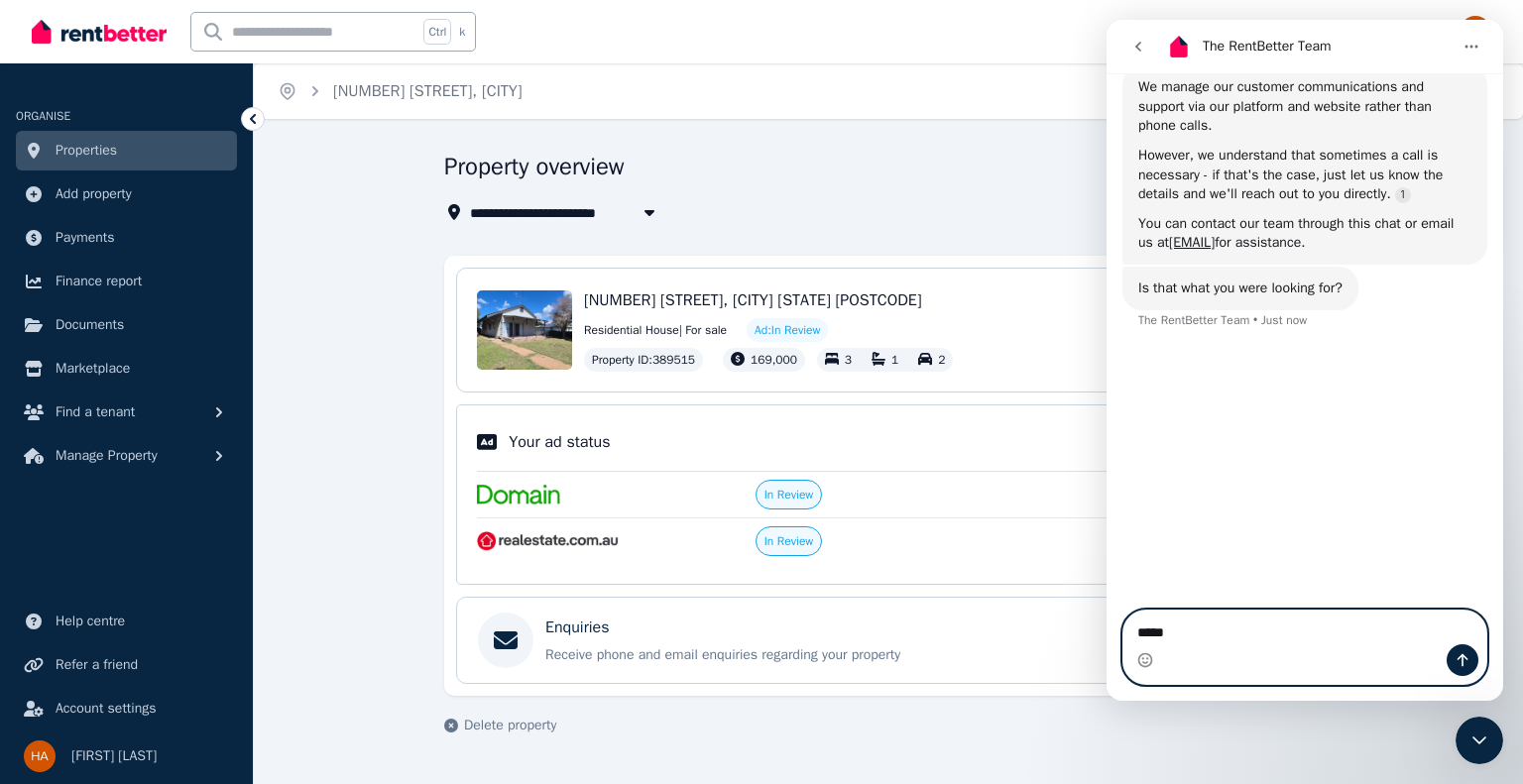 type on "******" 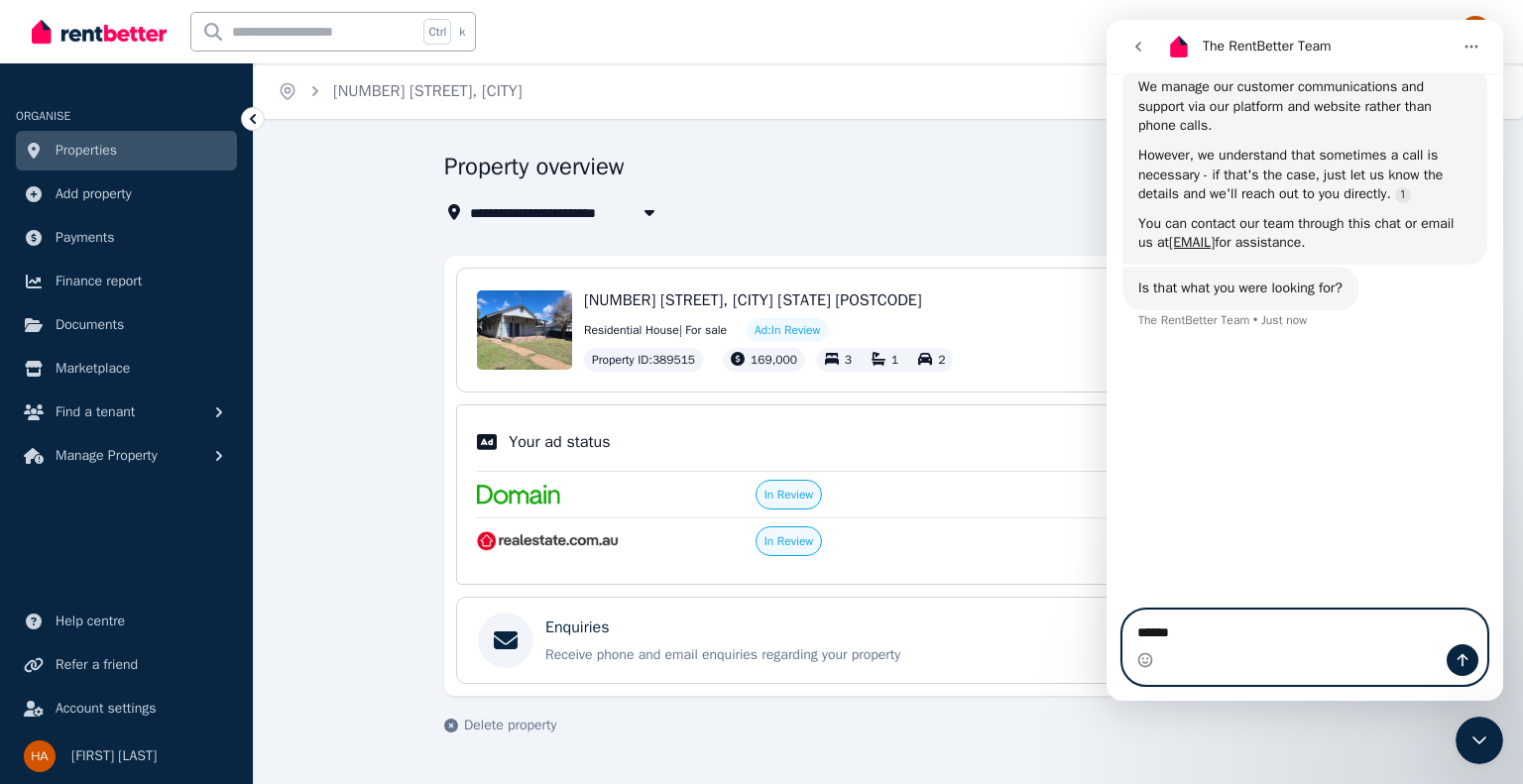 type 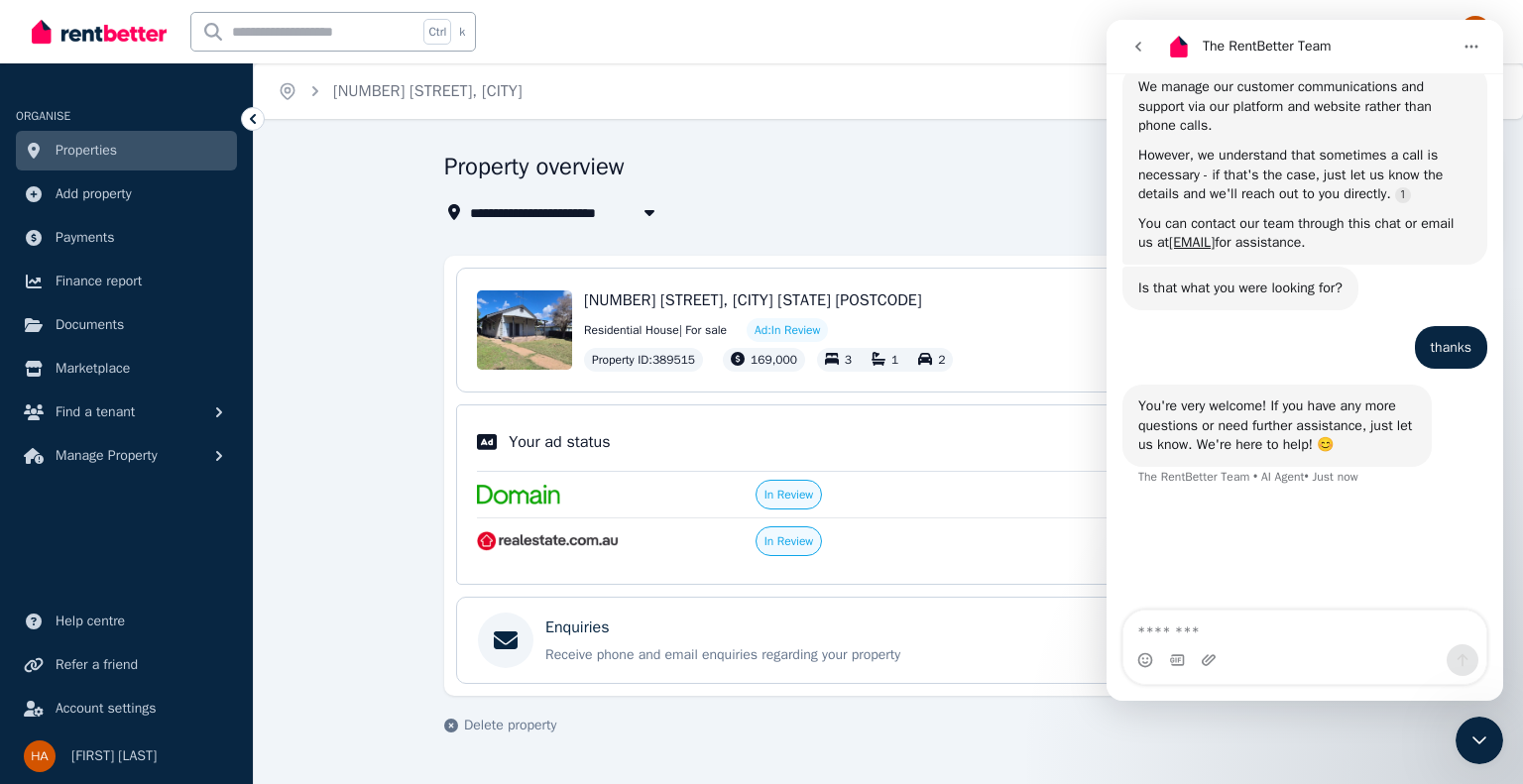 click 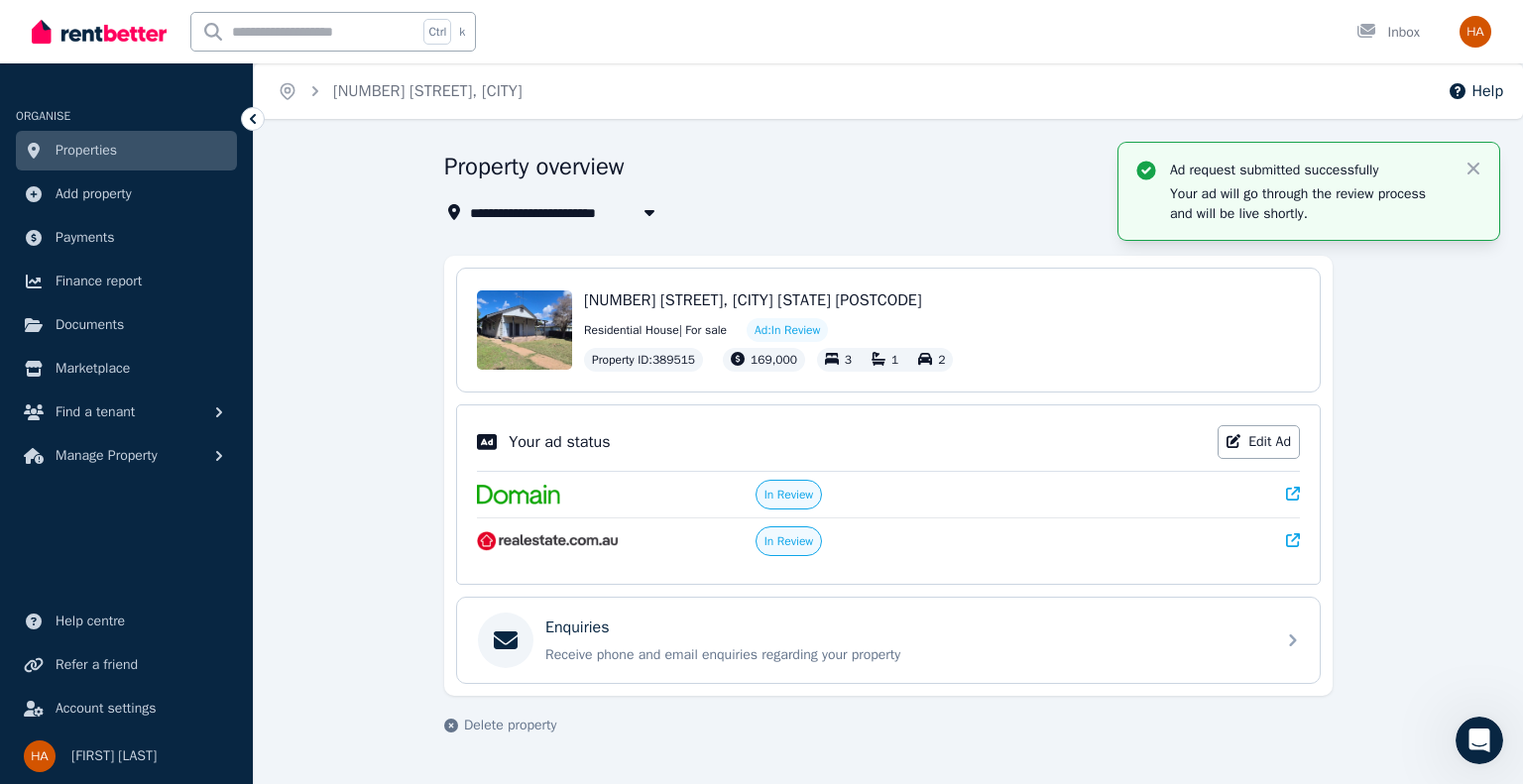 scroll, scrollTop: 0, scrollLeft: 0, axis: both 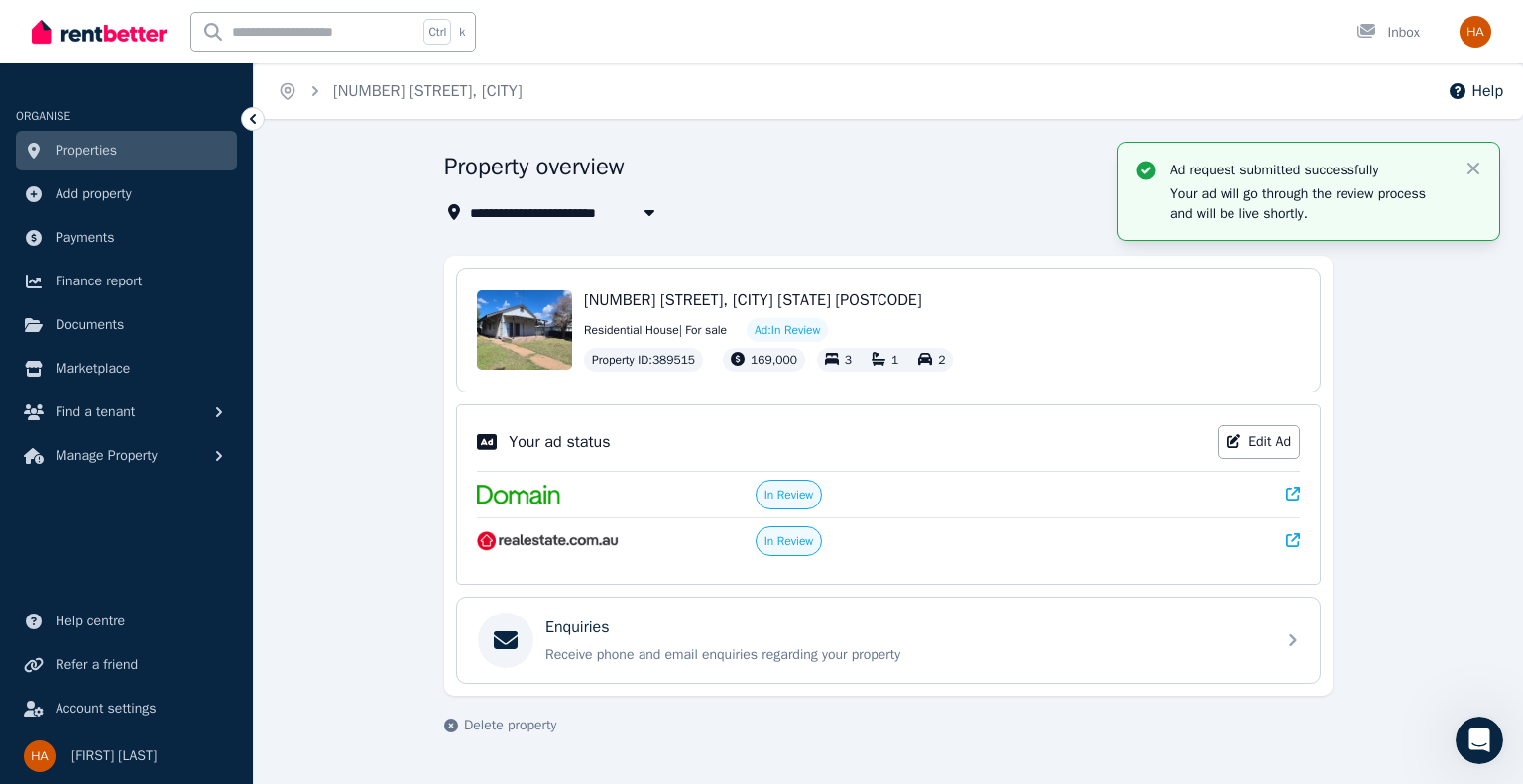 drag, startPoint x: 1397, startPoint y: 464, endPoint x: 1399, endPoint y: 452, distance: 12.165525 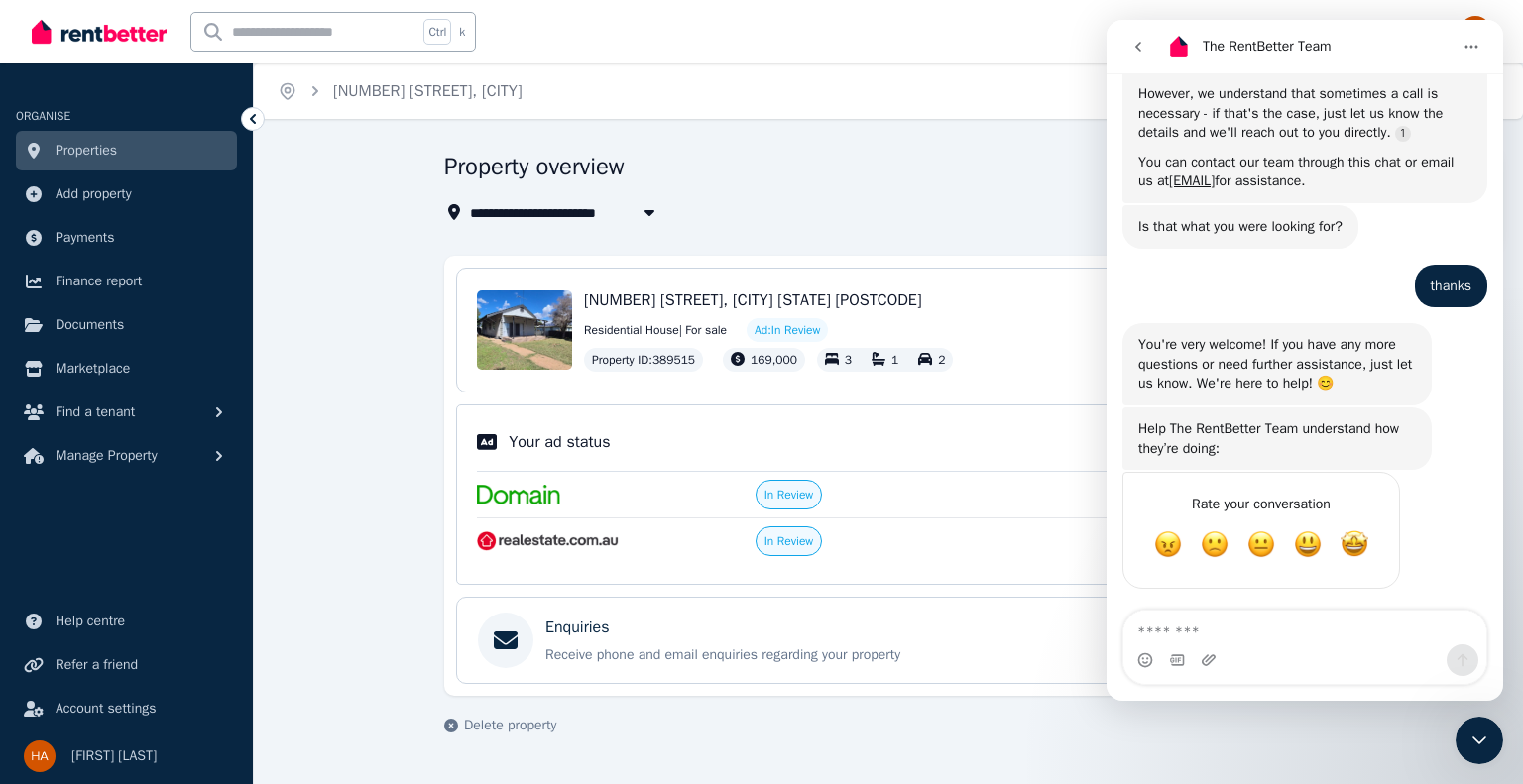 scroll, scrollTop: 1782, scrollLeft: 0, axis: vertical 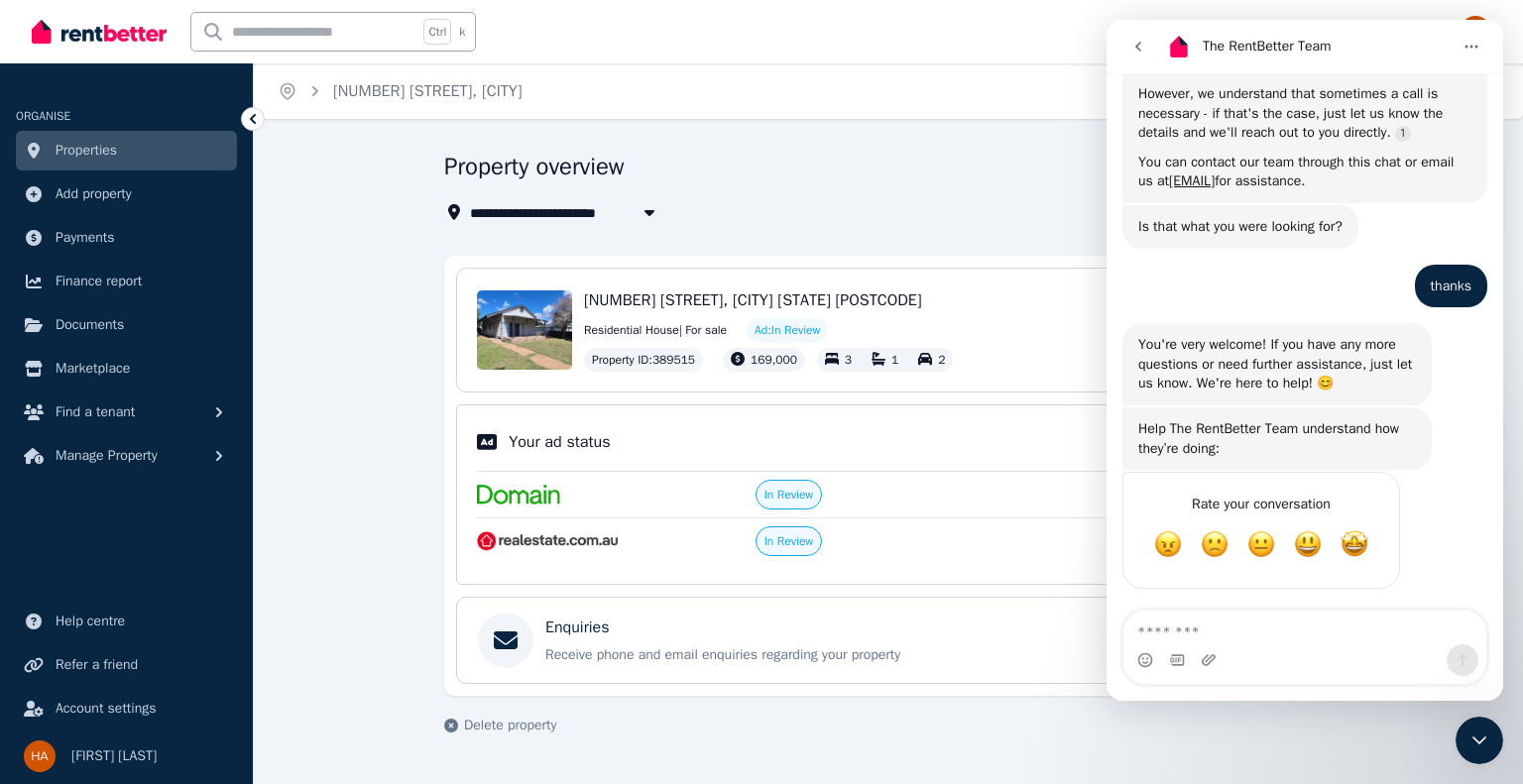 click 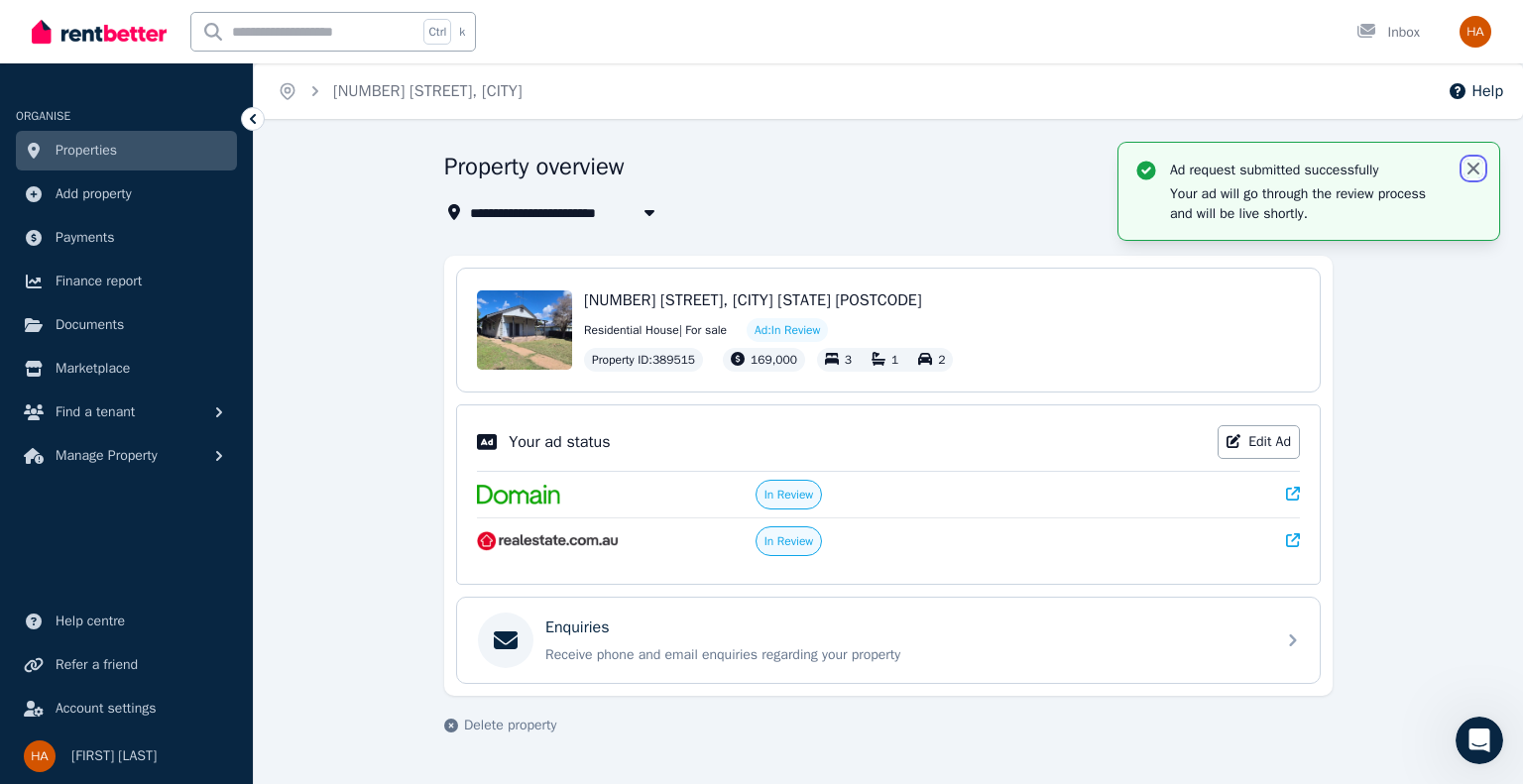 click 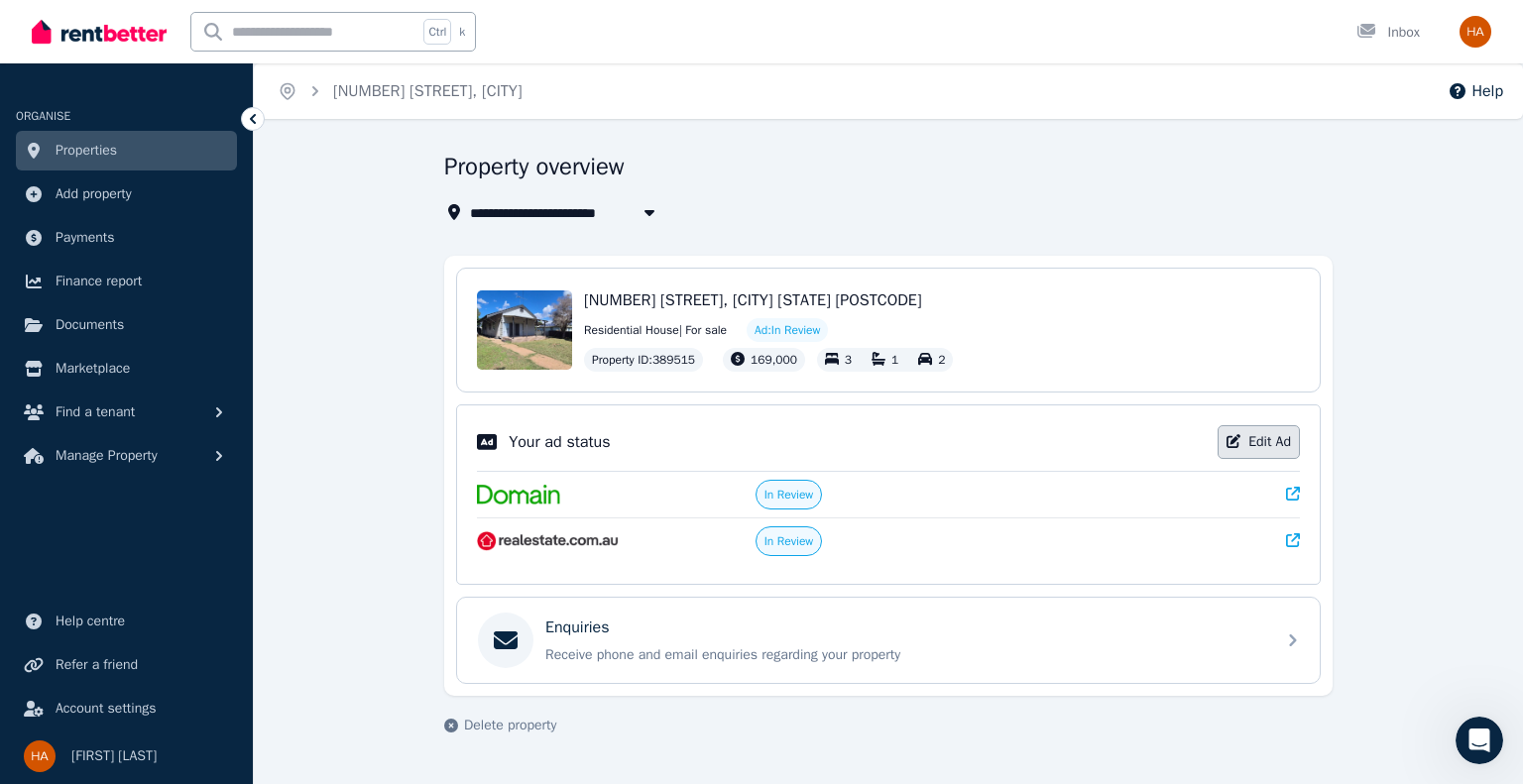 click on "Edit Ad" at bounding box center [1258, 442] 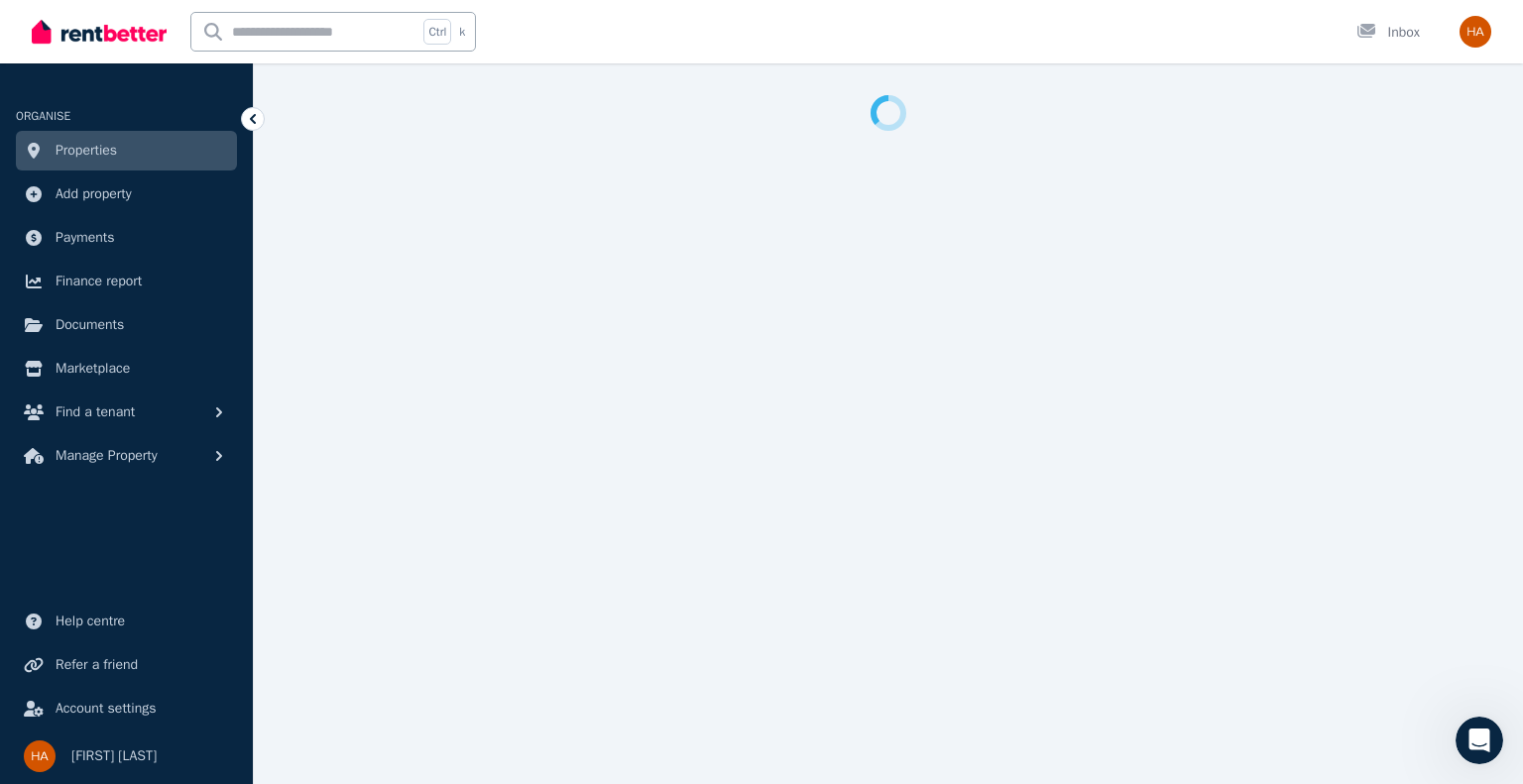 select on "**********" 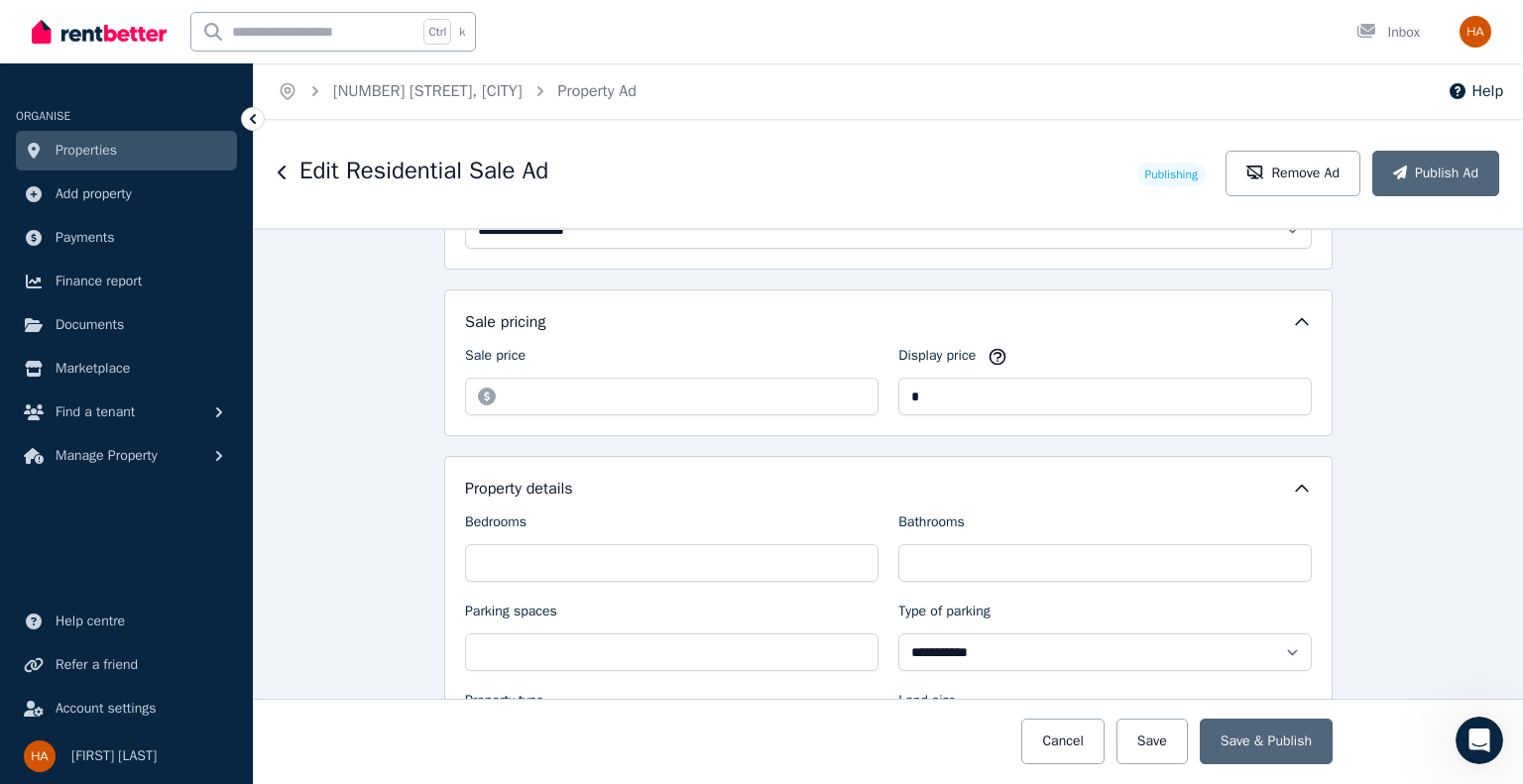 scroll, scrollTop: 407, scrollLeft: 0, axis: vertical 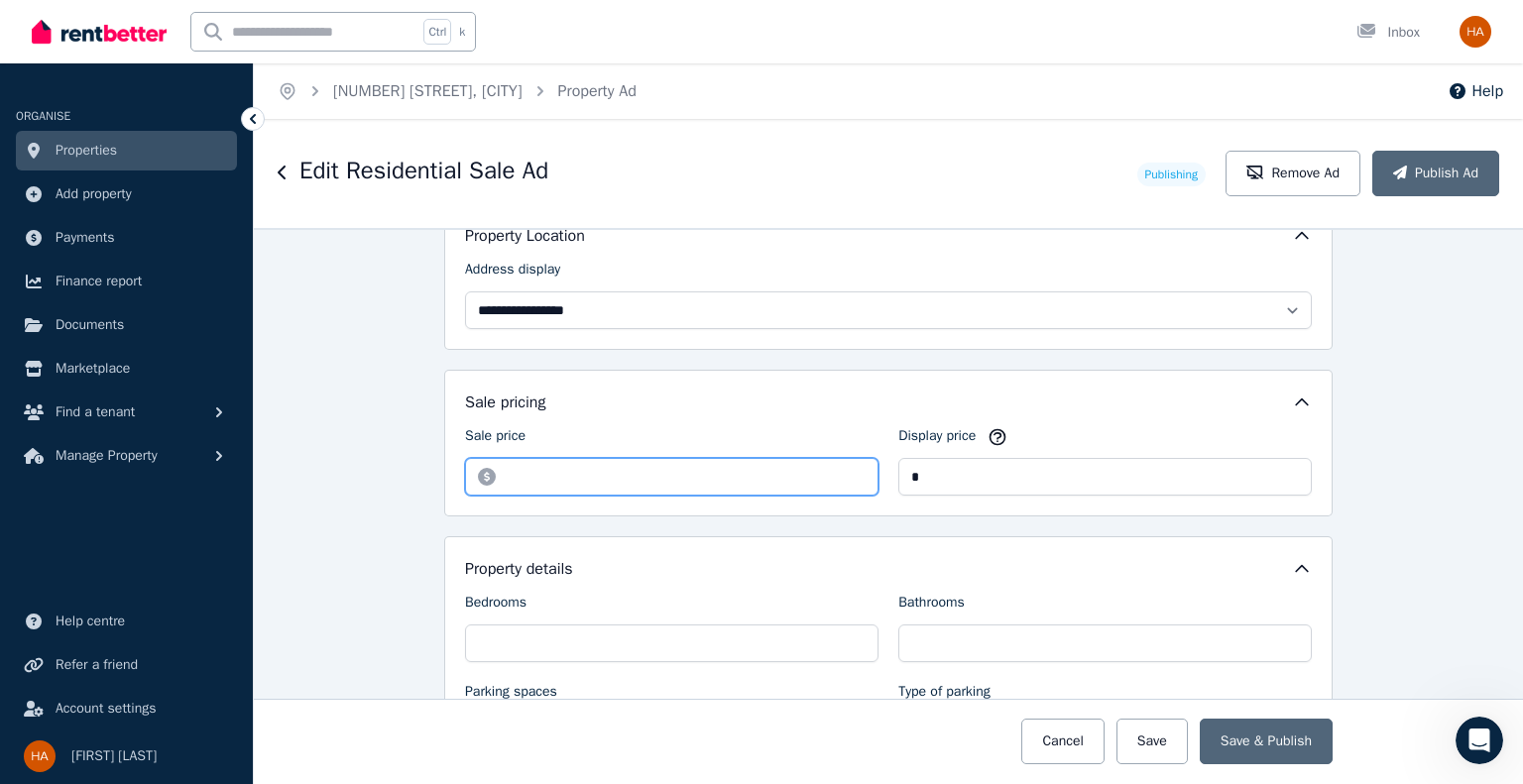 click on "*********" at bounding box center (671, 477) 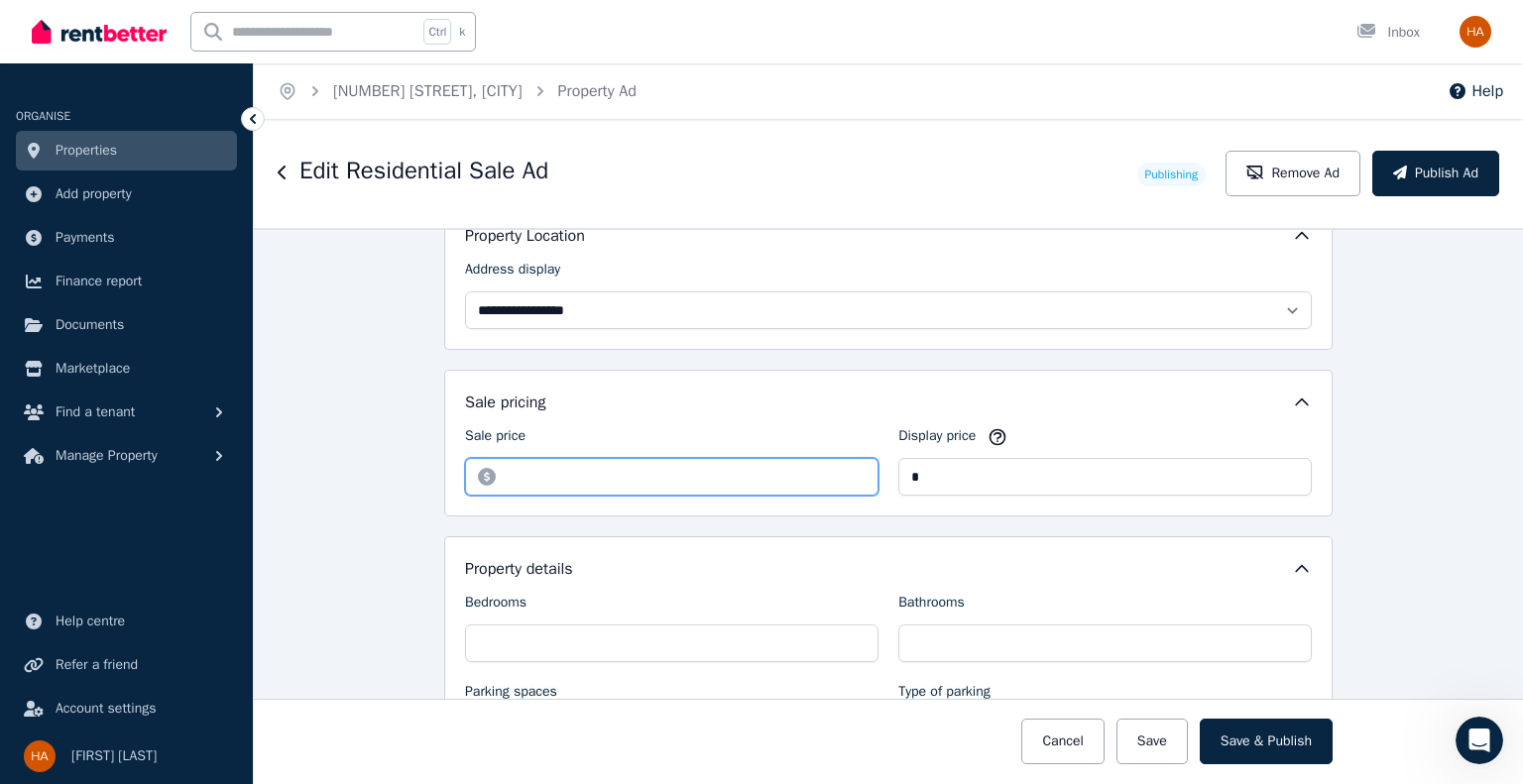 type on "*" 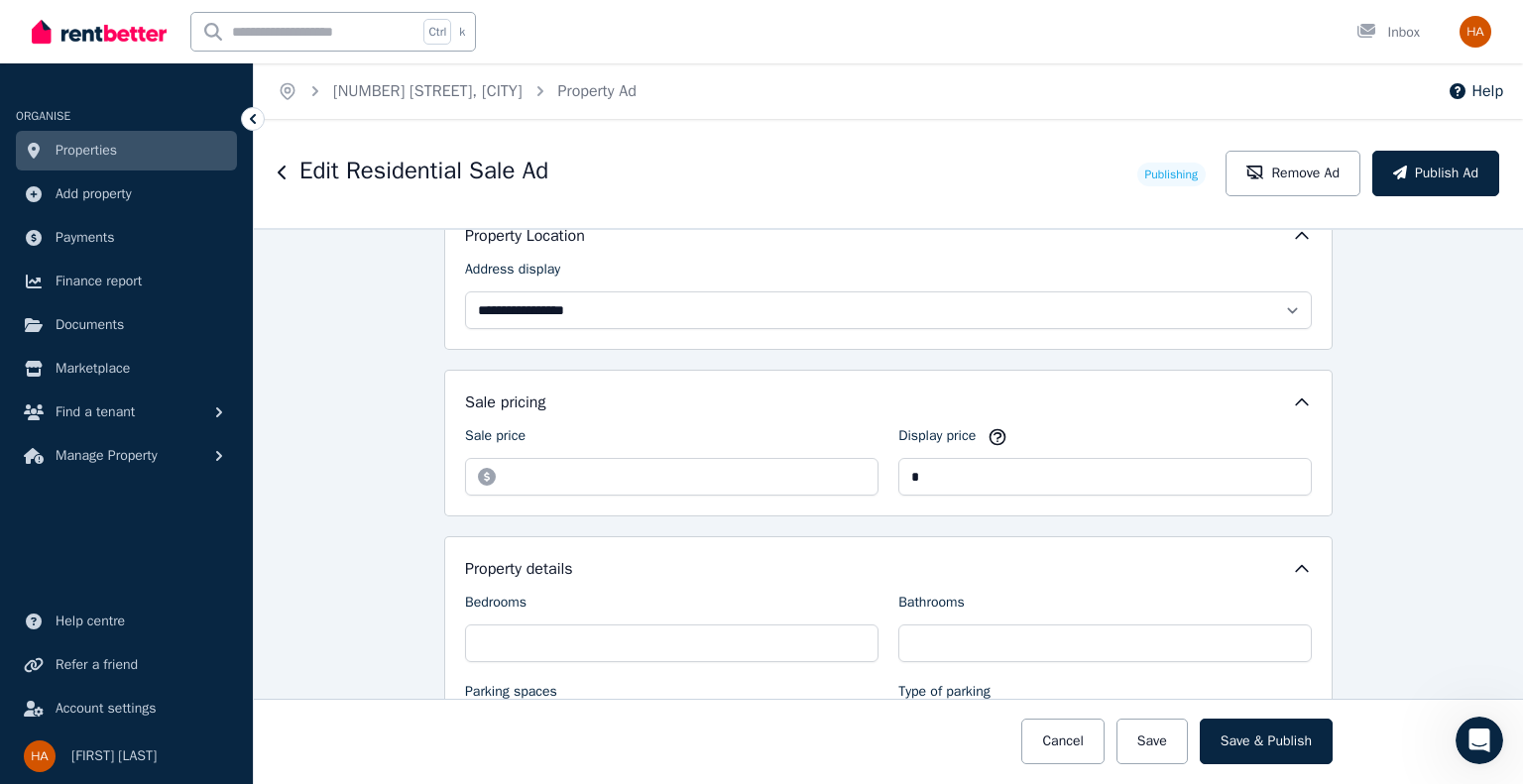 click on "**********" at bounding box center (888, 505) 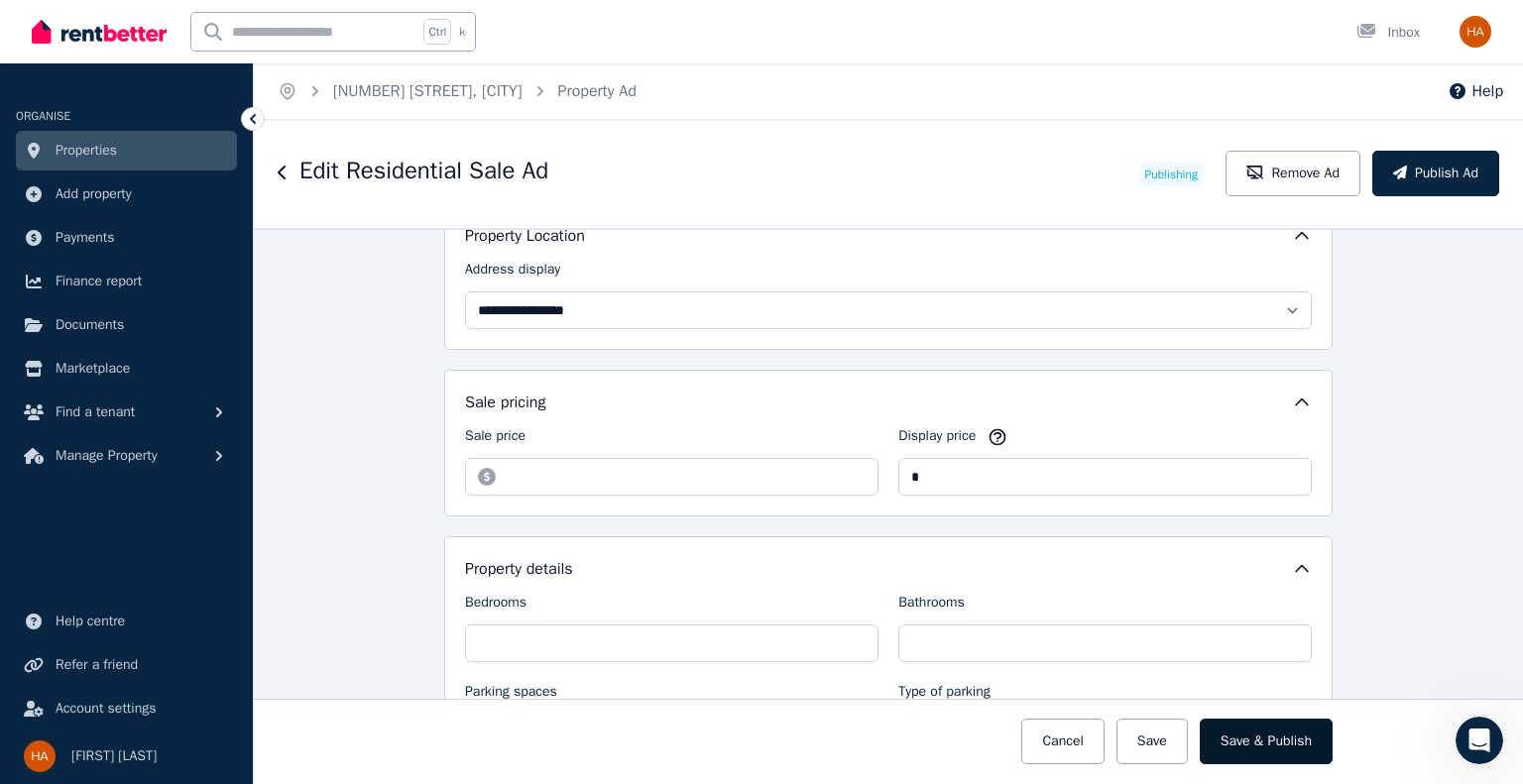 click on "Save & Publish" at bounding box center [1266, 741] 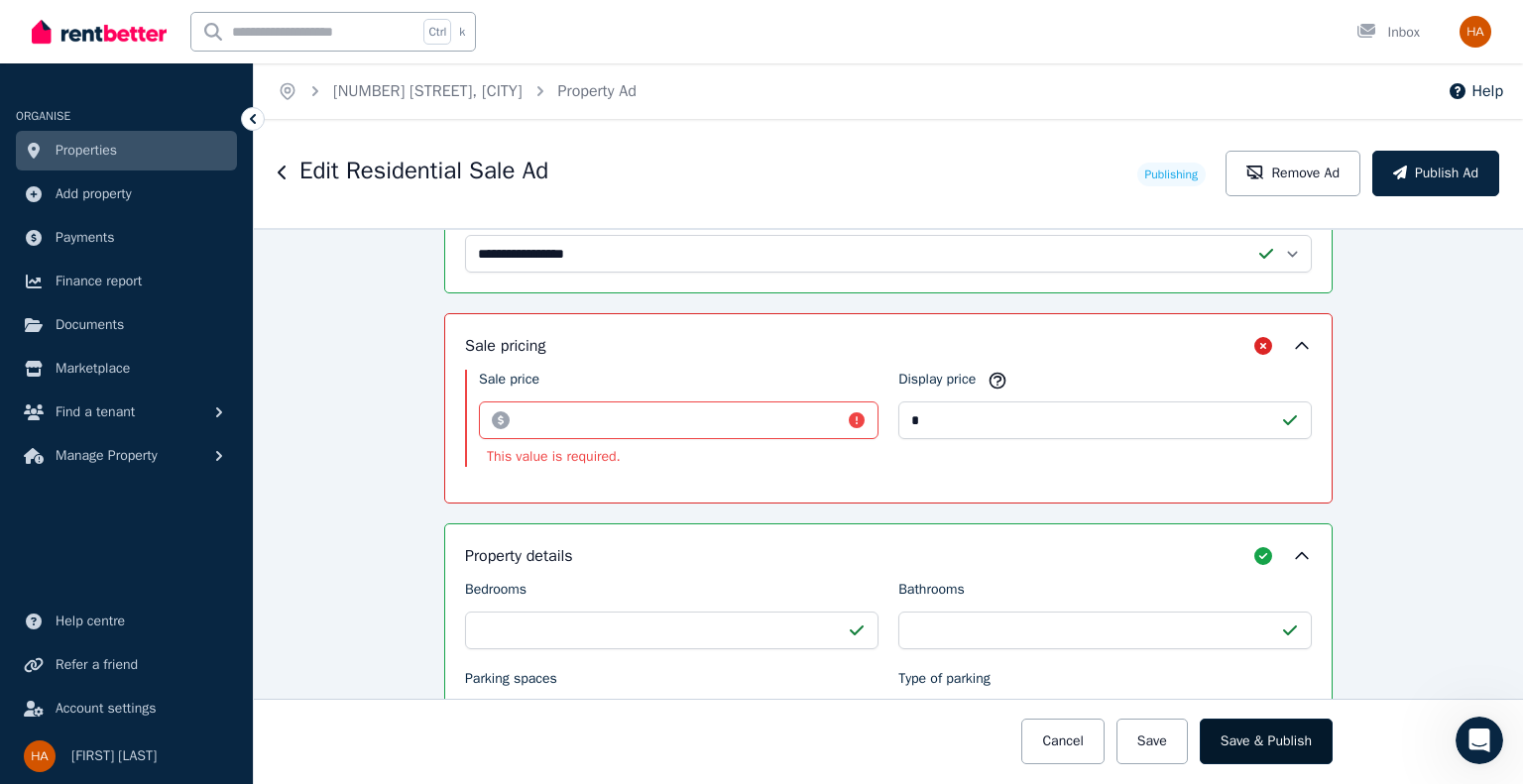 scroll, scrollTop: 470, scrollLeft: 0, axis: vertical 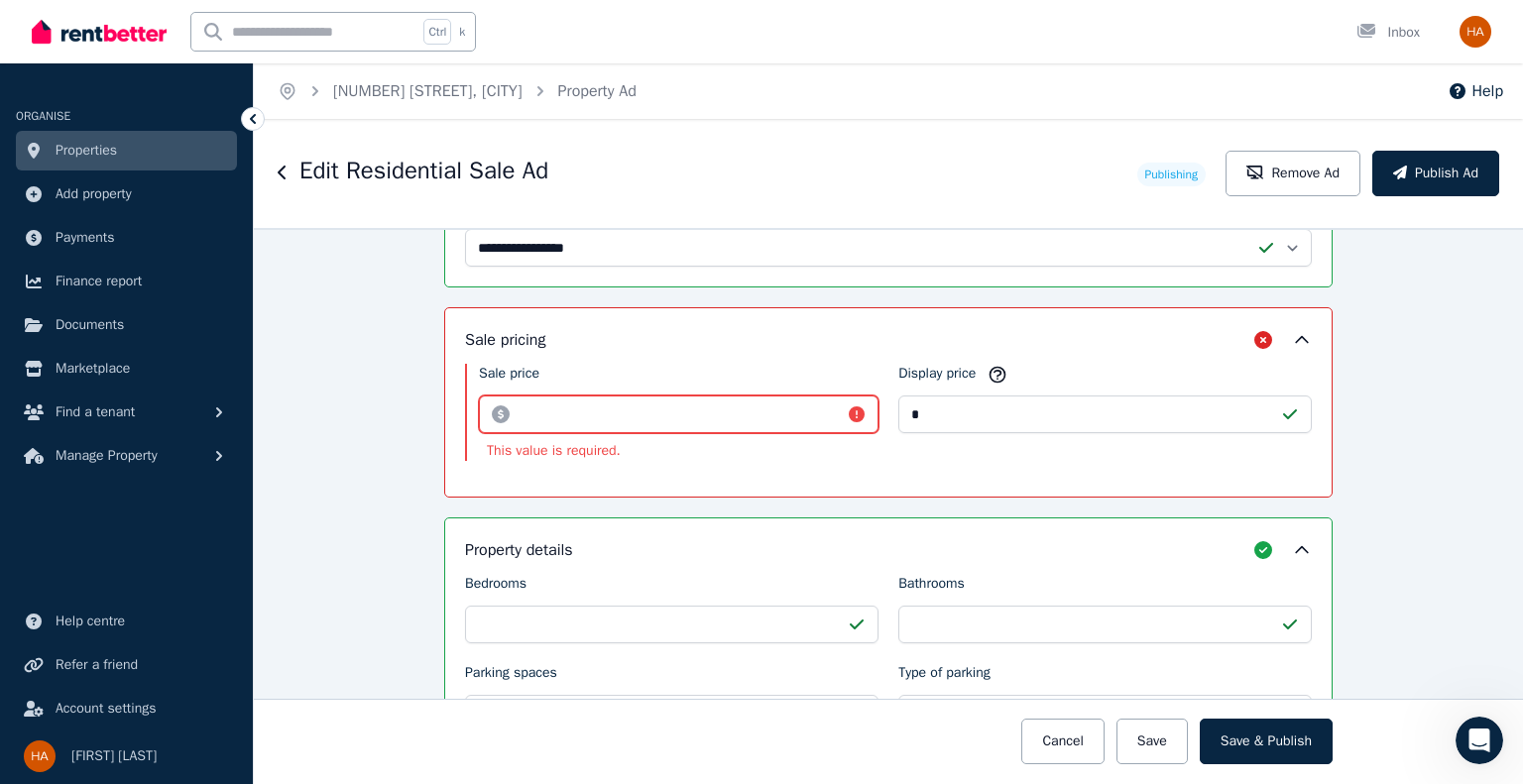 click on "Sale price" at bounding box center [678, 414] 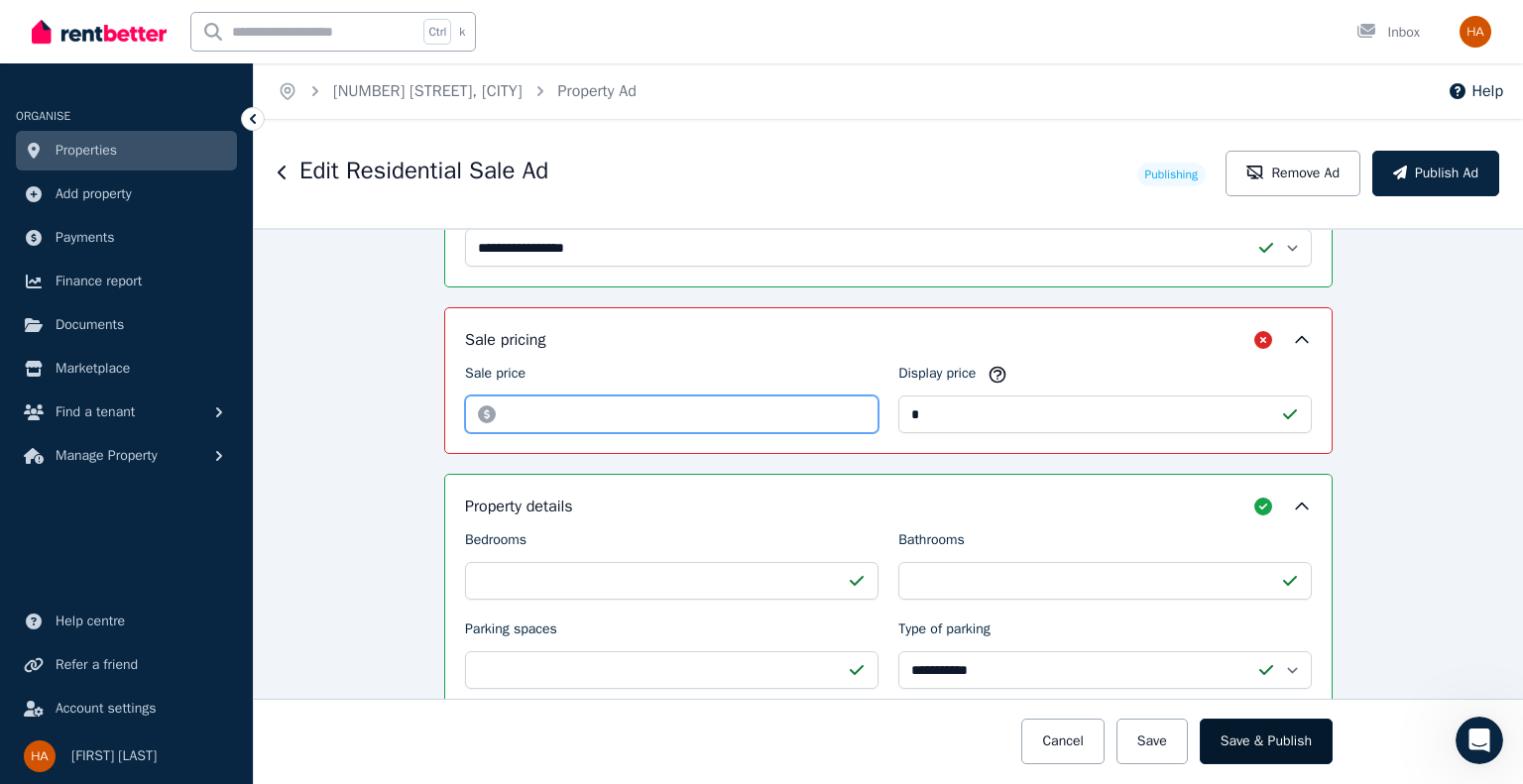 type on "*" 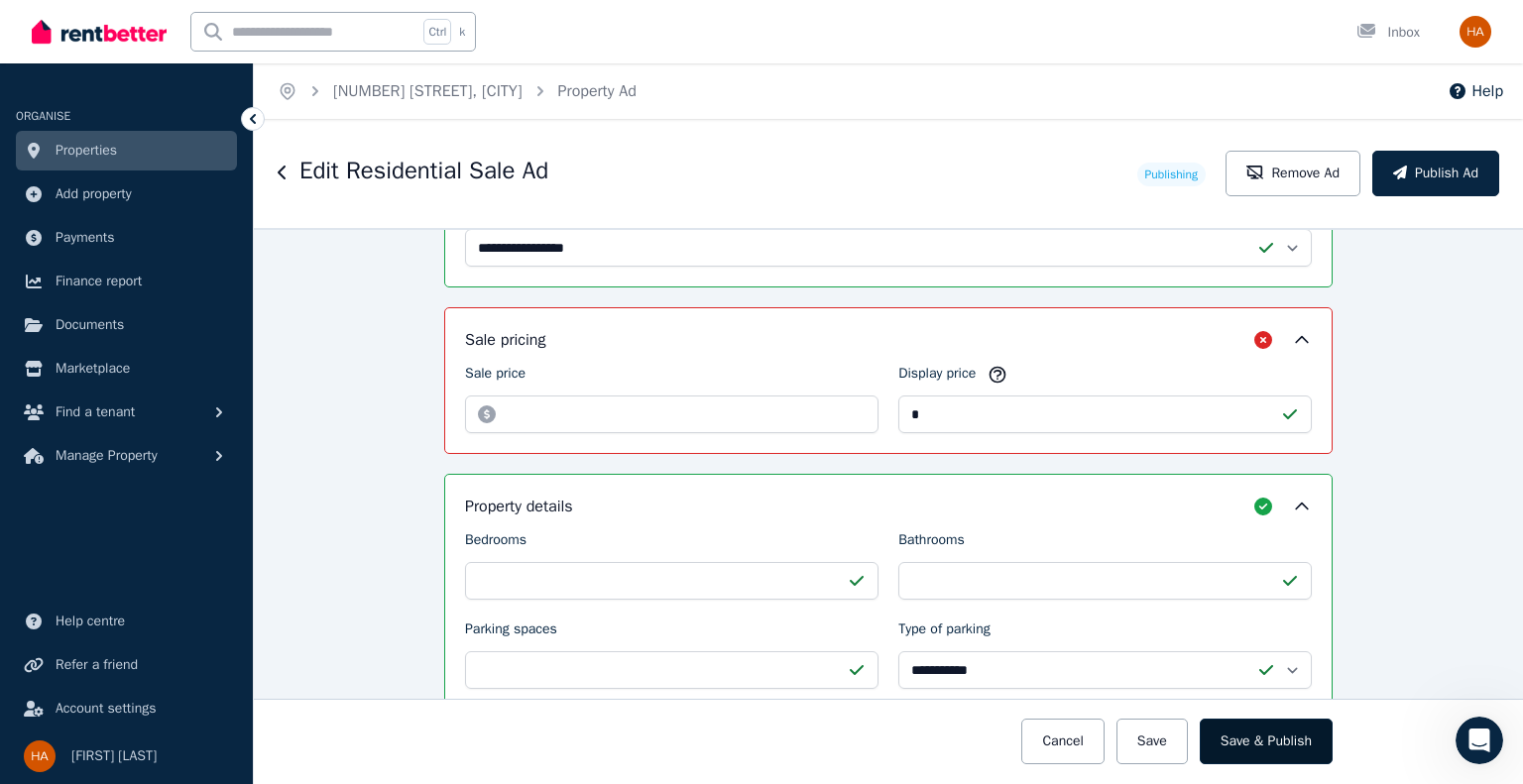 click on "Save & Publish" at bounding box center [1266, 741] 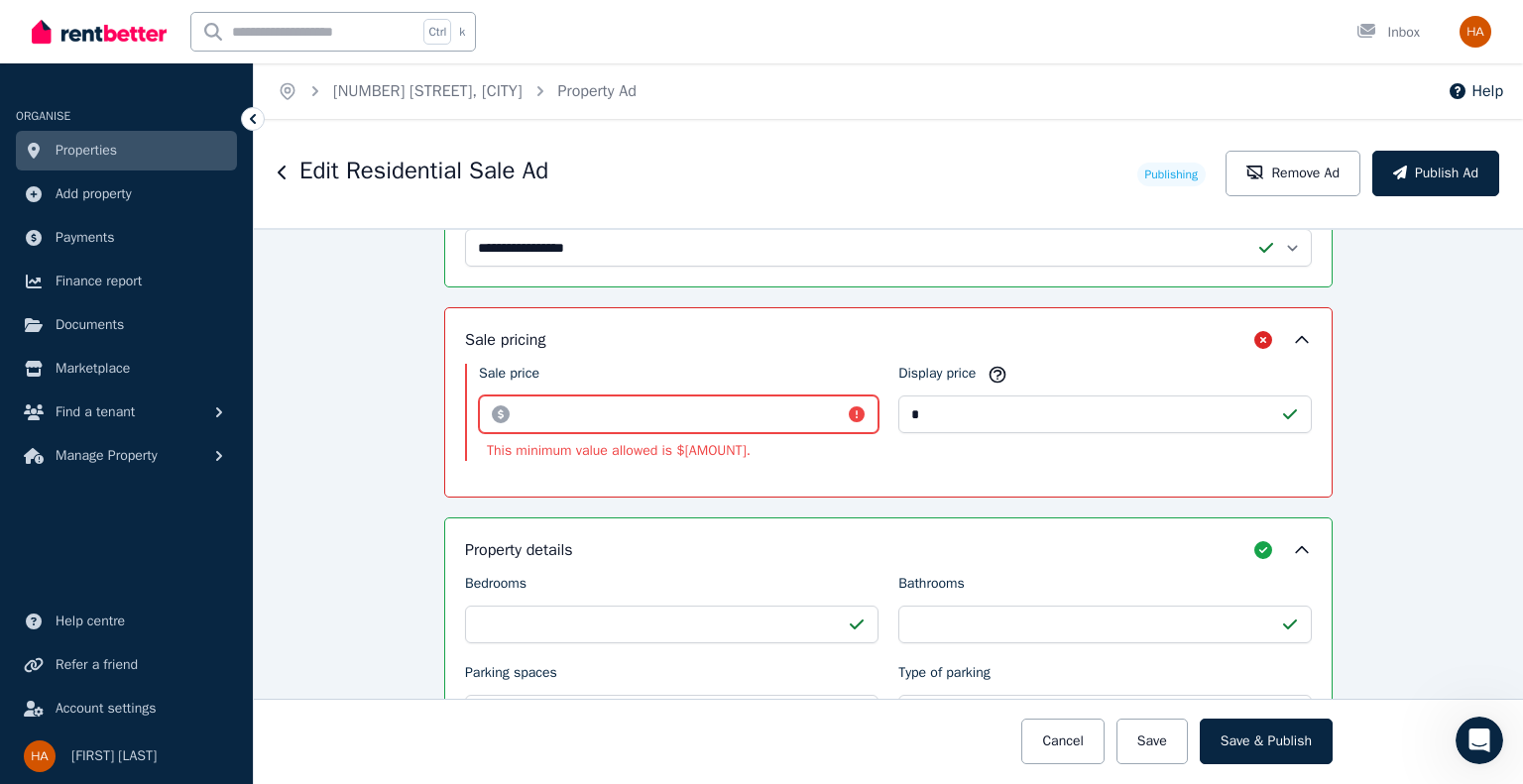 click on "*" at bounding box center (678, 414) 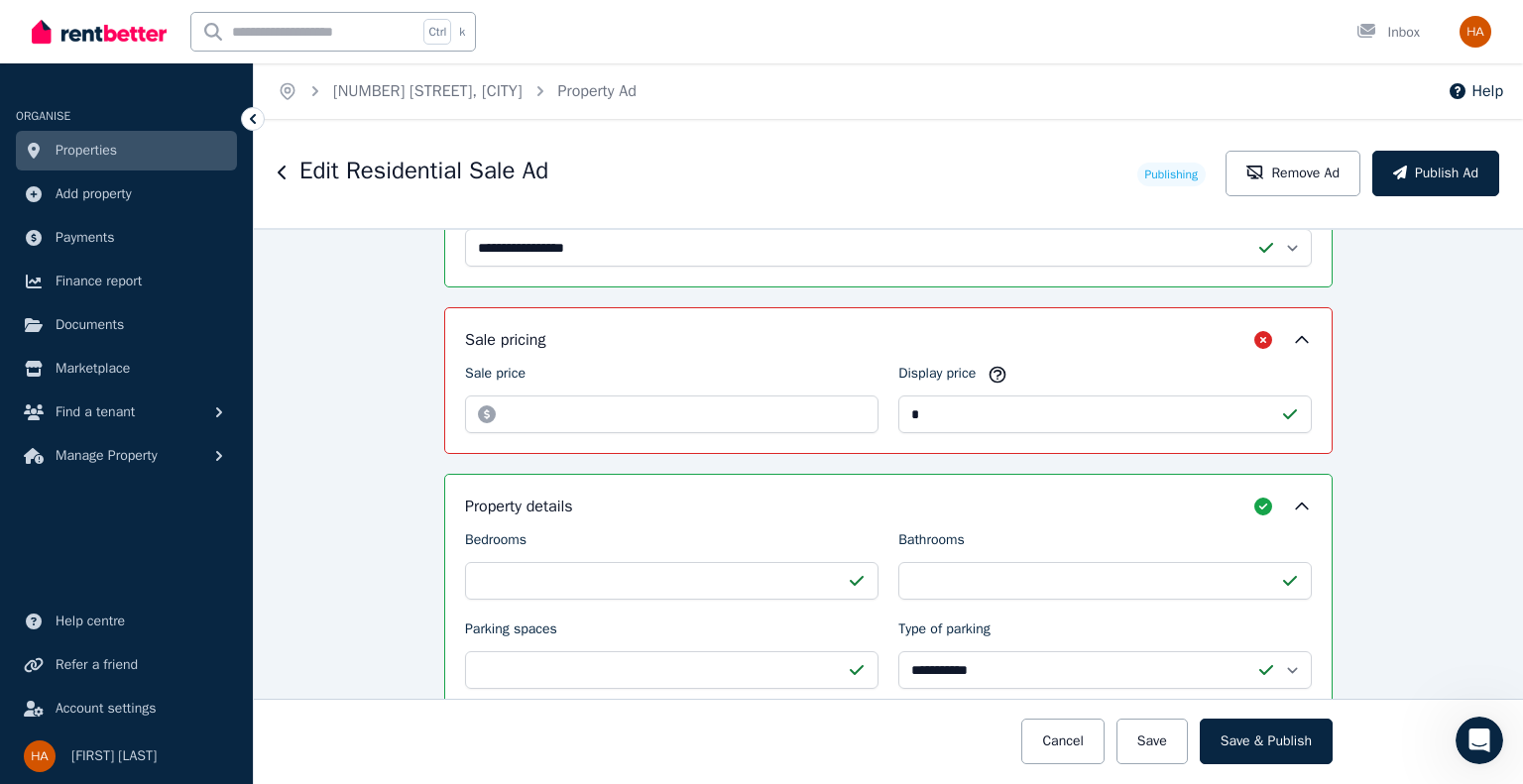 click on "Sale pricing" at bounding box center (888, 340) 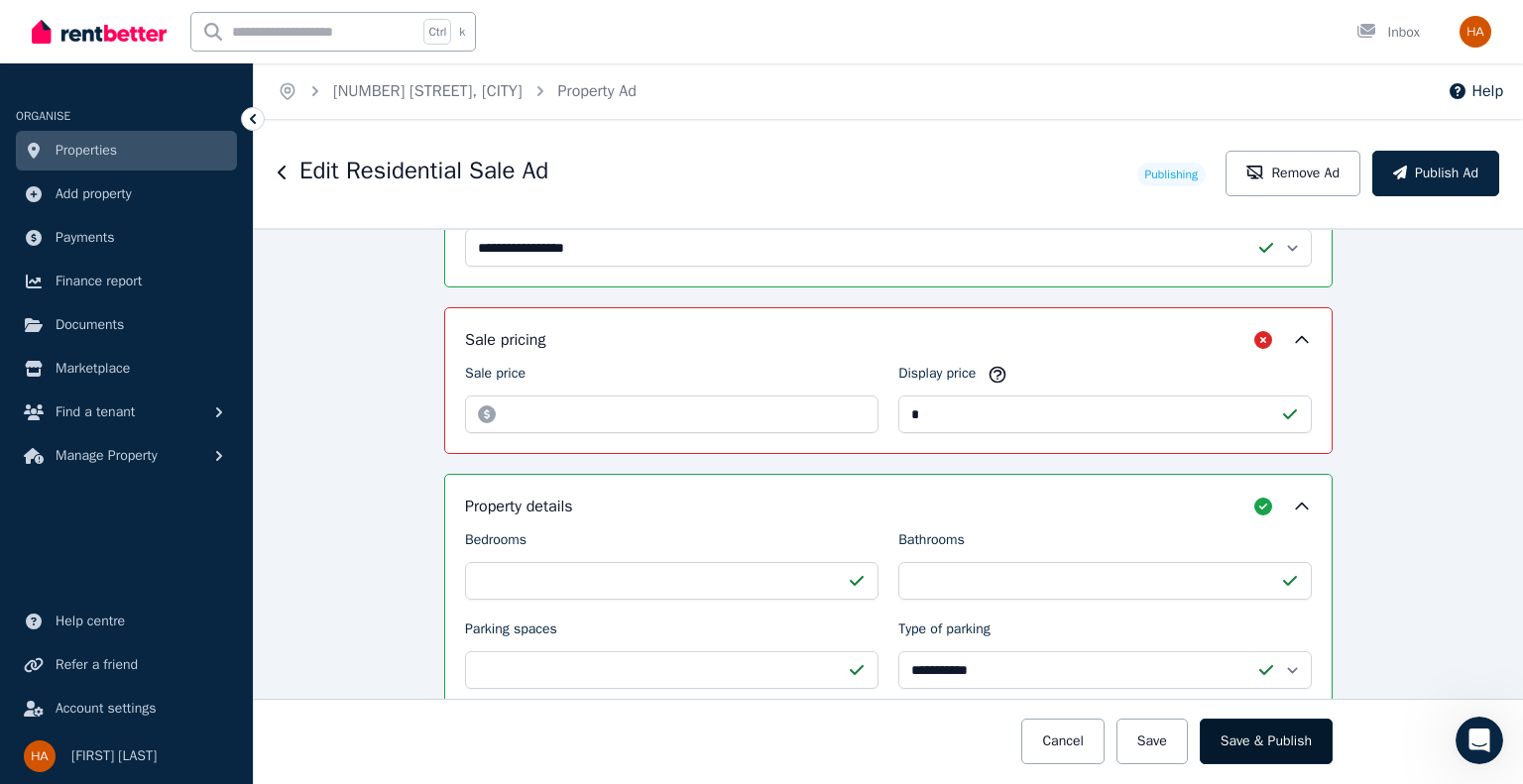 click on "Save & Publish" at bounding box center [1266, 741] 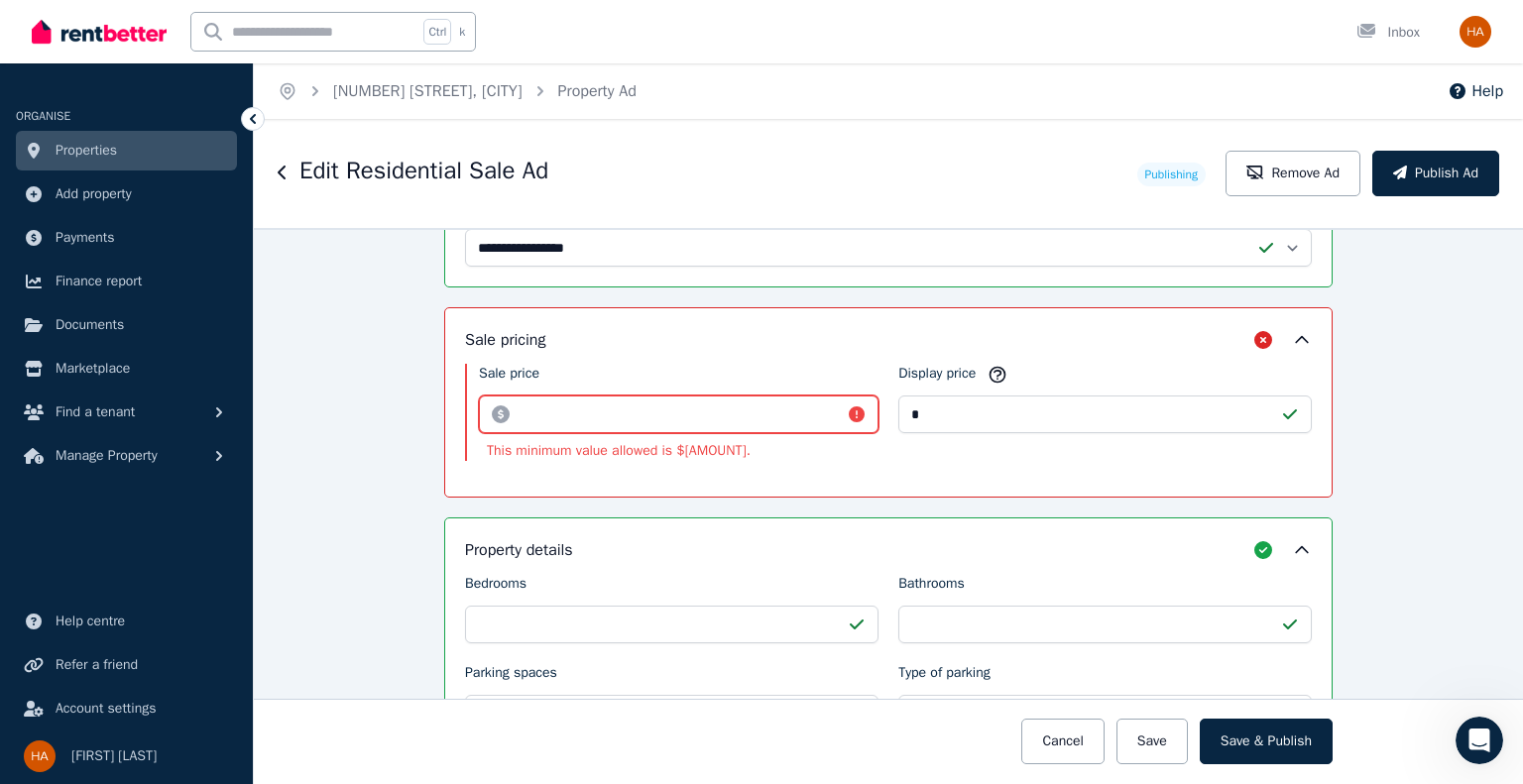 click on "****" at bounding box center (678, 414) 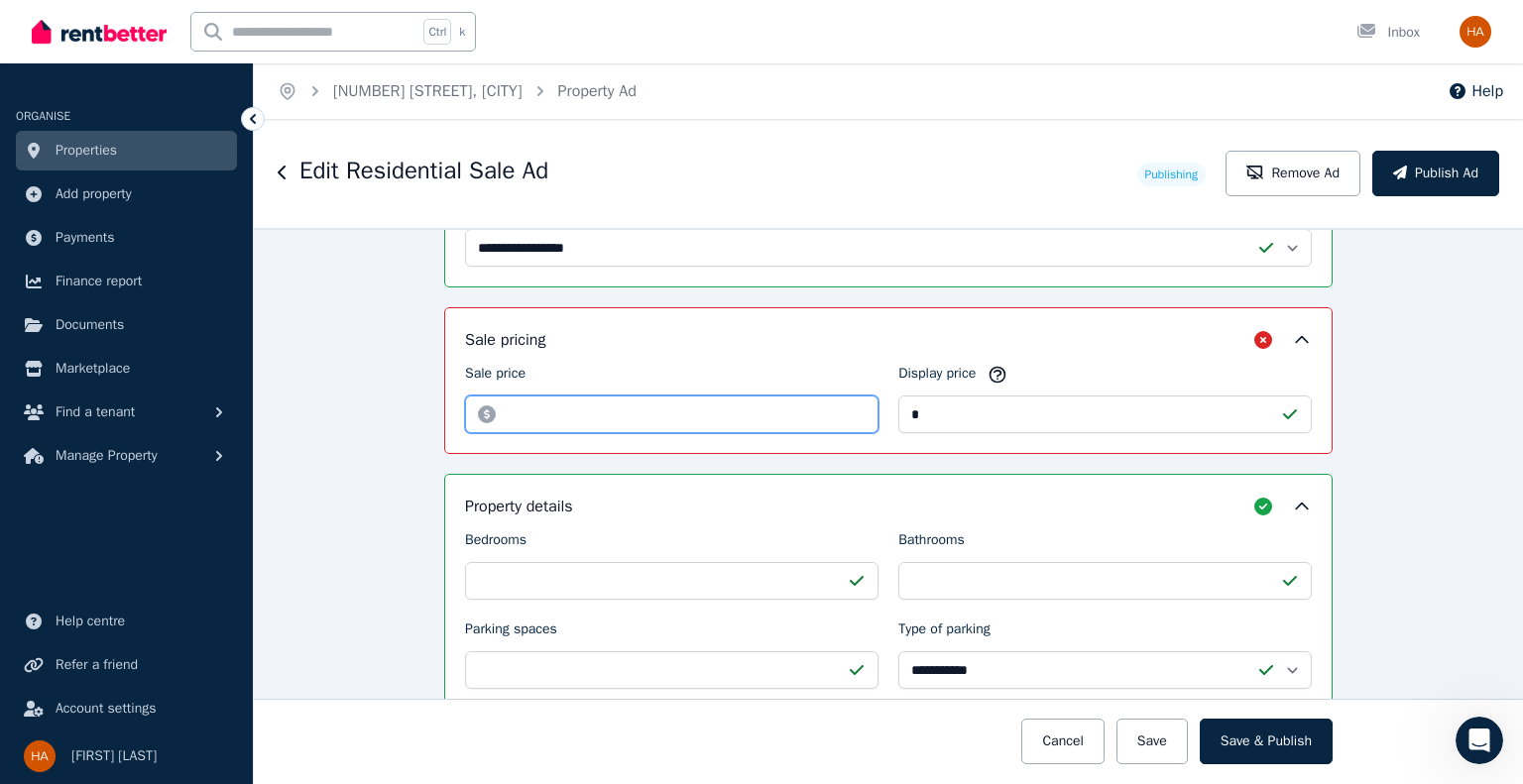 type on "*" 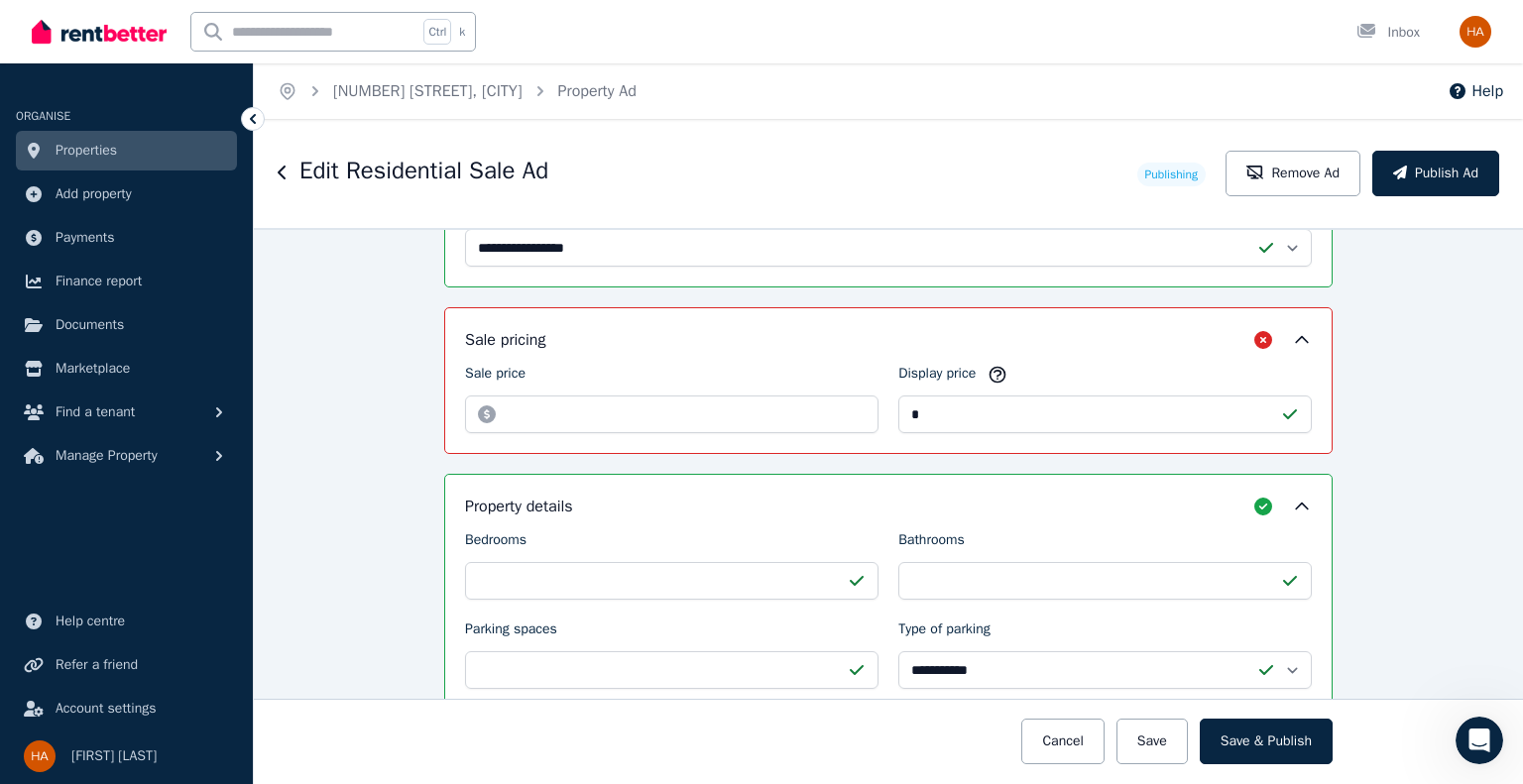 click 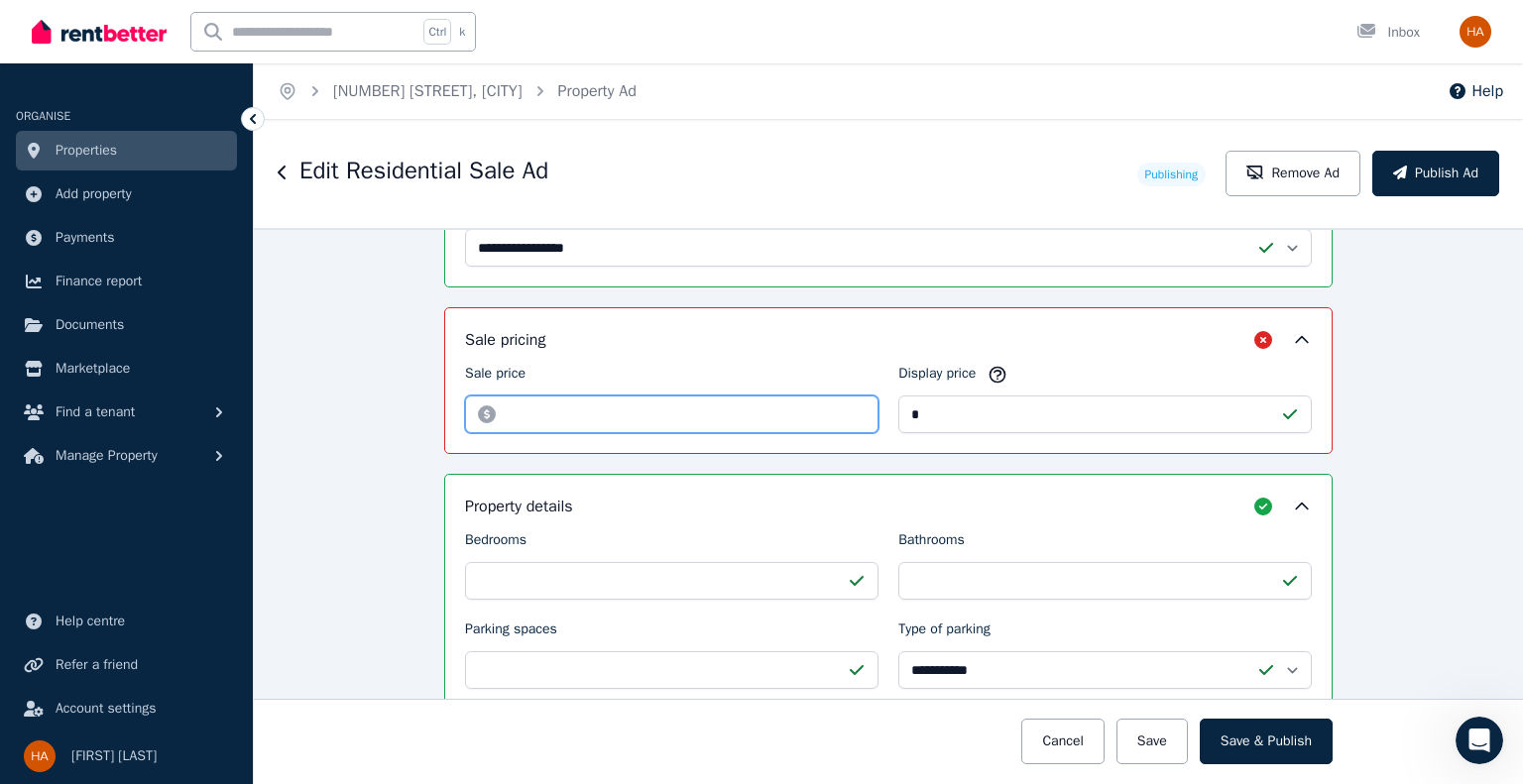 click on "Sale price" at bounding box center [671, 414] 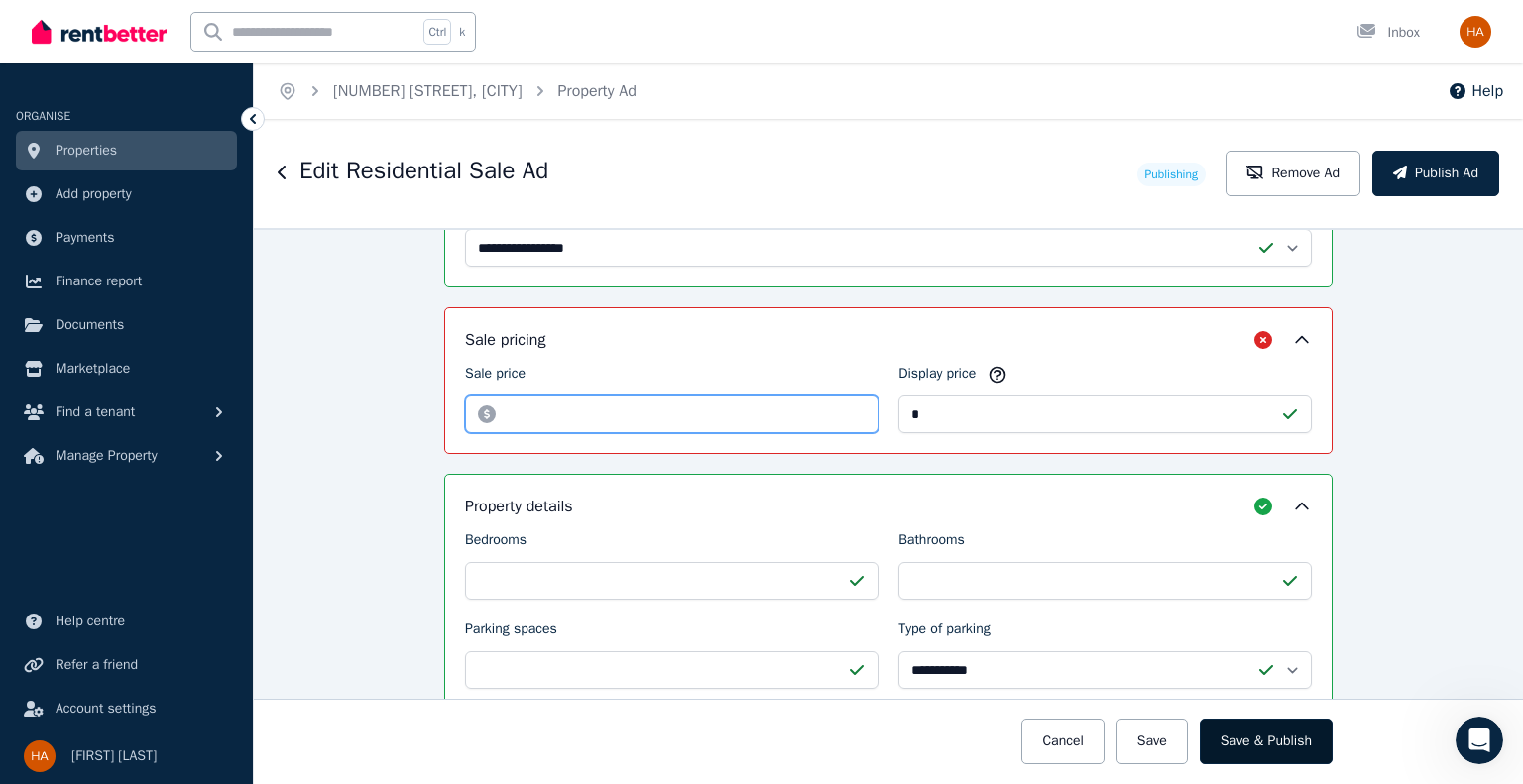 type on "******" 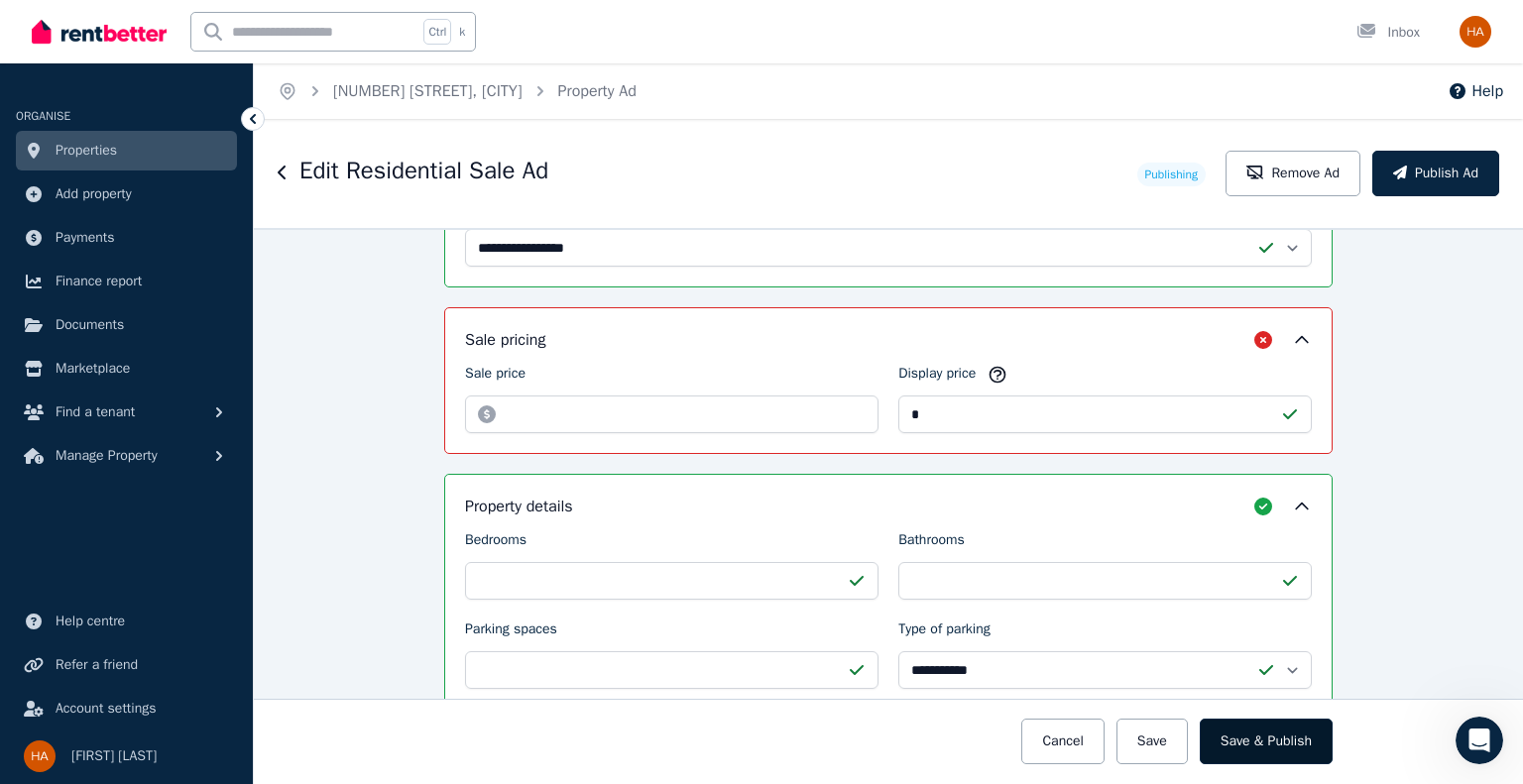 click on "Save & Publish" at bounding box center [1266, 741] 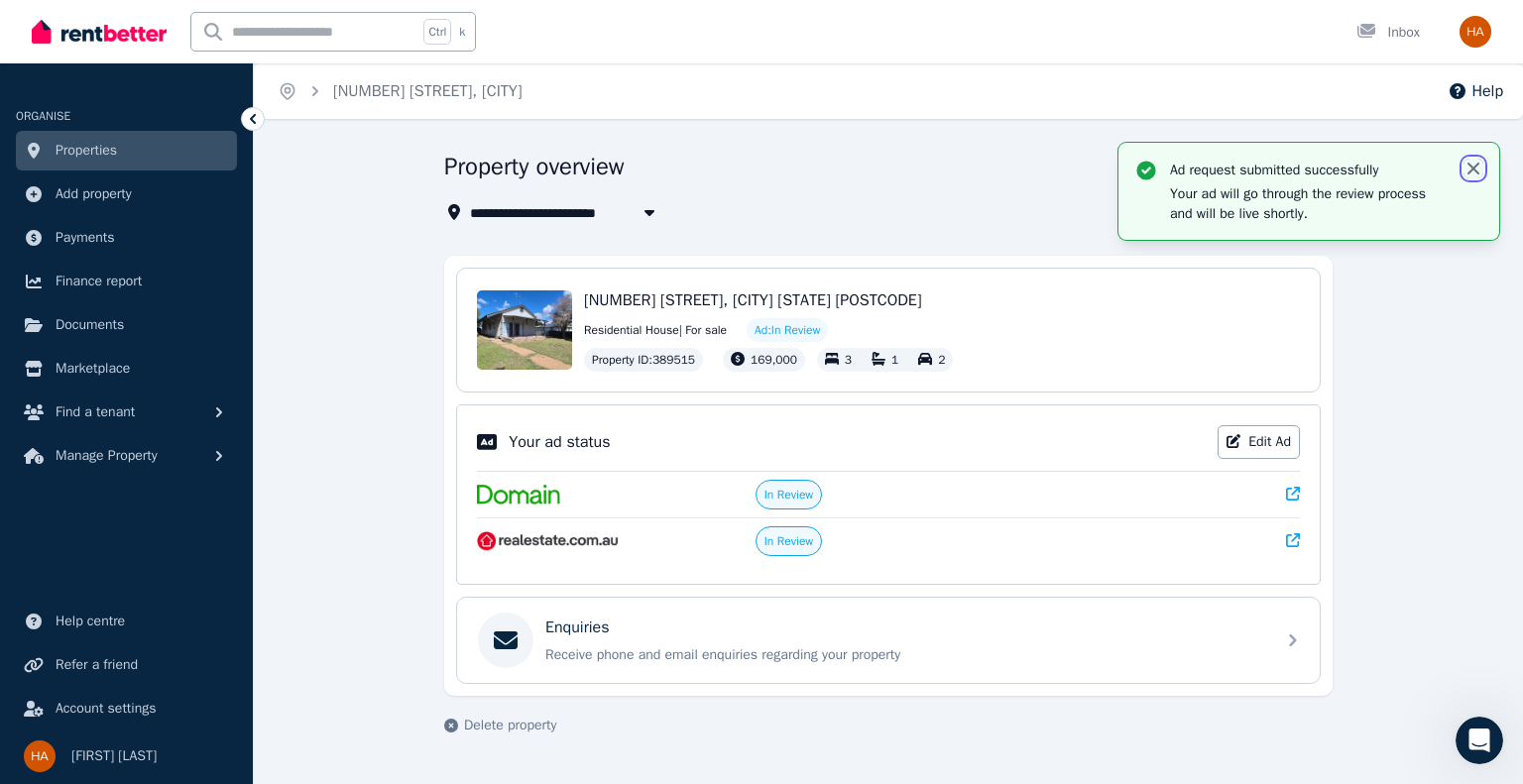click 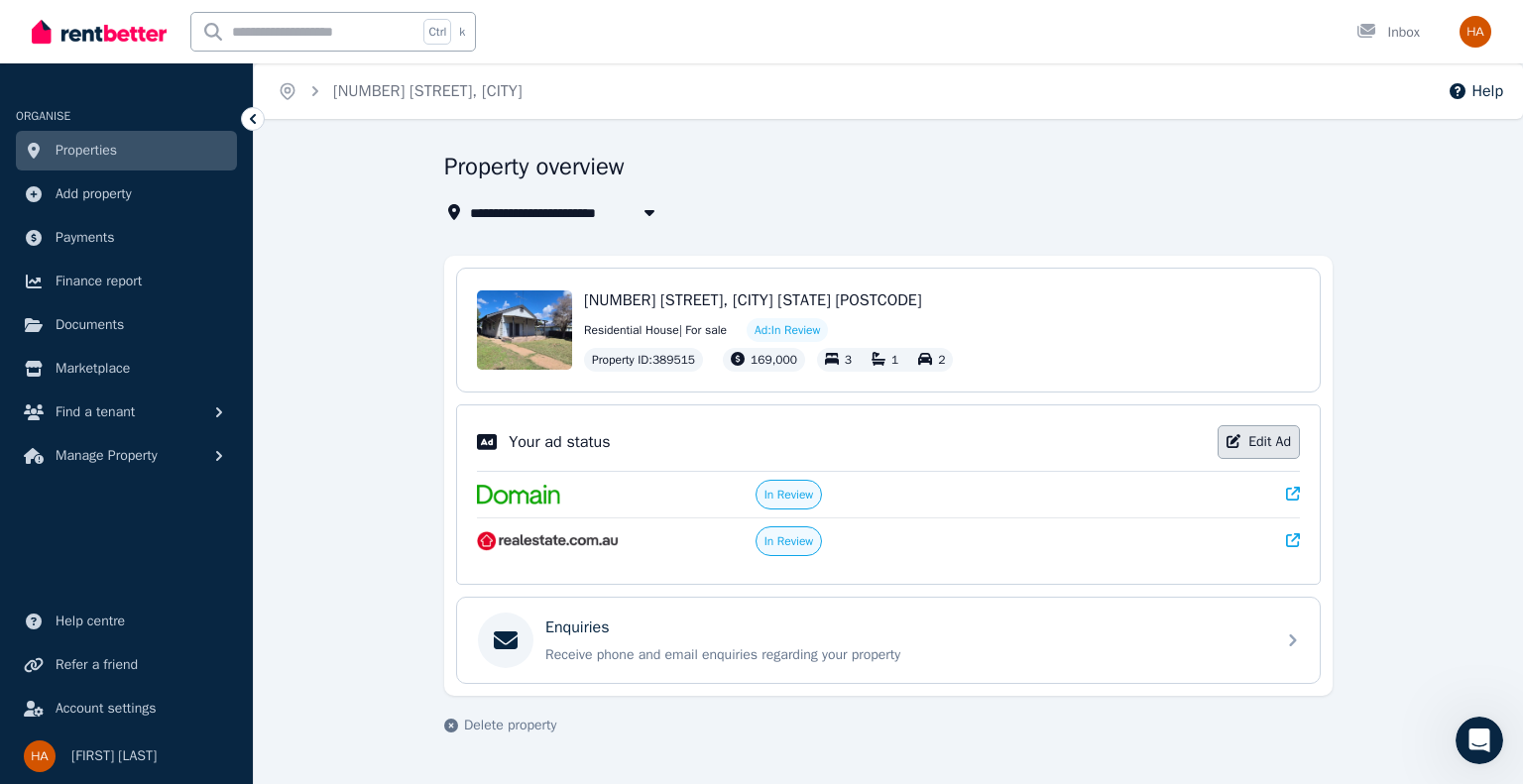 click on "Edit Ad" at bounding box center (1258, 442) 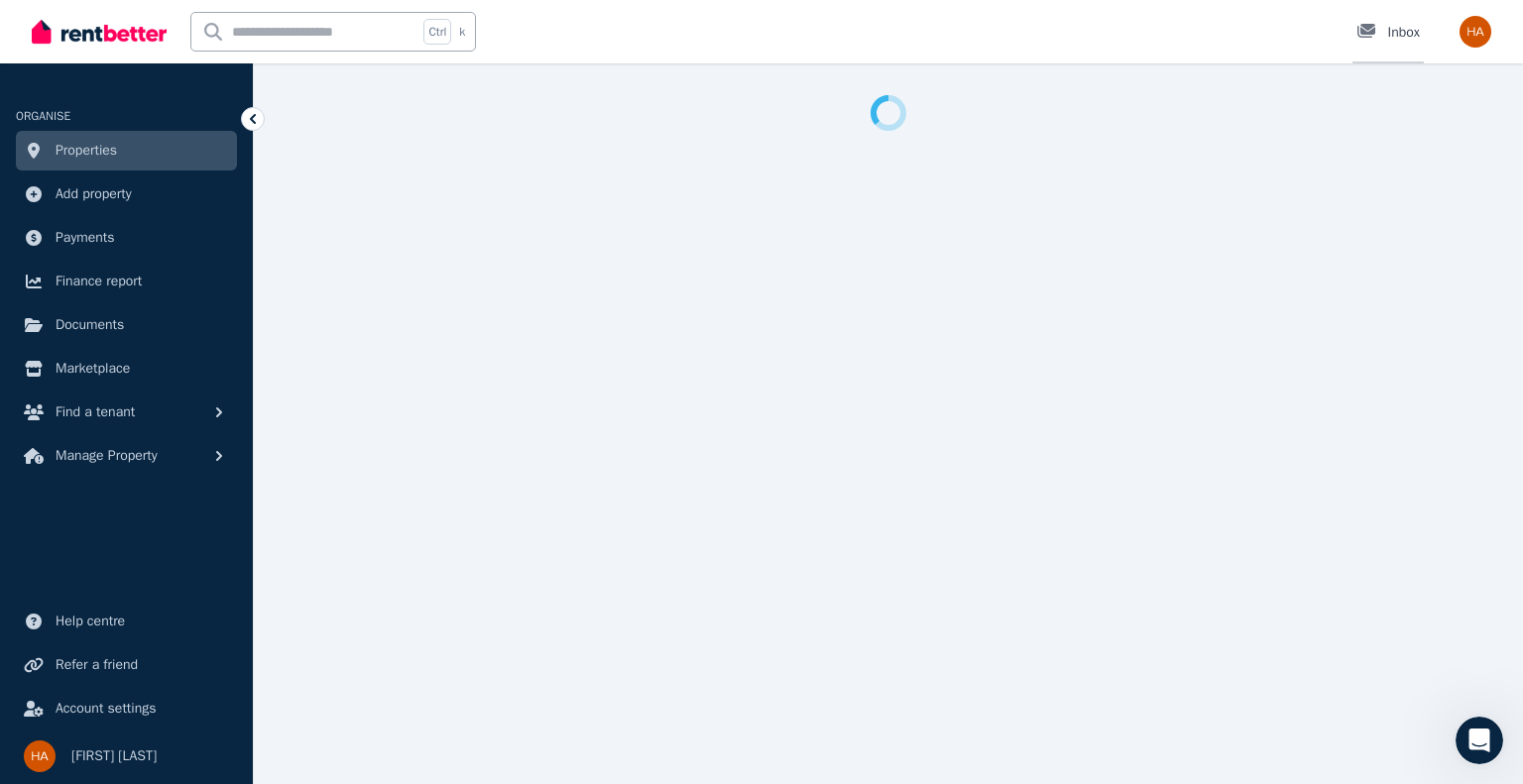select on "**********" 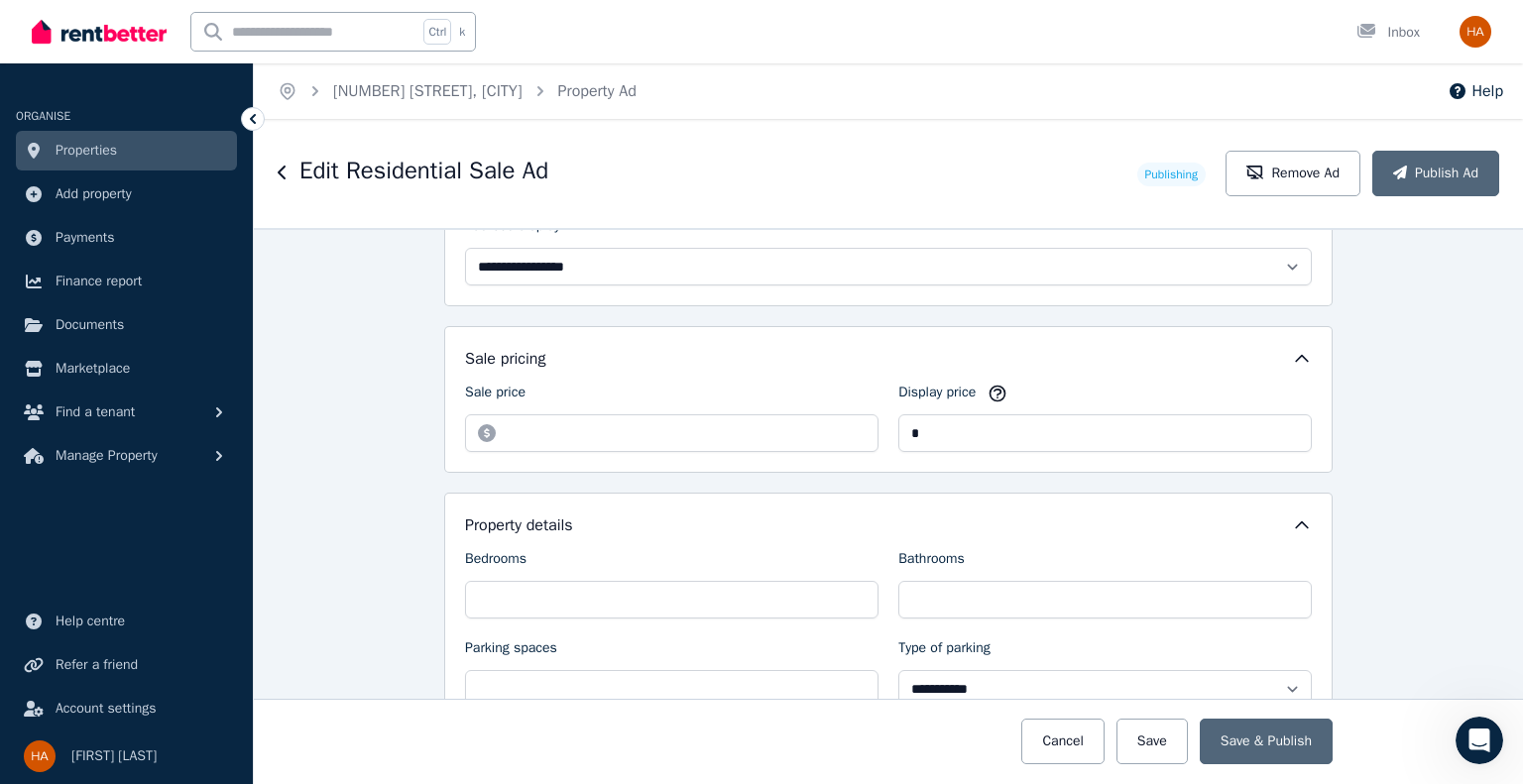 scroll, scrollTop: 472, scrollLeft: 0, axis: vertical 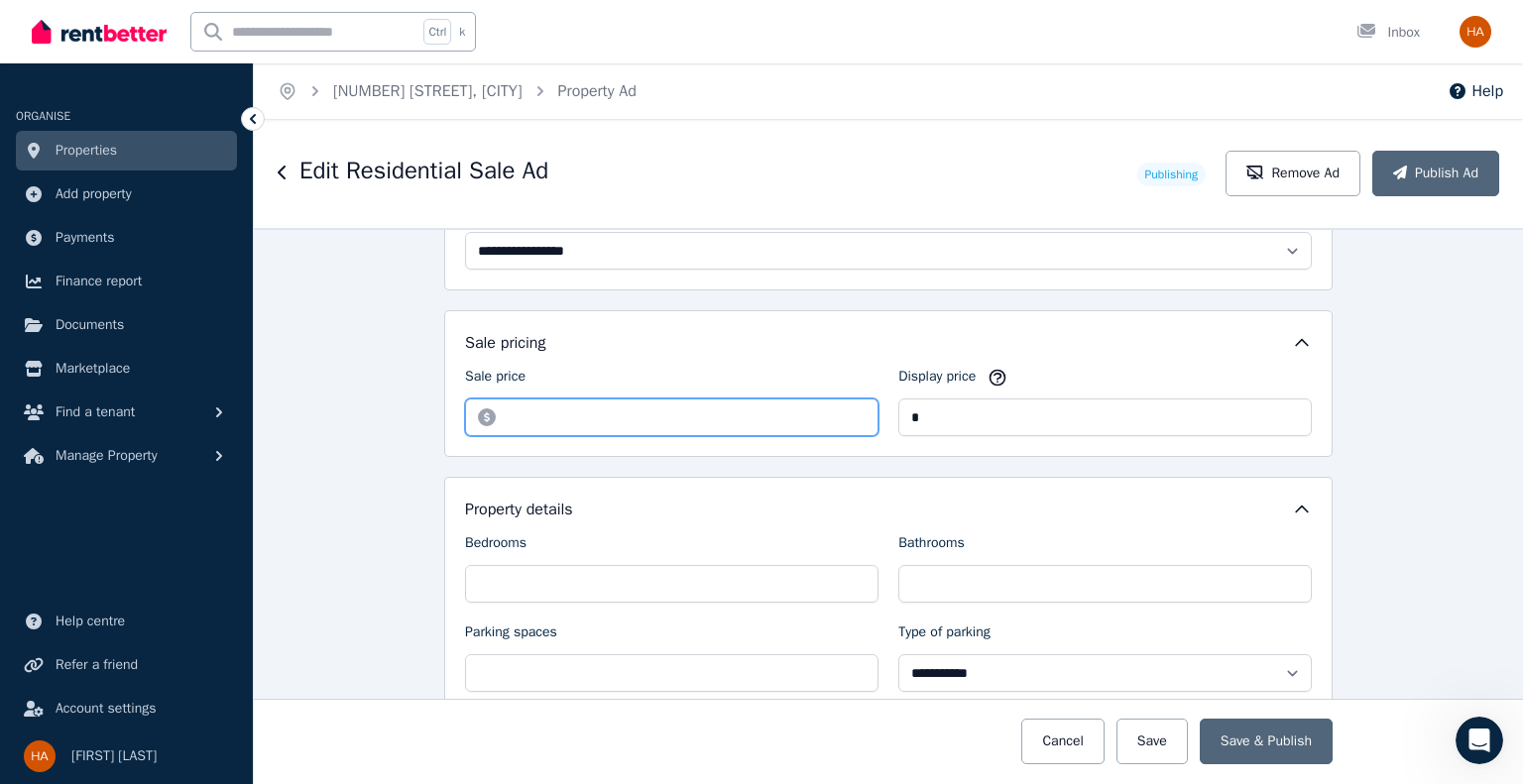 click on "*********" at bounding box center (671, 417) 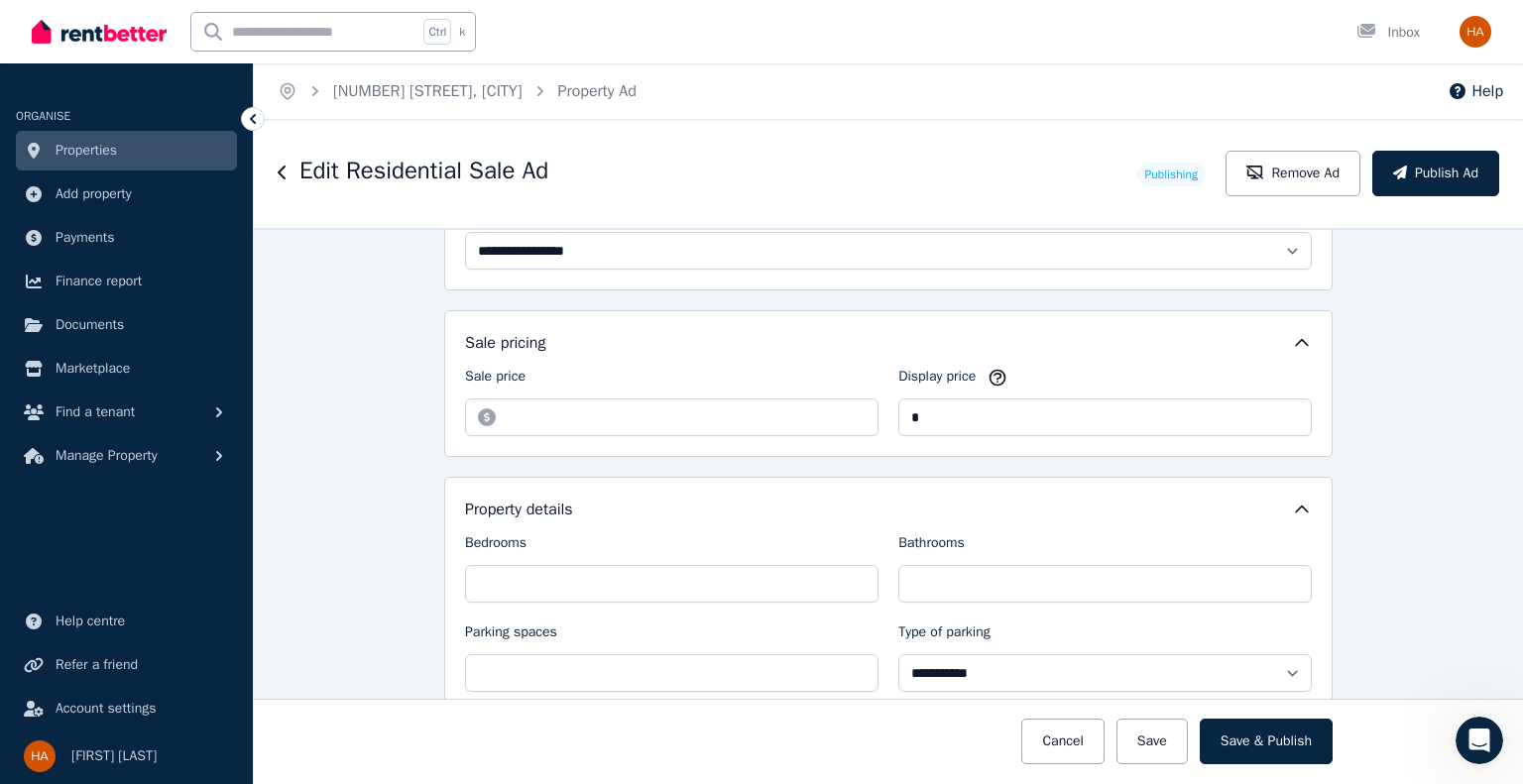 drag, startPoint x: 1072, startPoint y: 509, endPoint x: 1088, endPoint y: 531, distance: 27.202941 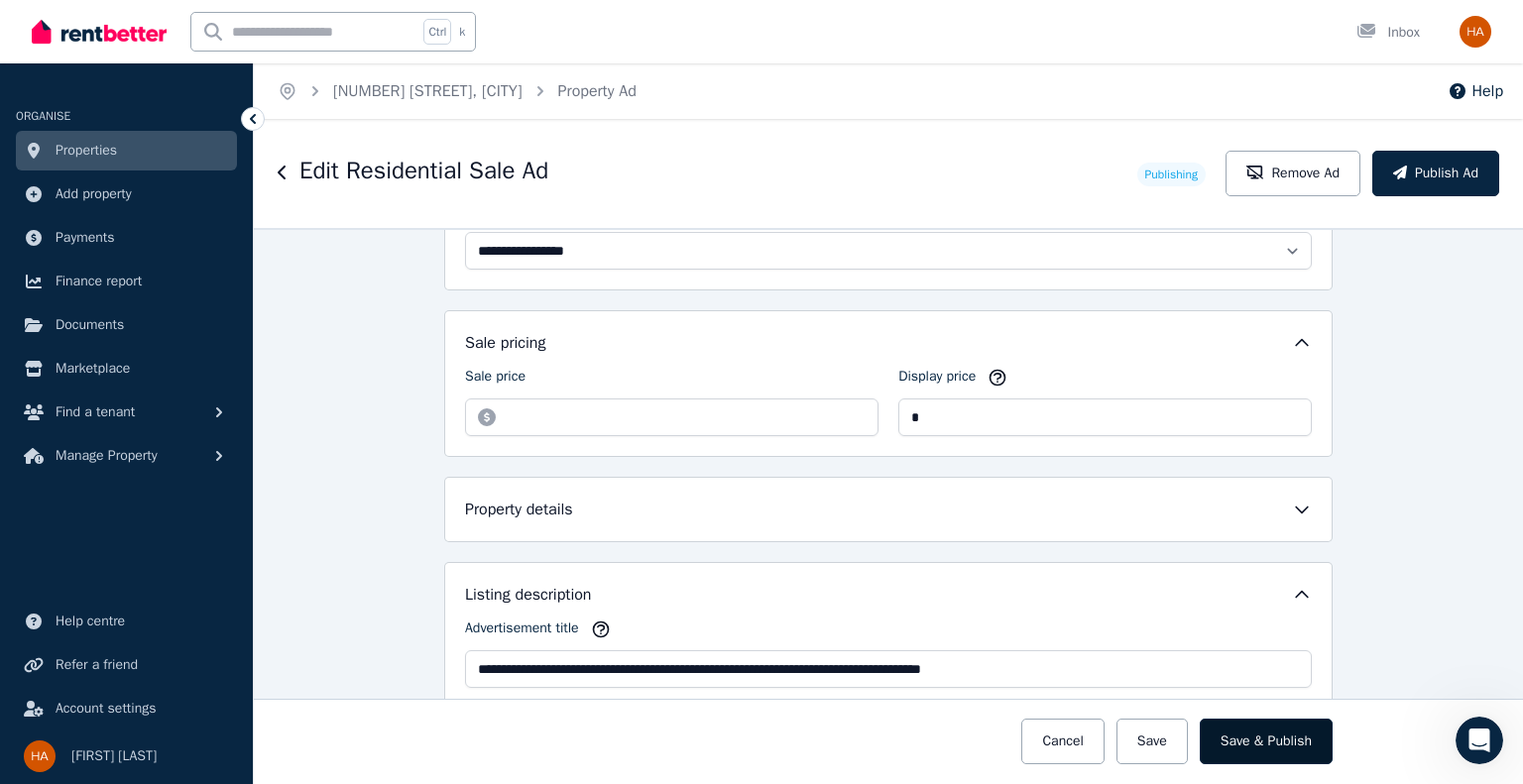 click on "Save & Publish" at bounding box center [1266, 741] 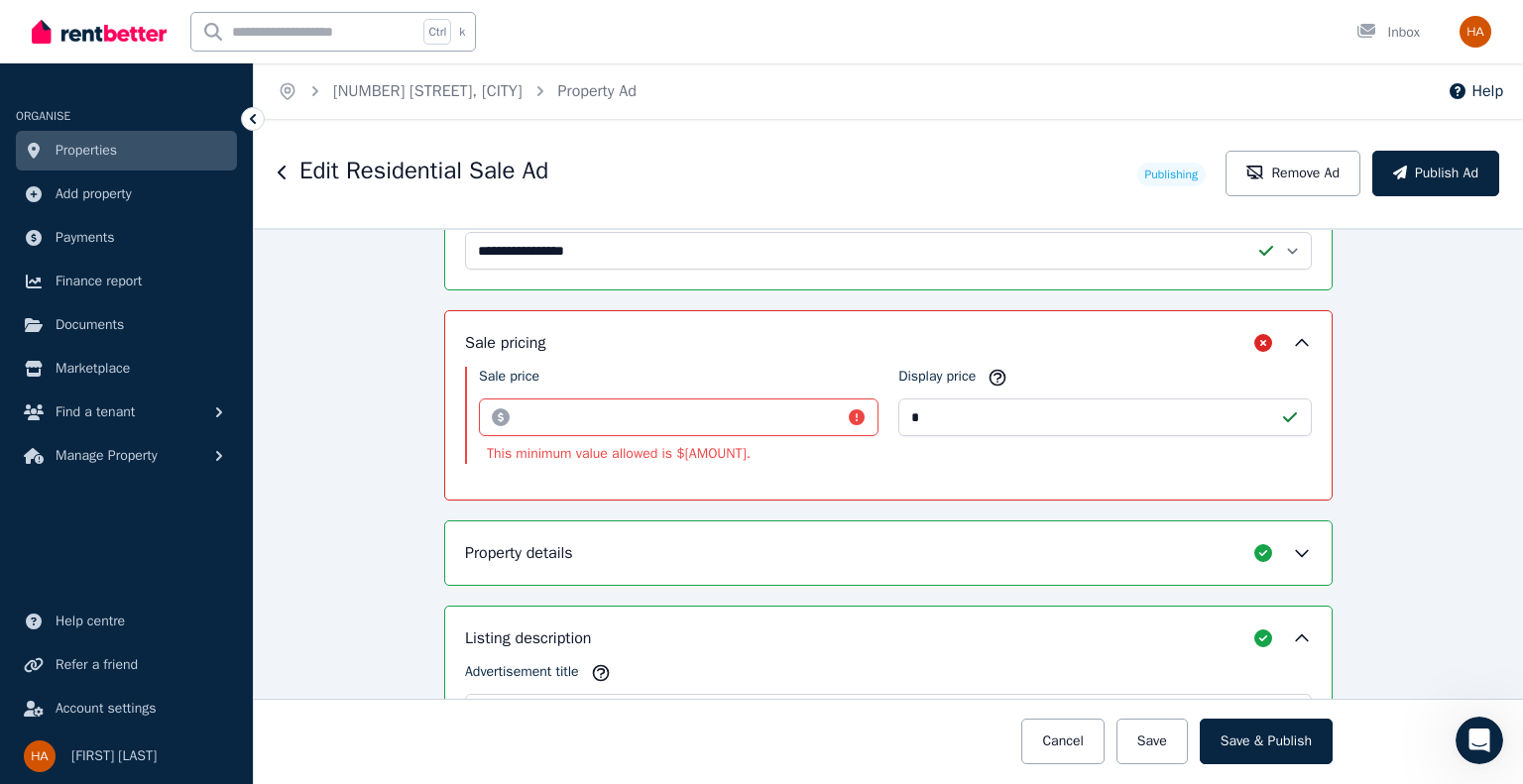 scroll, scrollTop: 470, scrollLeft: 0, axis: vertical 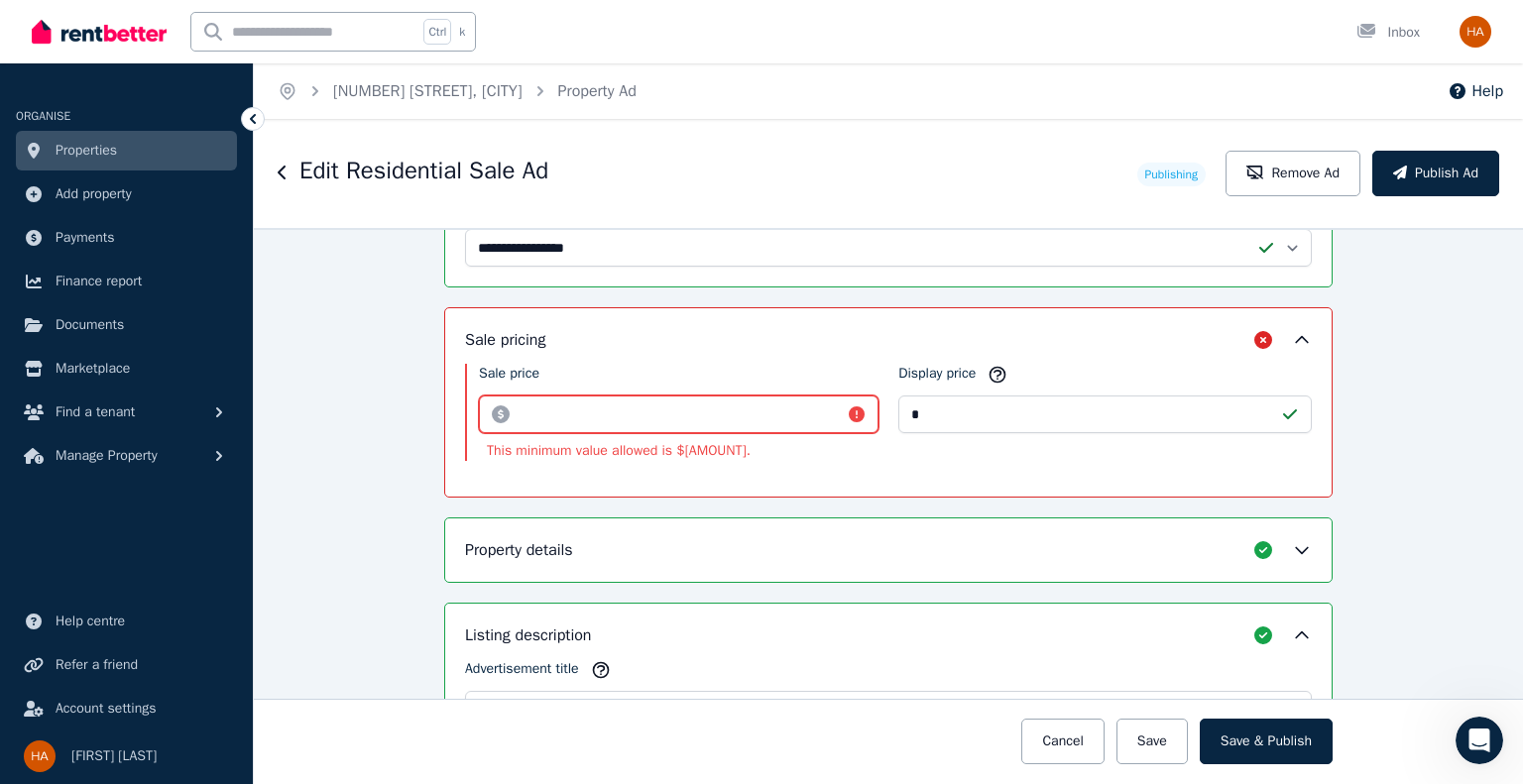 click on "******" at bounding box center (678, 414) 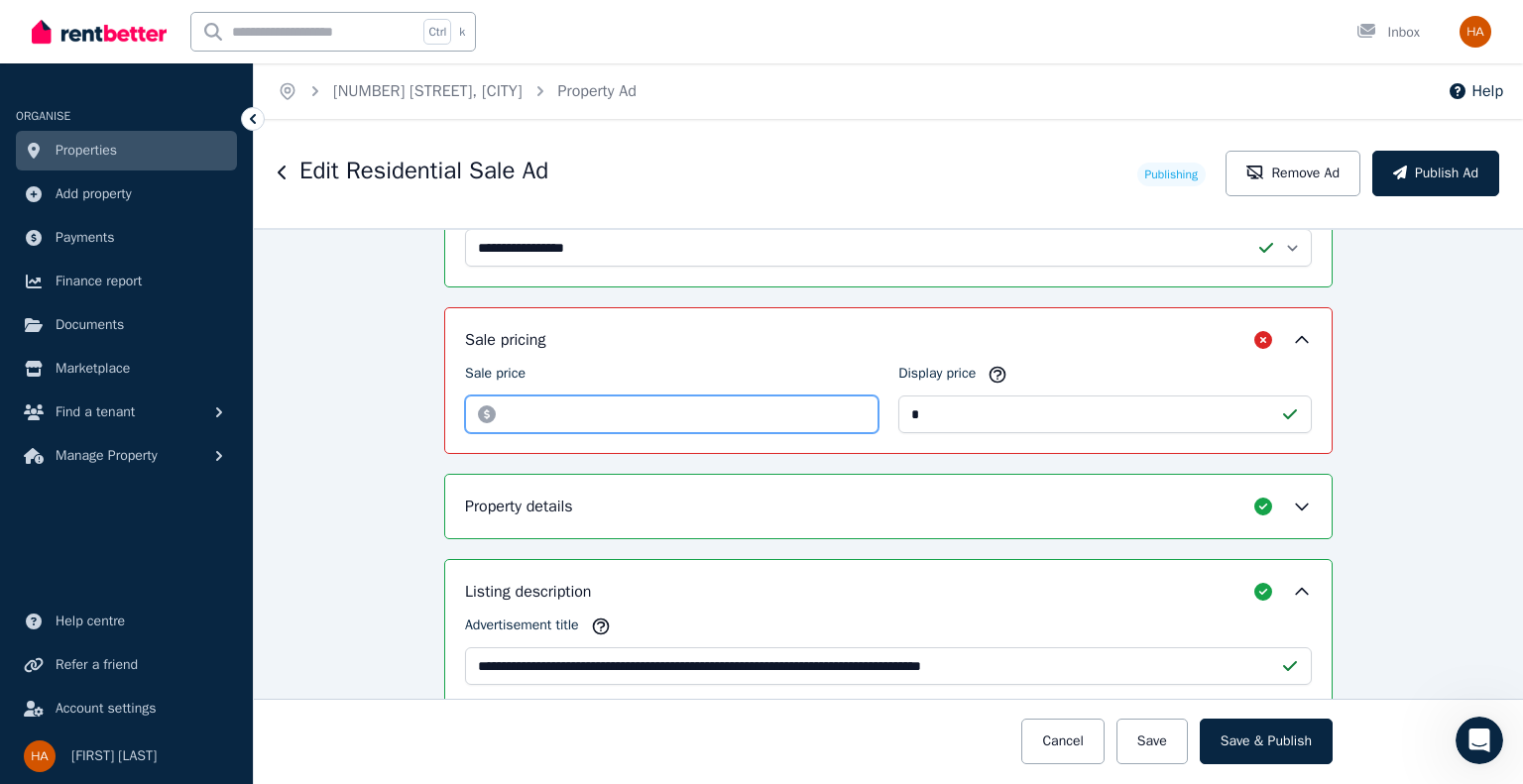 type on "****" 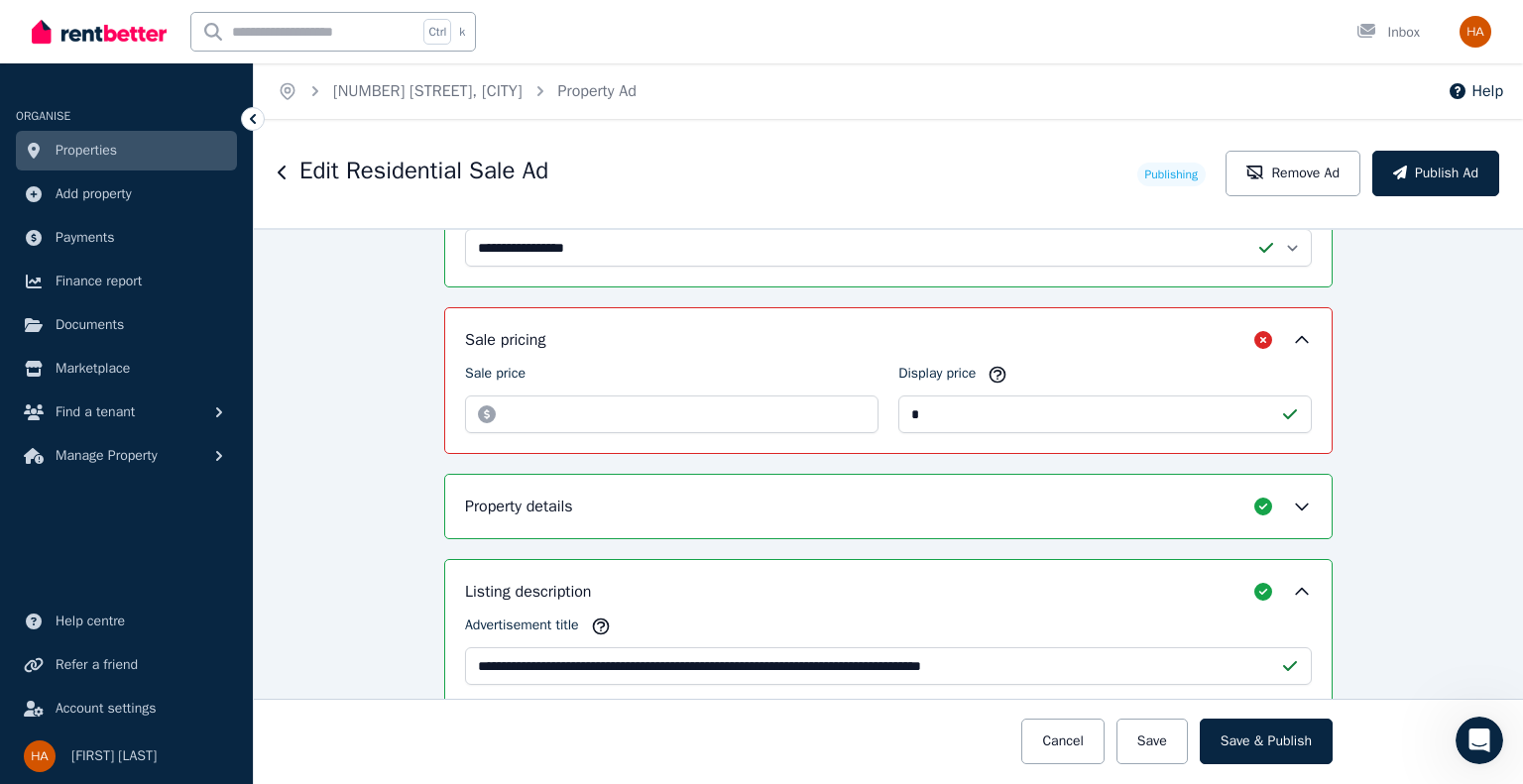 click on "Property details" at bounding box center (888, 506) 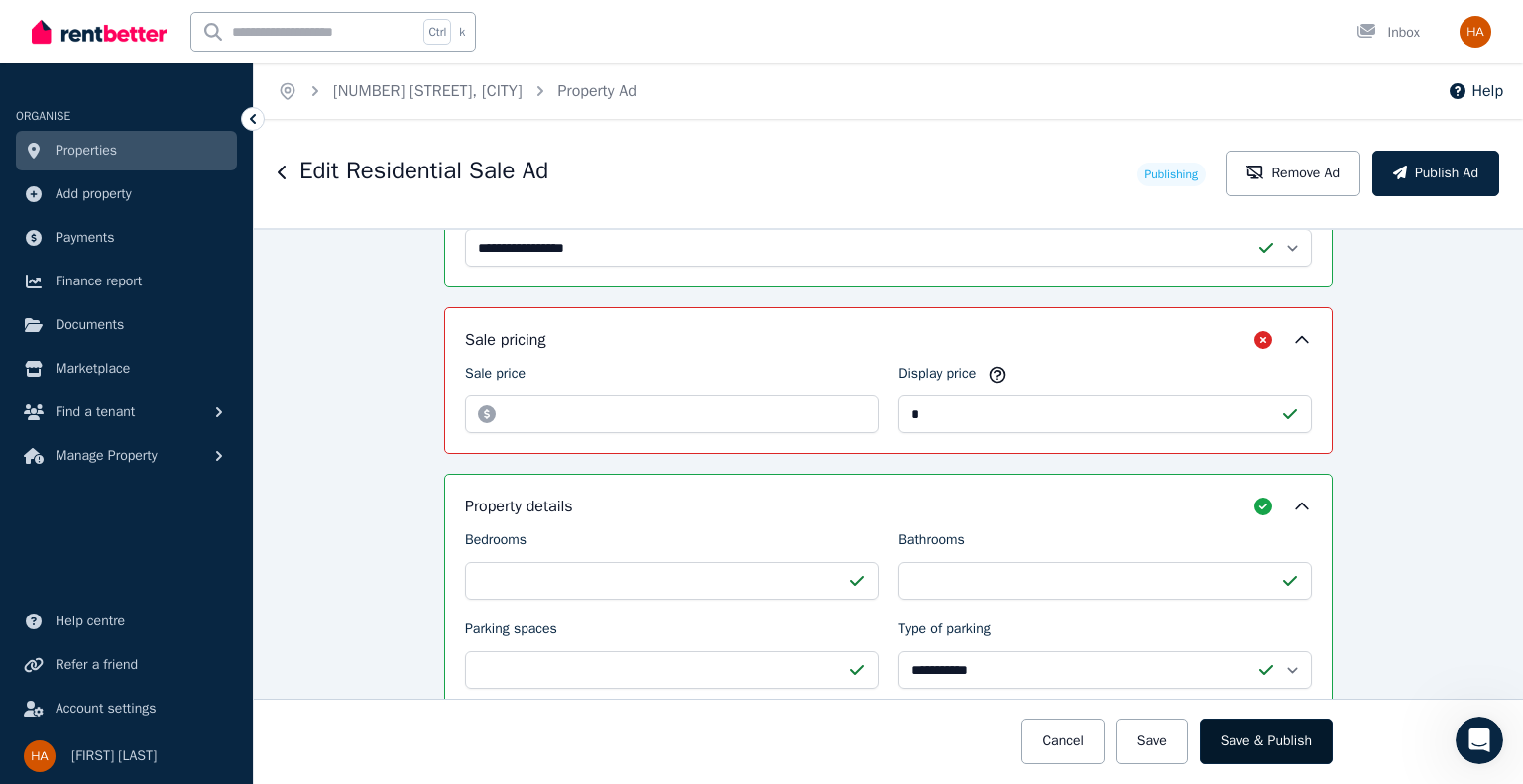 click on "Save & Publish" at bounding box center (1266, 741) 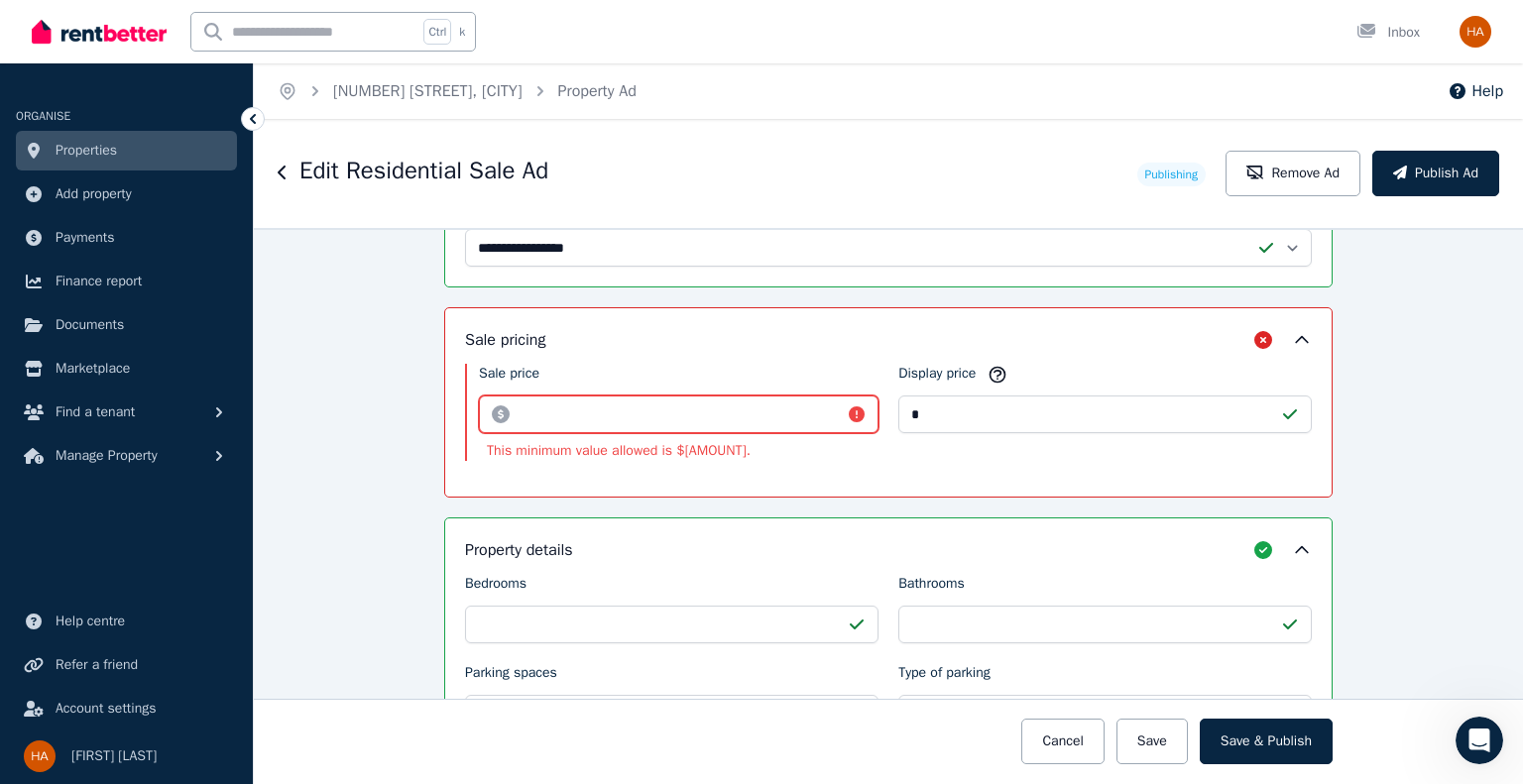 click on "****" at bounding box center (678, 414) 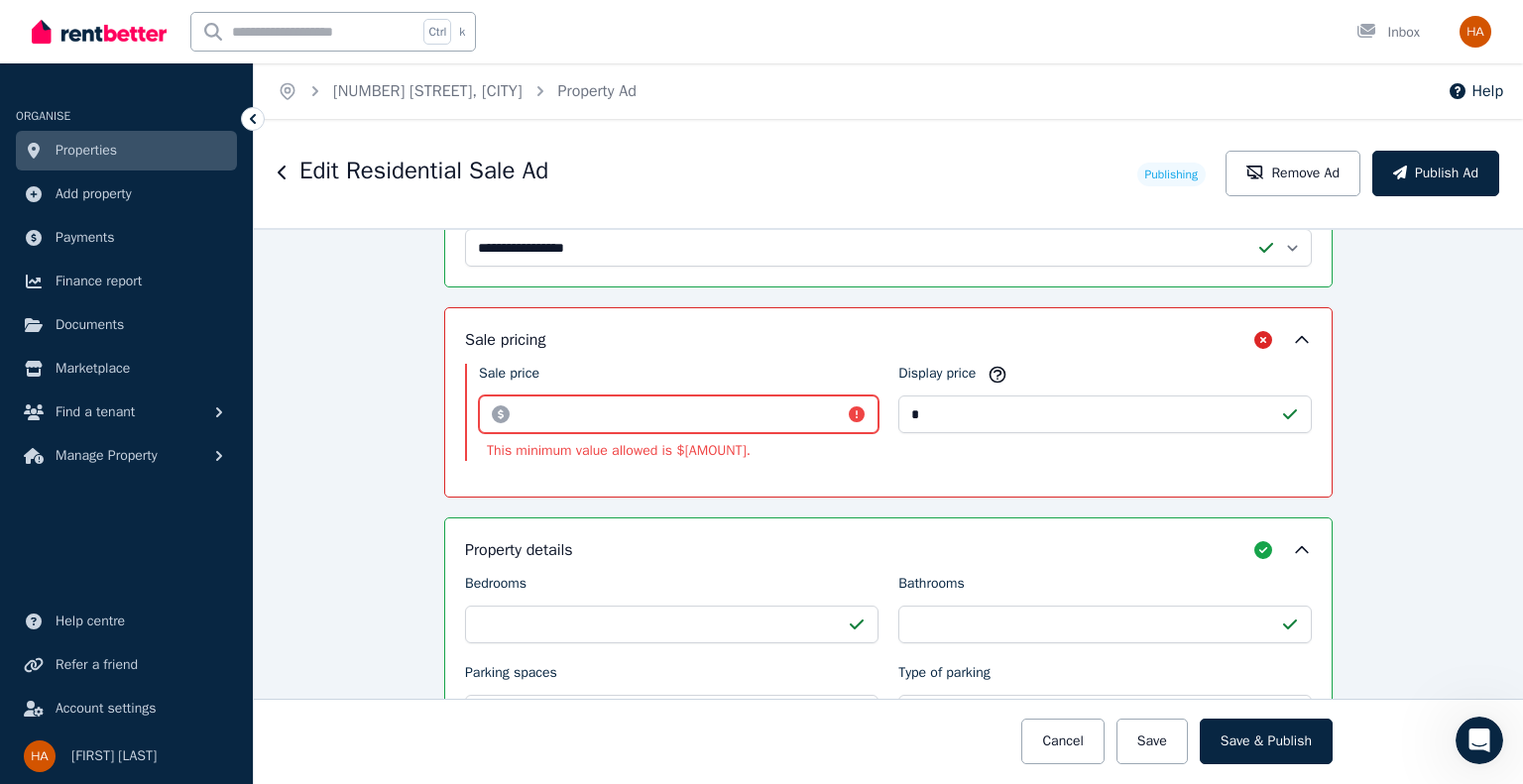 type on "*" 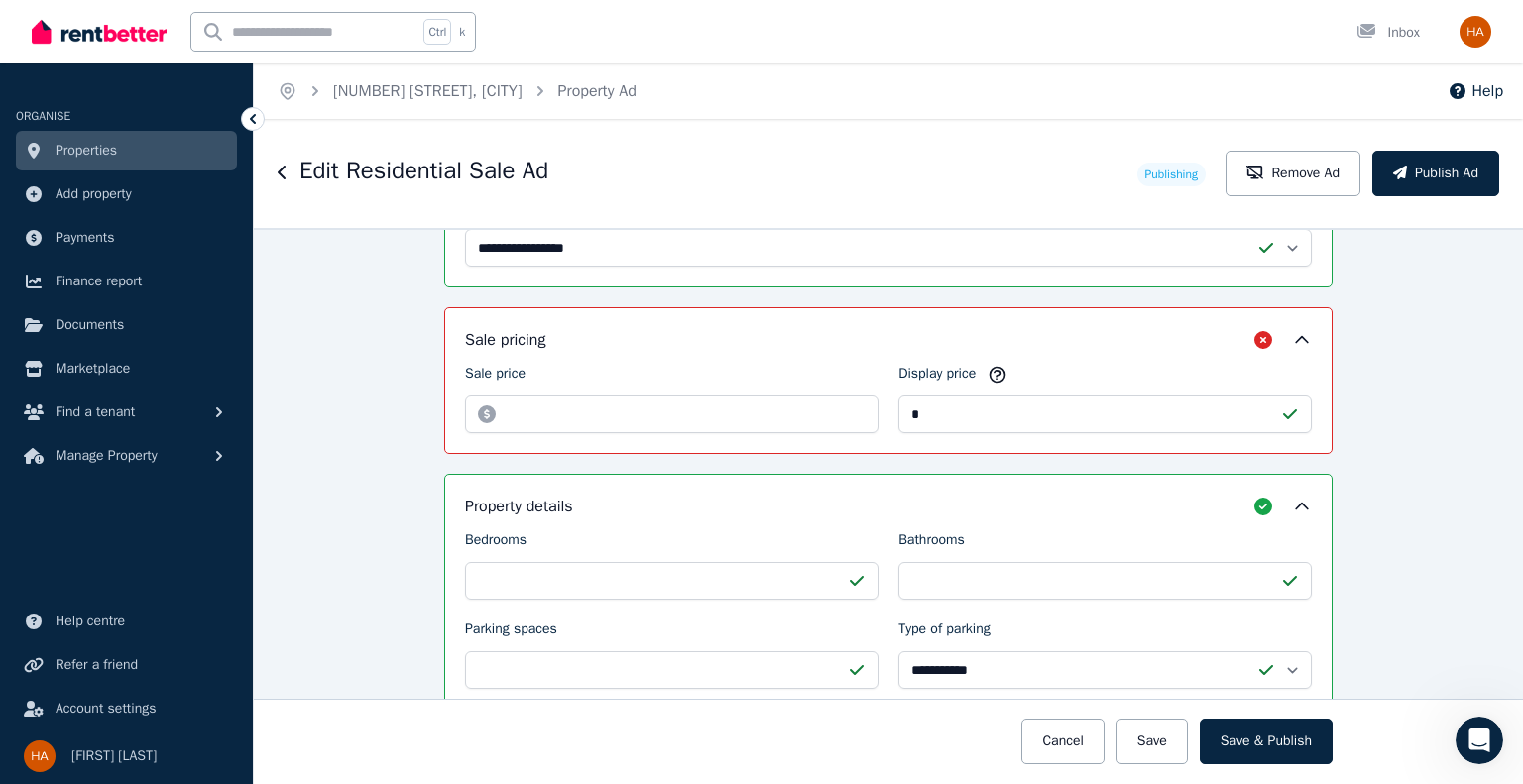 click on "**********" at bounding box center (888, 505) 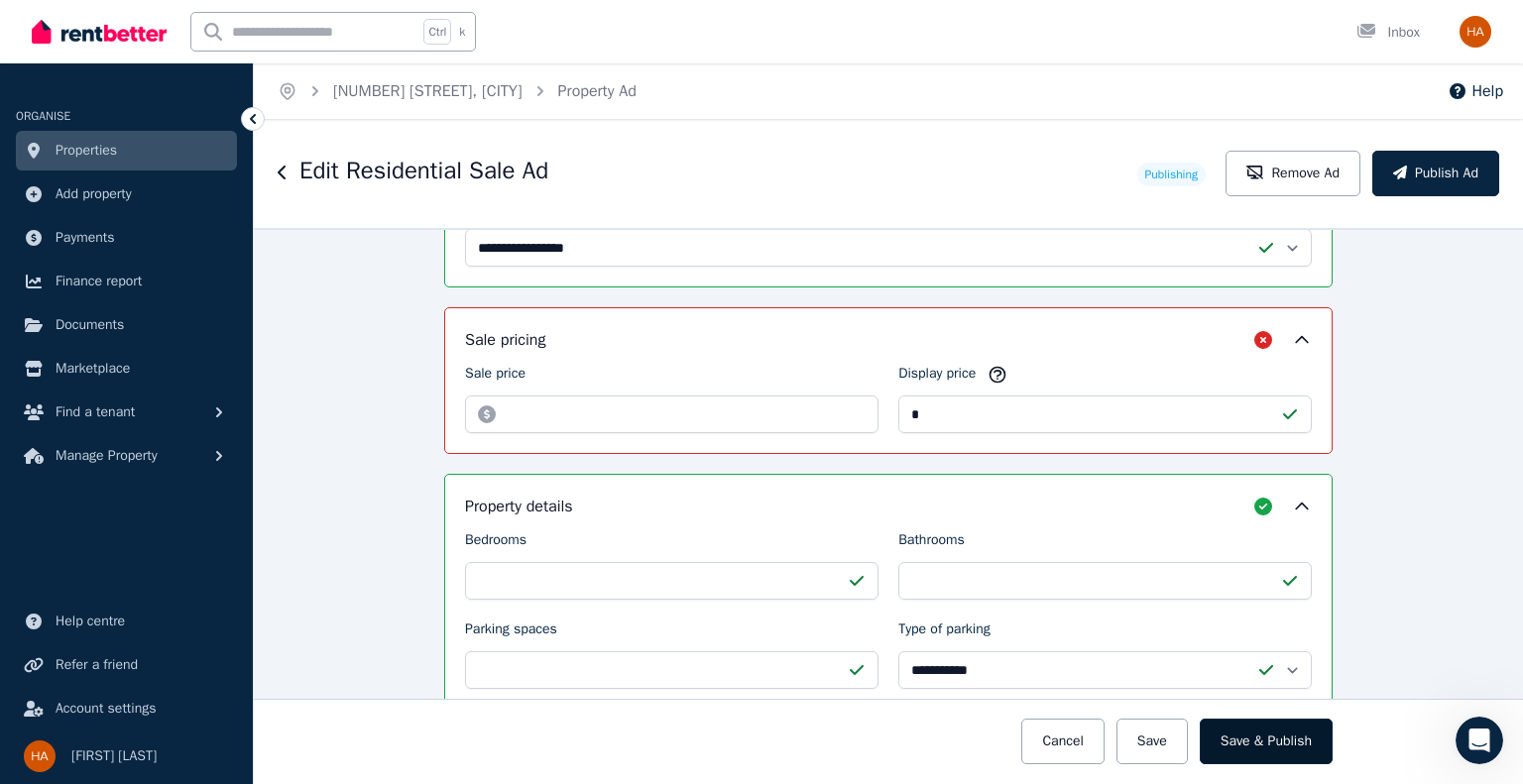 click on "Save & Publish" at bounding box center (1266, 741) 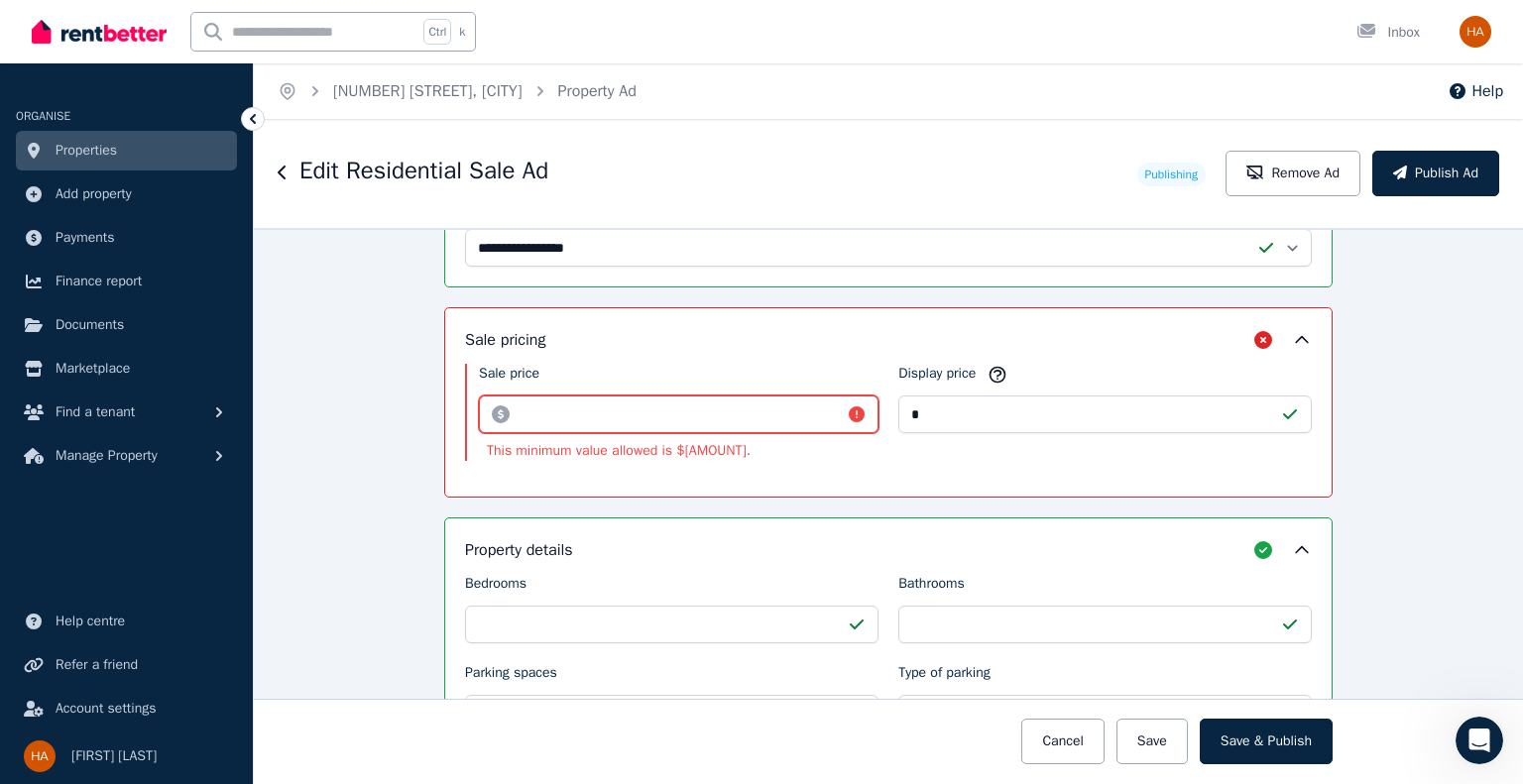 click on "*" at bounding box center [678, 414] 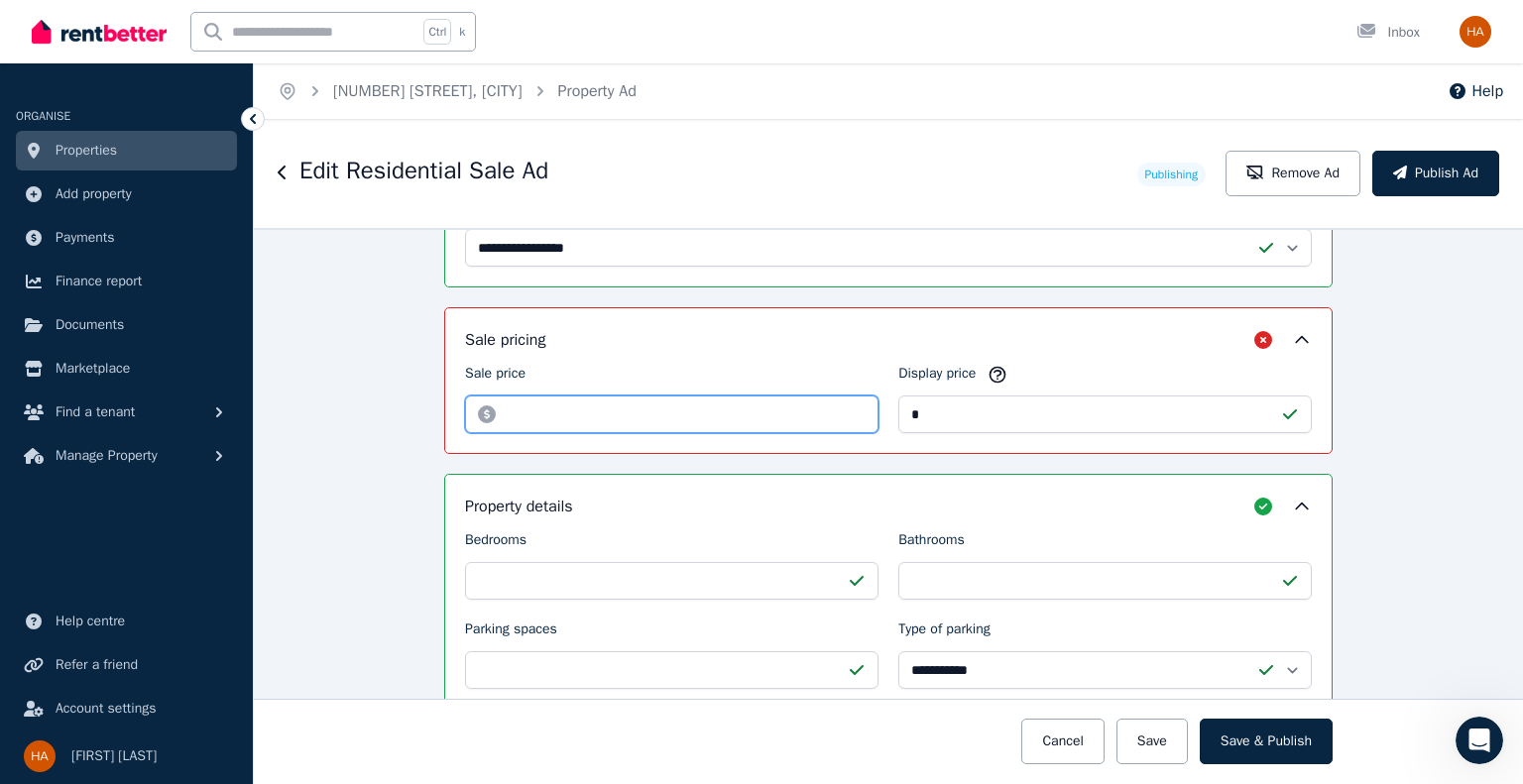 type on "*" 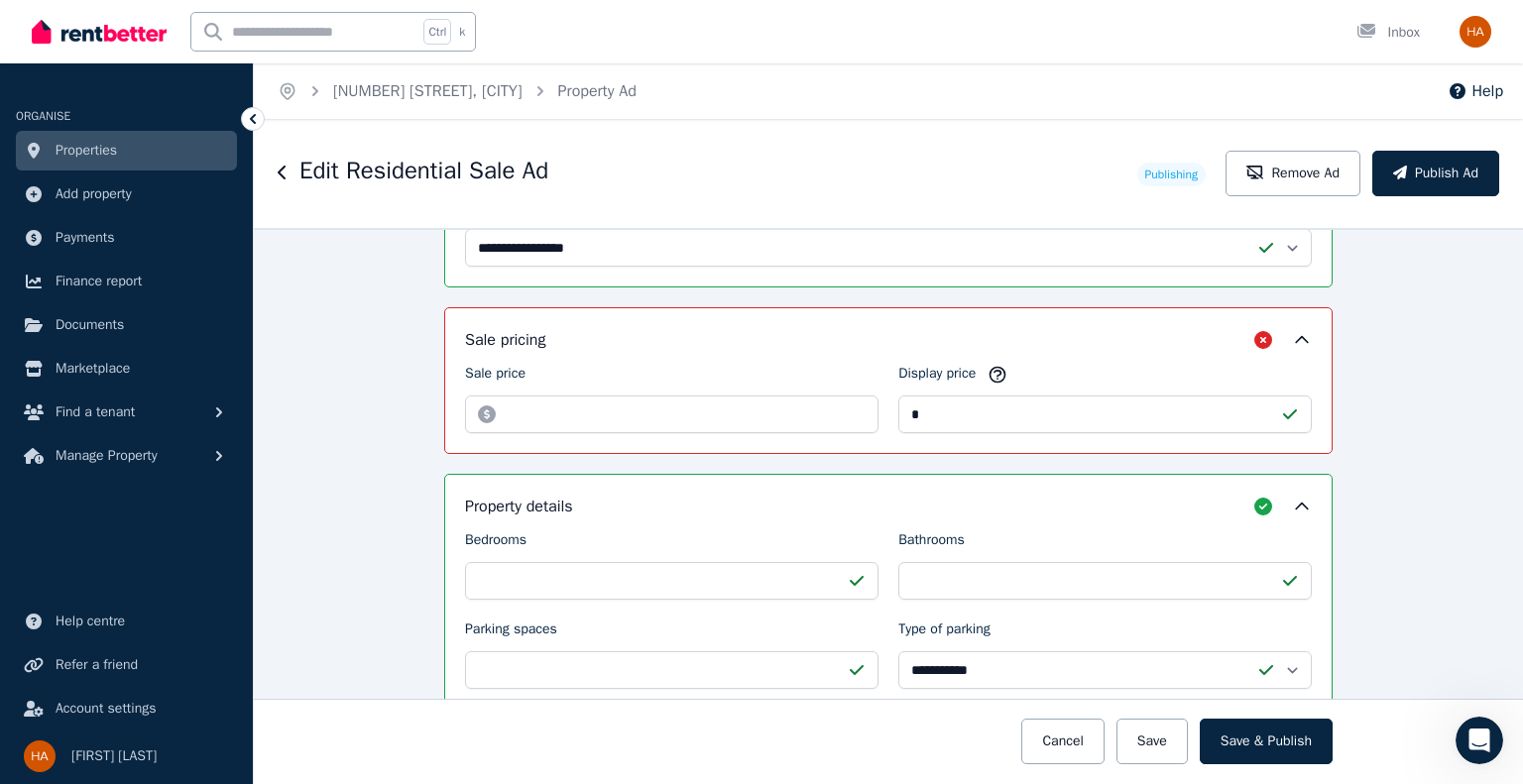 click 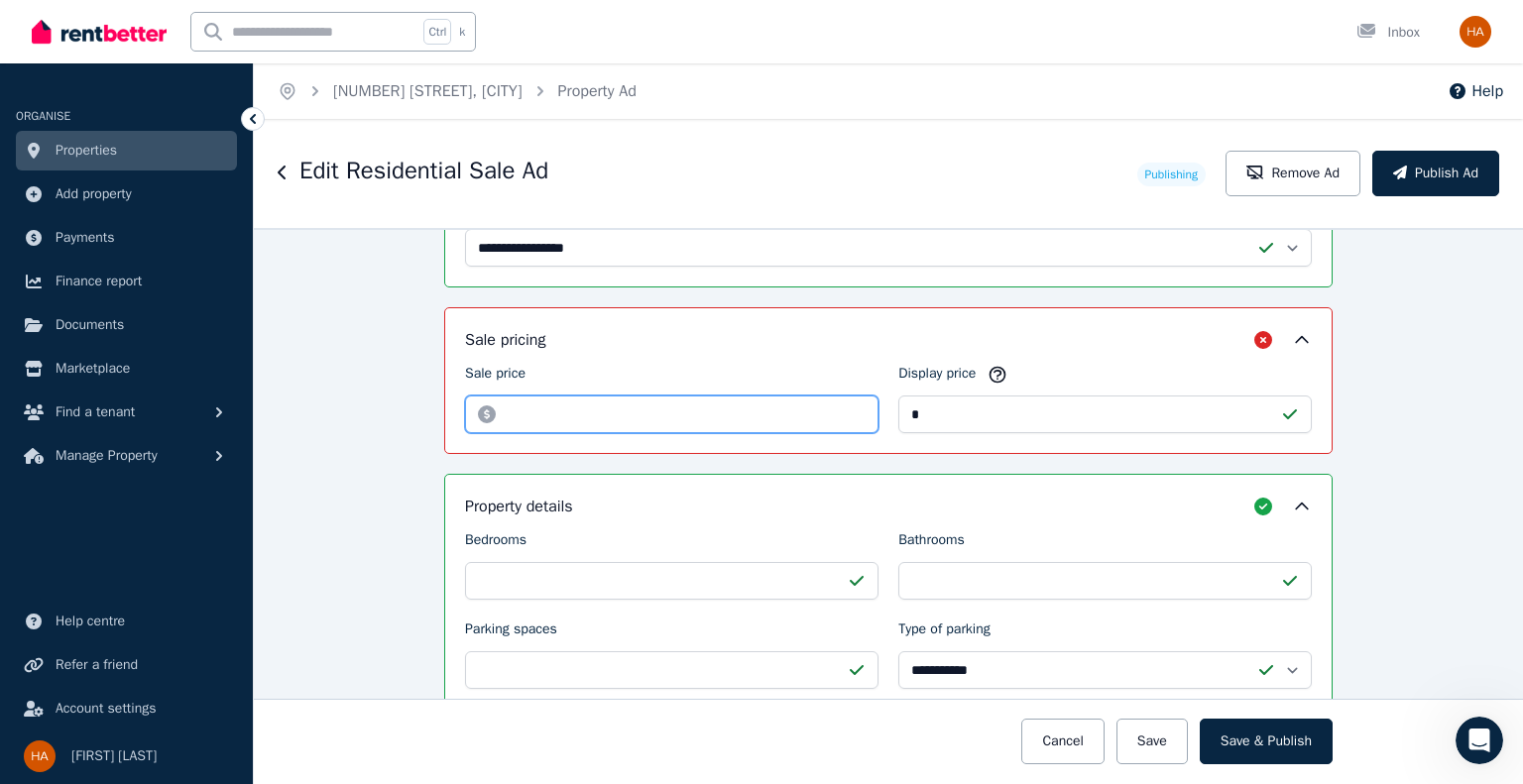 click on "Sale price" at bounding box center (671, 414) 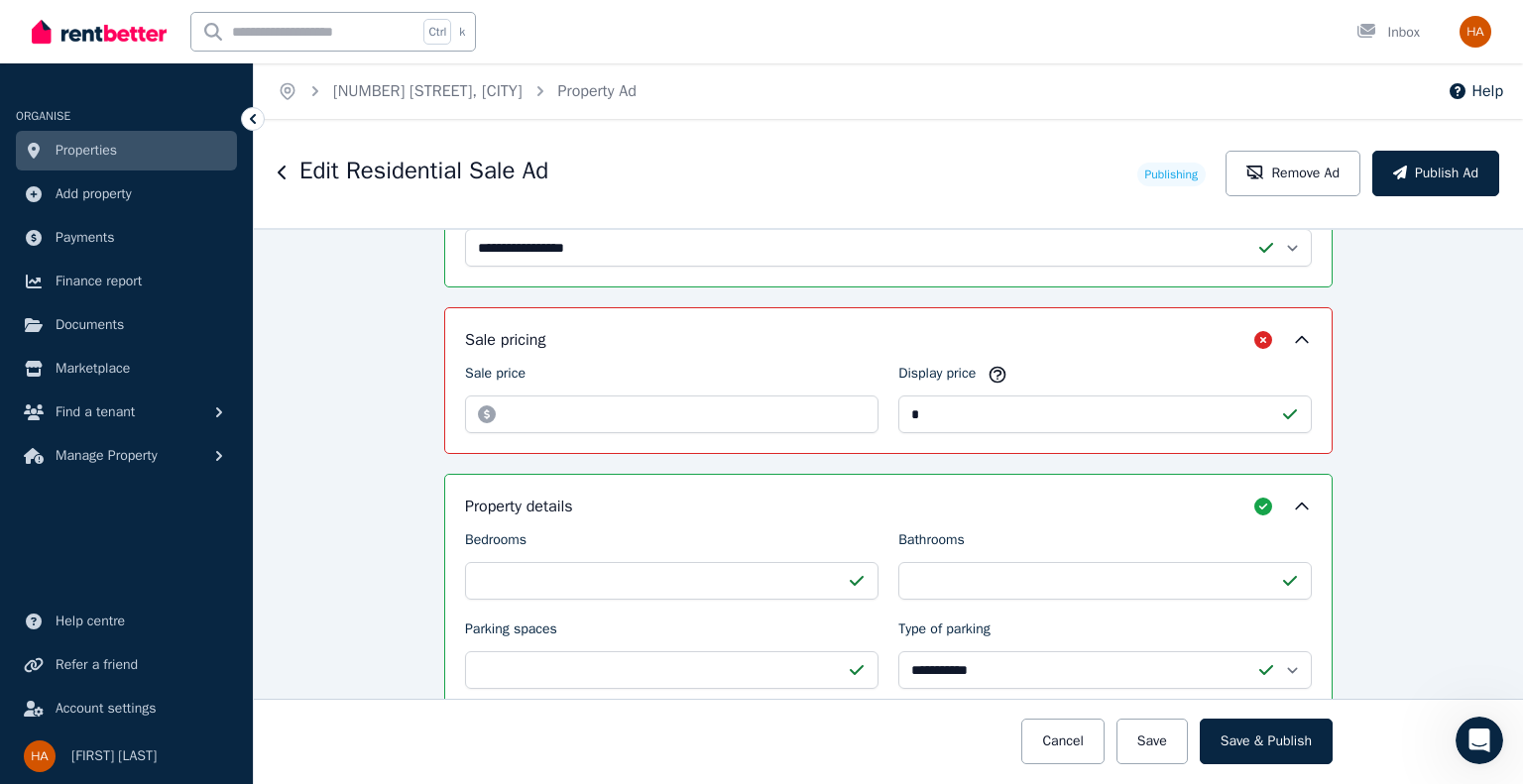 click on "Sale pricing" at bounding box center (888, 340) 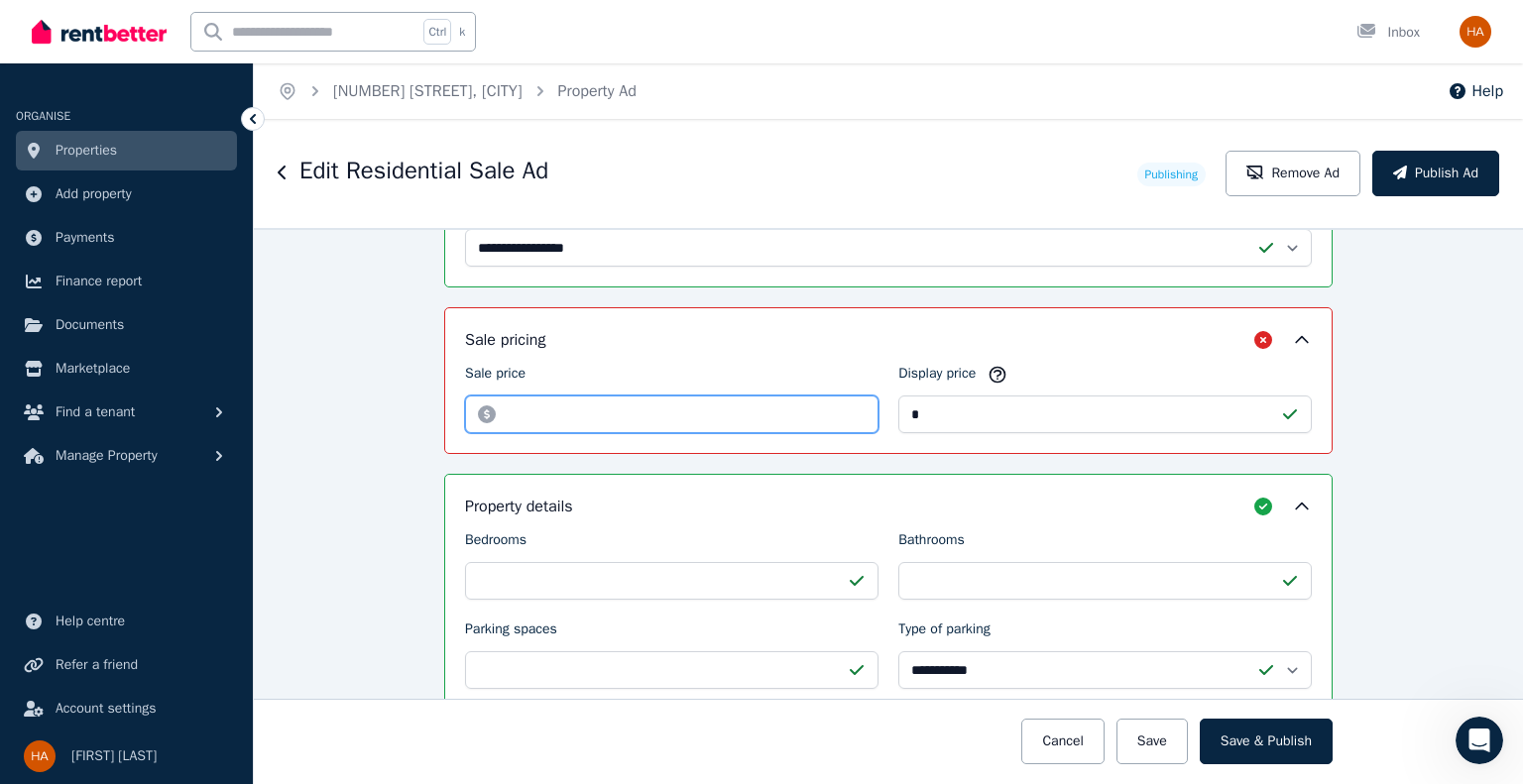 click on "**********" at bounding box center (671, 414) 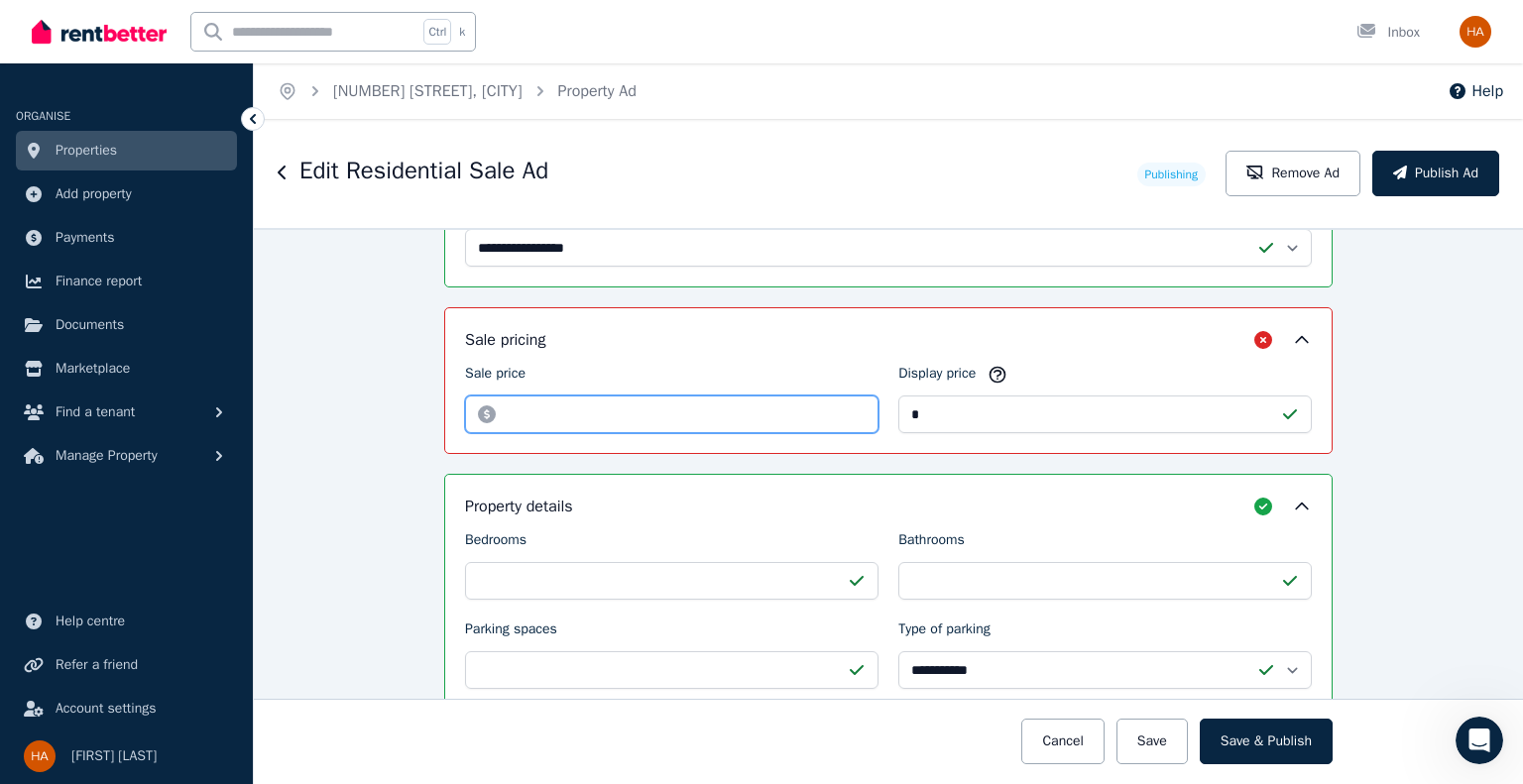 type on "*" 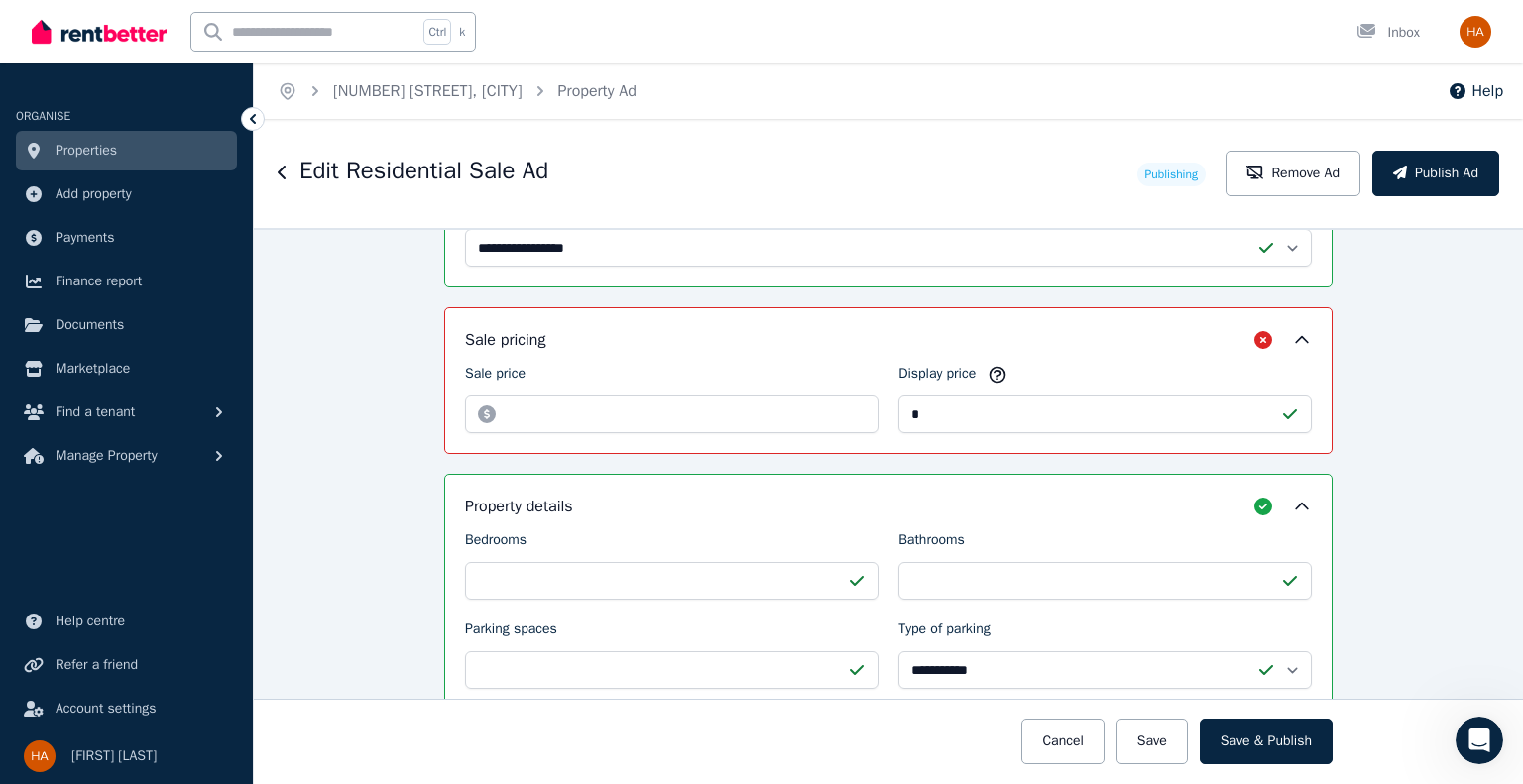 click on "Sale pricing Sale price ******* Display price *" at bounding box center (888, 381) 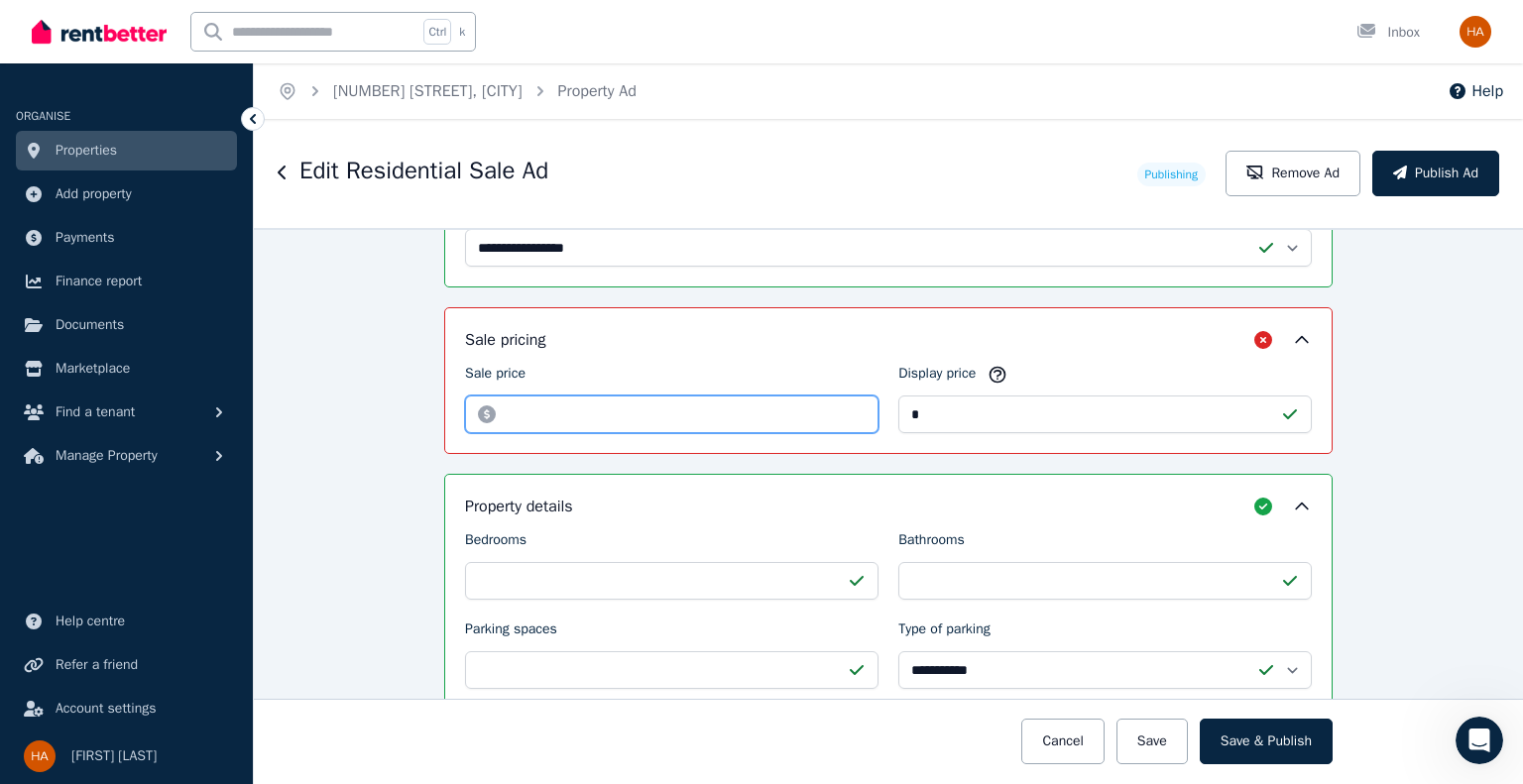 drag, startPoint x: 574, startPoint y: 407, endPoint x: 493, endPoint y: 424, distance: 82.76473 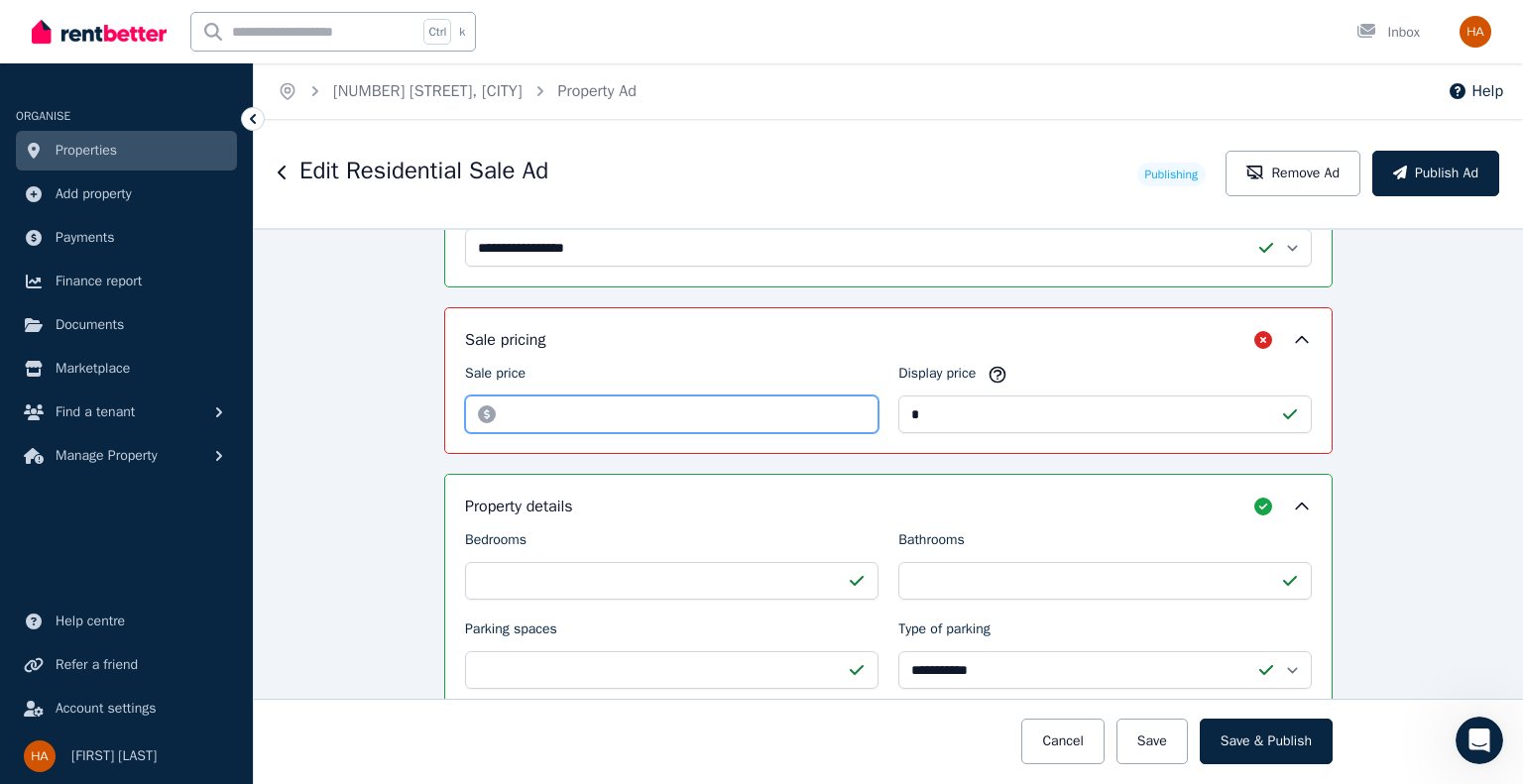 click on "*******" at bounding box center [671, 414] 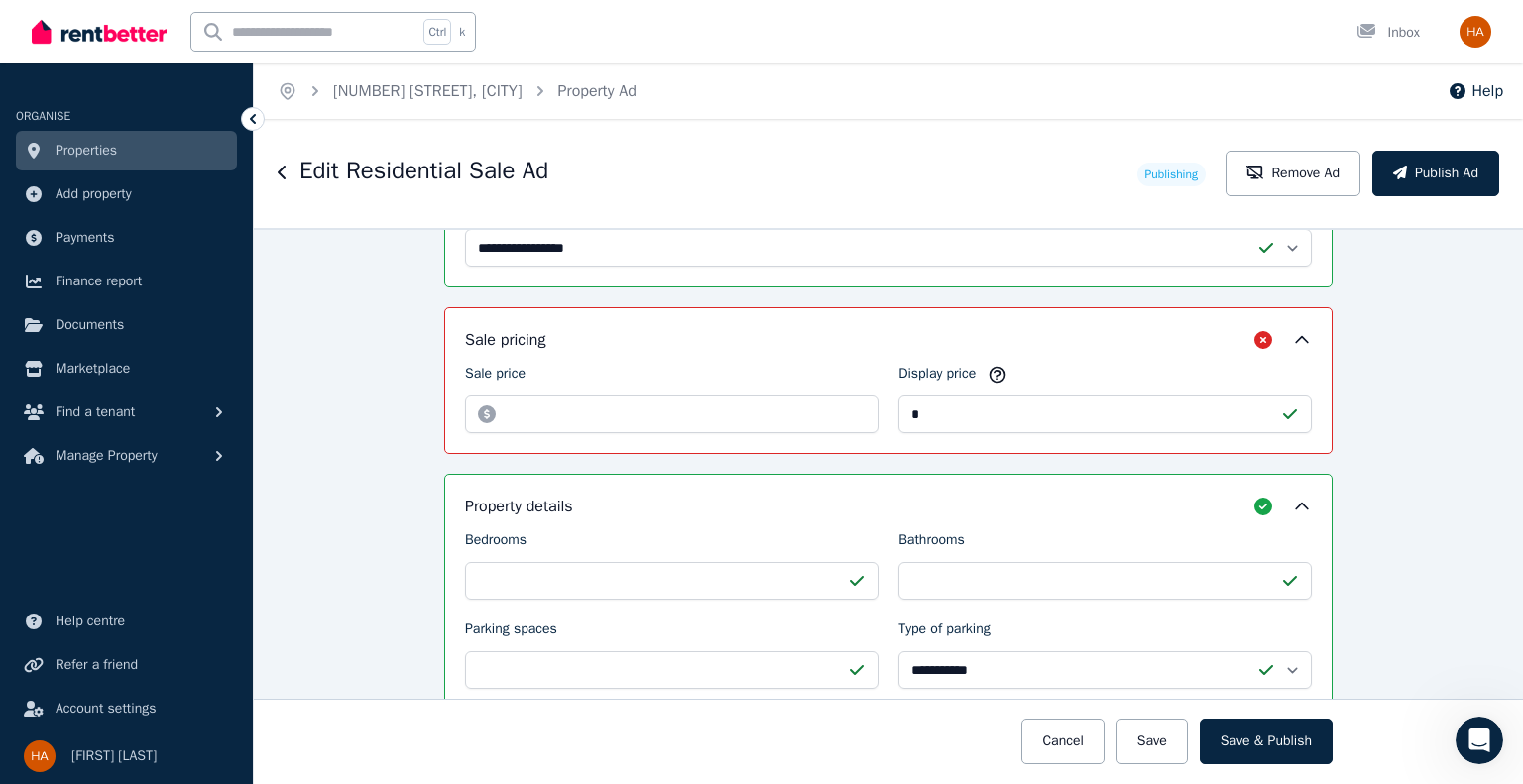 click on "Sale pricing" at bounding box center (888, 340) 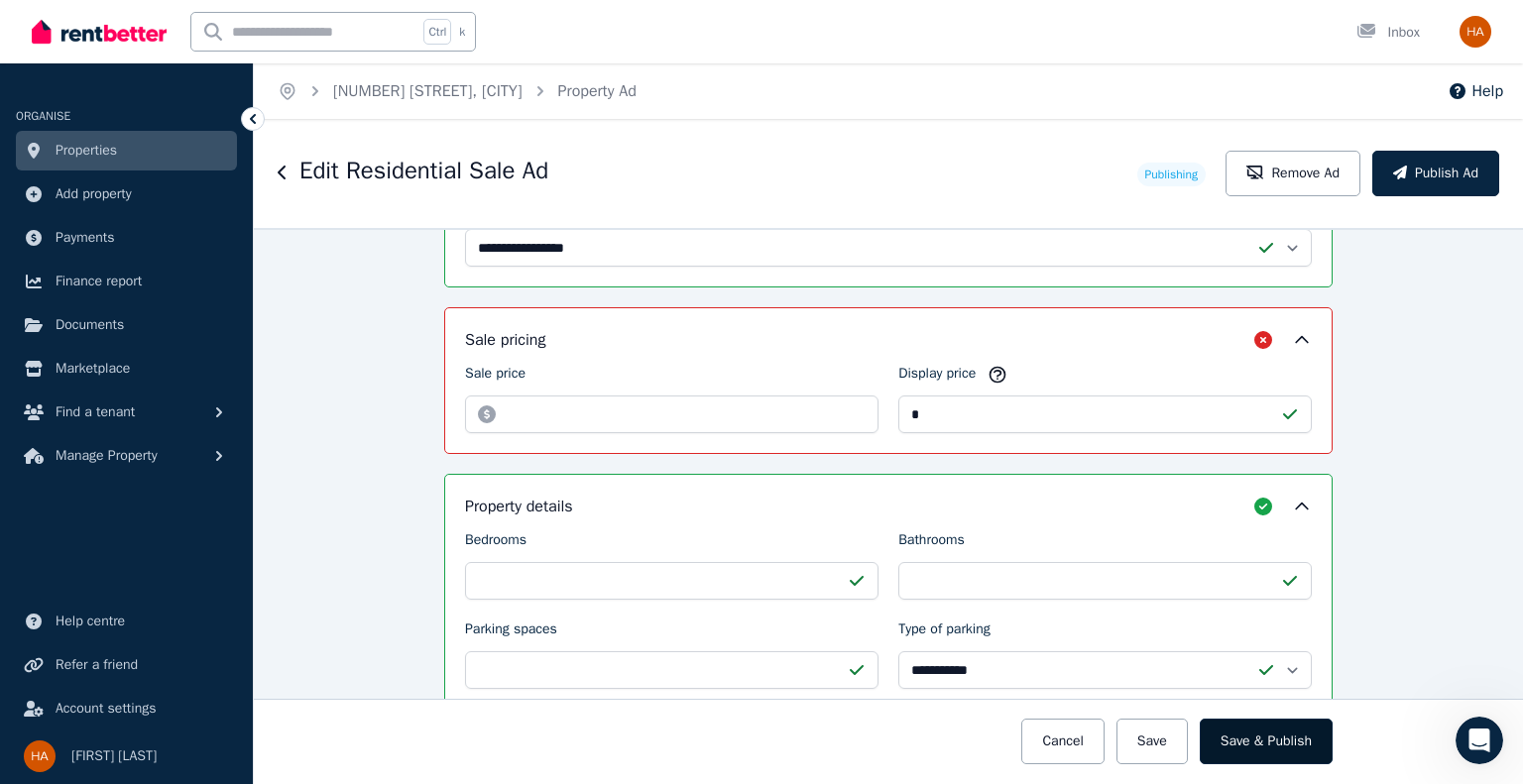 click on "Save & Publish" at bounding box center (1266, 741) 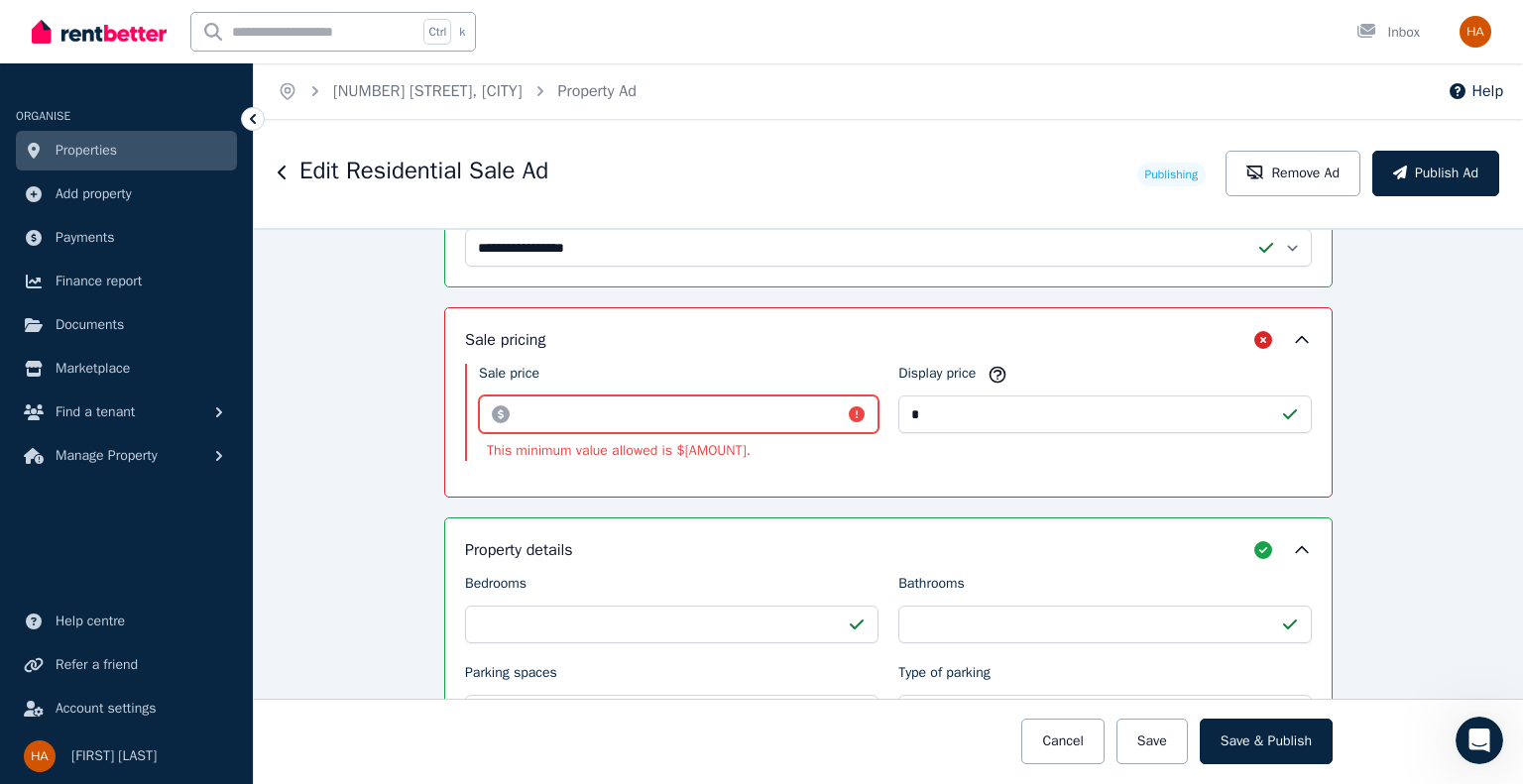 drag, startPoint x: 608, startPoint y: 406, endPoint x: 508, endPoint y: 420, distance: 100.97524 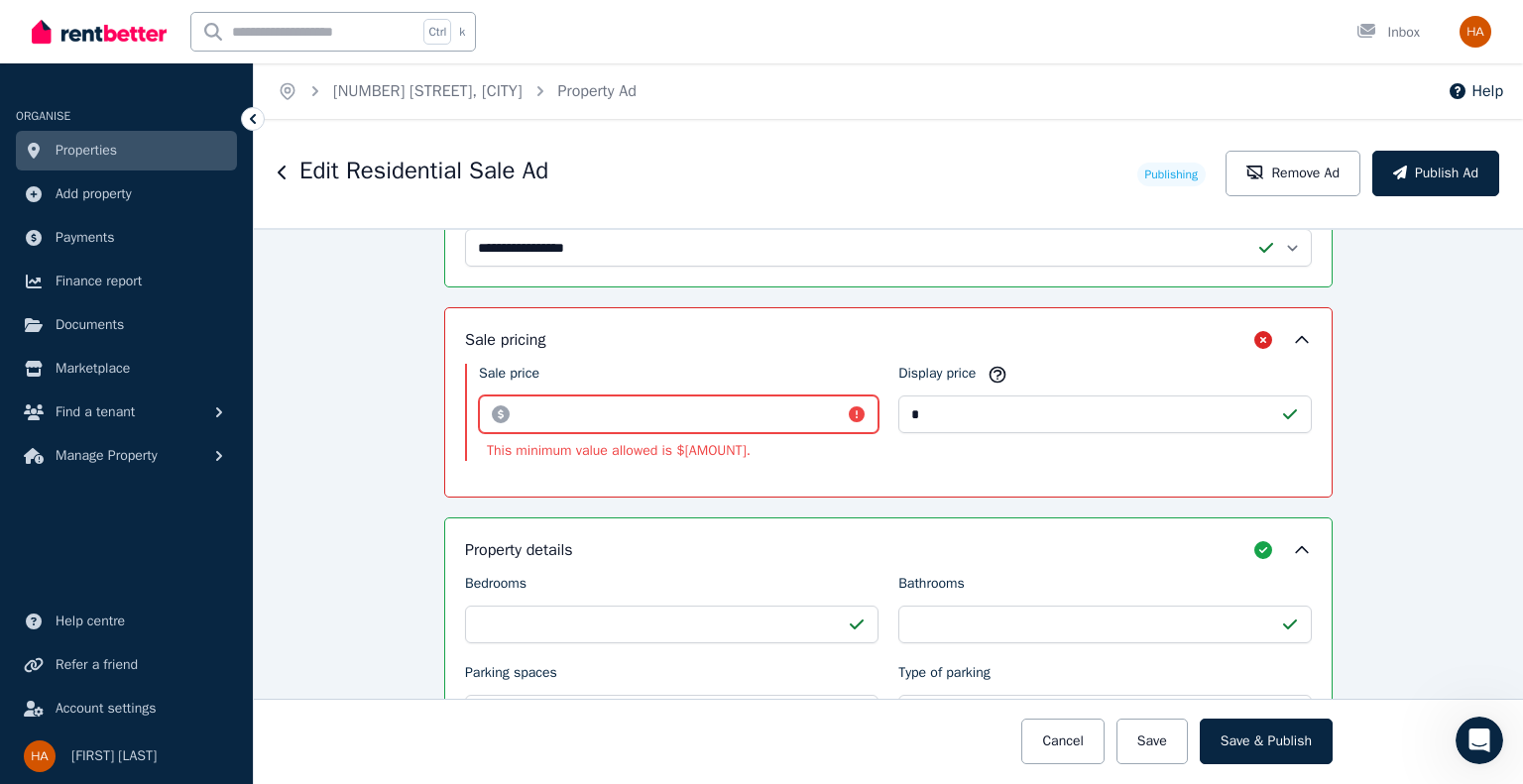 click on "**********" at bounding box center [678, 414] 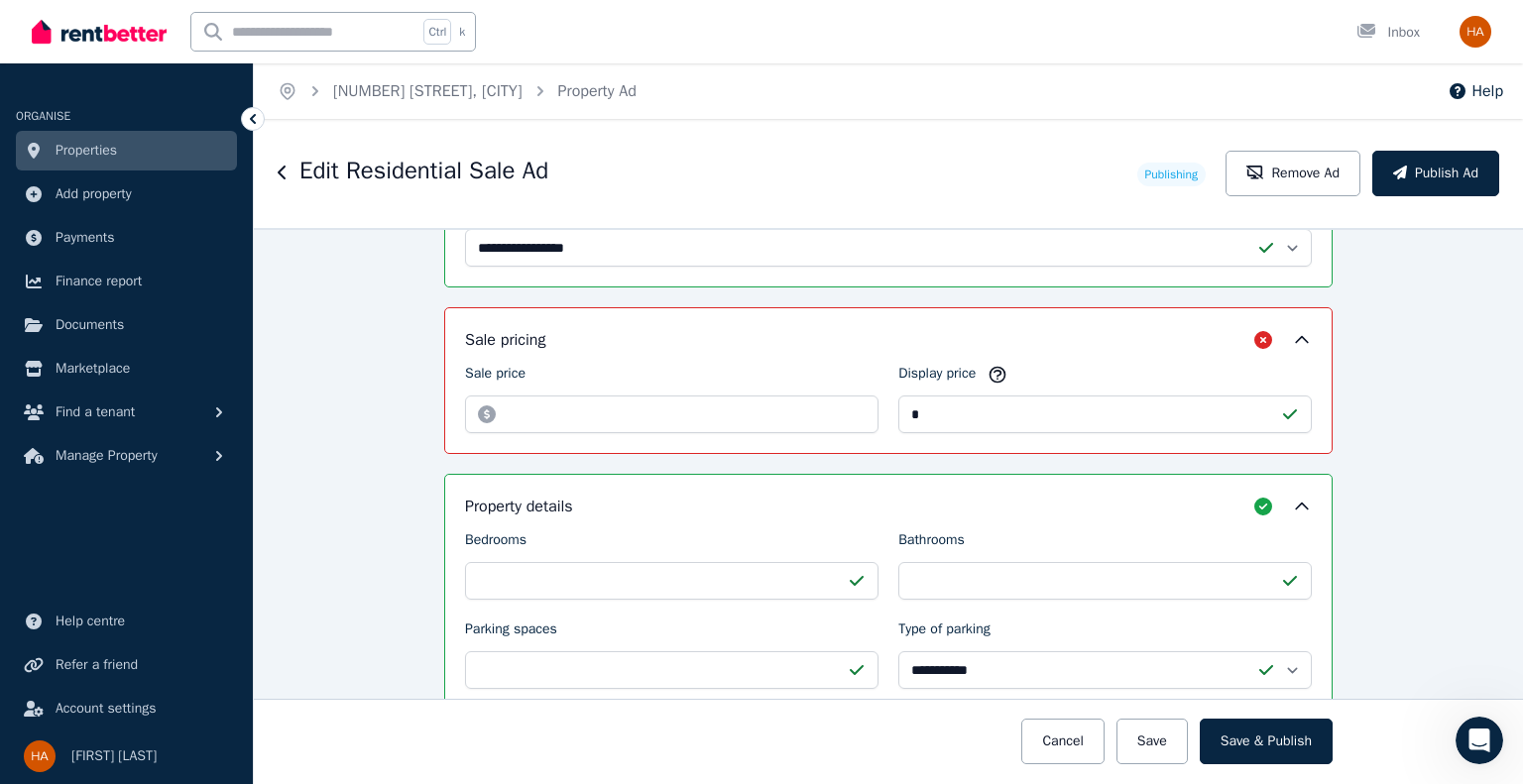 click on "Sale pricing" at bounding box center (888, 340) 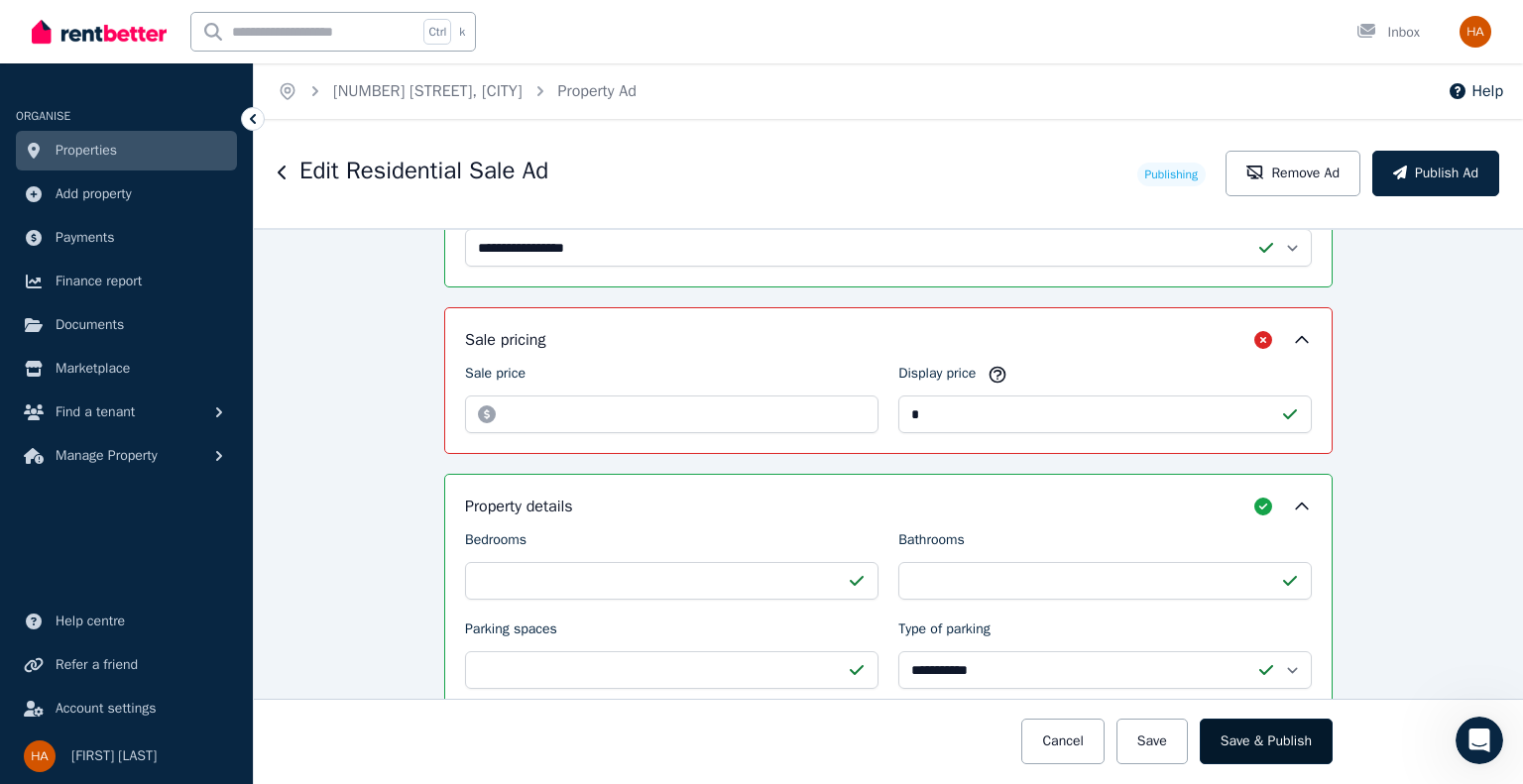 click on "Save & Publish" at bounding box center [1266, 741] 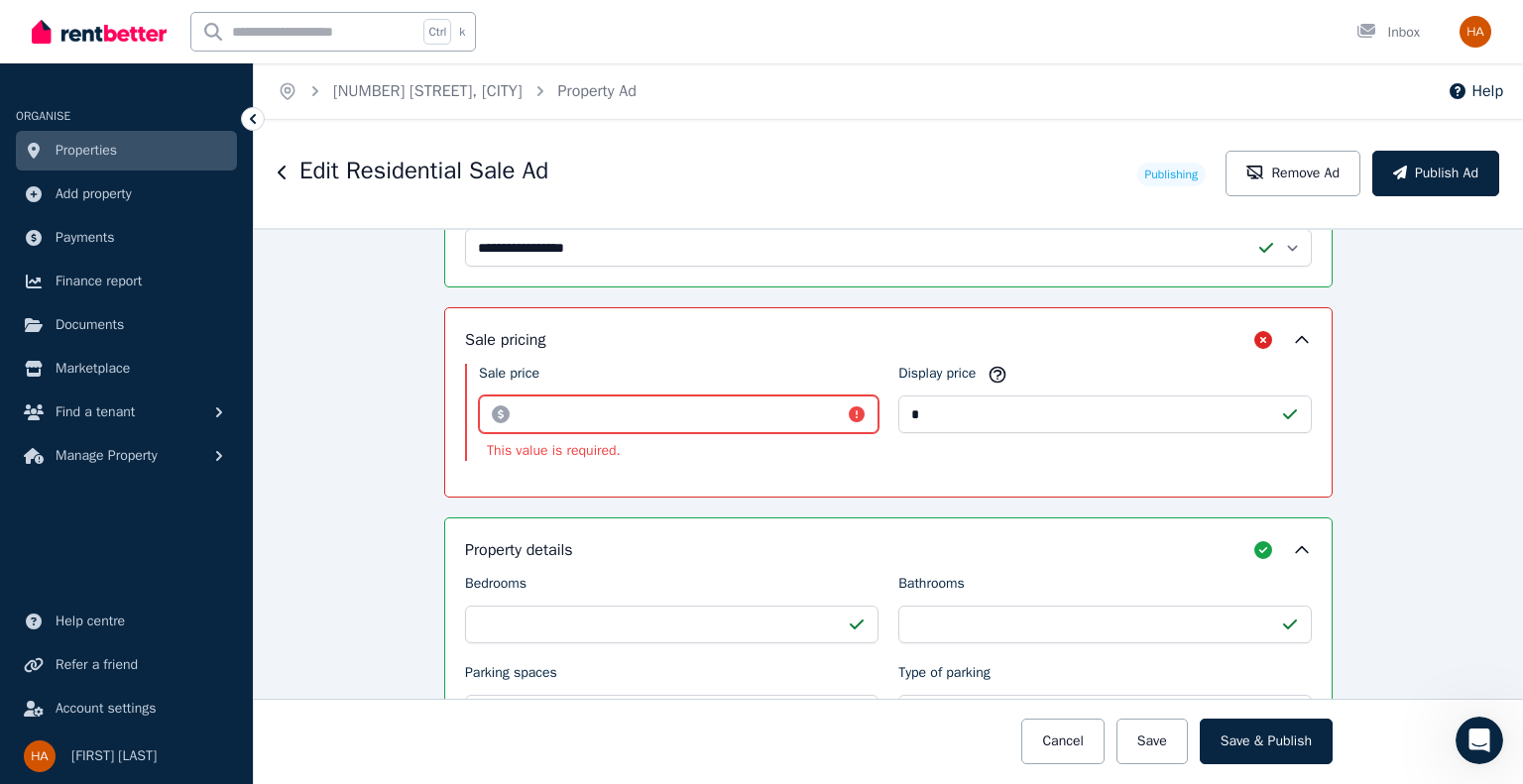 click on "Sale price" at bounding box center [678, 414] 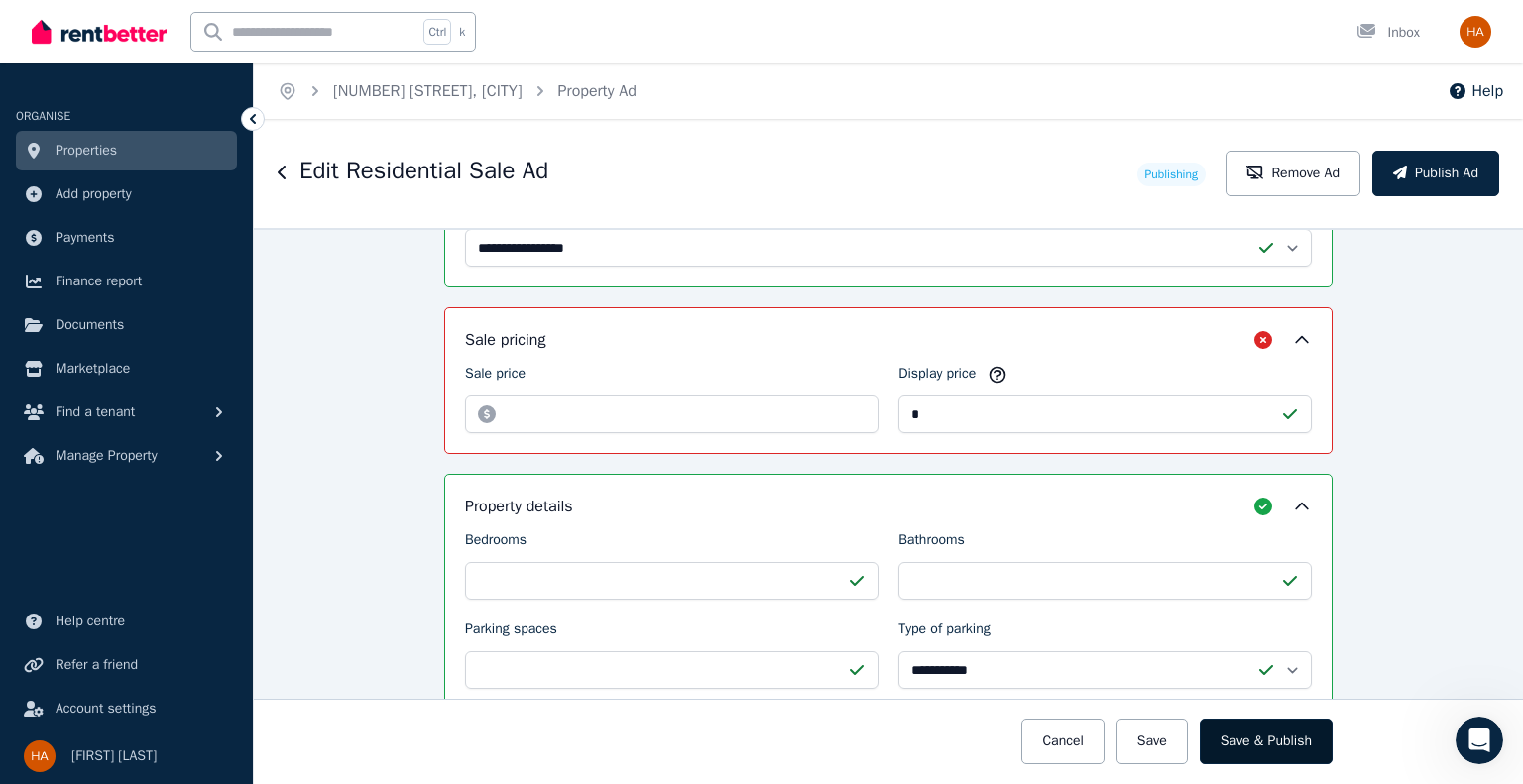 click on "Save & Publish" at bounding box center [1266, 741] 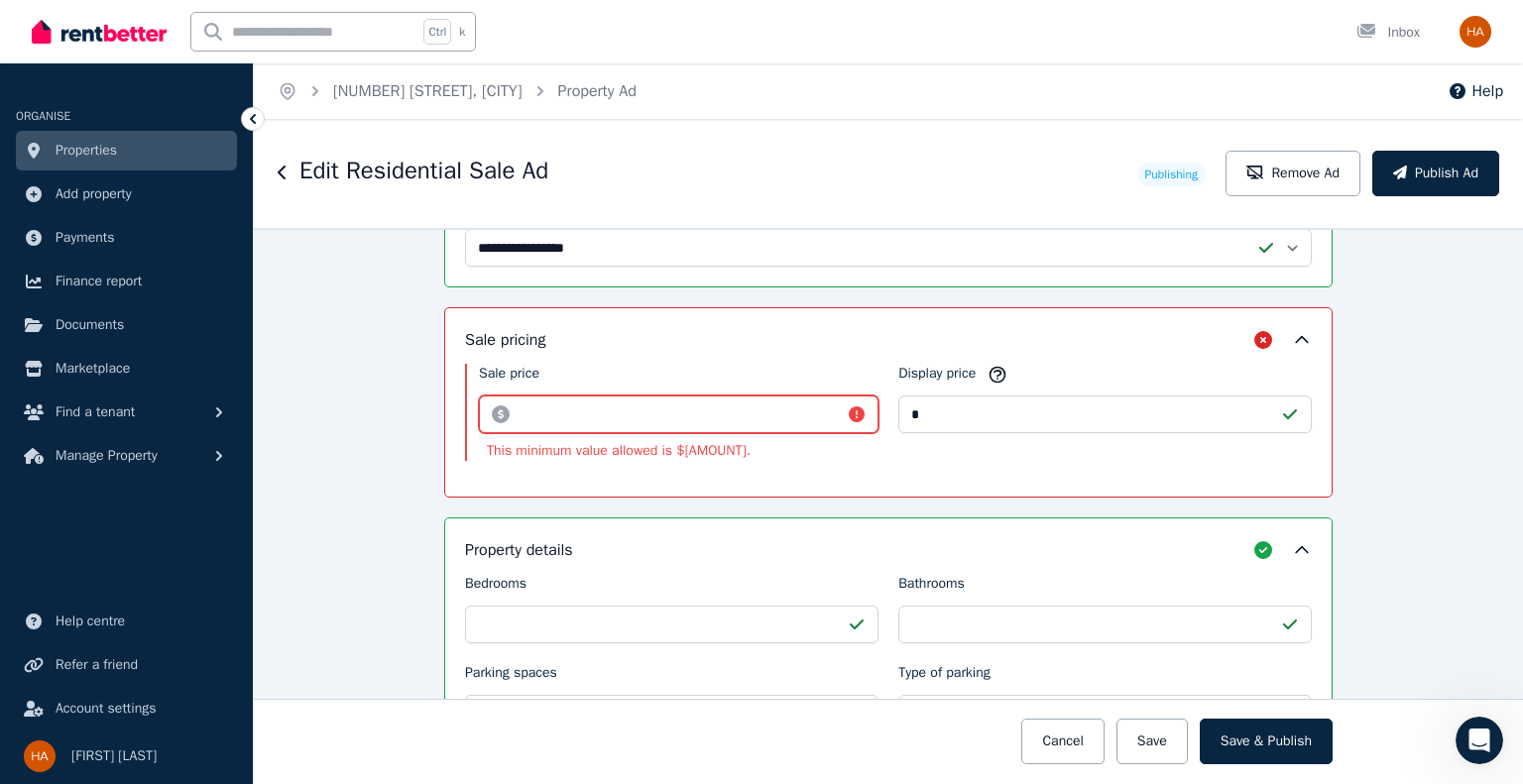 click on "*******" at bounding box center [678, 414] 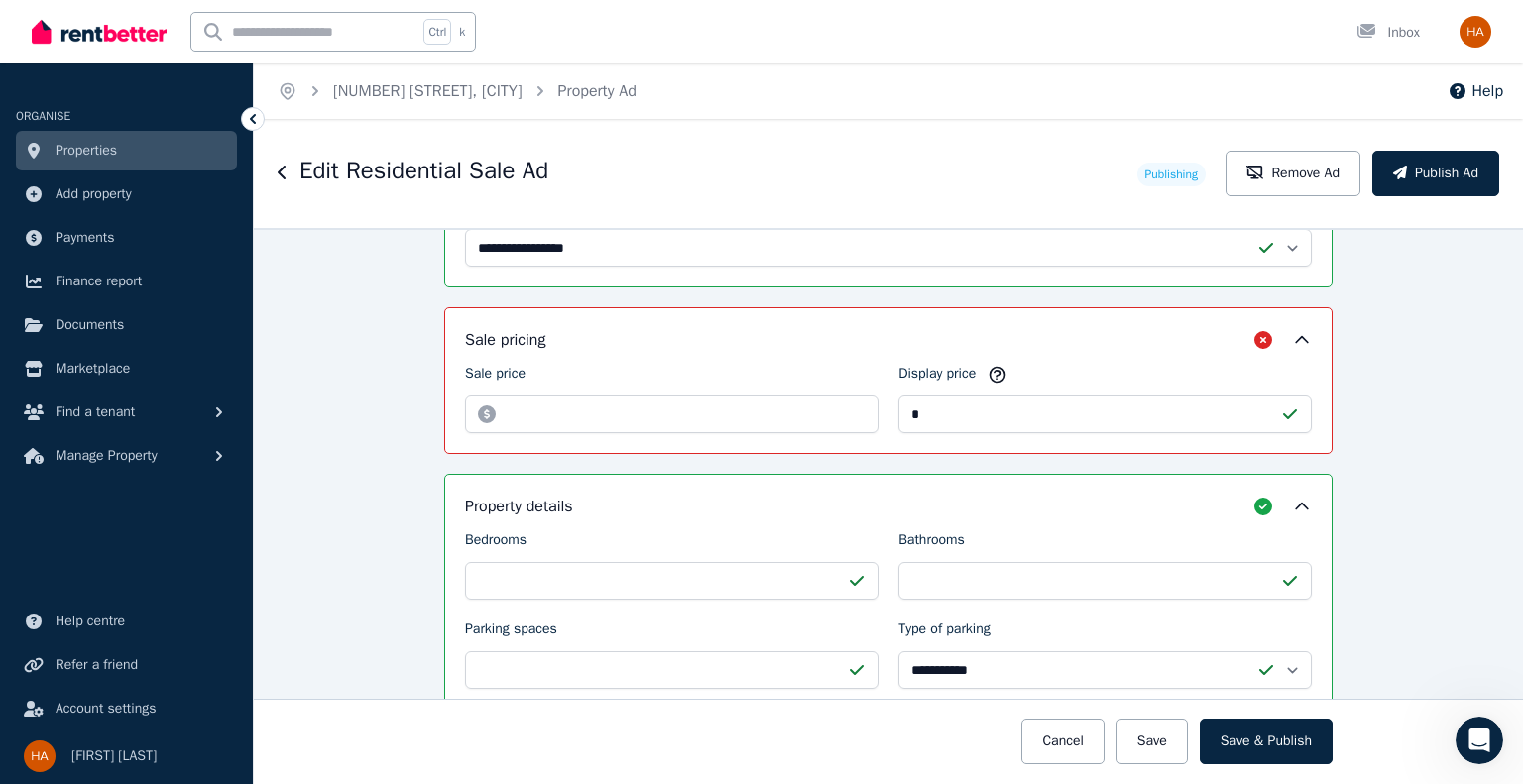 click on "Sale price" at bounding box center [671, 378] 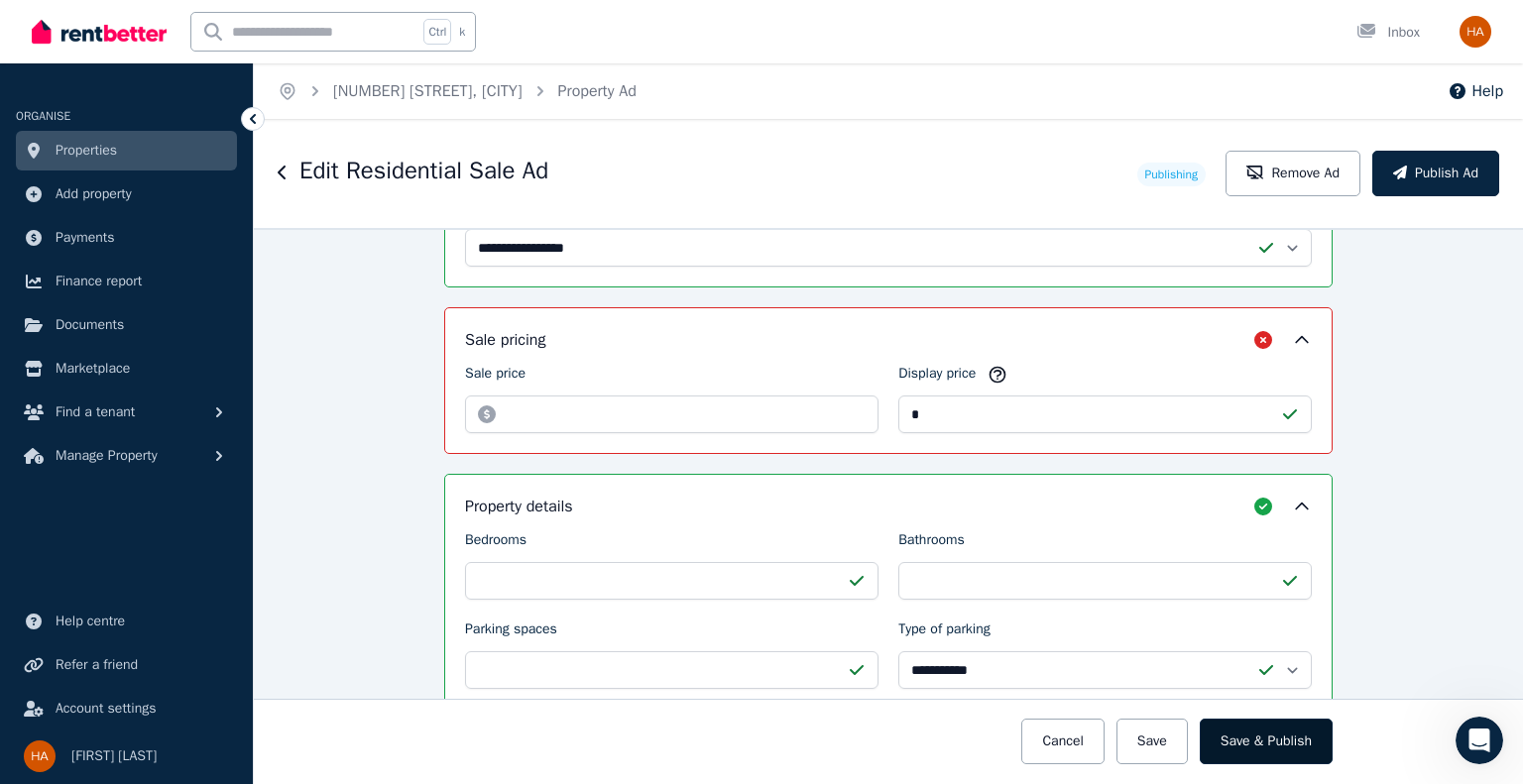 click on "Save & Publish" at bounding box center (1266, 741) 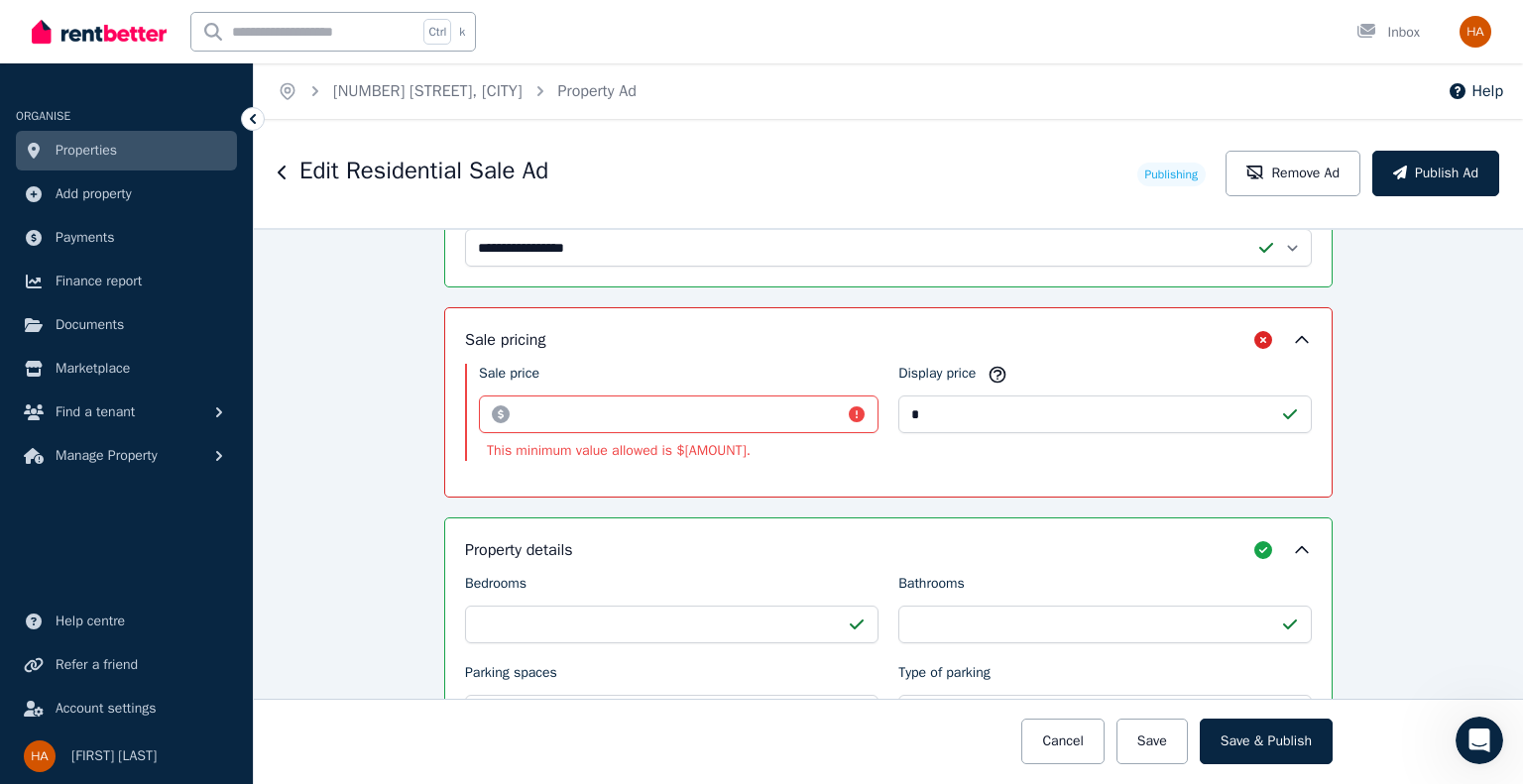 click on "Sale price ******* This minimum value allowed is $2,900.00." at bounding box center (671, 420) 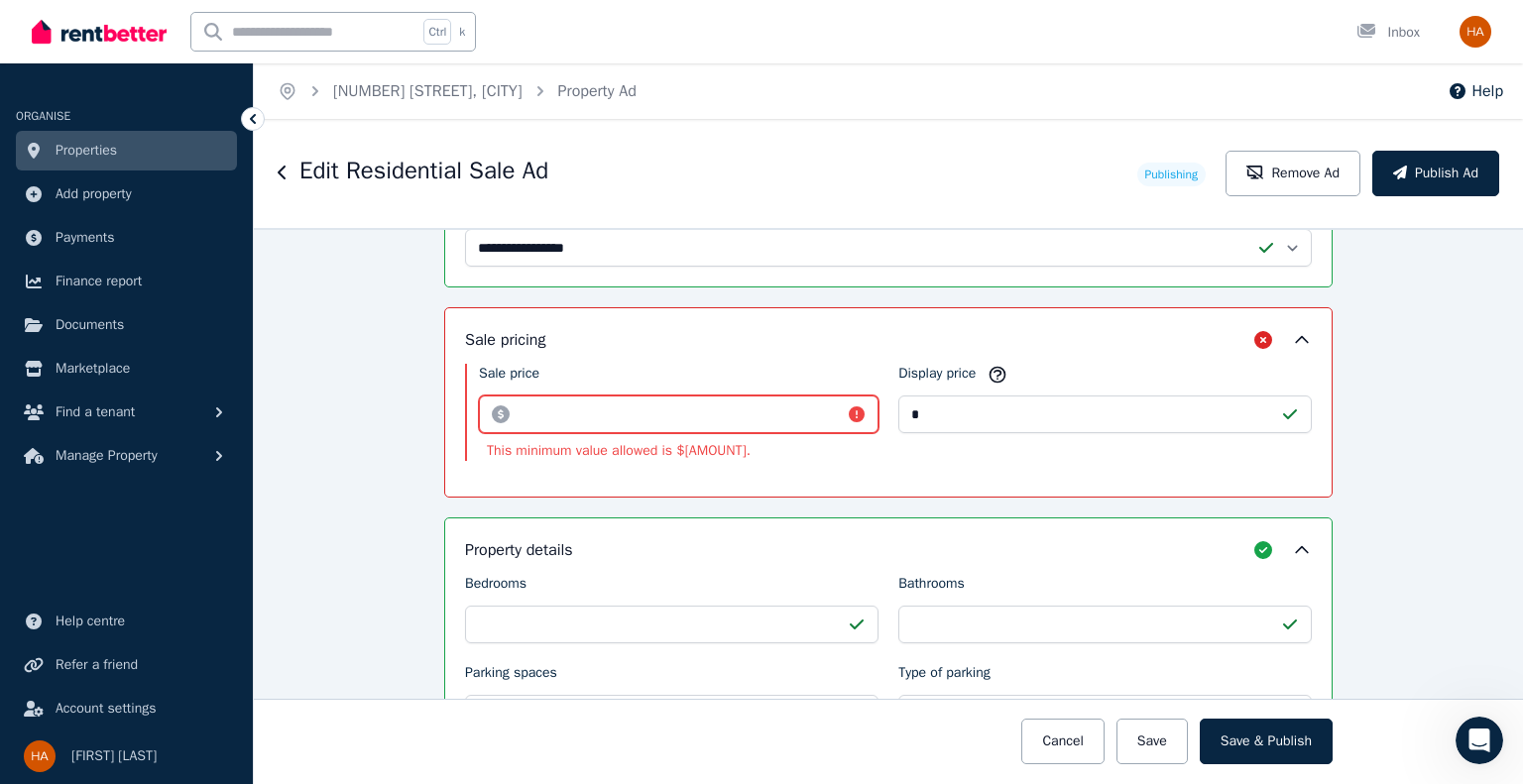 click on "*******" at bounding box center (678, 414) 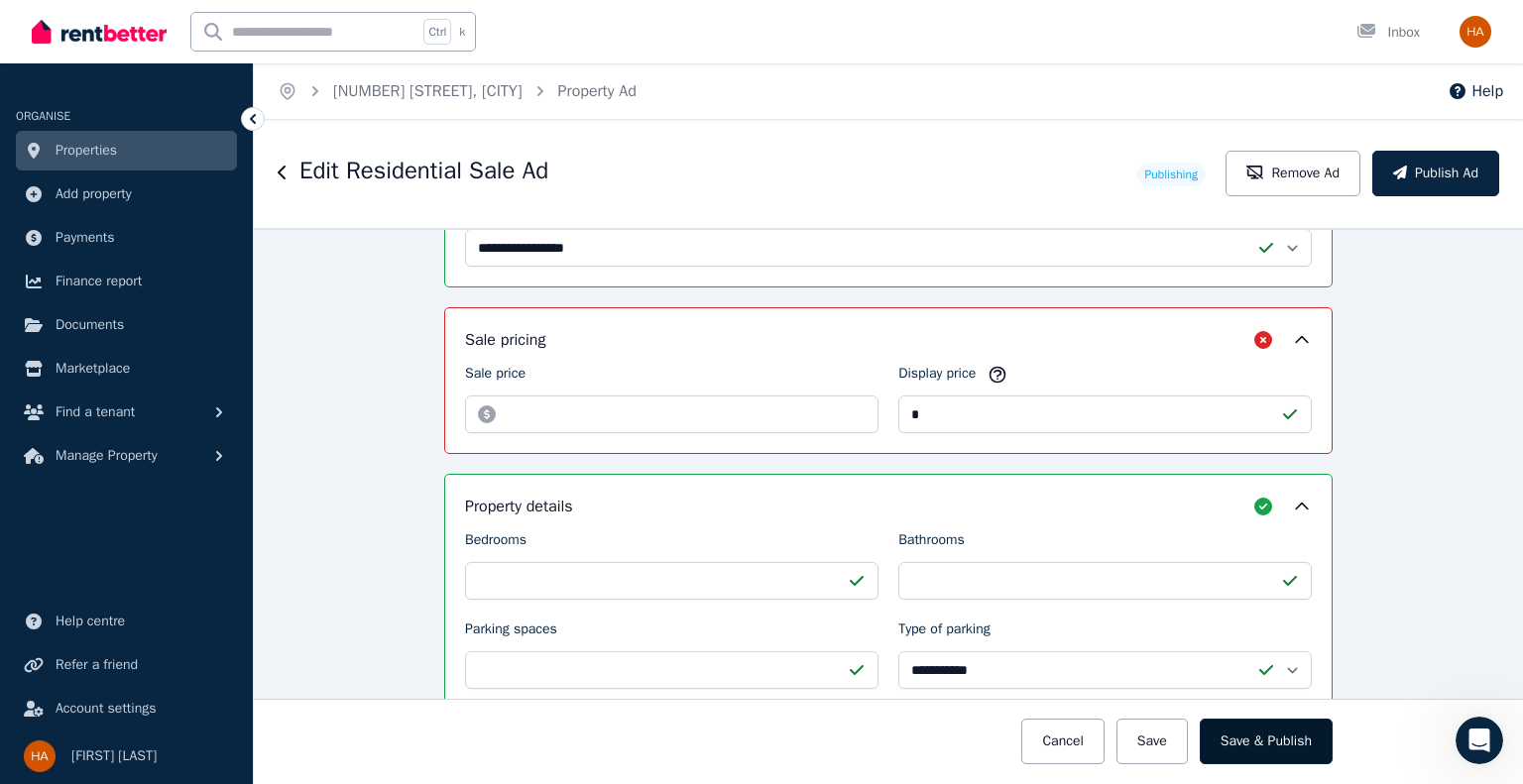click on "Save & Publish" at bounding box center [1266, 741] 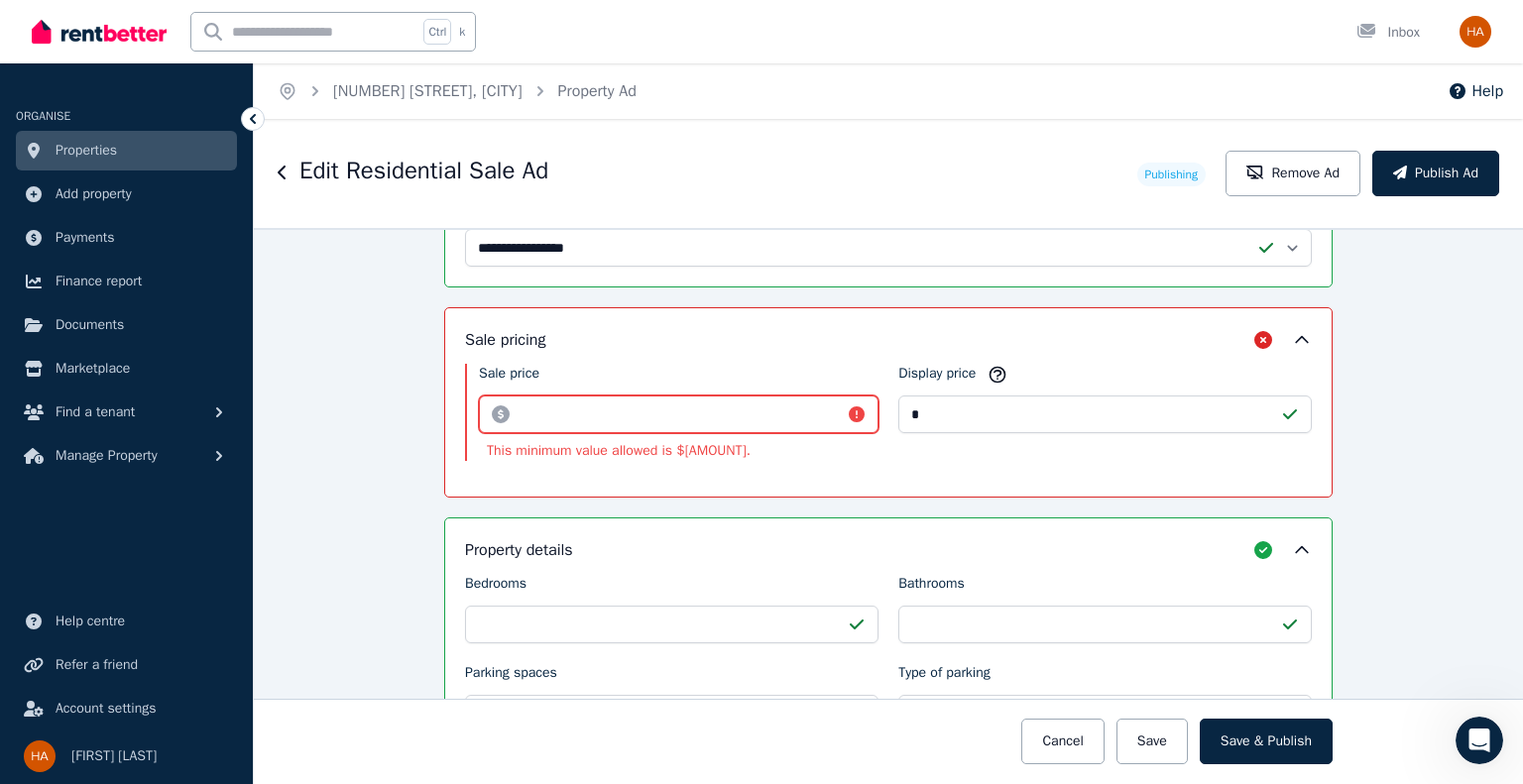 click on "***" at bounding box center (678, 414) 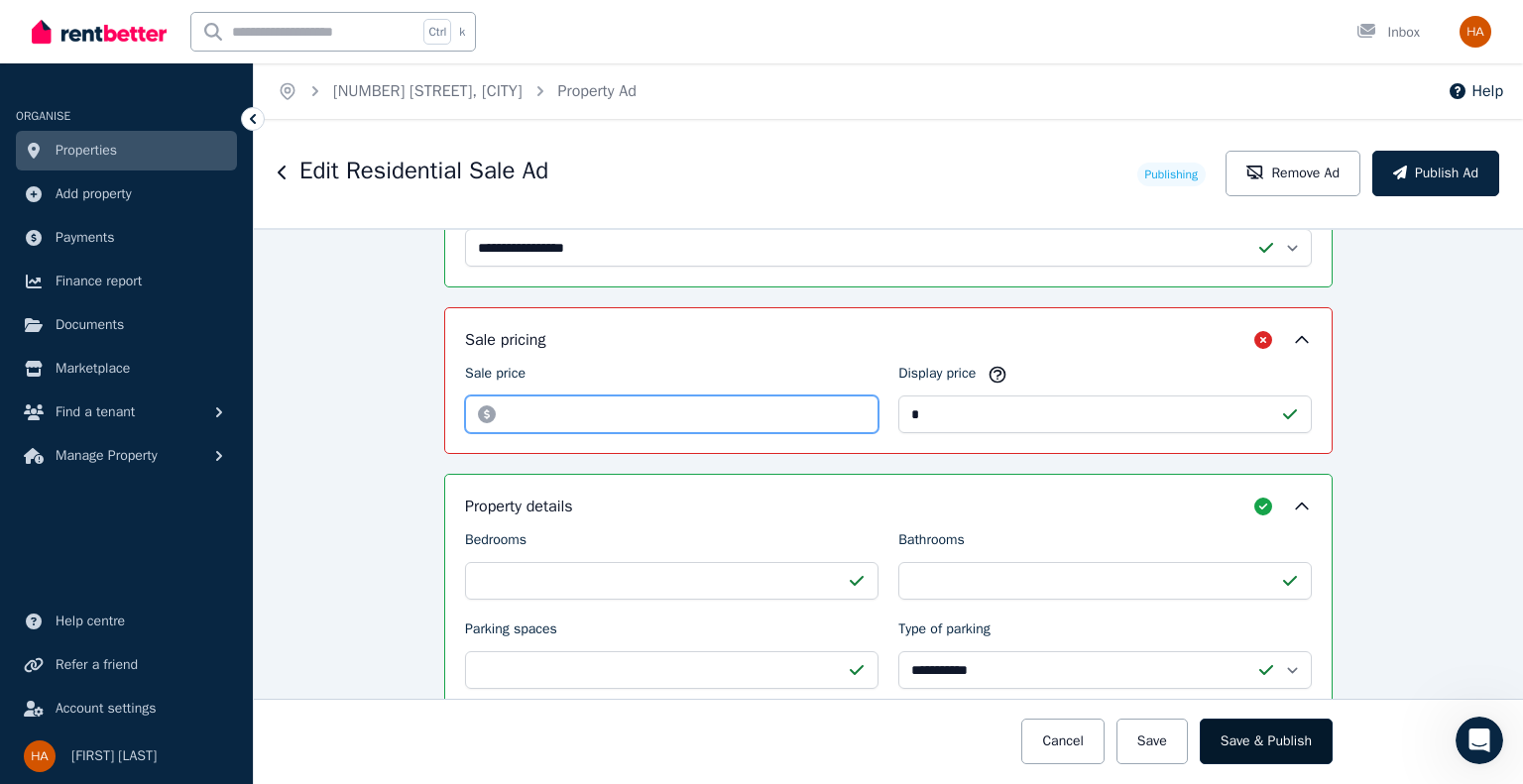 type on "******" 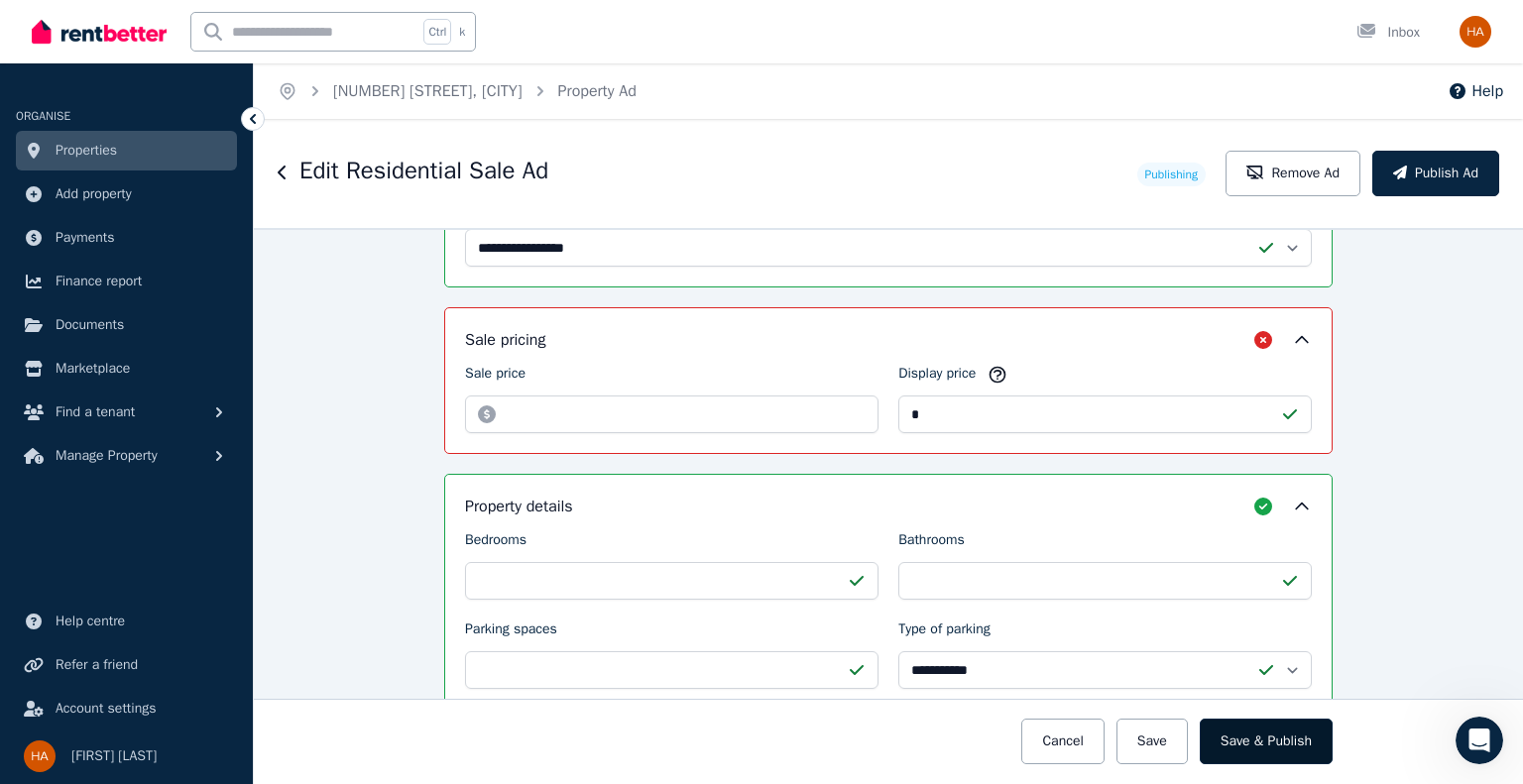 click on "Save & Publish" at bounding box center (1266, 741) 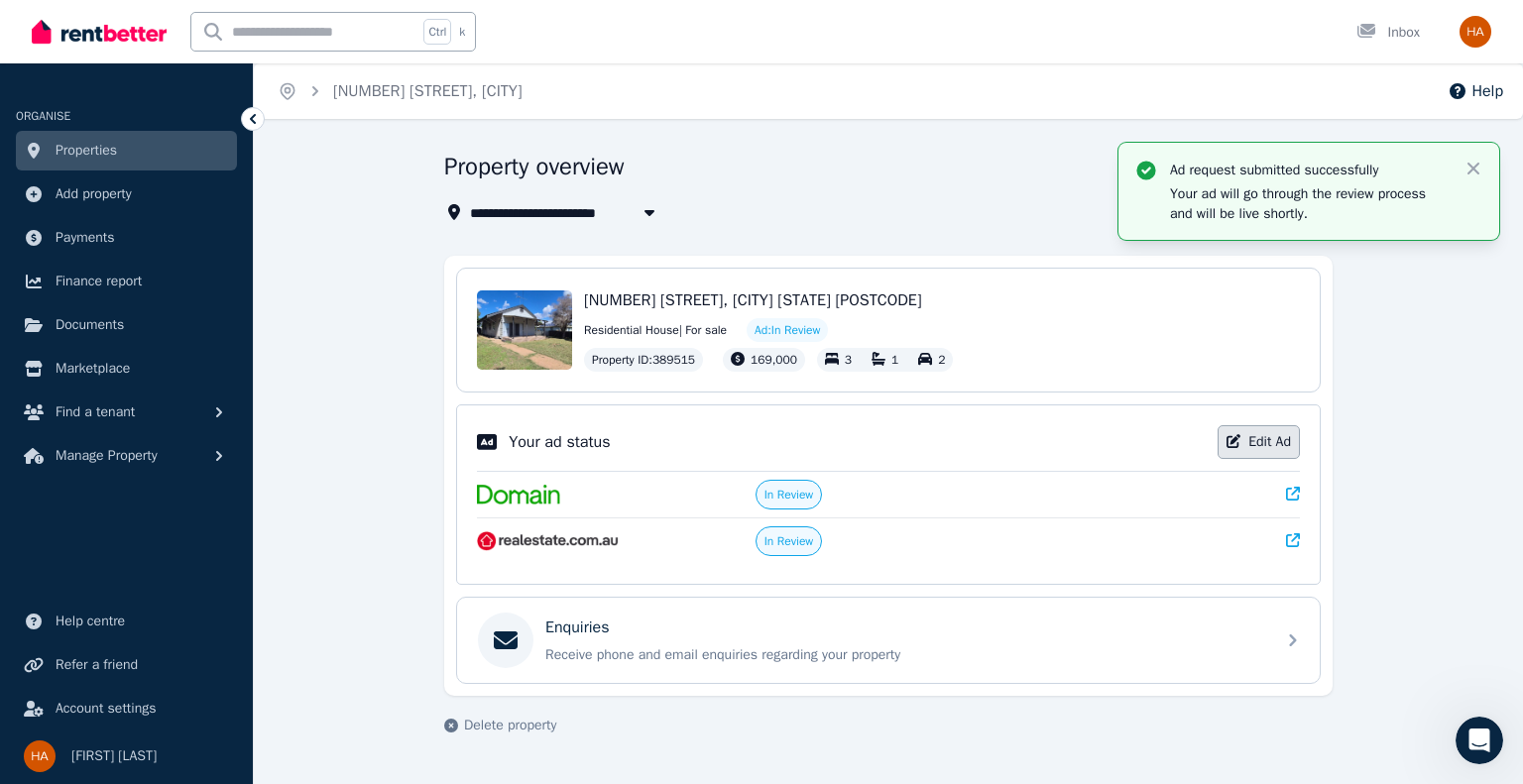 click on "Edit Ad" at bounding box center [1258, 442] 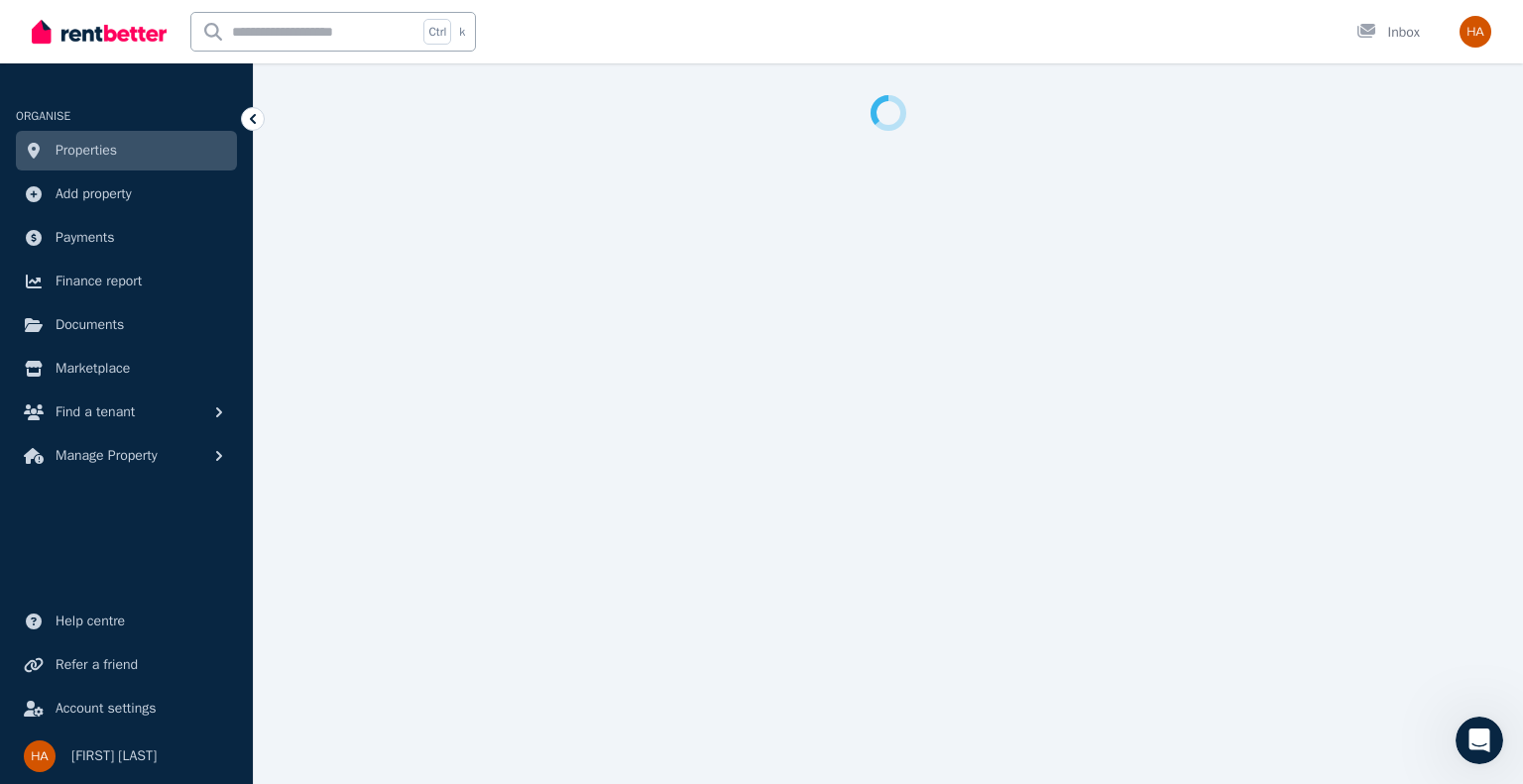 select on "**********" 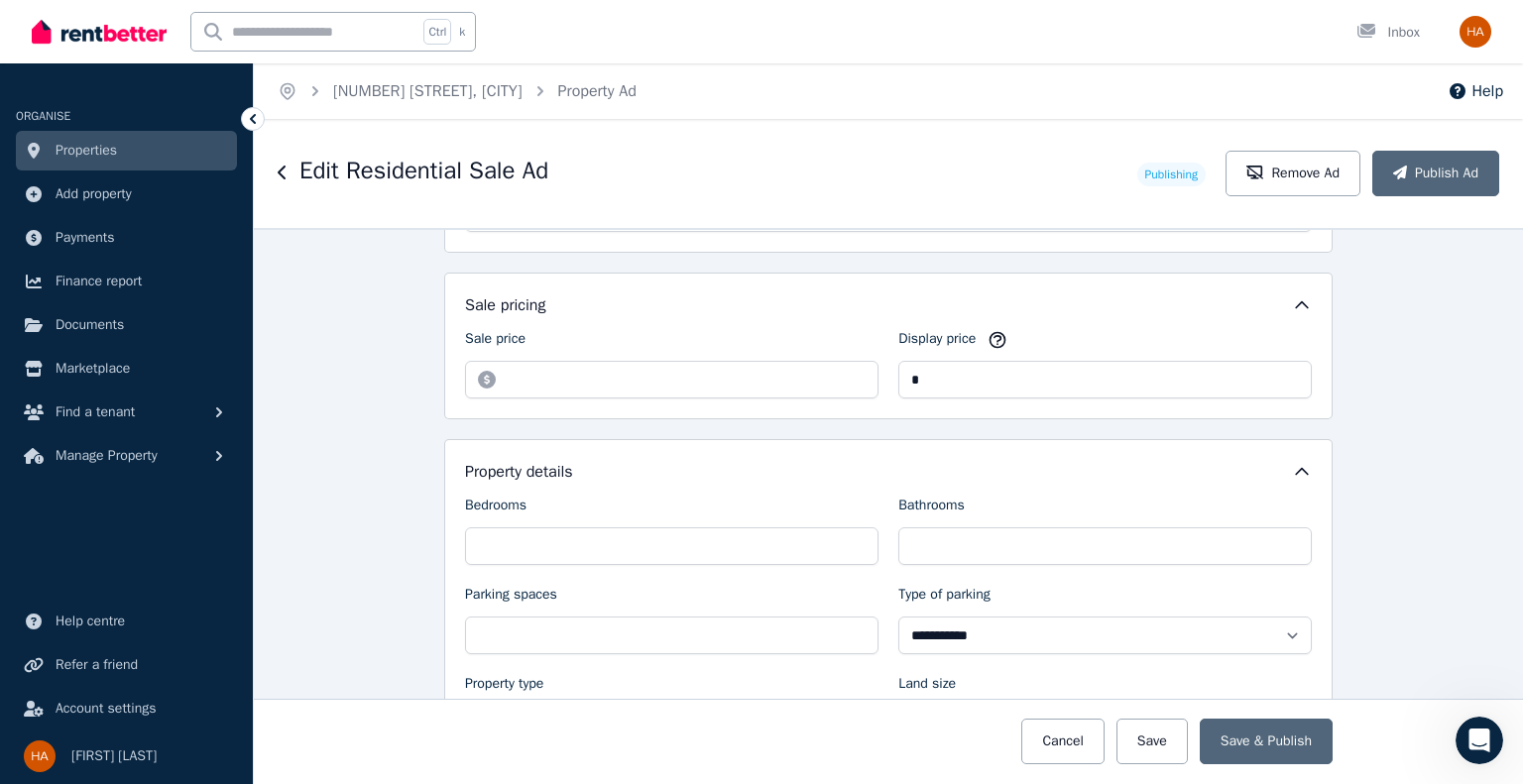 scroll, scrollTop: 536, scrollLeft: 0, axis: vertical 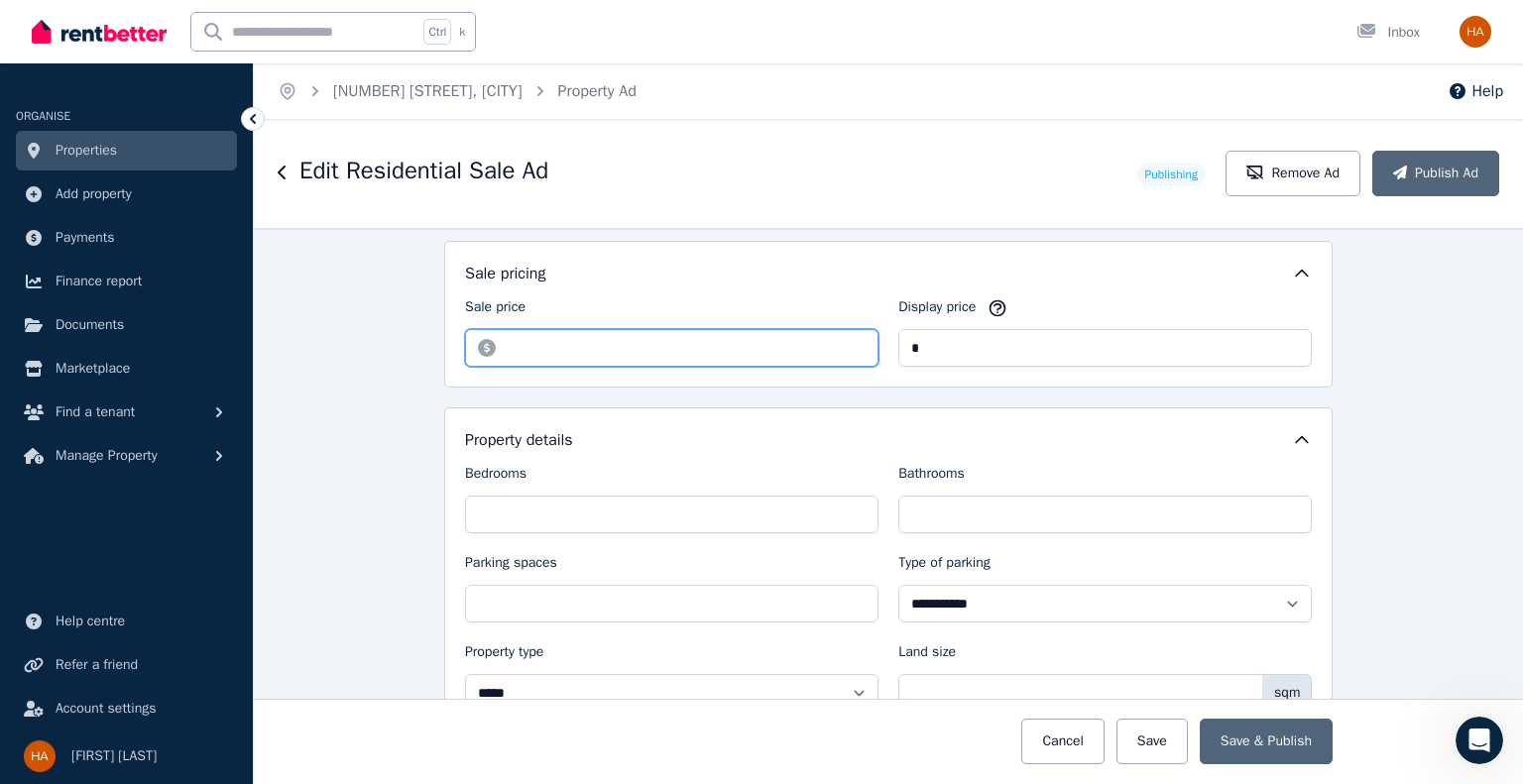 drag, startPoint x: 591, startPoint y: 340, endPoint x: 491, endPoint y: 349, distance: 100.4042 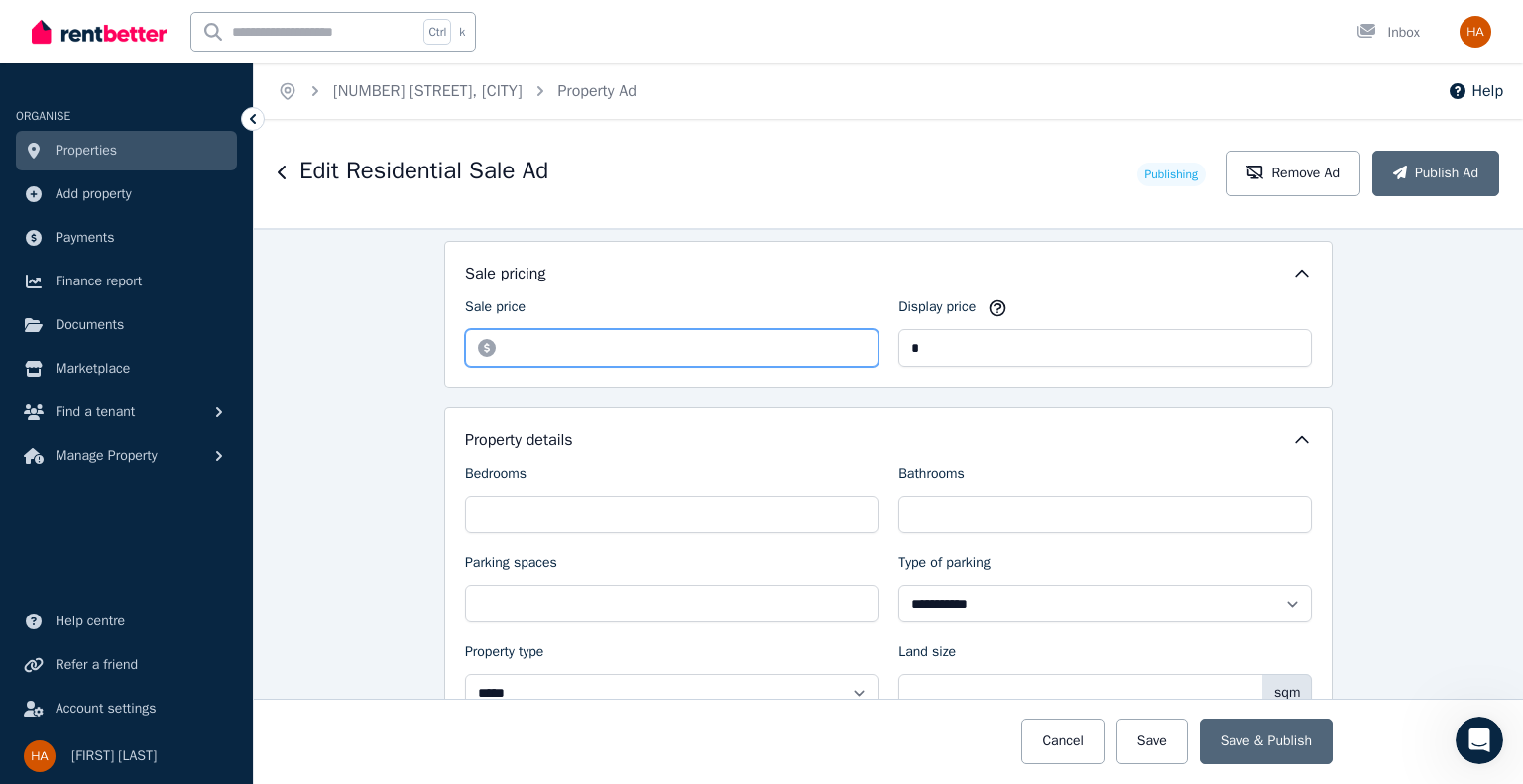 click on "*********" at bounding box center (671, 348) 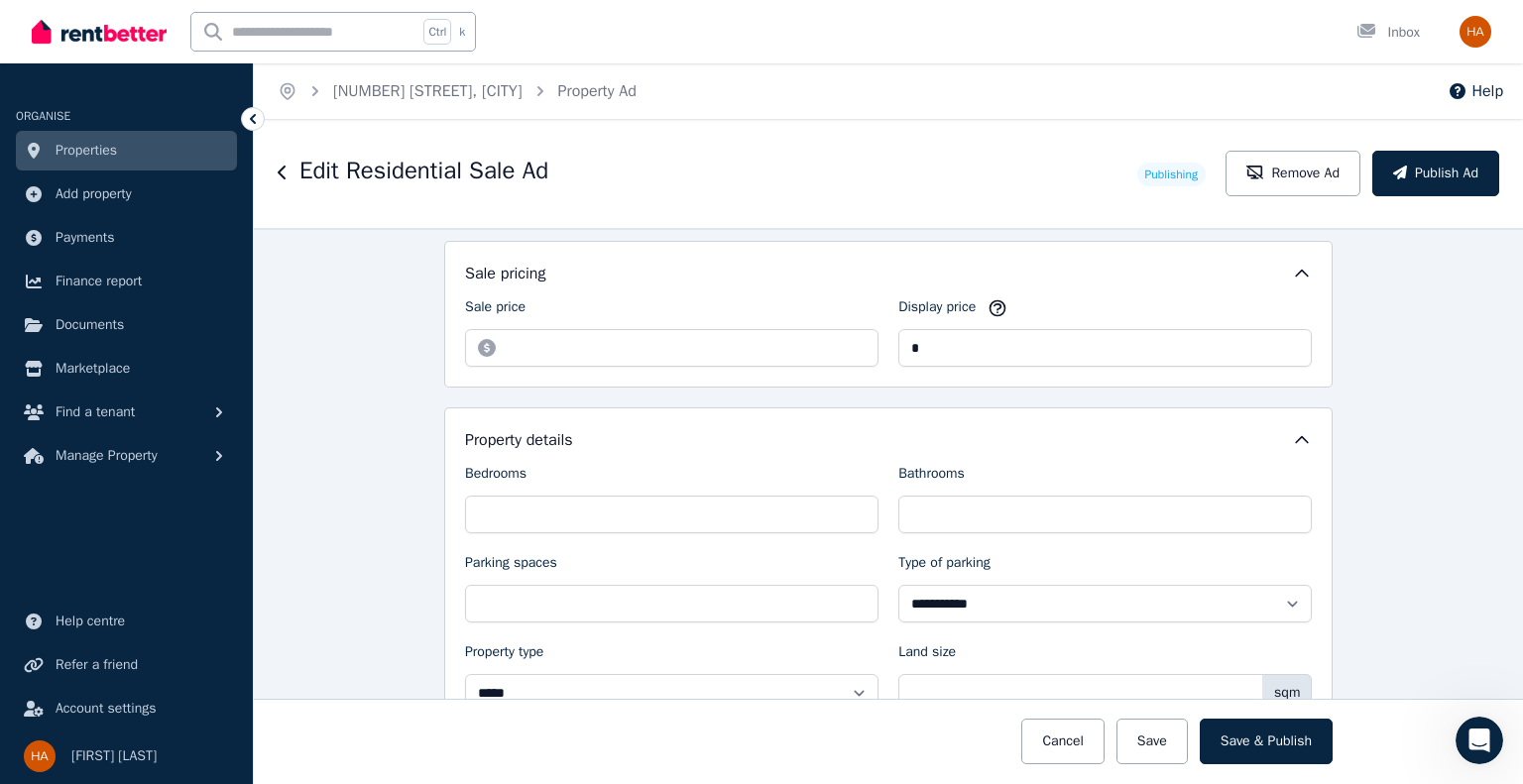click on "Property details" at bounding box center [888, 440] 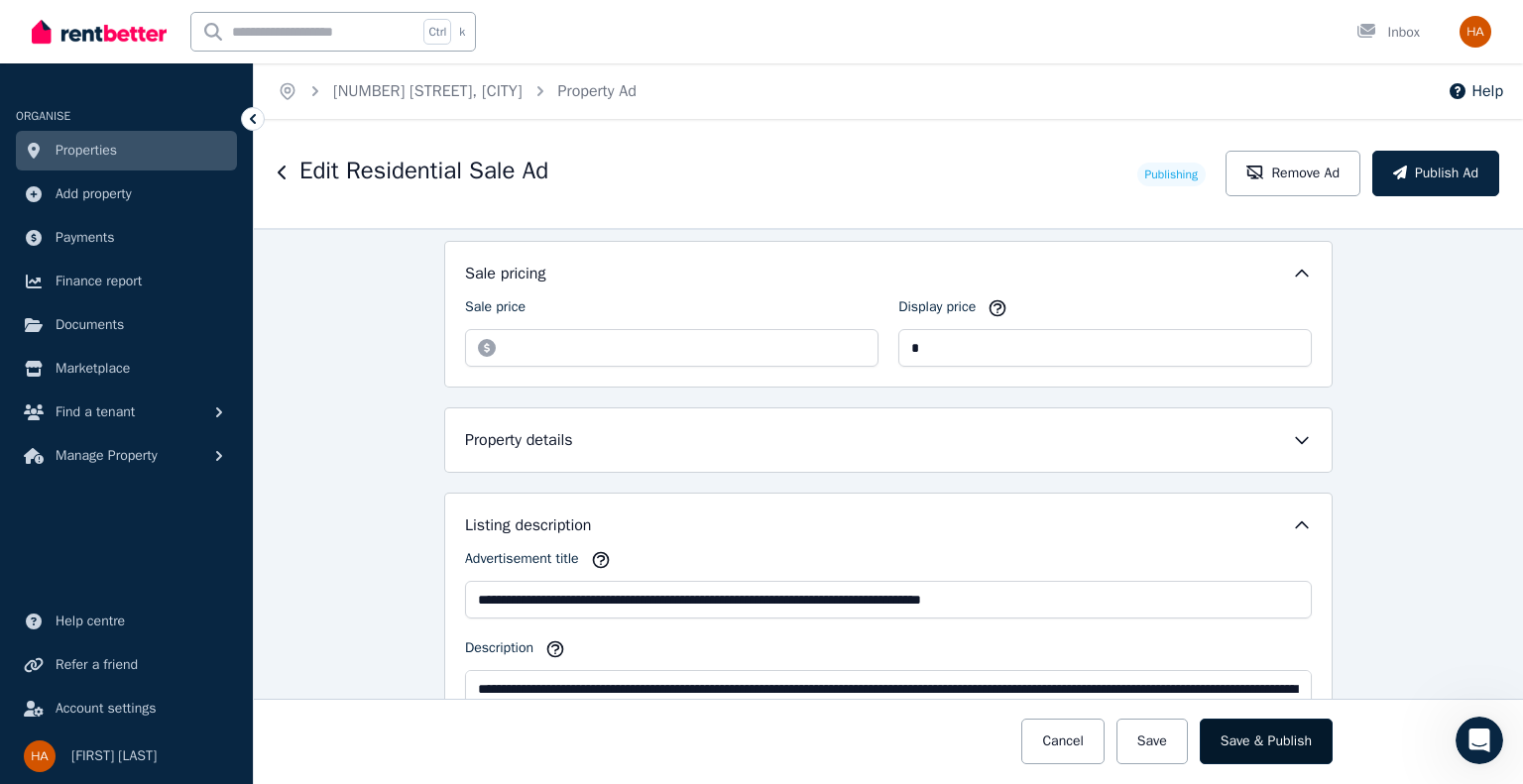 click on "Save & Publish" at bounding box center (1266, 741) 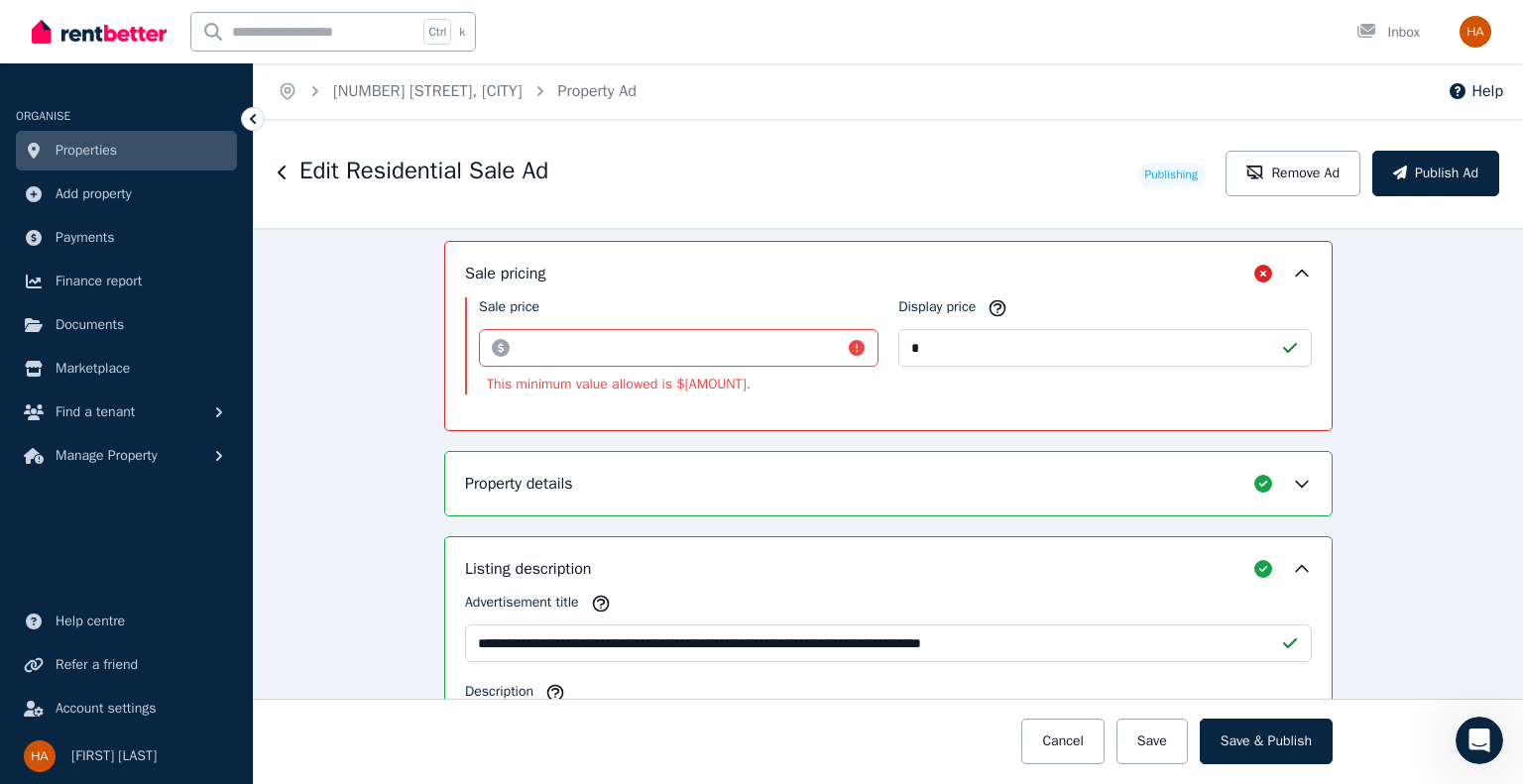 scroll, scrollTop: 470, scrollLeft: 0, axis: vertical 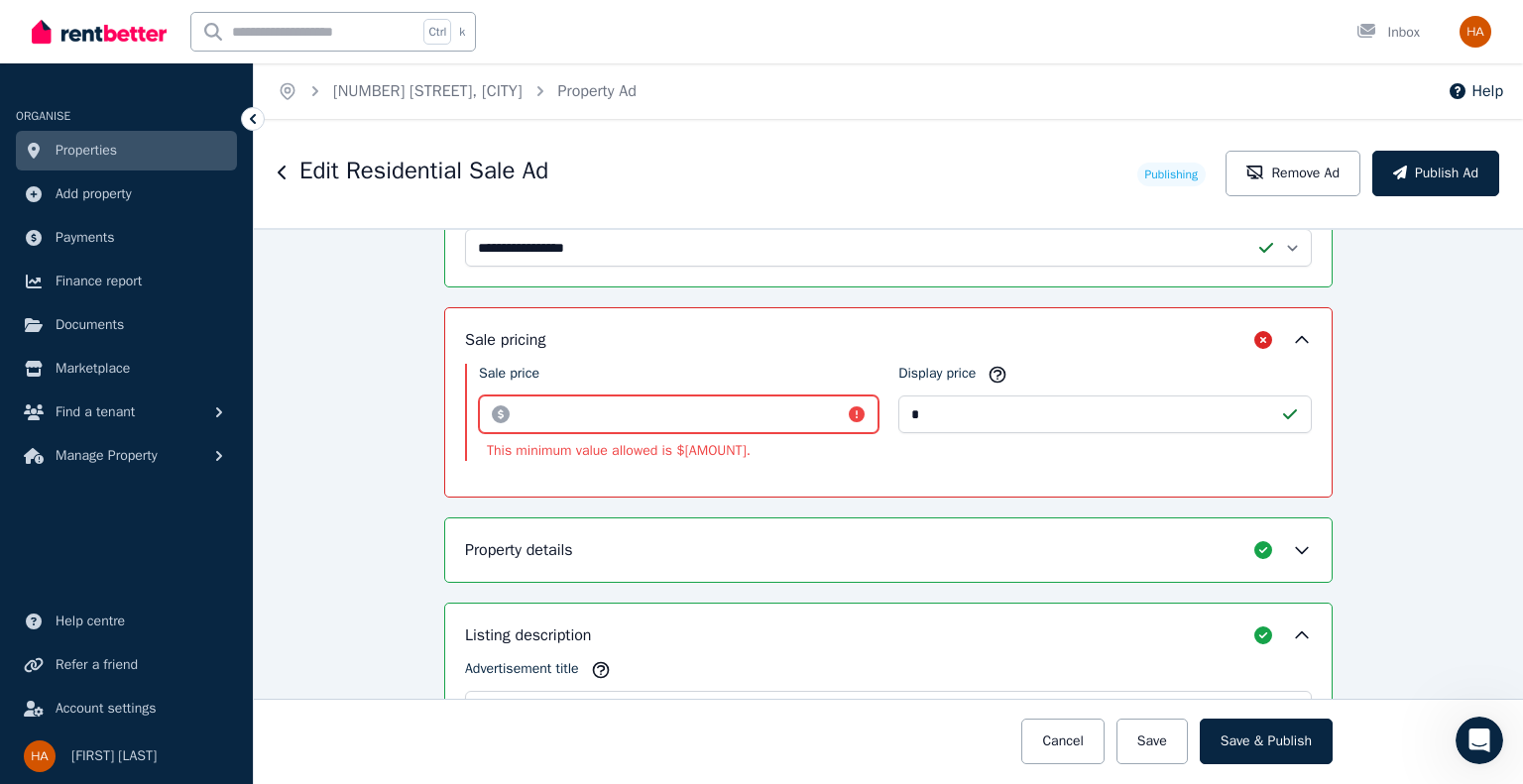 click on "****" at bounding box center (678, 414) 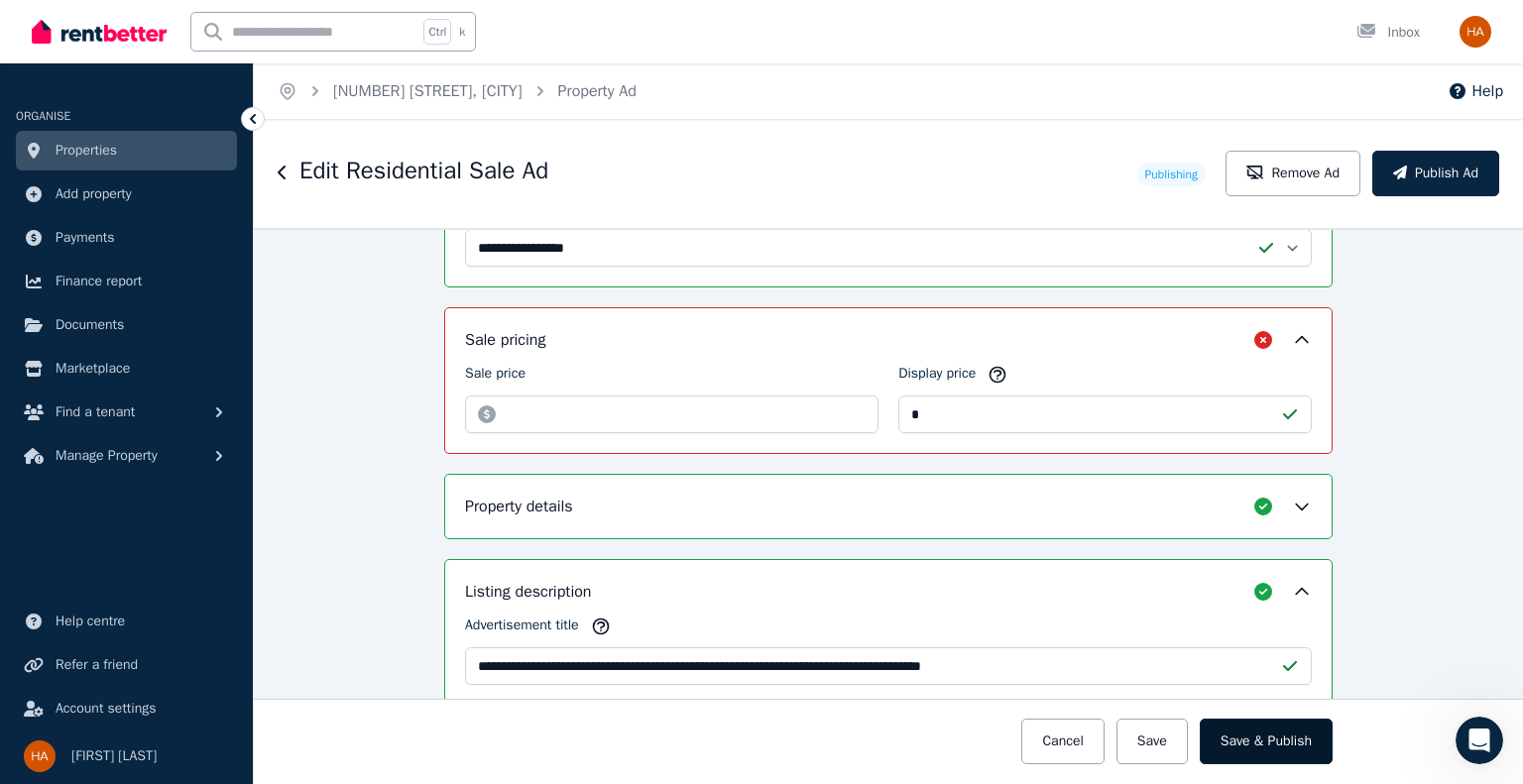 click on "Save & Publish" at bounding box center (1266, 741) 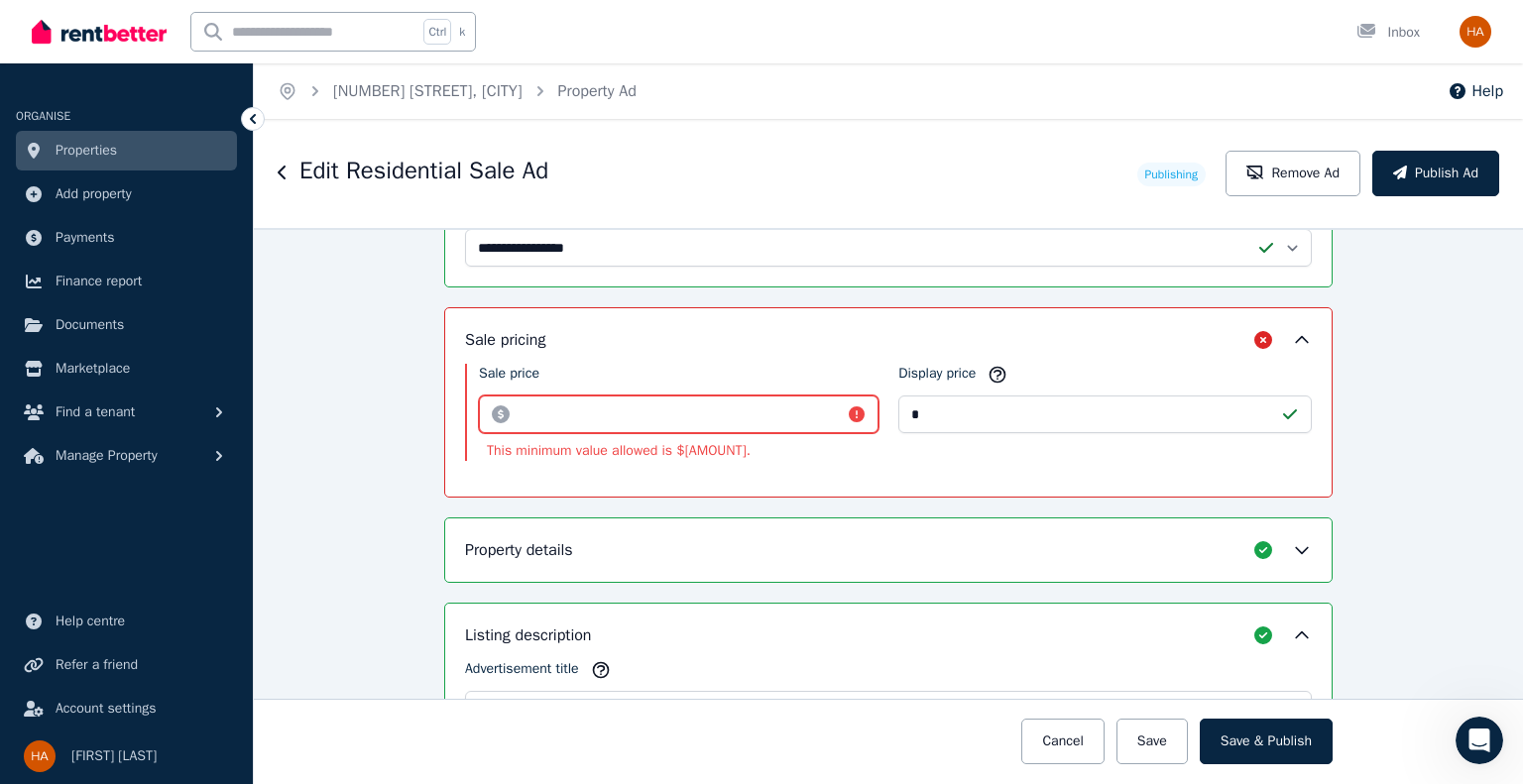 drag, startPoint x: 560, startPoint y: 407, endPoint x: 498, endPoint y: 415, distance: 62.513998 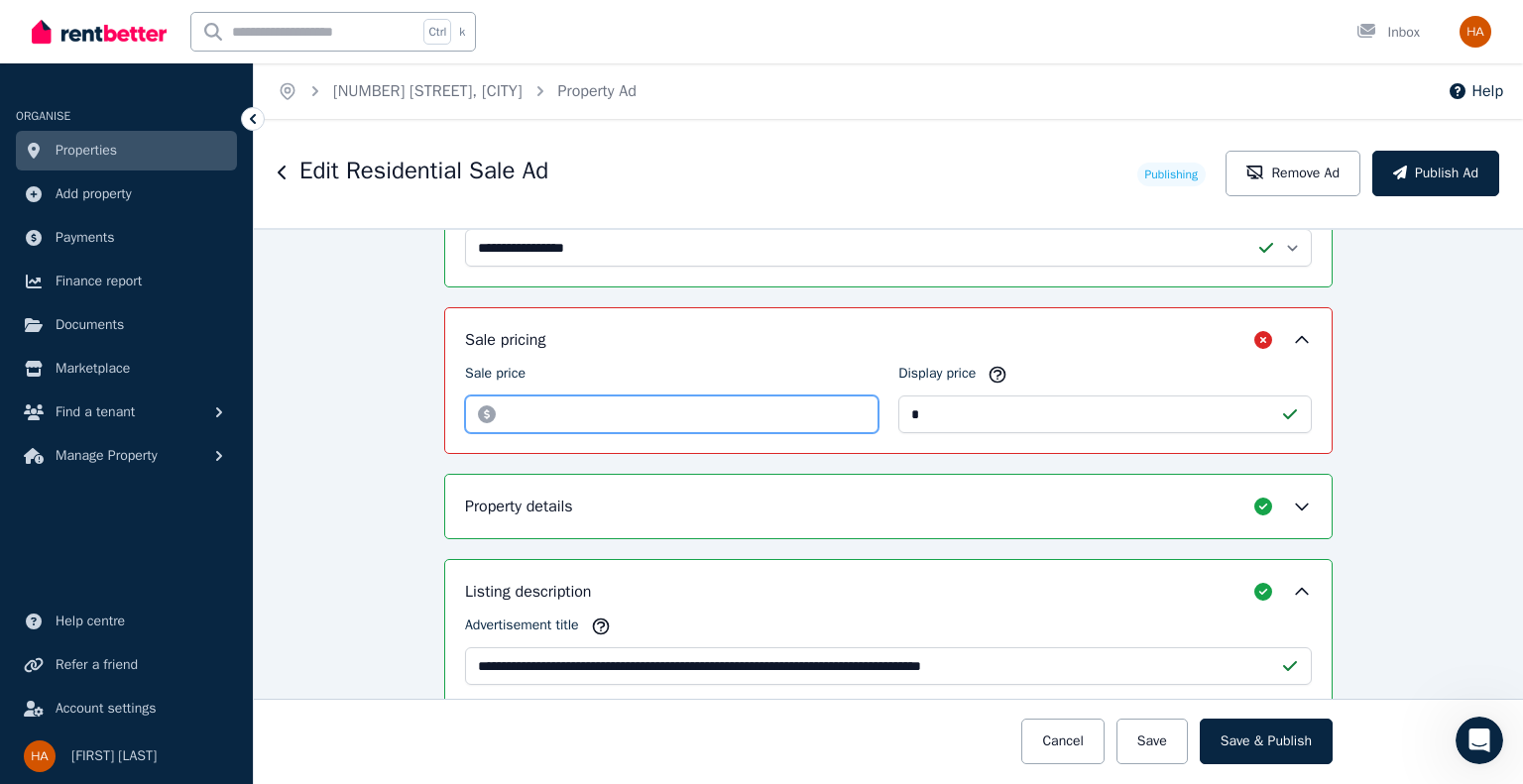 type on "******" 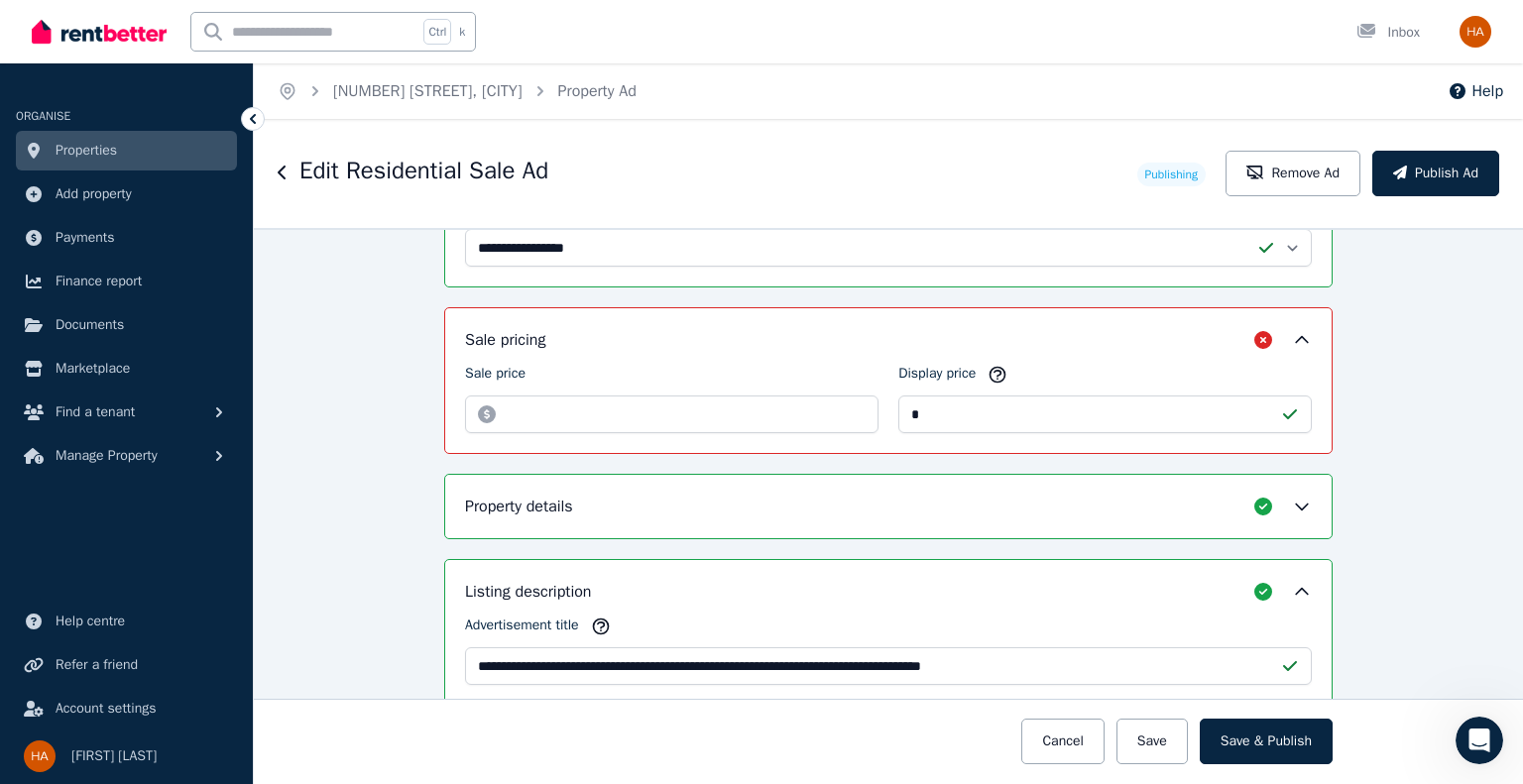 click on "Sale pricing" at bounding box center (888, 340) 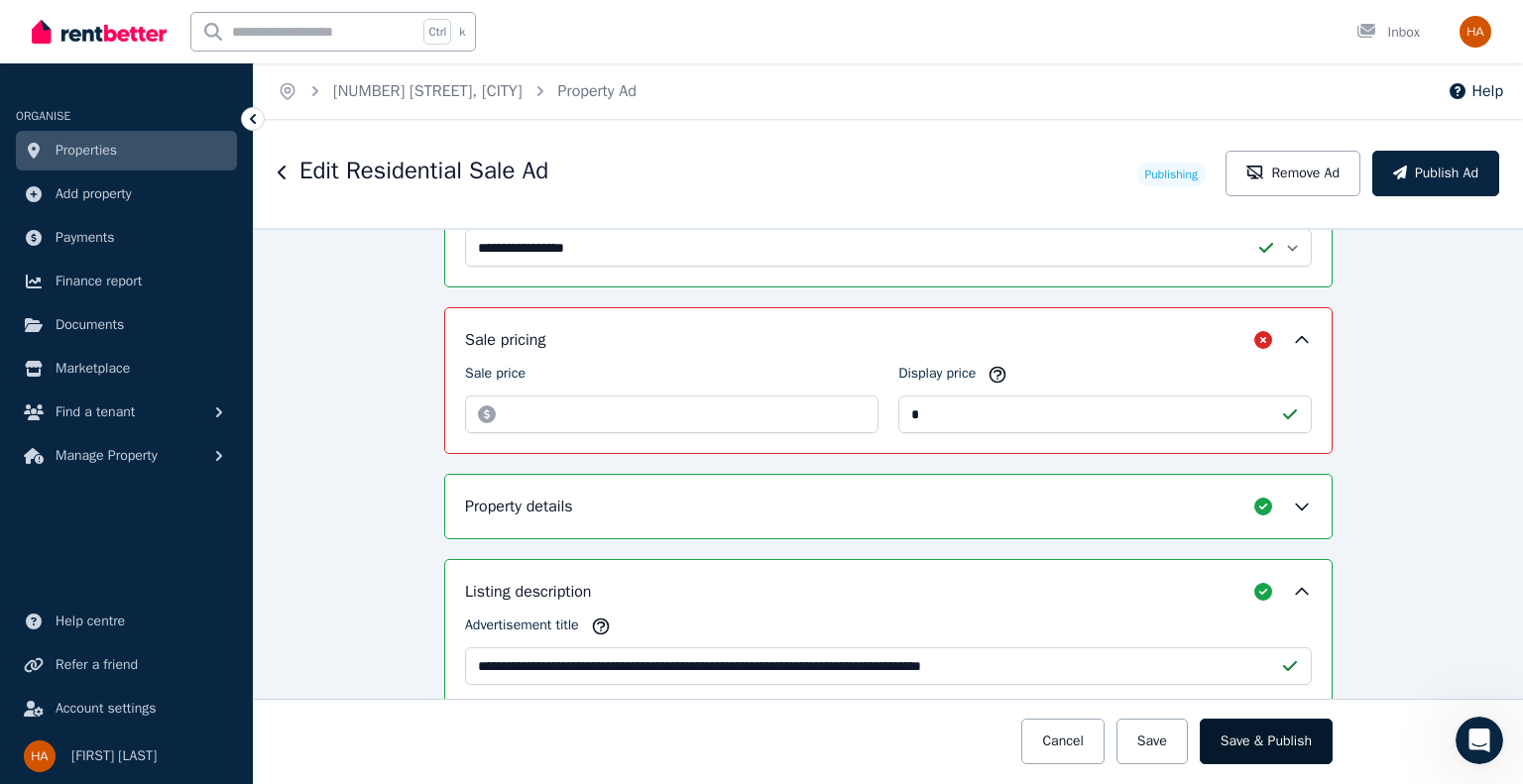 click on "Save & Publish" at bounding box center (1266, 741) 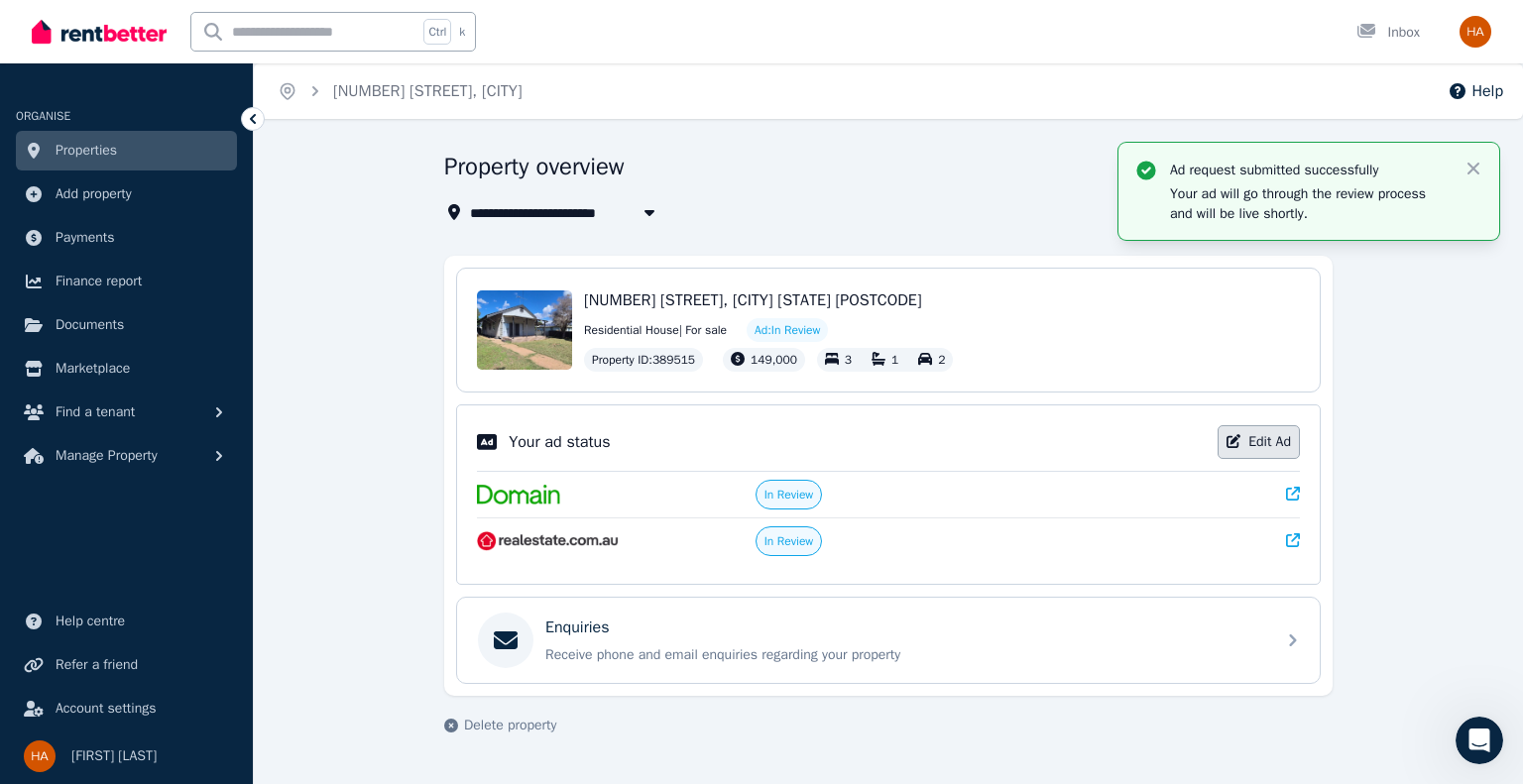 click on "Edit Ad" at bounding box center (1258, 442) 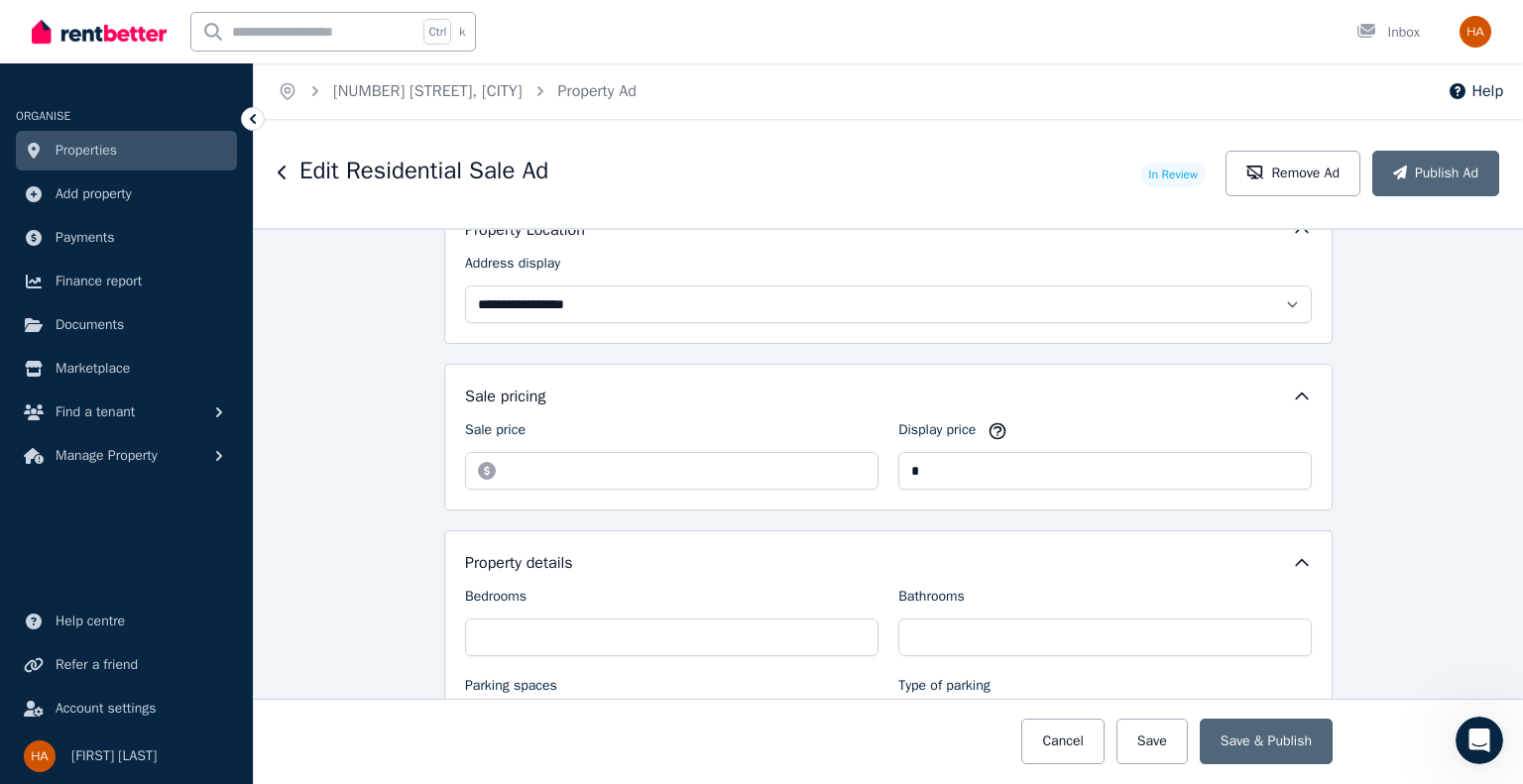 scroll, scrollTop: 407, scrollLeft: 0, axis: vertical 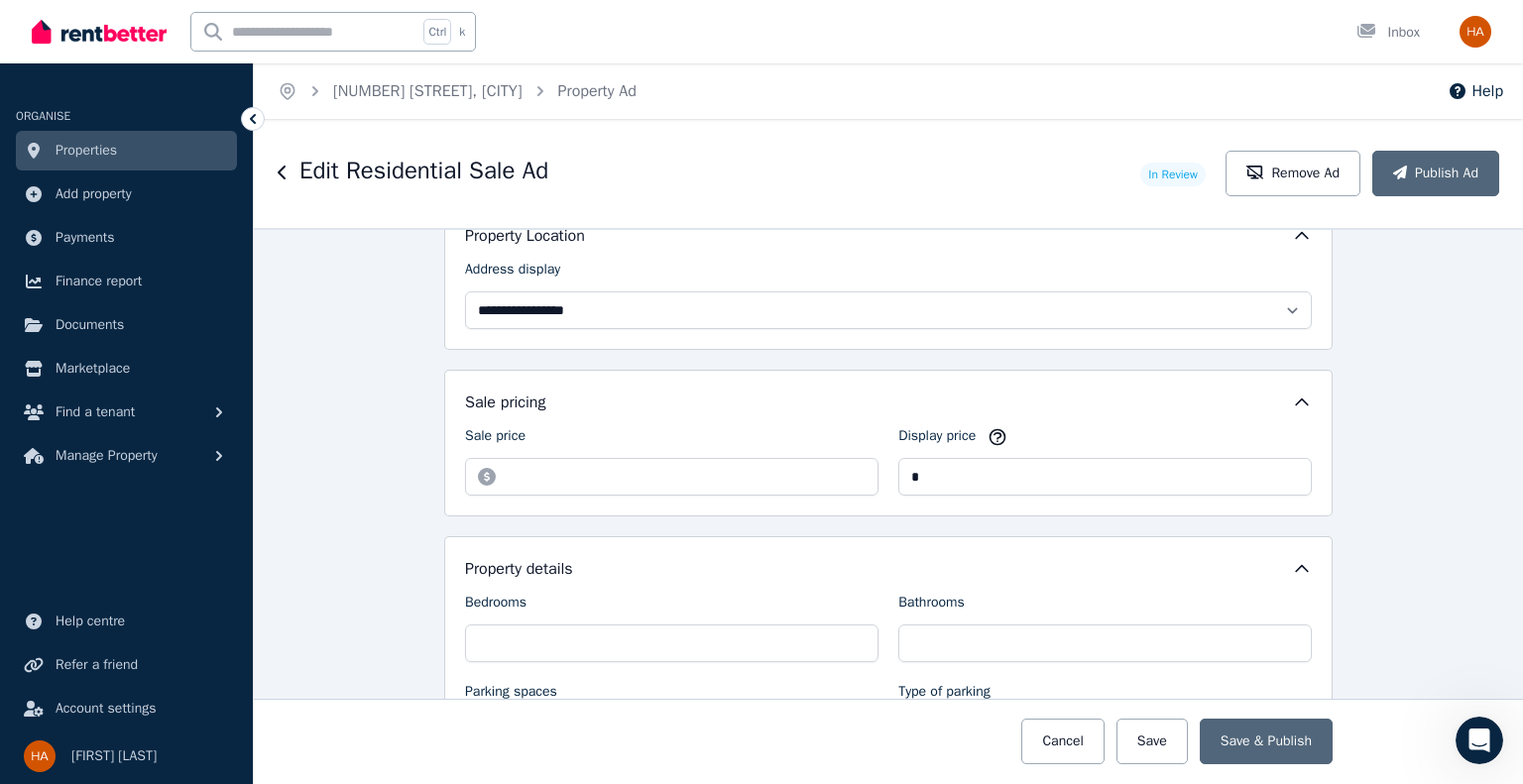 click on "**********" at bounding box center (888, 505) 